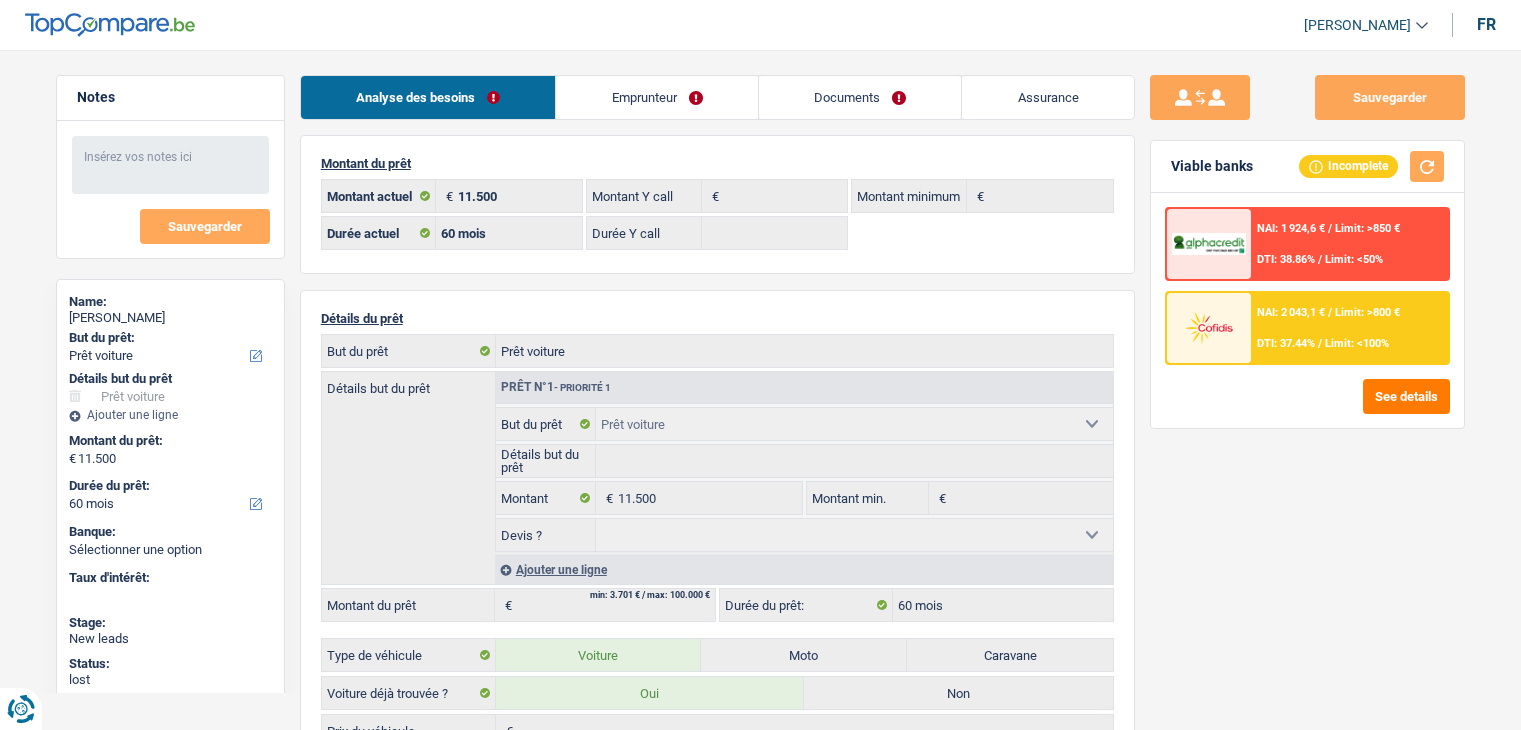 select on "car" 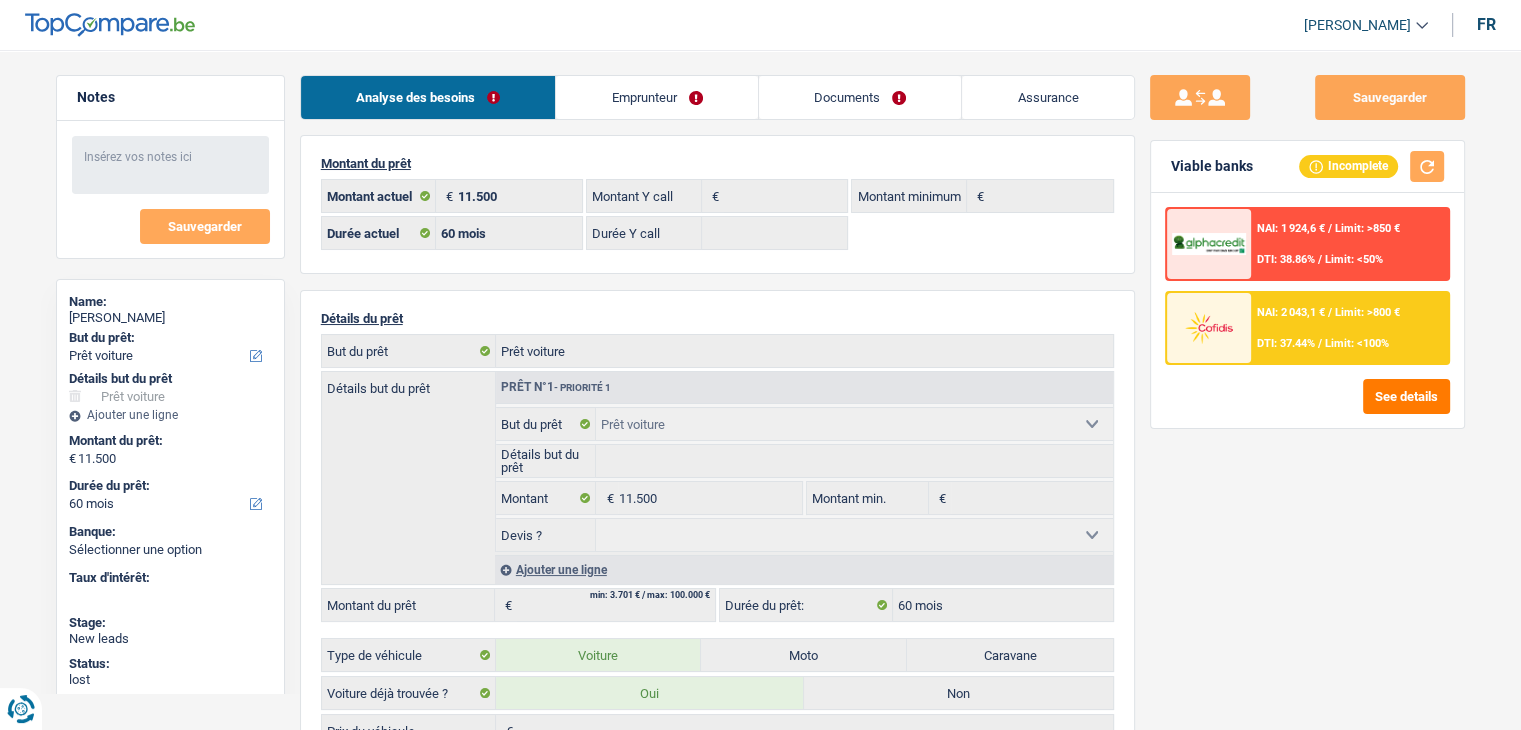 scroll, scrollTop: 0, scrollLeft: 0, axis: both 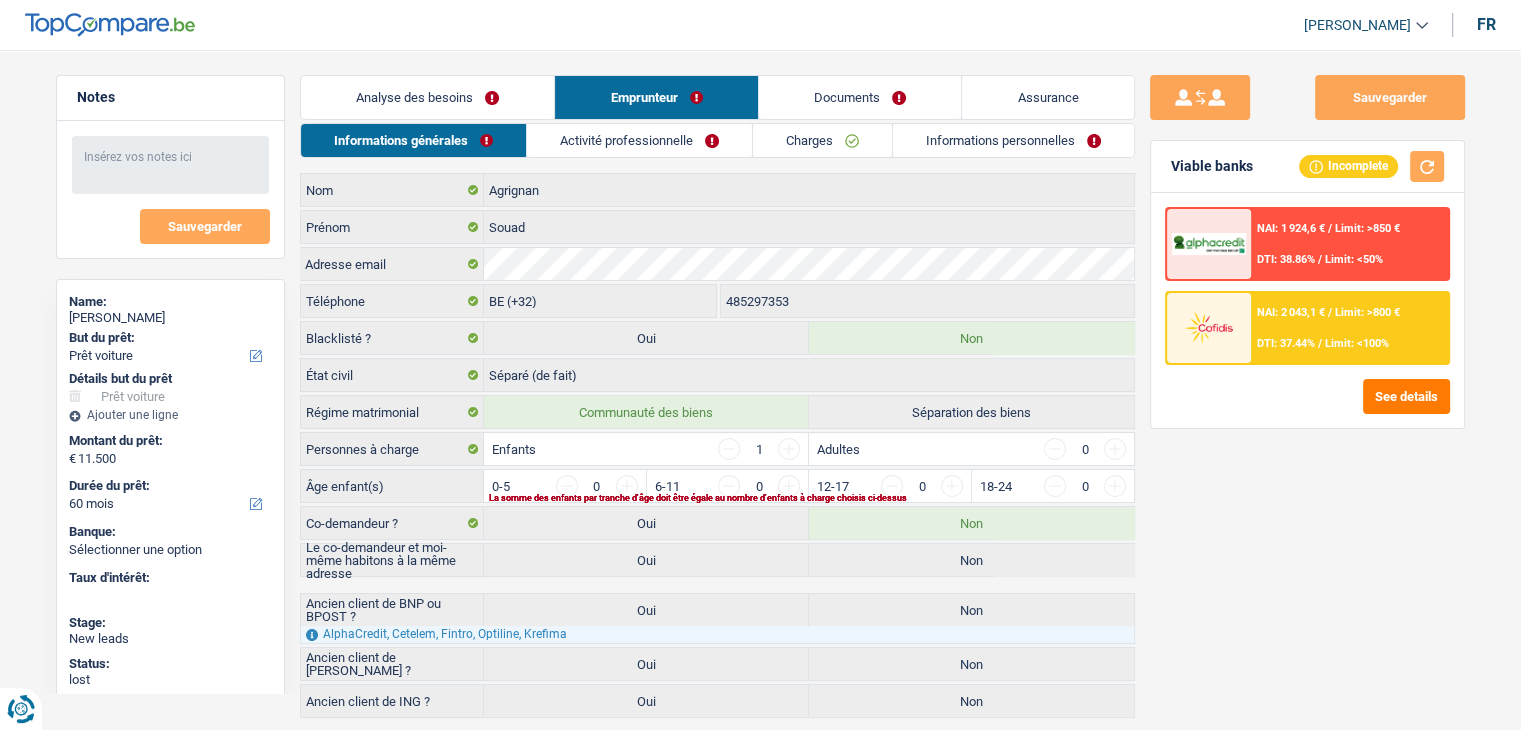 click on "Activité professionnelle" at bounding box center [639, 140] 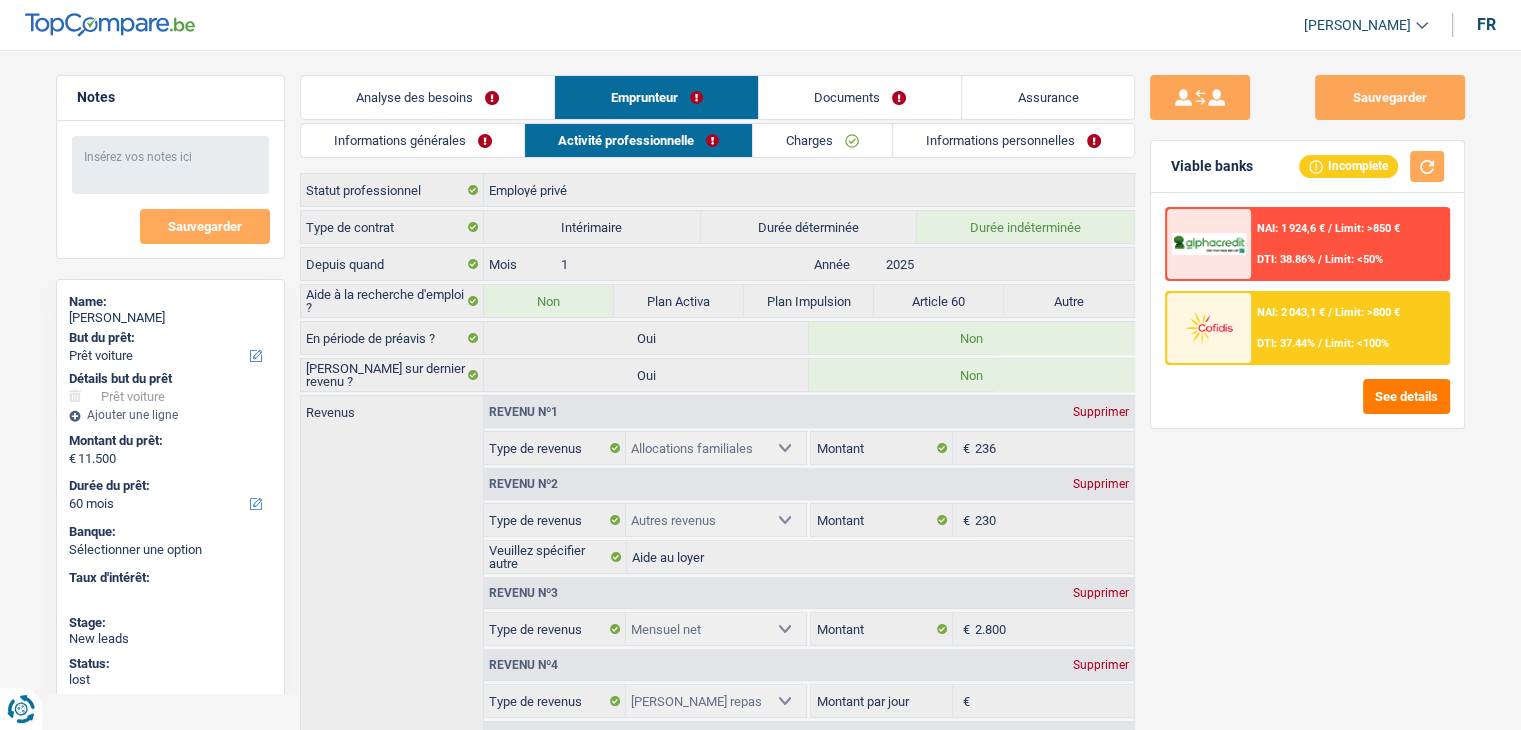 scroll, scrollTop: 251, scrollLeft: 0, axis: vertical 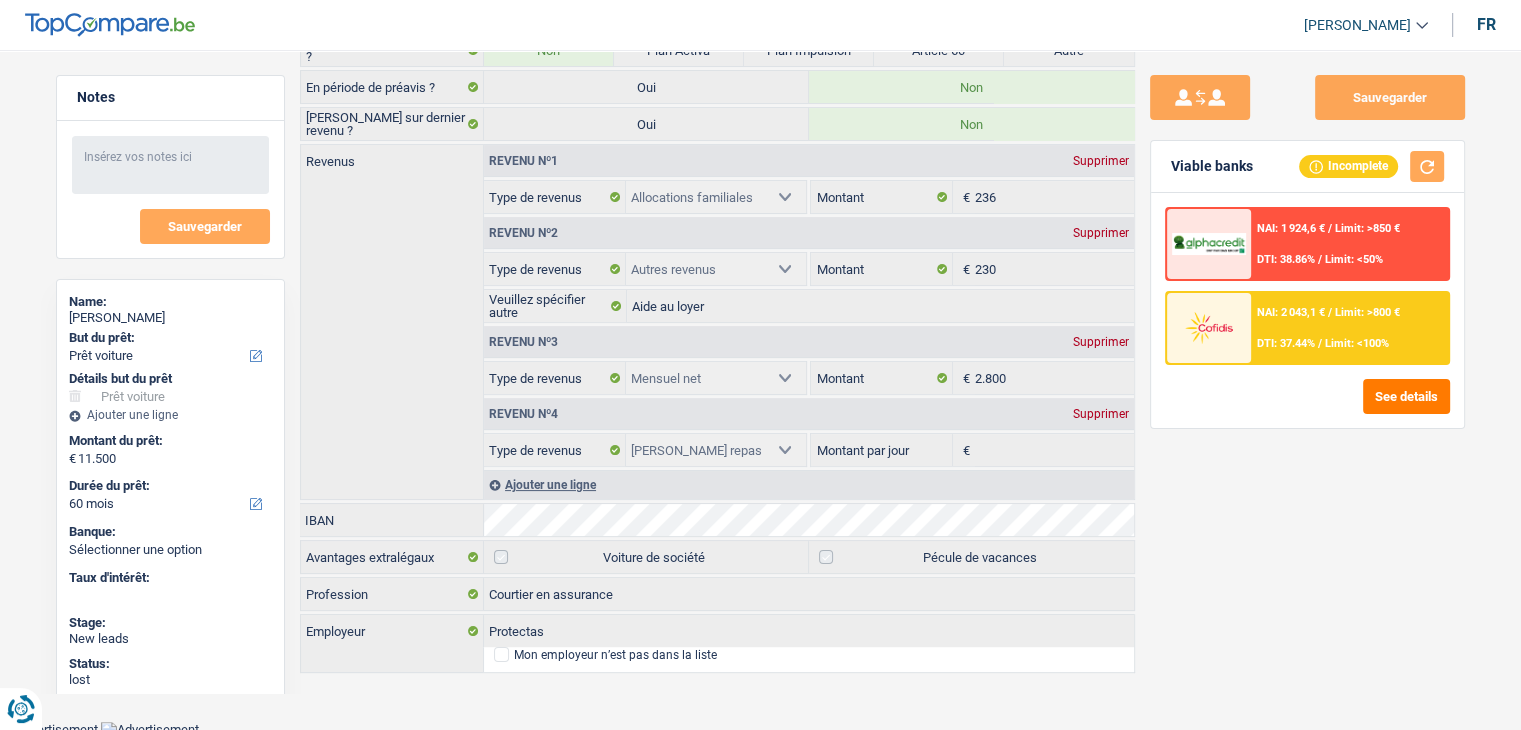 click on "Sauvegarder
Viable banks
Incomplete
NAI: 1 924,6 €
/
Limit: >850 €
DTI: 38.86%
/
Limit: <50%
NAI: 2 043,1 €
/
Limit: >800 €
DTI: 37.44%
/
Limit: <100%
See details" at bounding box center [1307, 384] 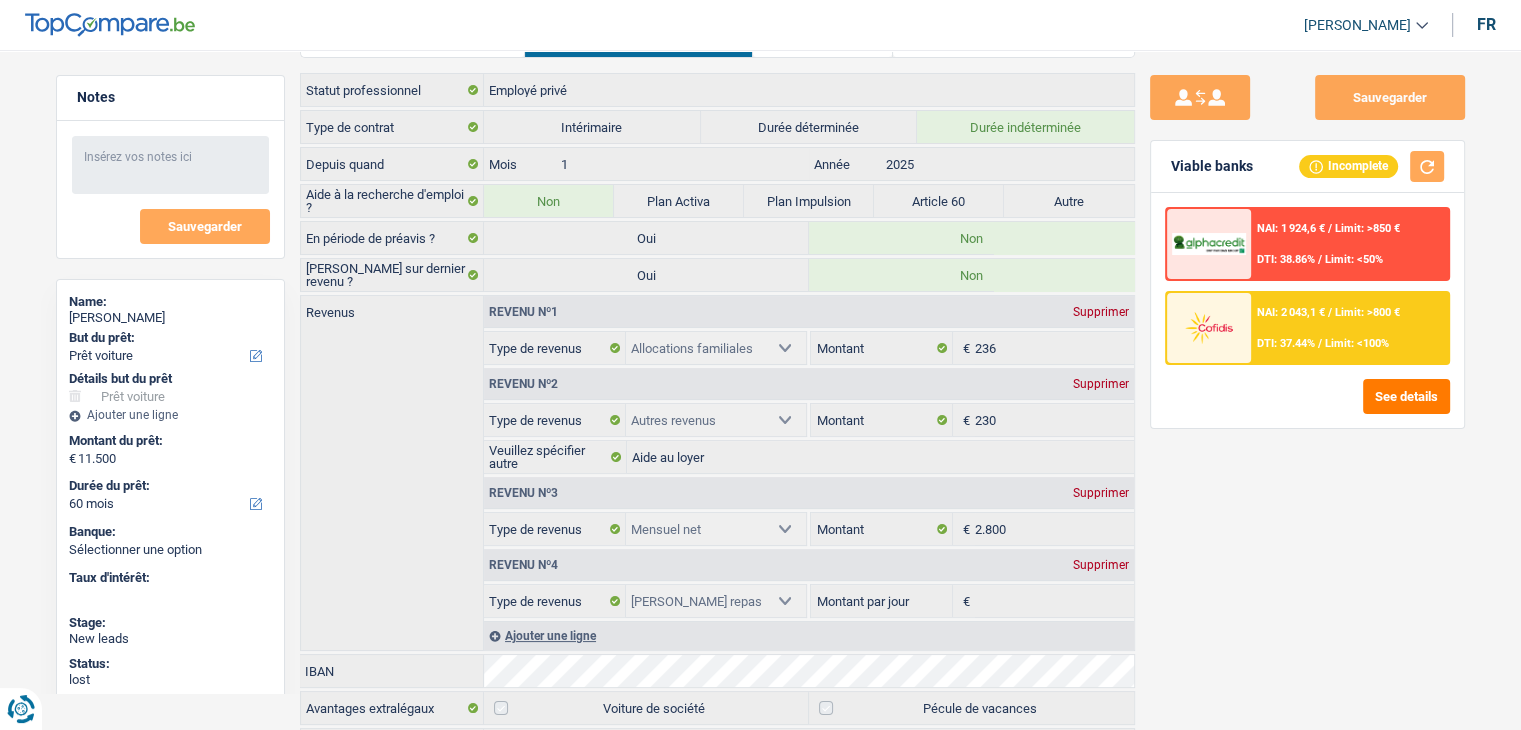 scroll, scrollTop: 0, scrollLeft: 0, axis: both 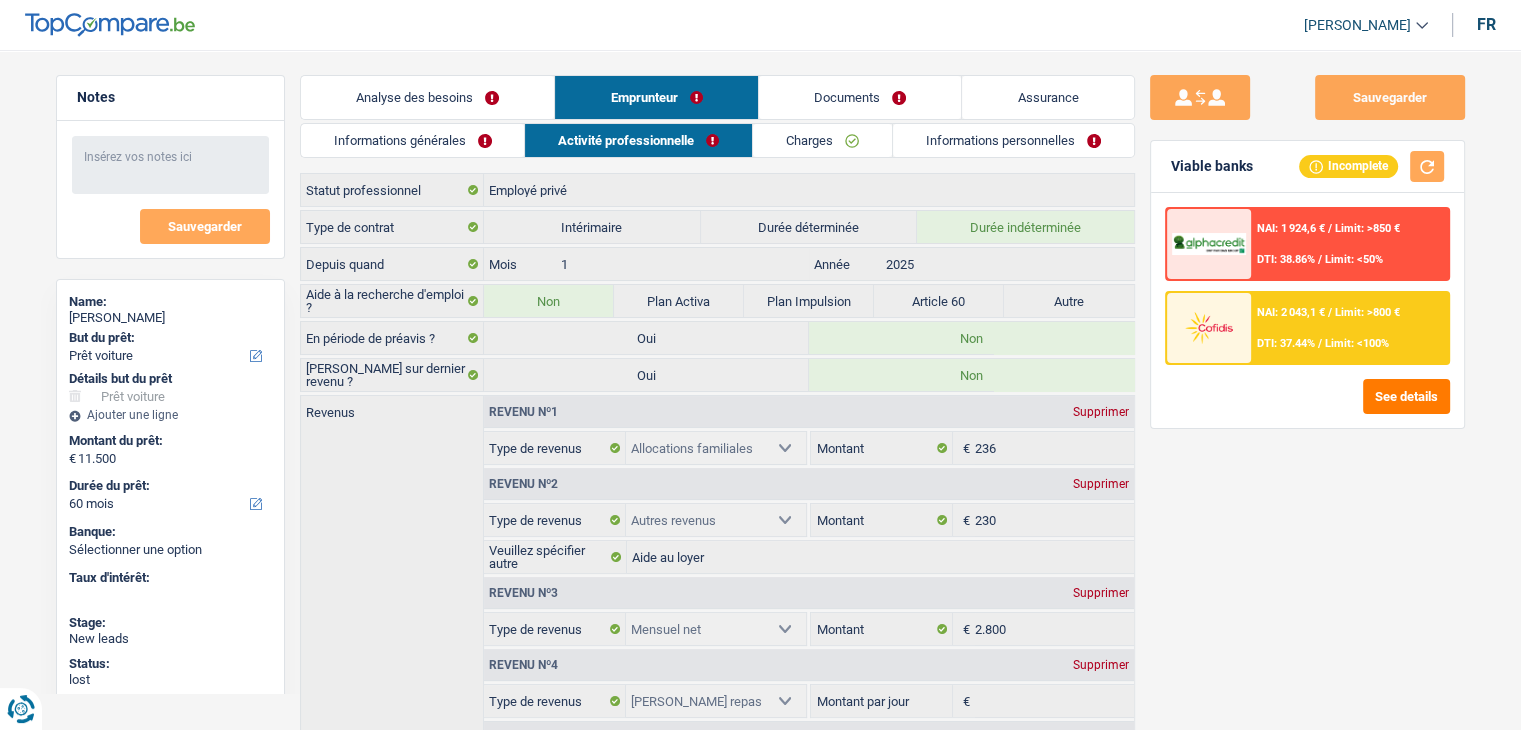 click on "Informations générales" at bounding box center [413, 140] 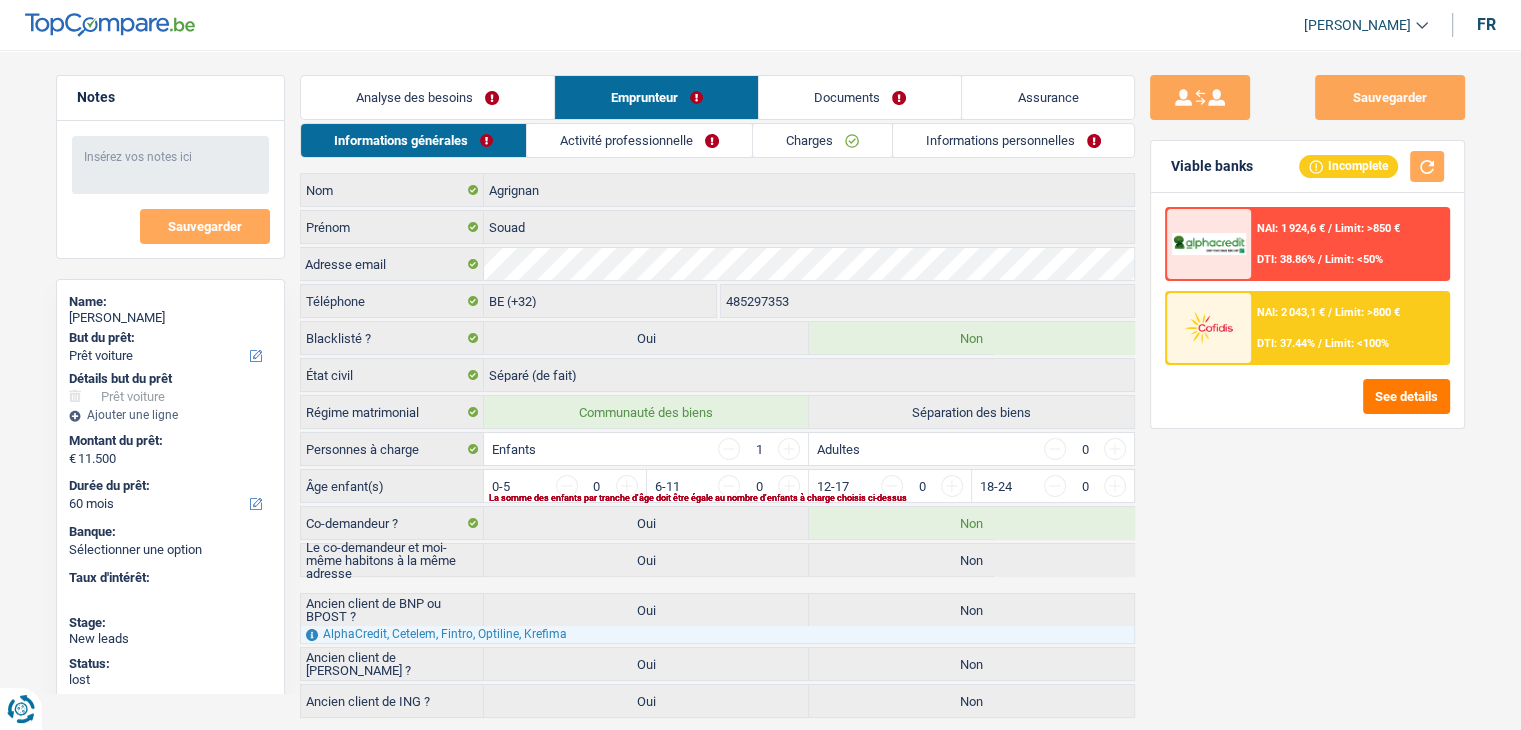 click on "Activité professionnelle" at bounding box center (639, 140) 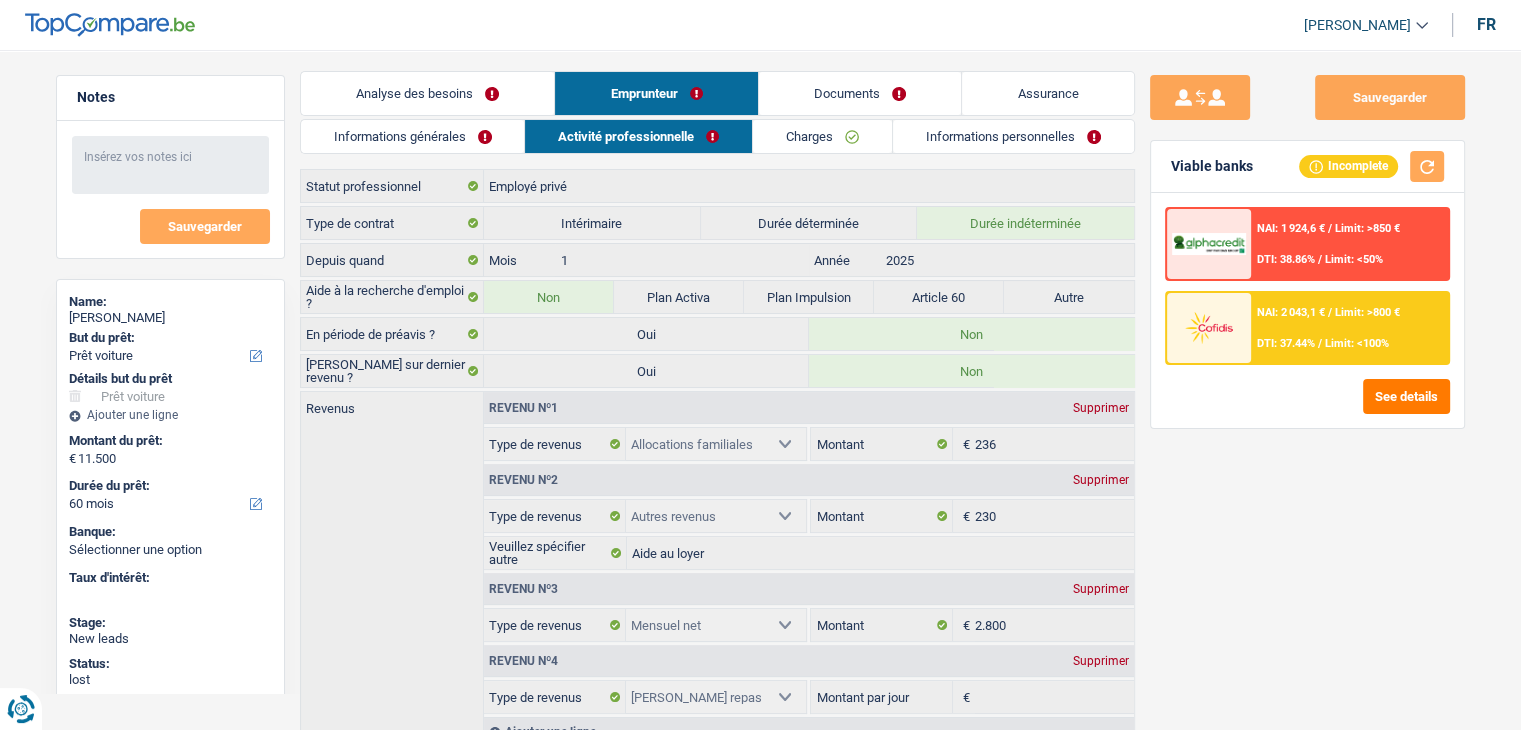 scroll, scrollTop: 0, scrollLeft: 0, axis: both 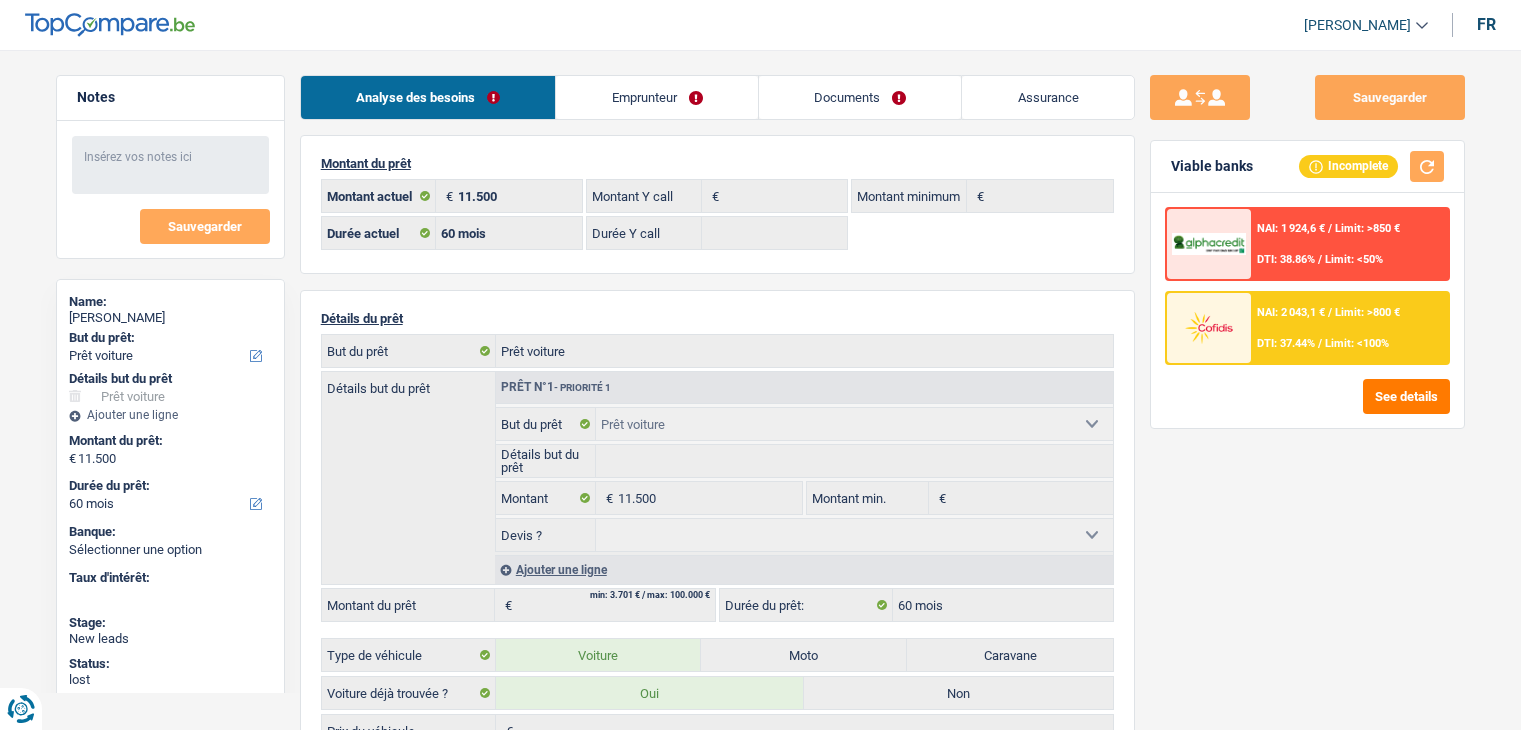 select on "car" 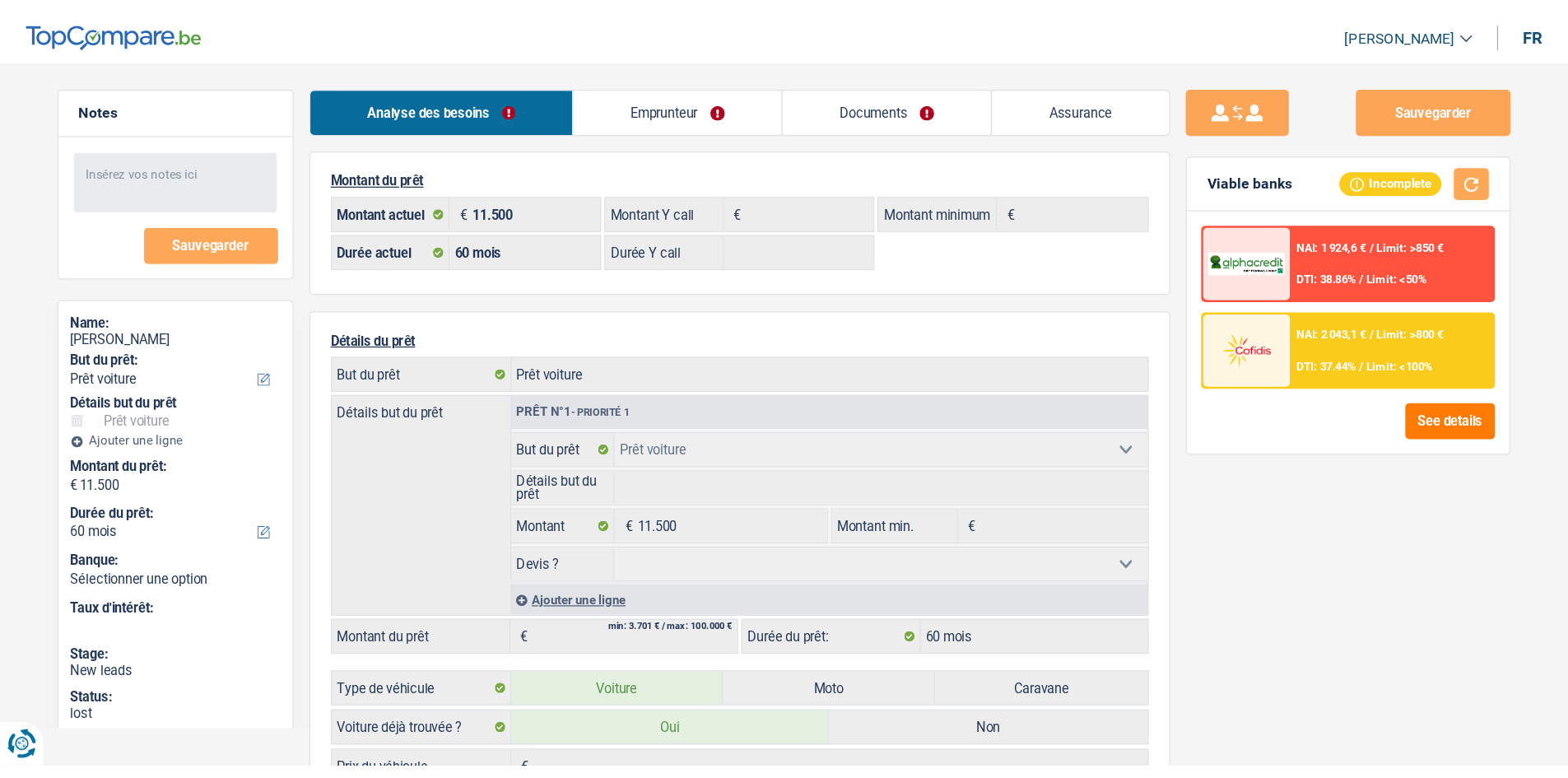 scroll, scrollTop: 0, scrollLeft: 0, axis: both 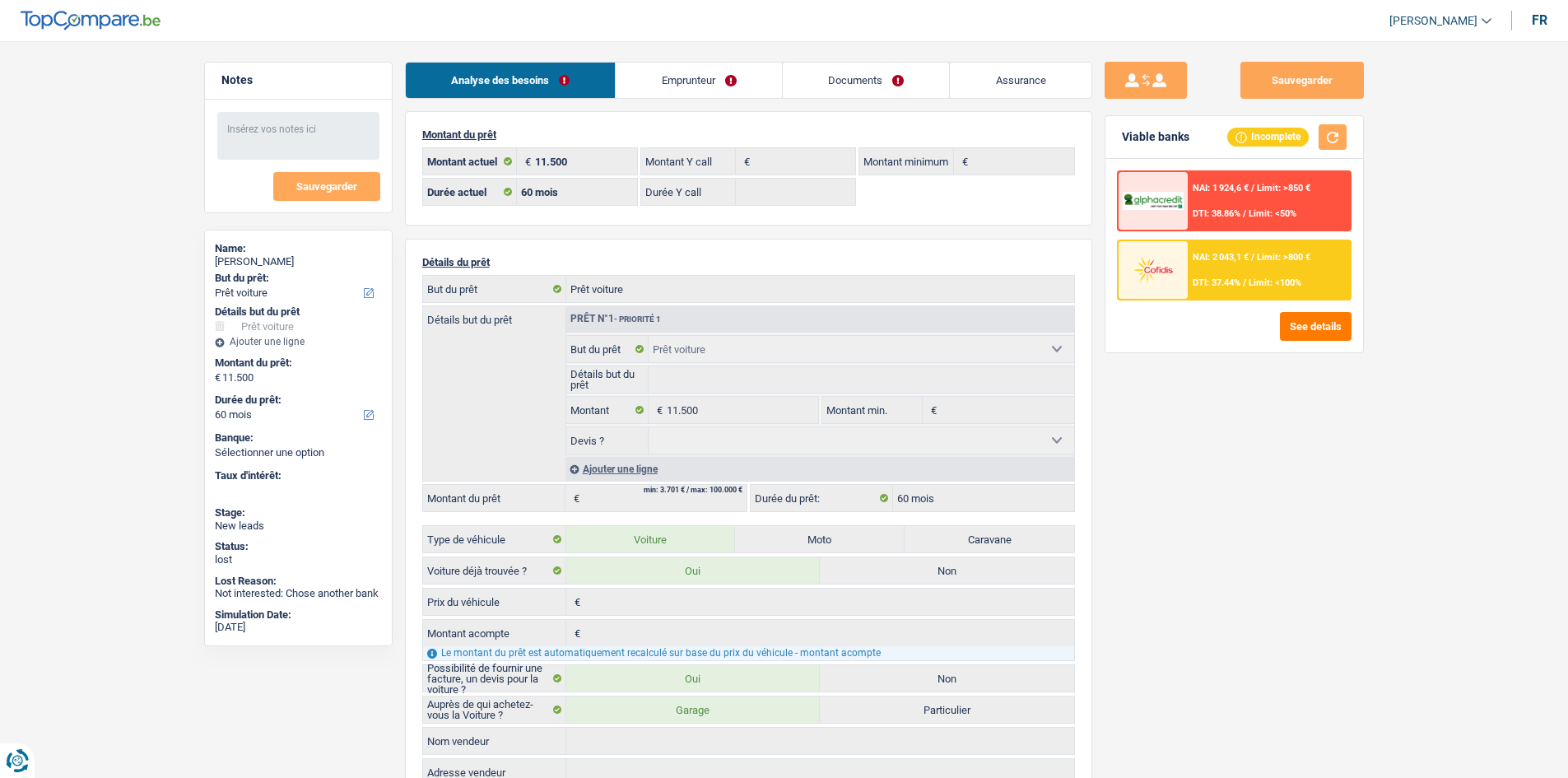 click on "Emprunteur" at bounding box center (699, 80) 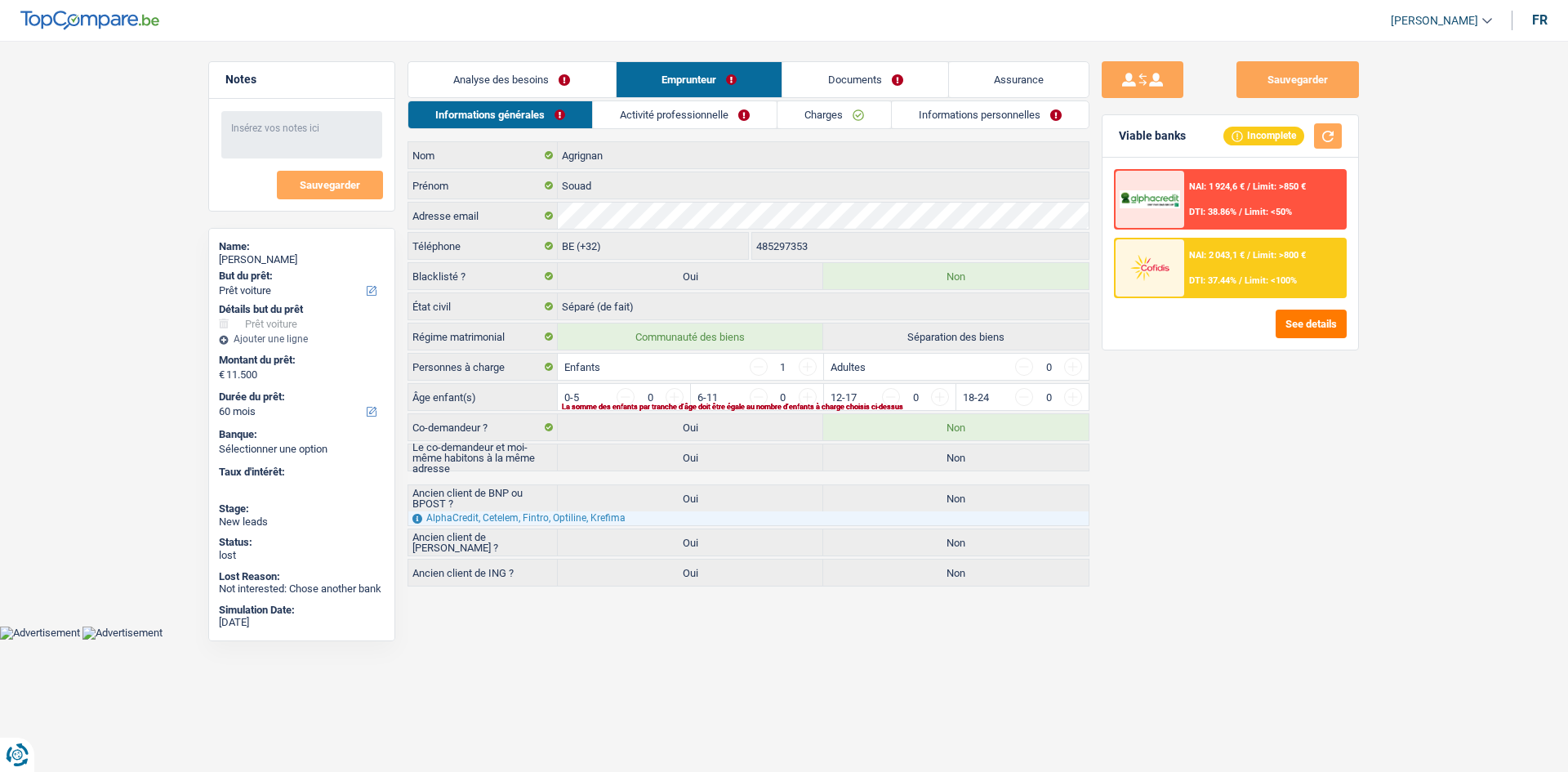 click on "Activité professionnelle" at bounding box center (684, 114) 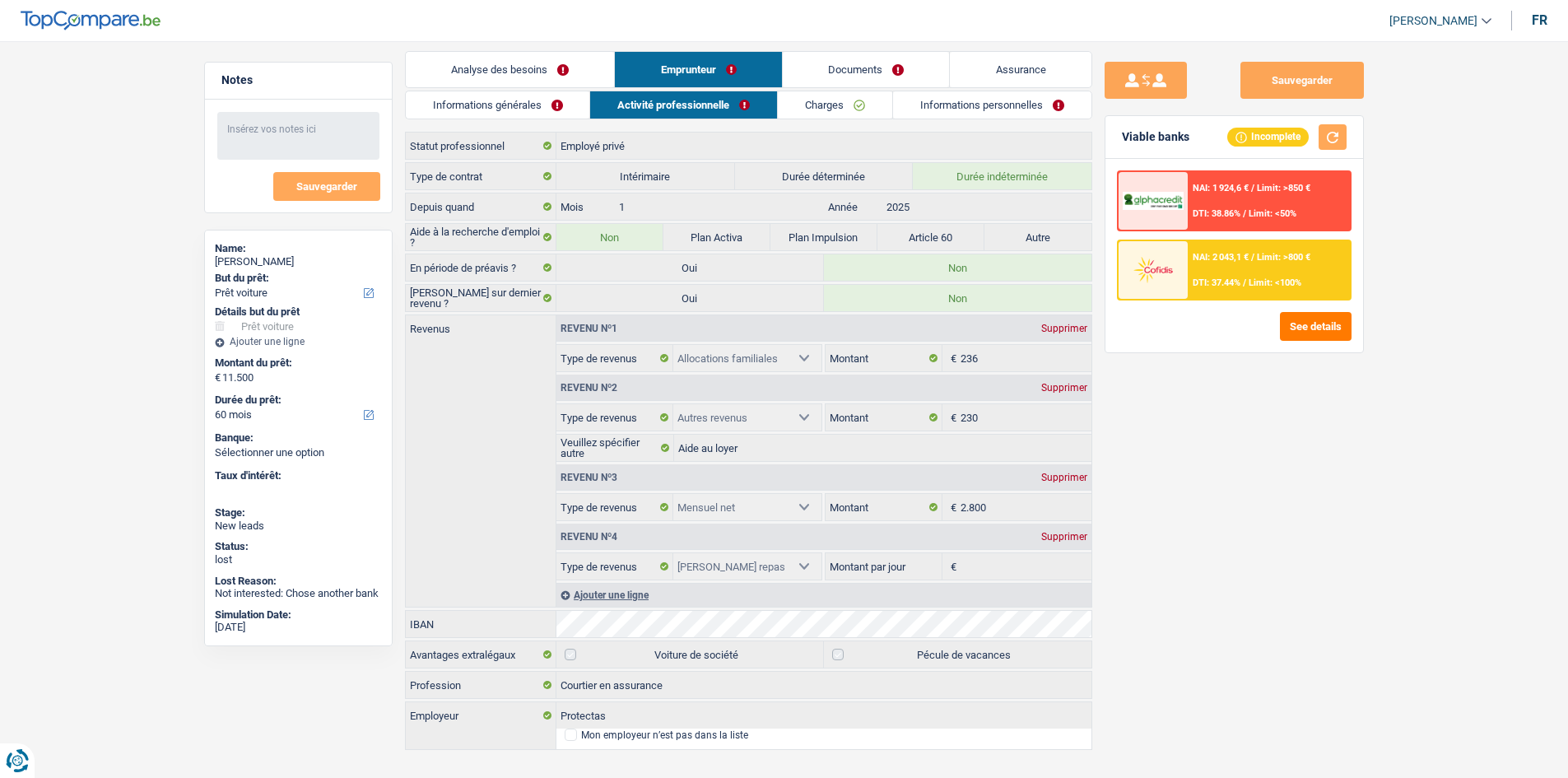 scroll, scrollTop: 0, scrollLeft: 0, axis: both 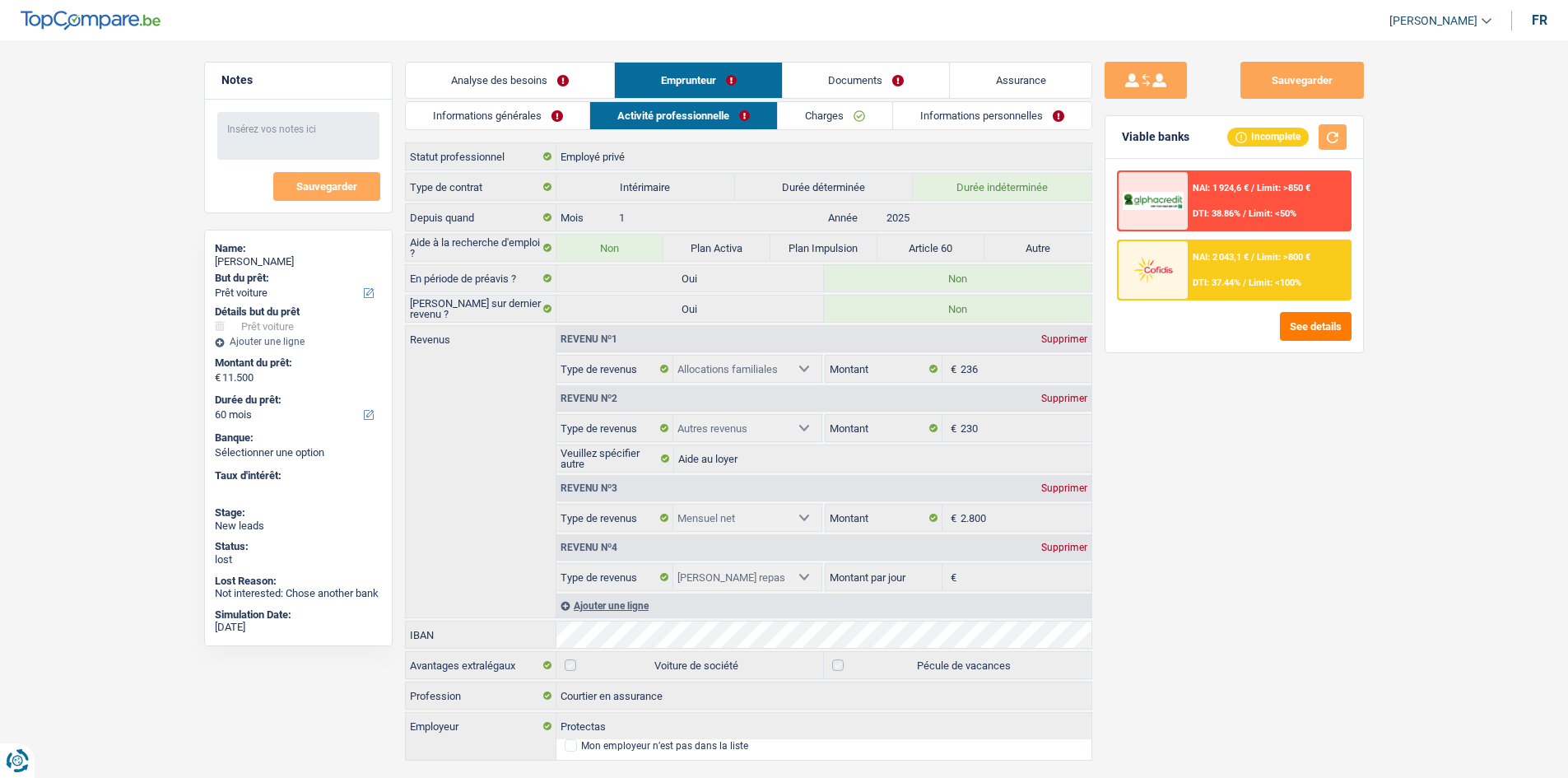 click on "Charges" at bounding box center [835, 115] 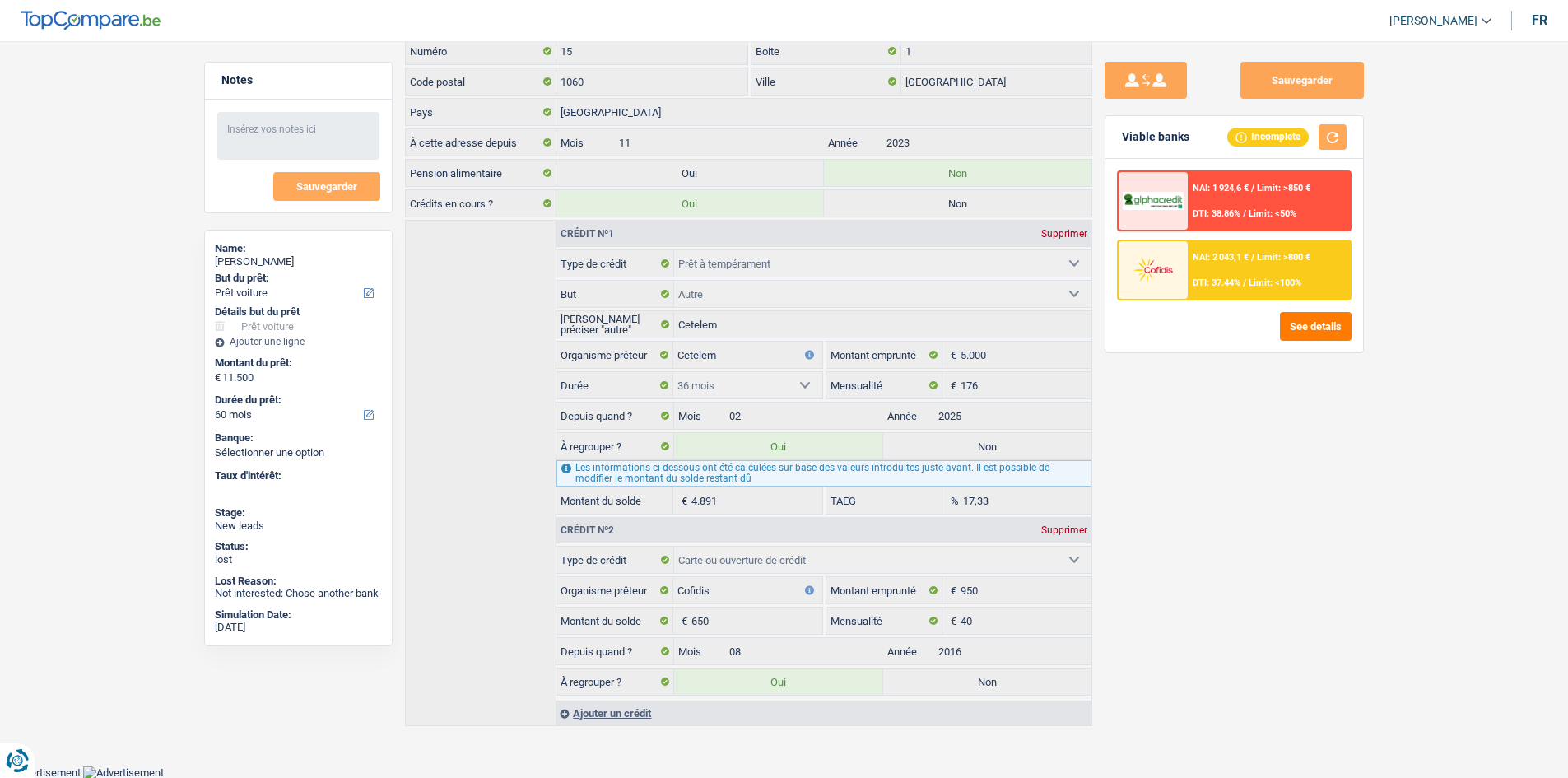 scroll, scrollTop: 0, scrollLeft: 0, axis: both 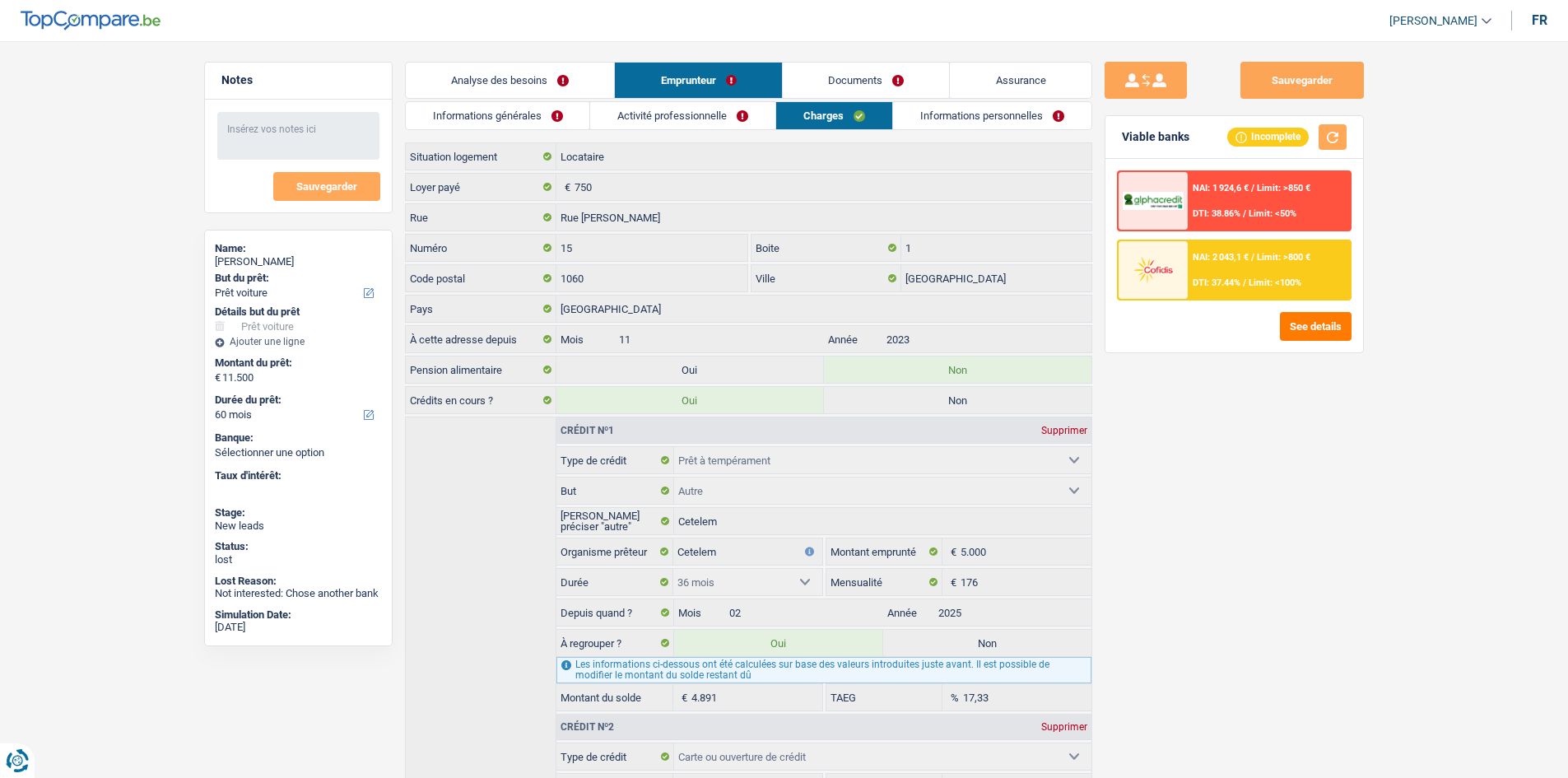 click on "Informations personnelles" at bounding box center [992, 115] 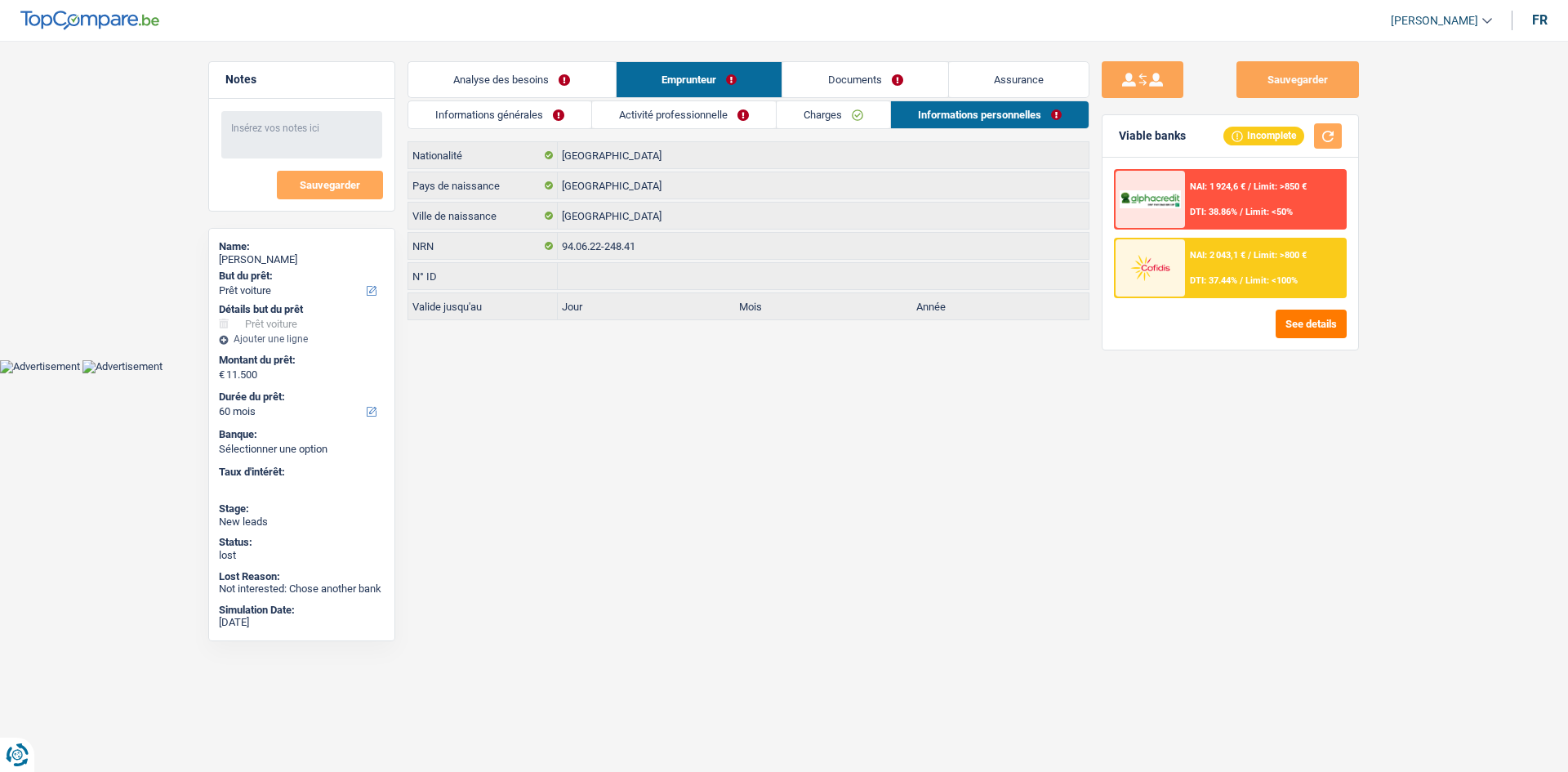click on "Activité professionnelle" at bounding box center (684, 114) 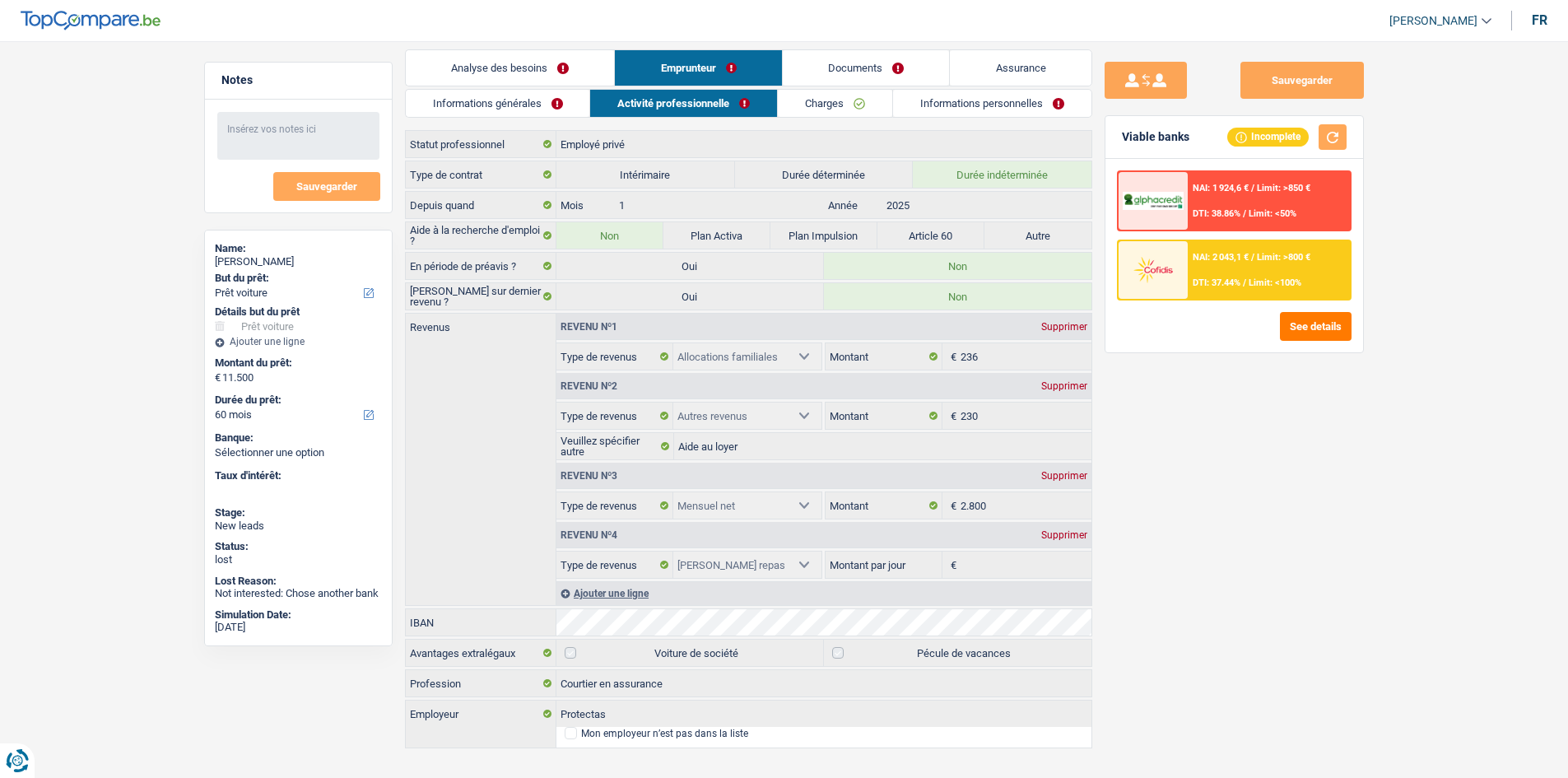 scroll, scrollTop: 0, scrollLeft: 0, axis: both 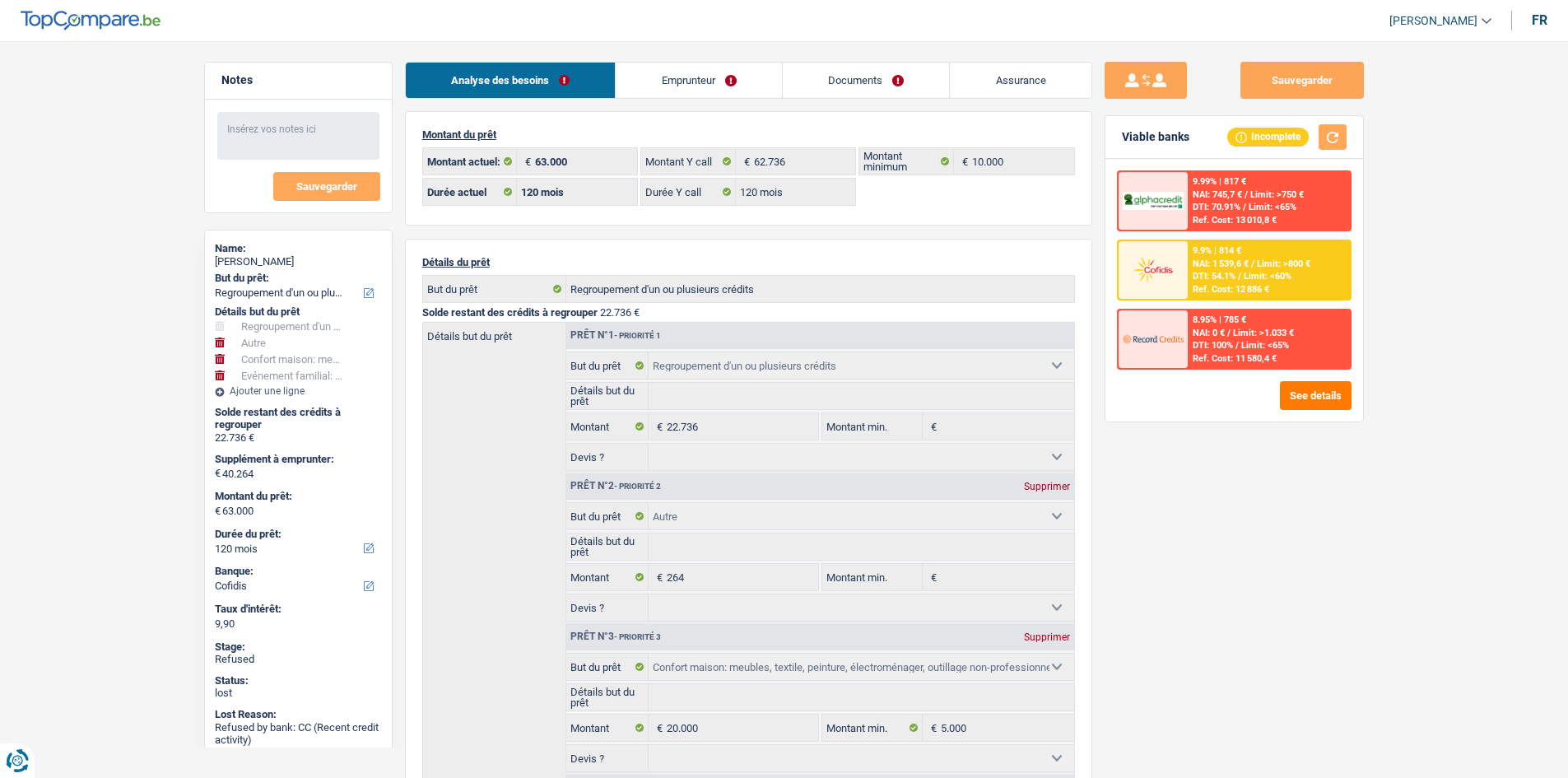 select on "refinancing" 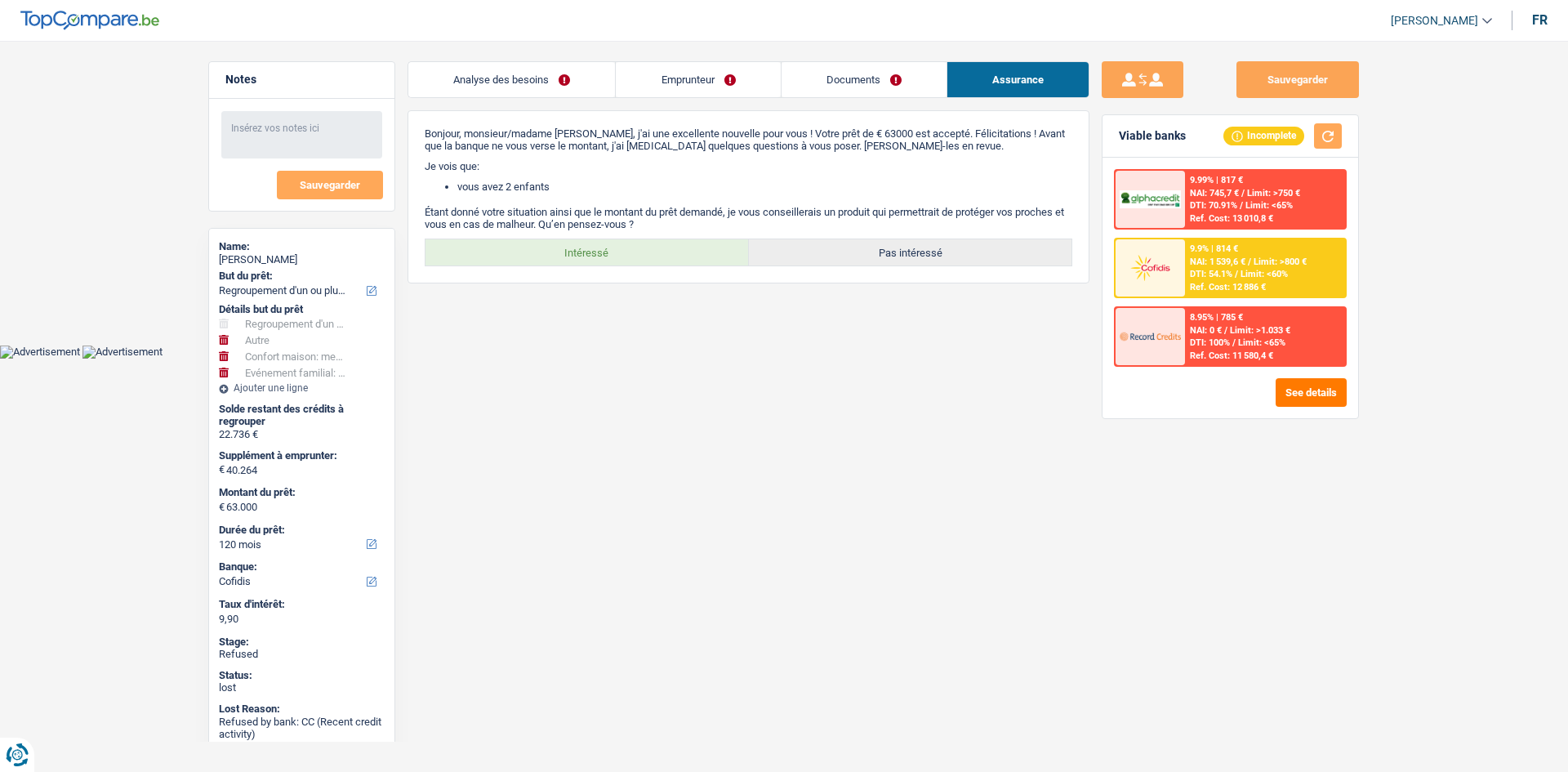 click on "Documents" at bounding box center (864, 79) 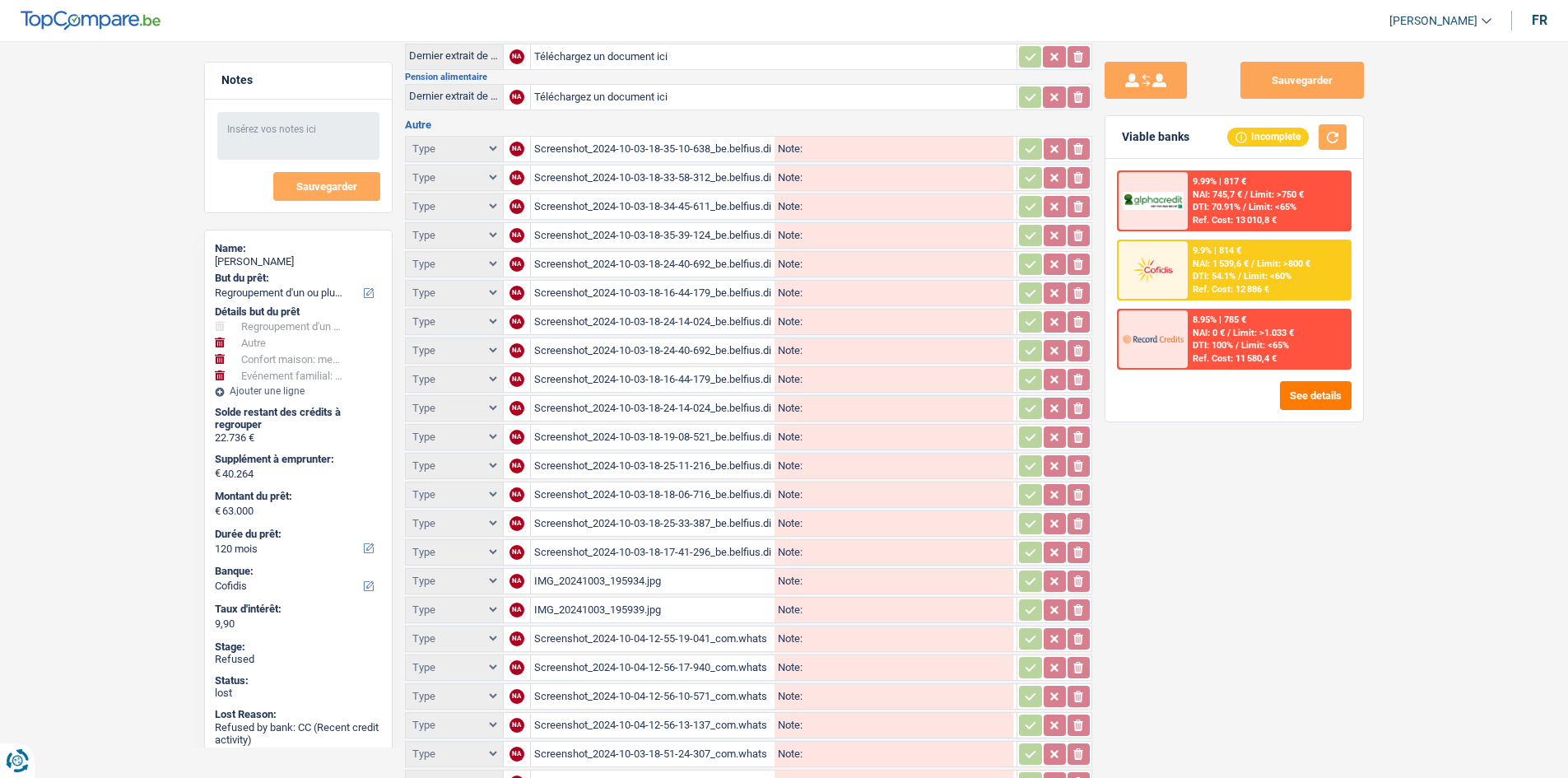 scroll, scrollTop: 412, scrollLeft: 0, axis: vertical 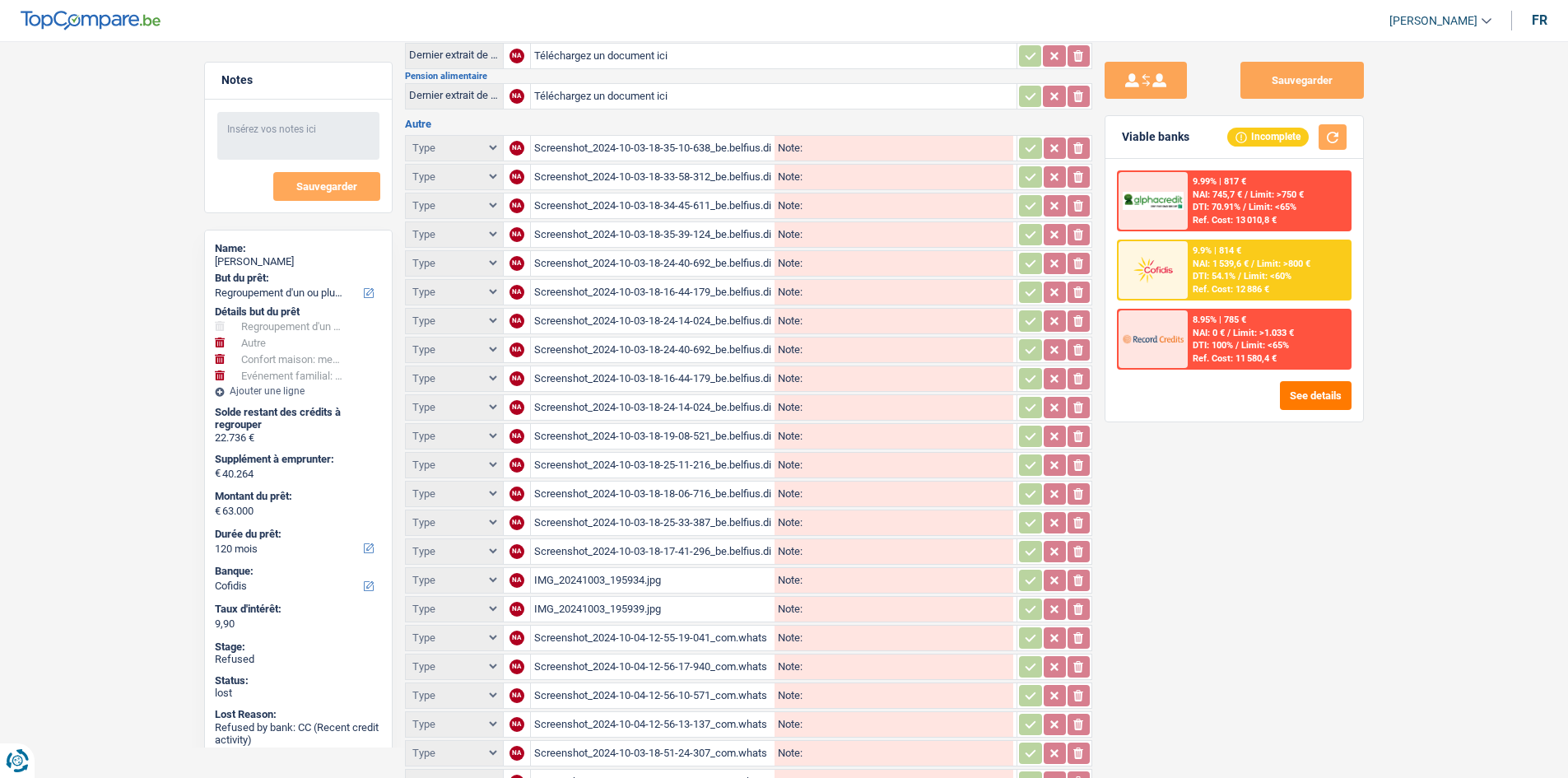 click on "IMG_20241003_195934.jpg" at bounding box center (653, 580) 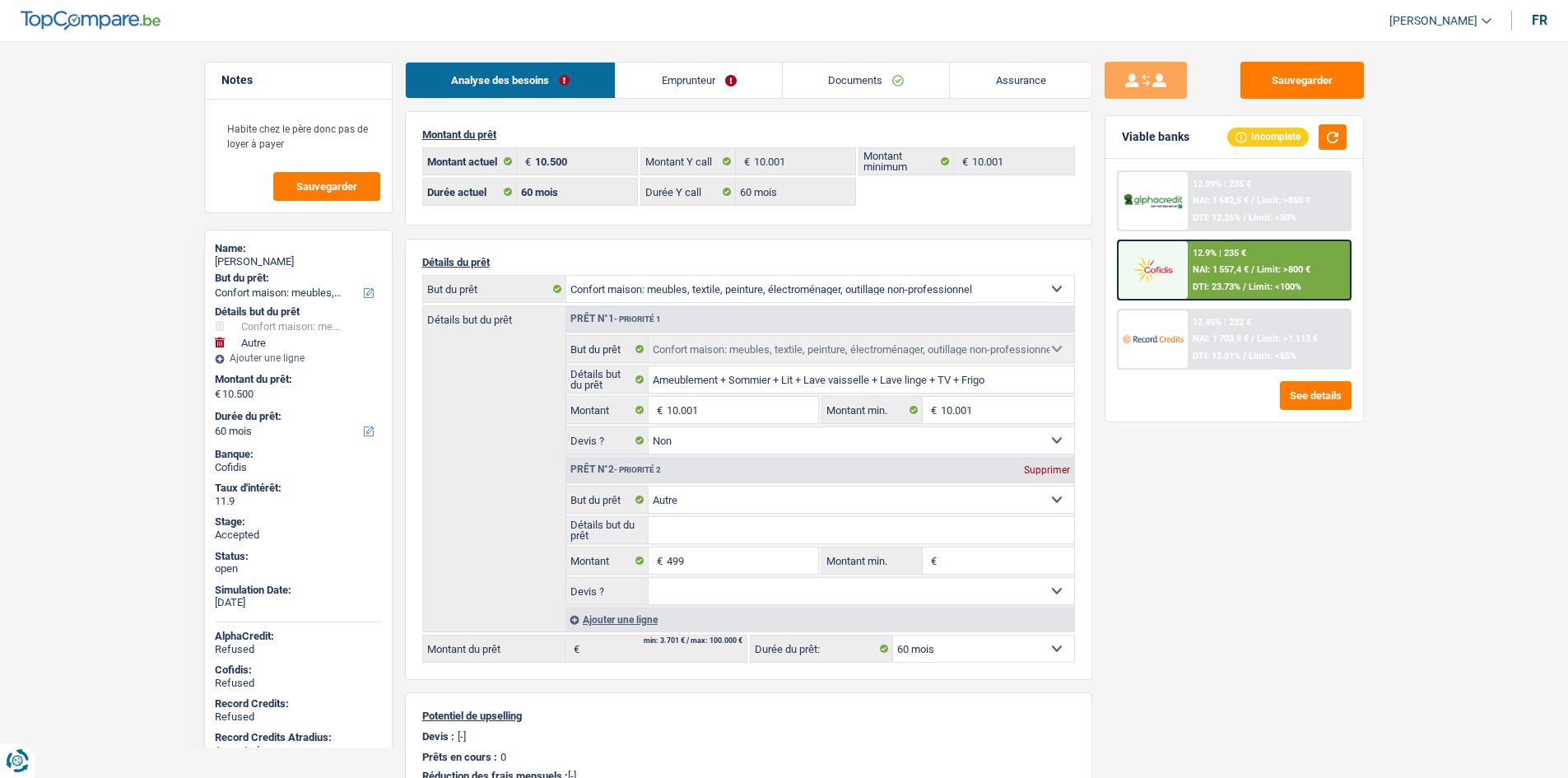 select on "household" 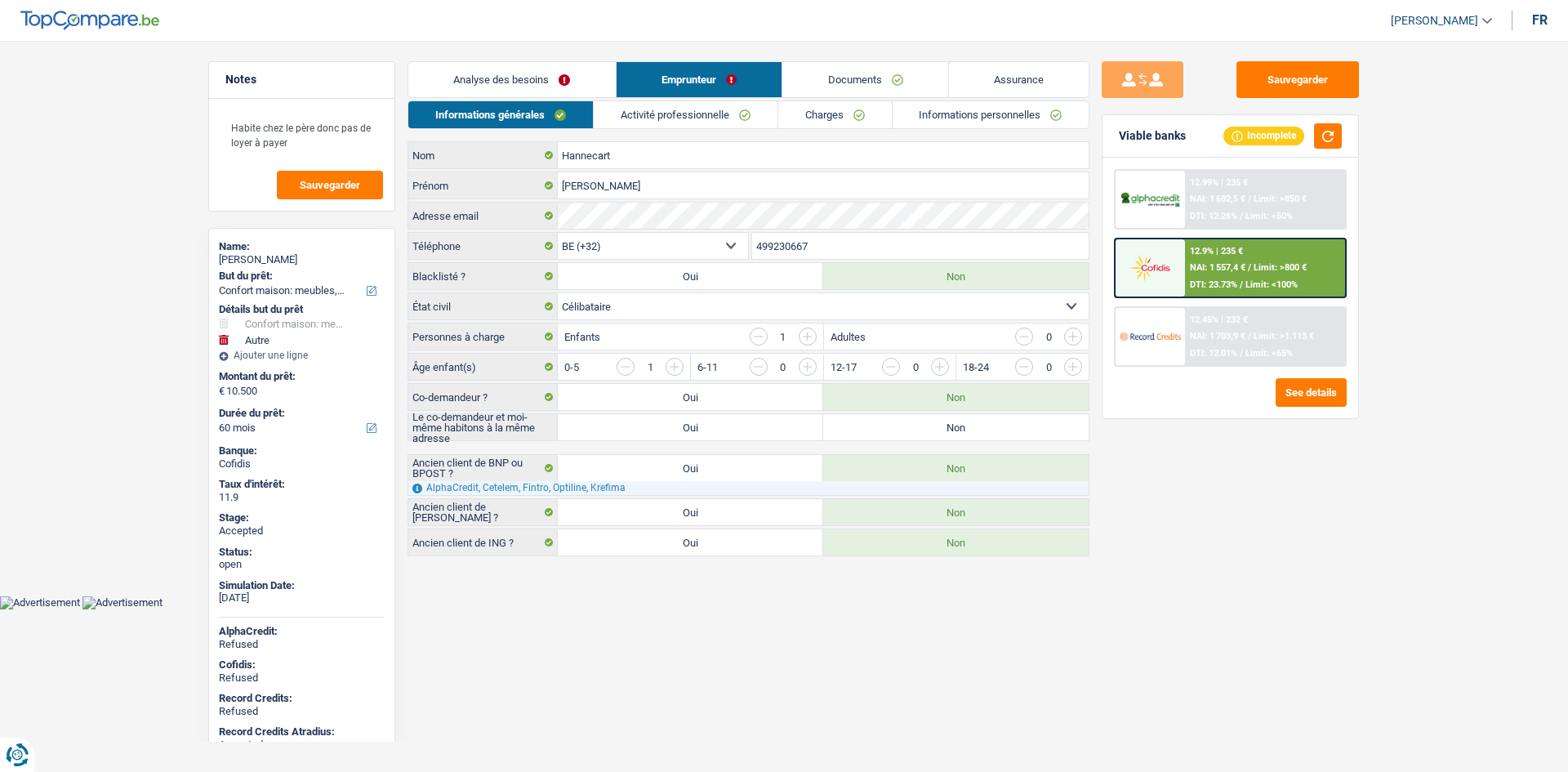 click on "Julie Hannecart" at bounding box center [301, 260] 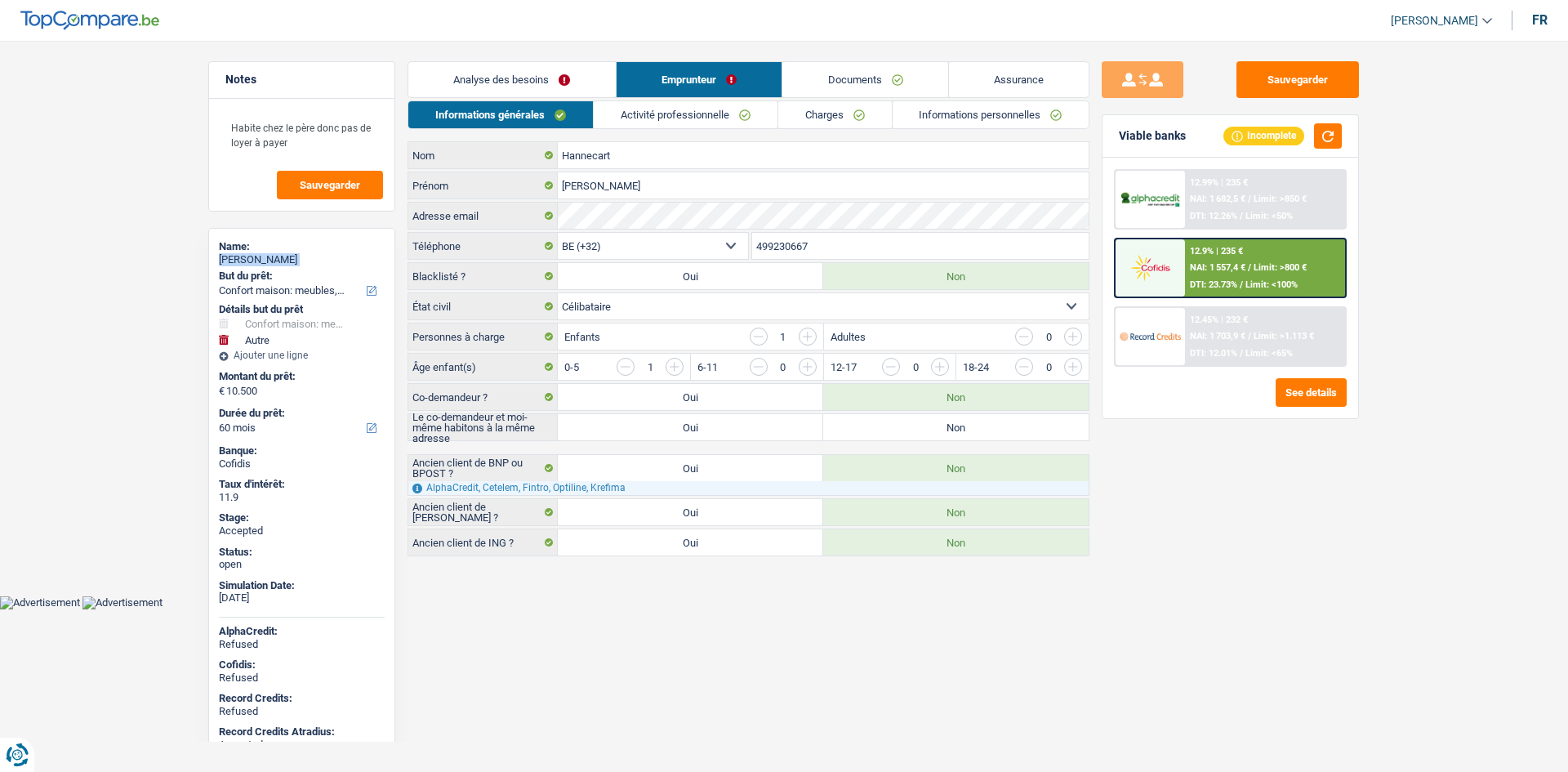 click on "Julie Hannecart" at bounding box center [301, 260] 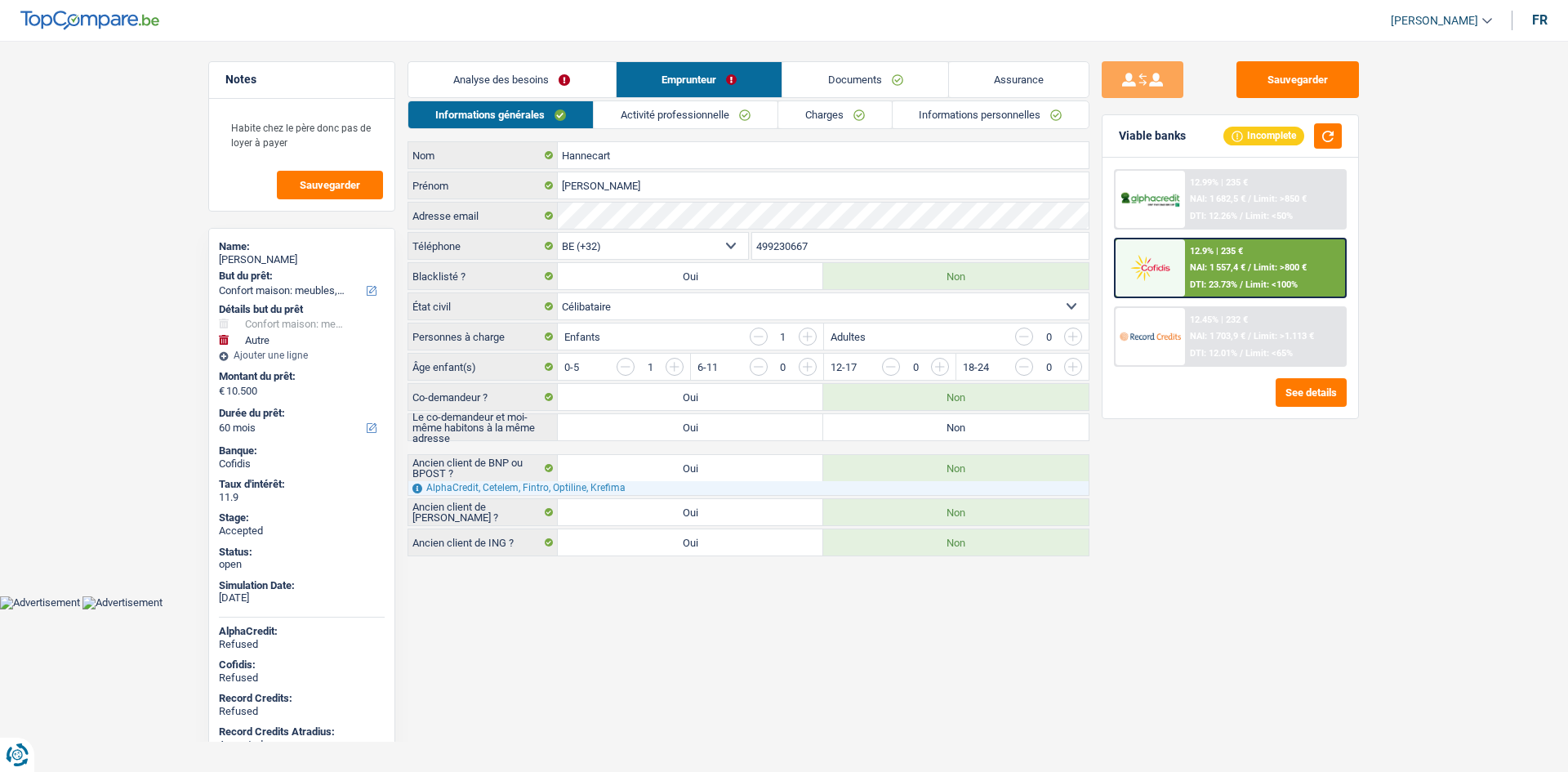 click on "499230667" at bounding box center (920, 246) 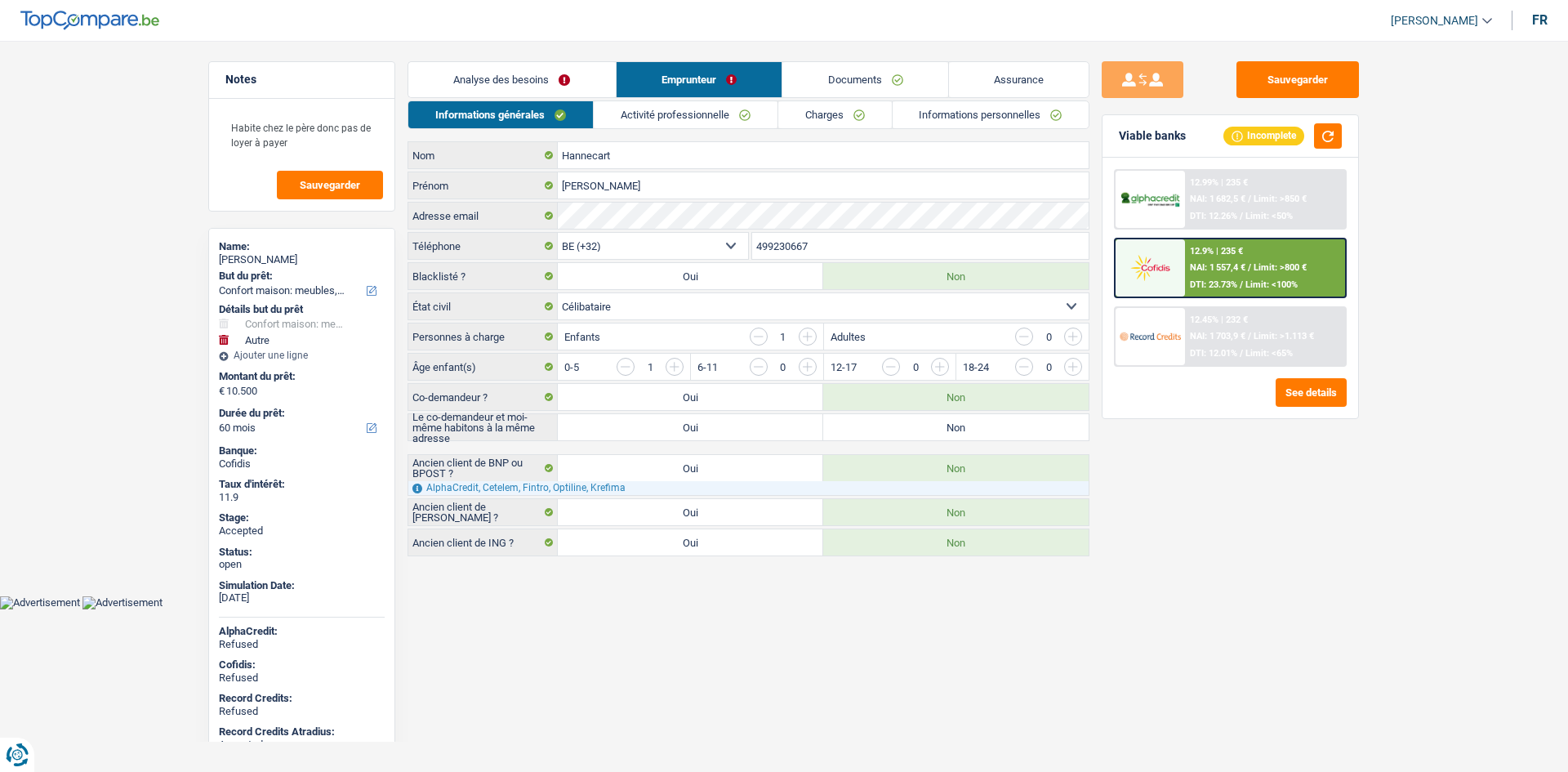 click on "Charges" at bounding box center [835, 114] 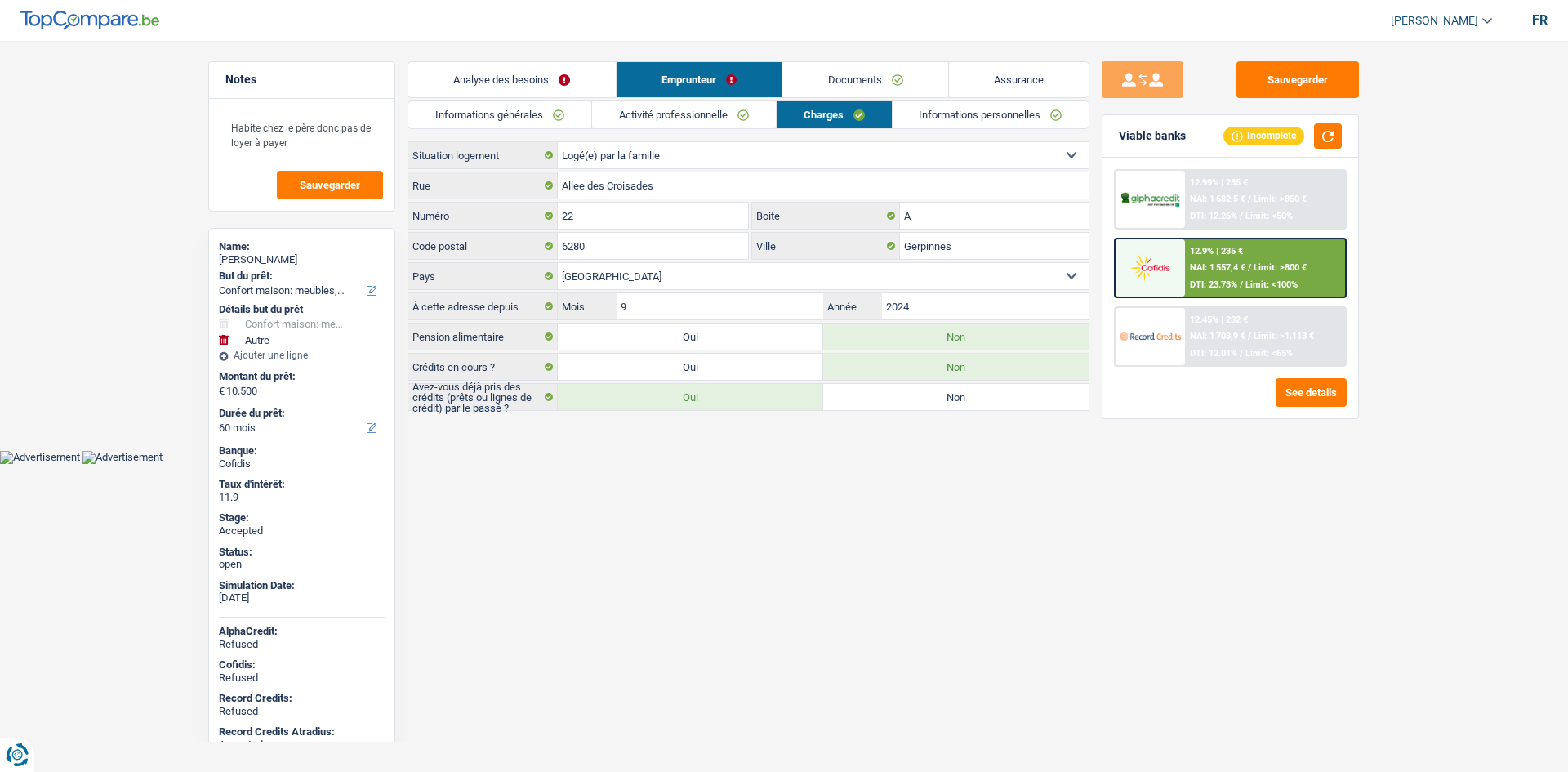 click on "Allee des Croisades
Rue
22
Numéro
A
Boite
6280
Code postal
Gerpinnes
Ville
Belgique Luxembourg
Sélectionner une option
Pays" at bounding box center (748, 230) 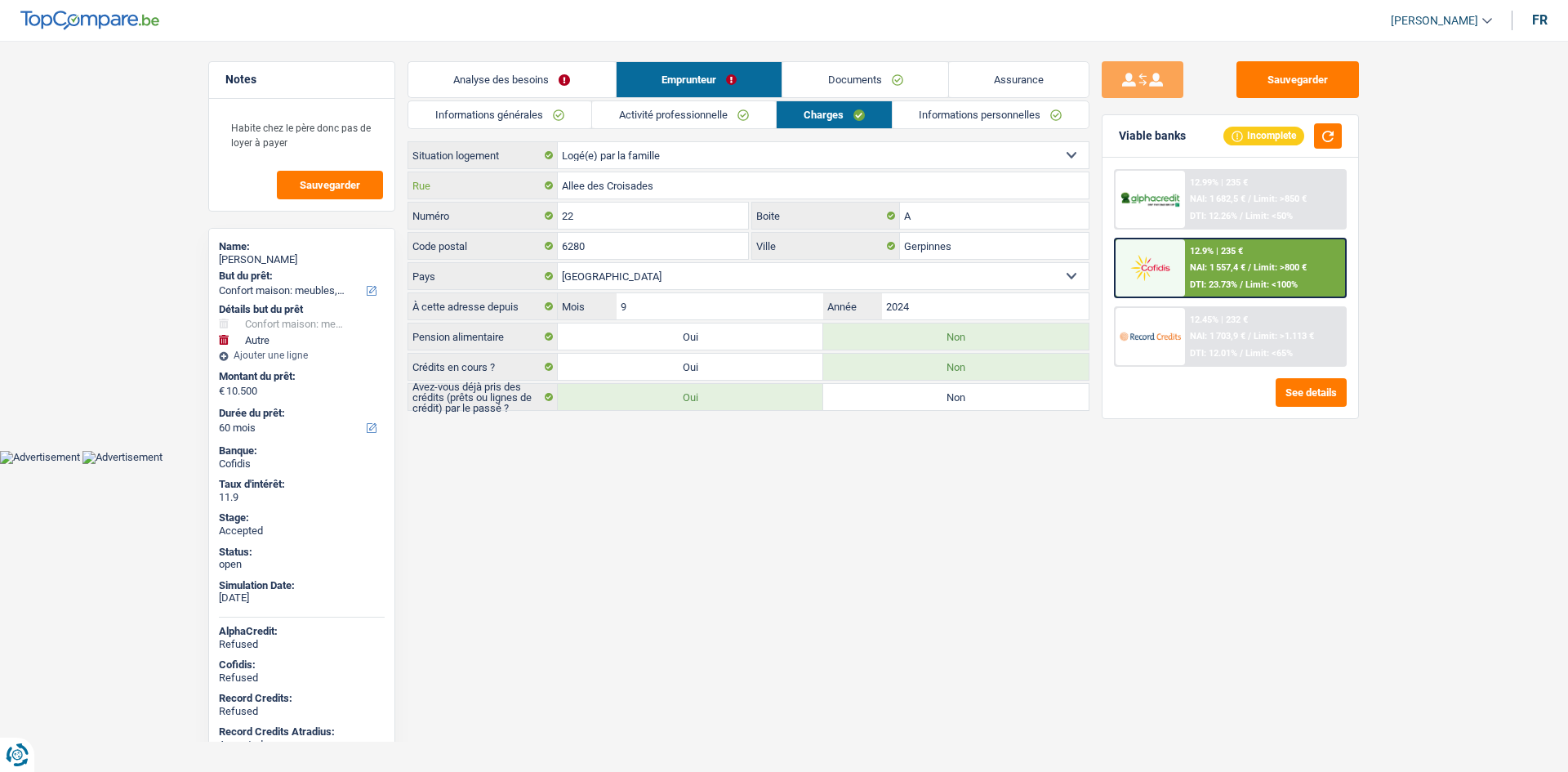 click on "Allee des Croisades" at bounding box center (823, 185) 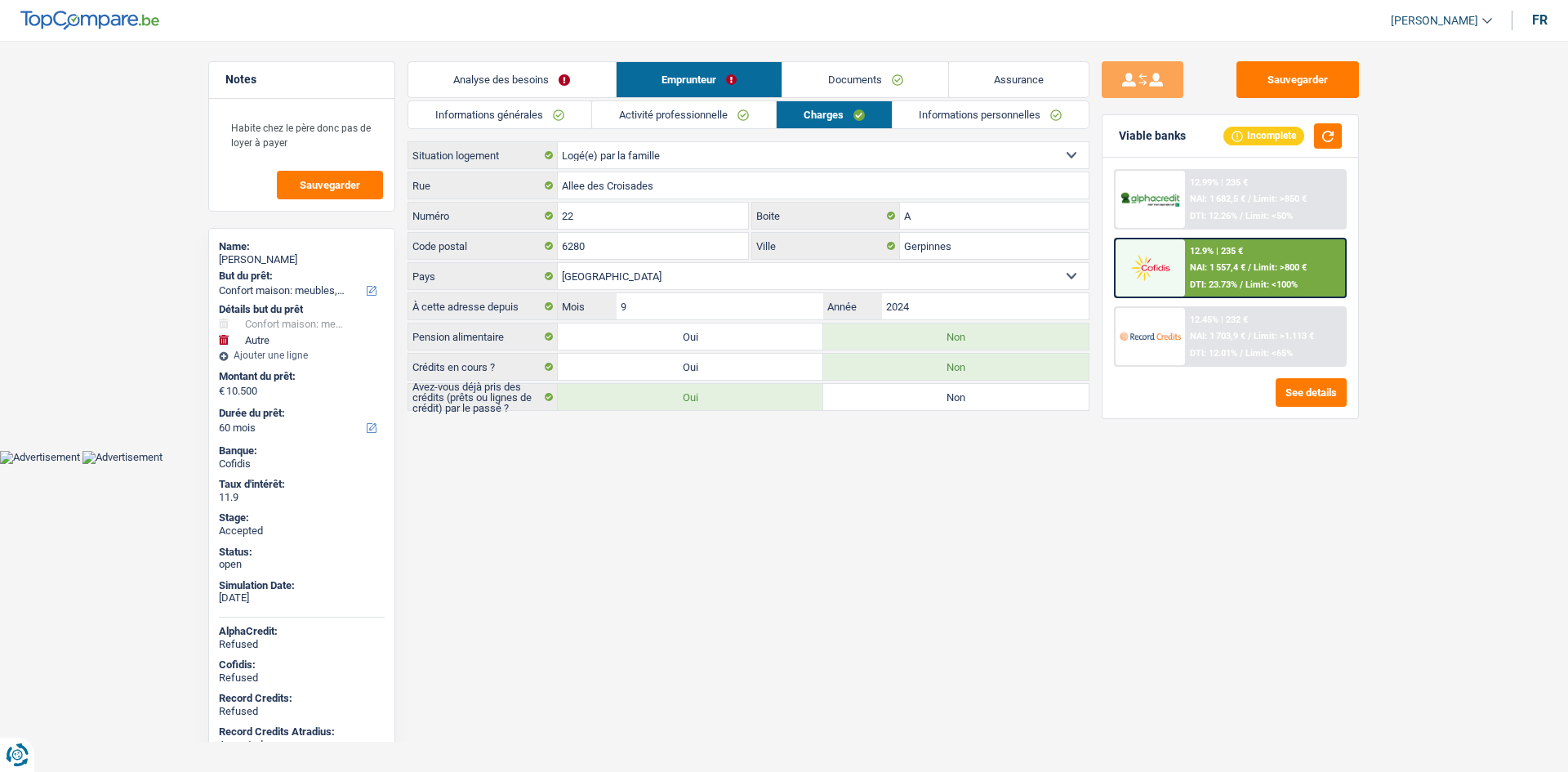click on "Habib Tasan
Se déconnecter
fr" at bounding box center [784, 20] 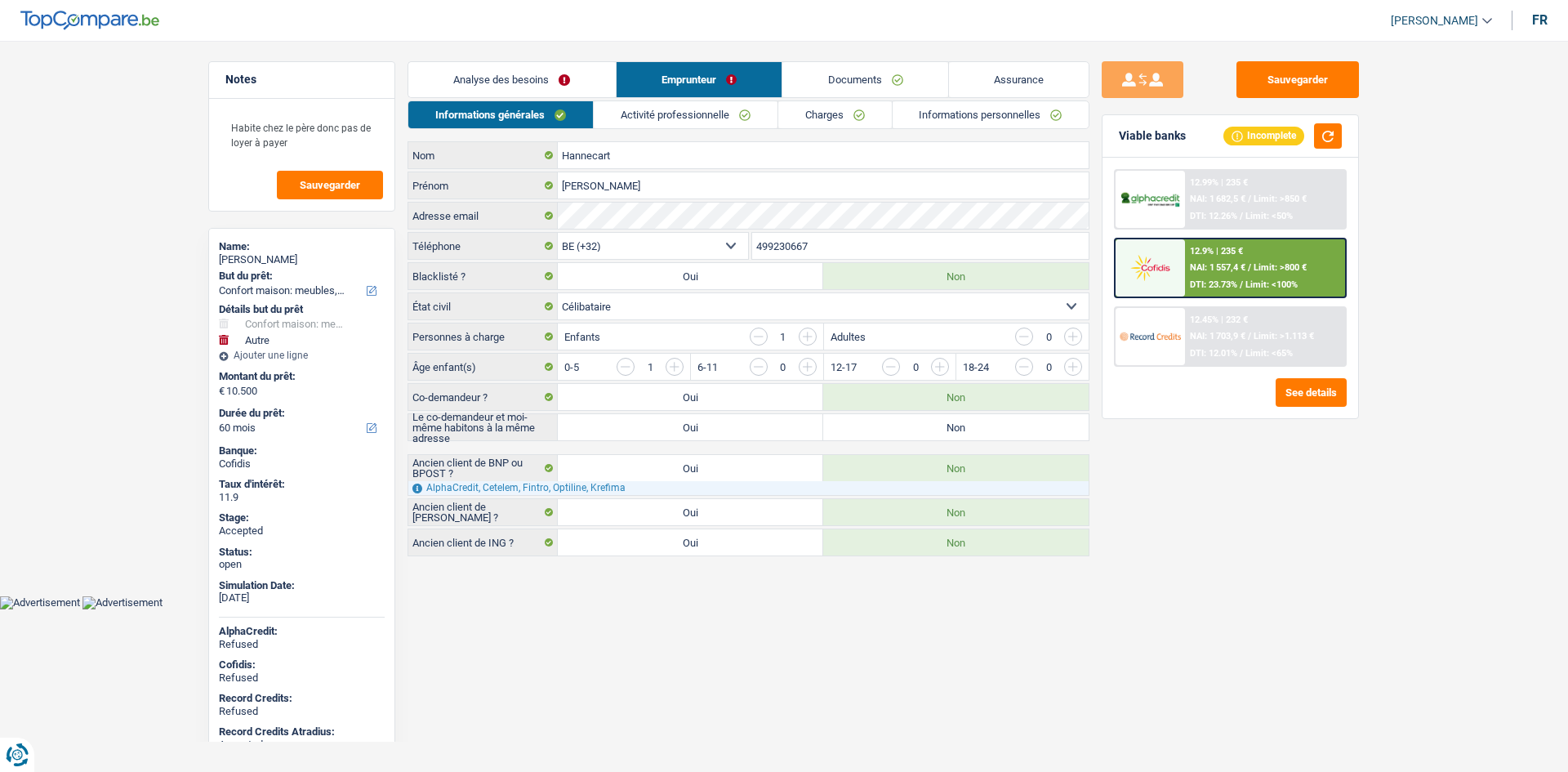 click on "Analyse des besoins" at bounding box center [512, 79] 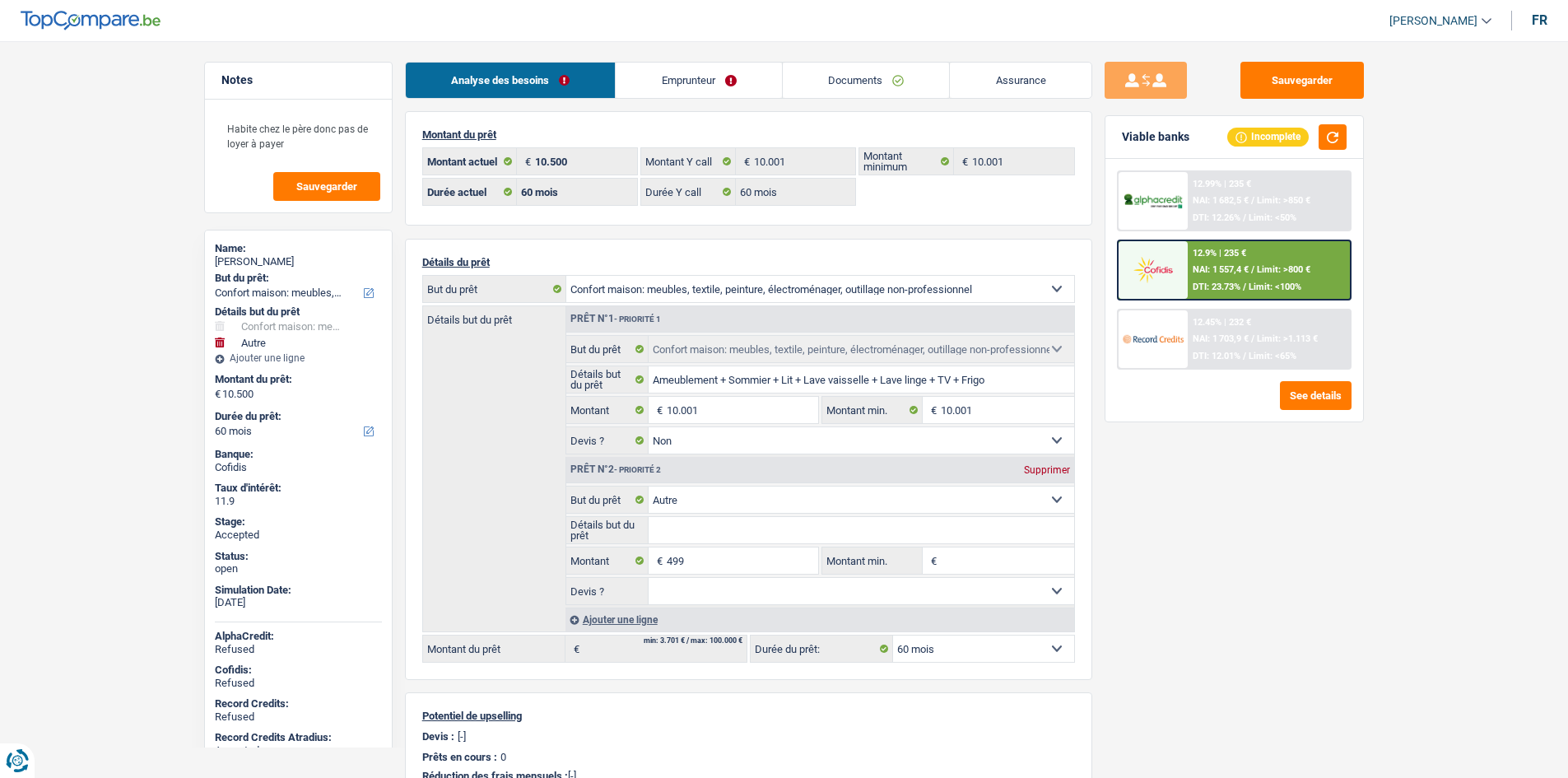 click on "Emprunteur" at bounding box center (699, 80) 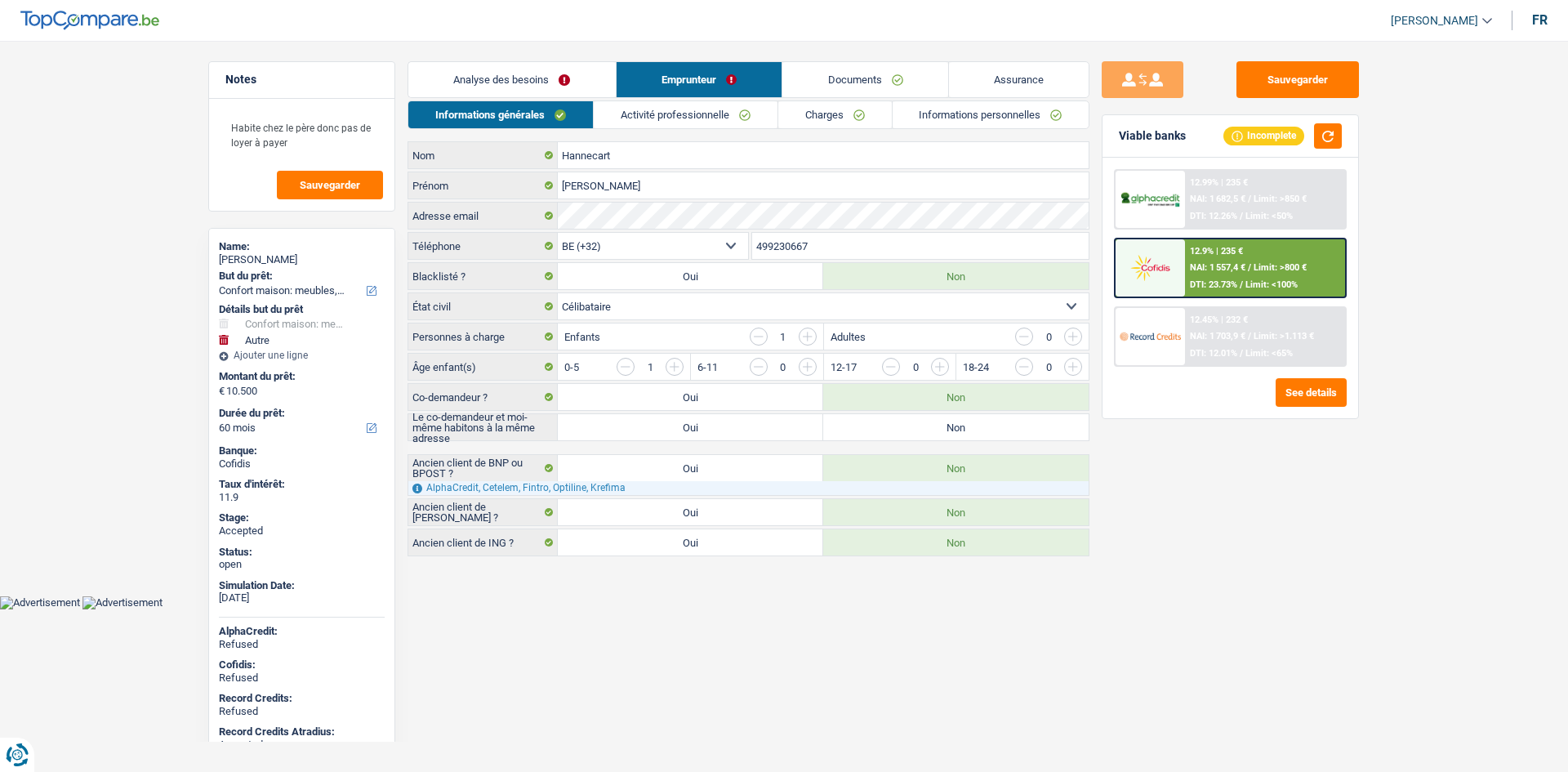 click on "Activité professionnelle" at bounding box center (685, 114) 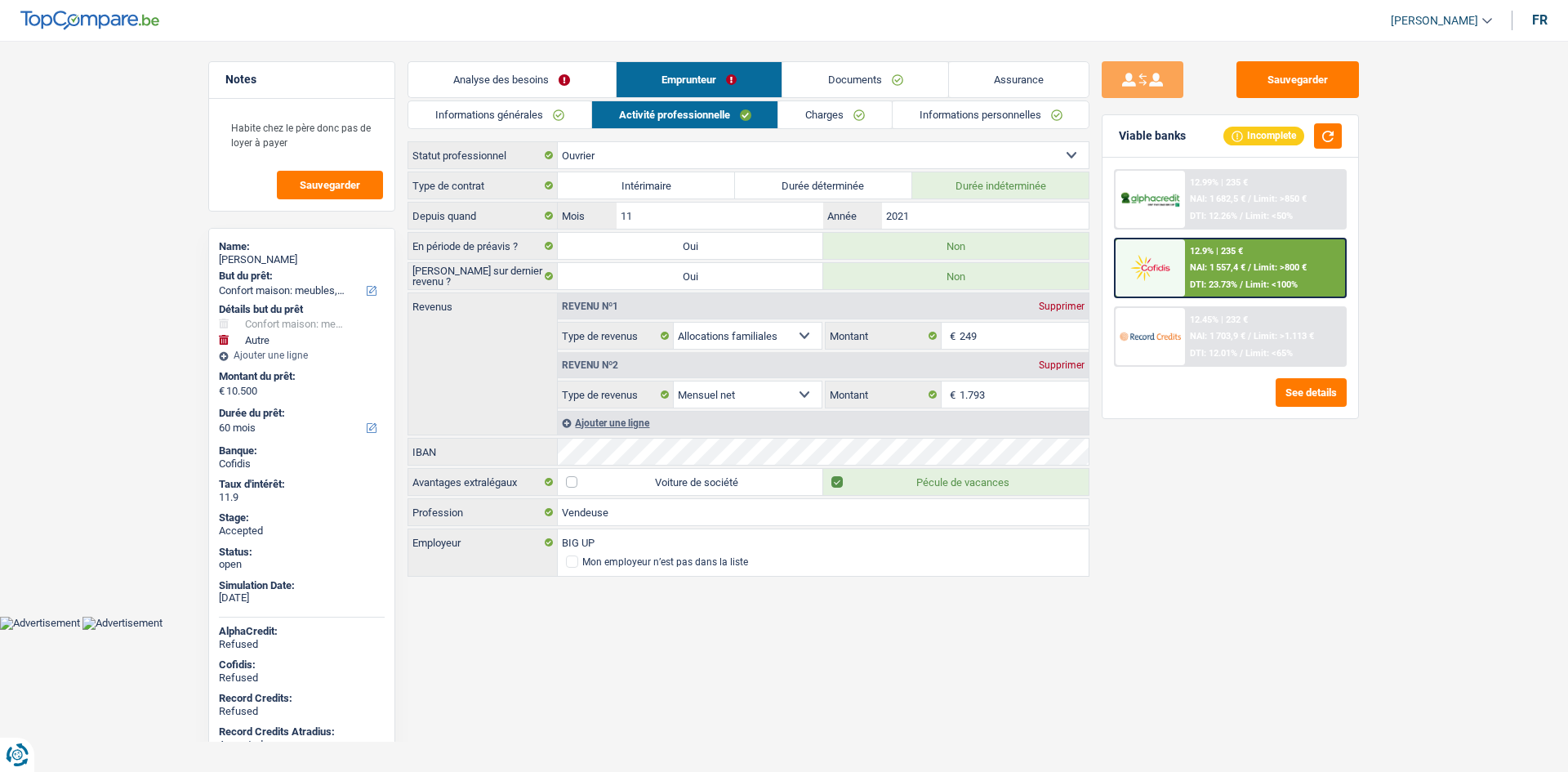 click on "Sauvegarder
Viable banks
Incomplete
12.99% | 235 €
NAI: 1 682,5 €
/
Limit: >850 €
DTI: 12.26%
/
Limit: <50%
12.9% | 235 €
NAI: 1 557,4 €
/
Limit: >800 €
DTI: 23.73%
/
Limit: <100%
/       /" at bounding box center (1230, 401) 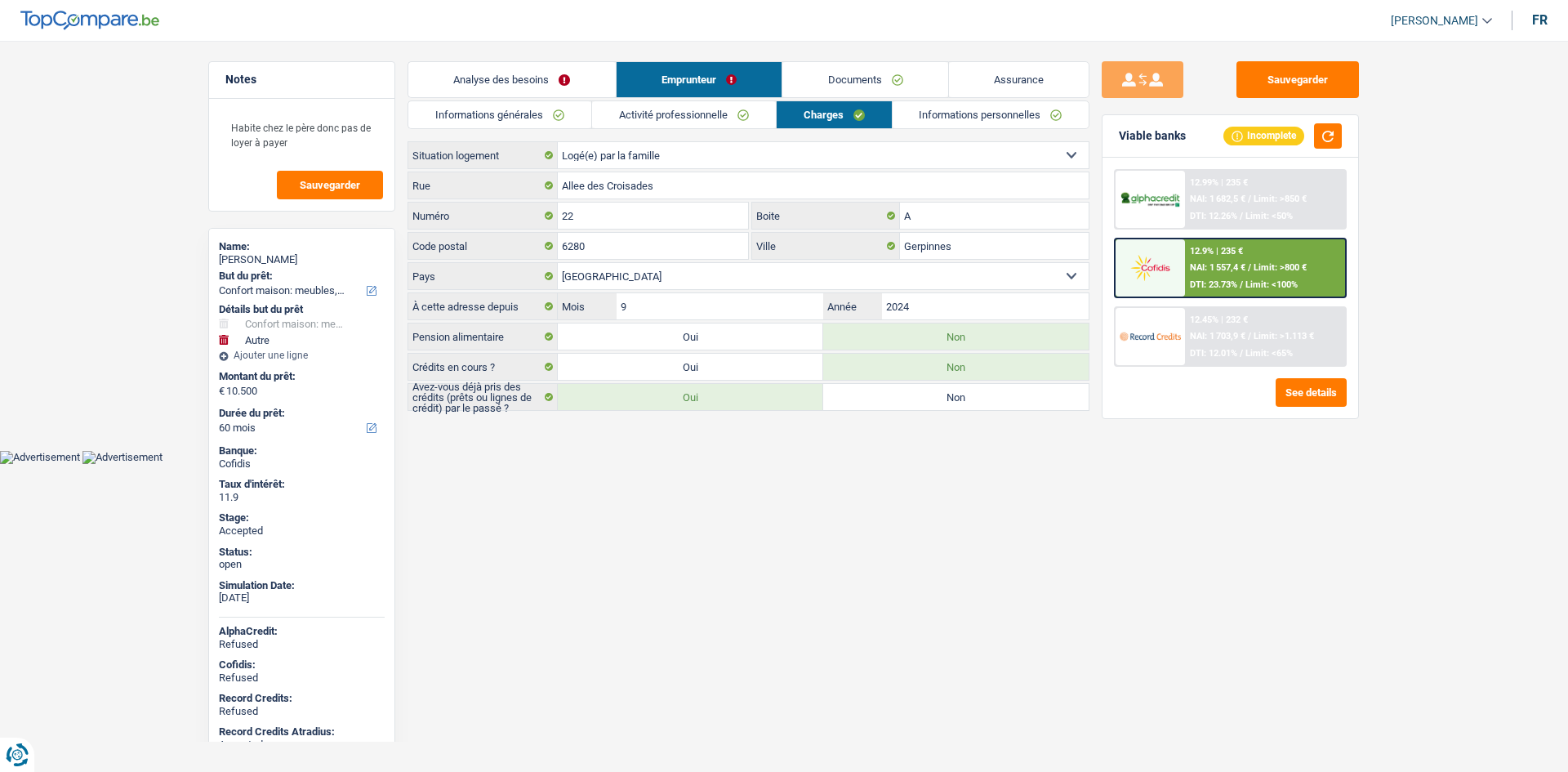 click on "Habib Tasan
Se déconnecter
fr
Notes
Habite chez le père donc pas de loyer à payer
Sauvegarder
Name:   Julie Hannecart   But du prêt: Confort maison: meubles, textile, peinture, électroménager, outillage non-professionnel Hifi, multimédia, gsm, ordinateur Aménagement: frais d'installation, déménagement Evénement familial: naissance, mariage, divorce, communion, décès Frais médicaux Frais d'études Frais permis de conduire Loisirs: voyage, sport, musique Rafraîchissement: petits travaux maison et jardin Frais judiciaires Réparation voiture Prêt rénovation (non disponible pour les non-propriétaires) Prêt énergie (non disponible pour les non-propriétaires) Prêt voiture Taxes, impôts non professionnels Rénovation bien à l'étranger Dettes familiales Assurance Autre
Sélectionner une option
Hifi, multimédia, gsm, ordinateur Autre" at bounding box center [784, 232] 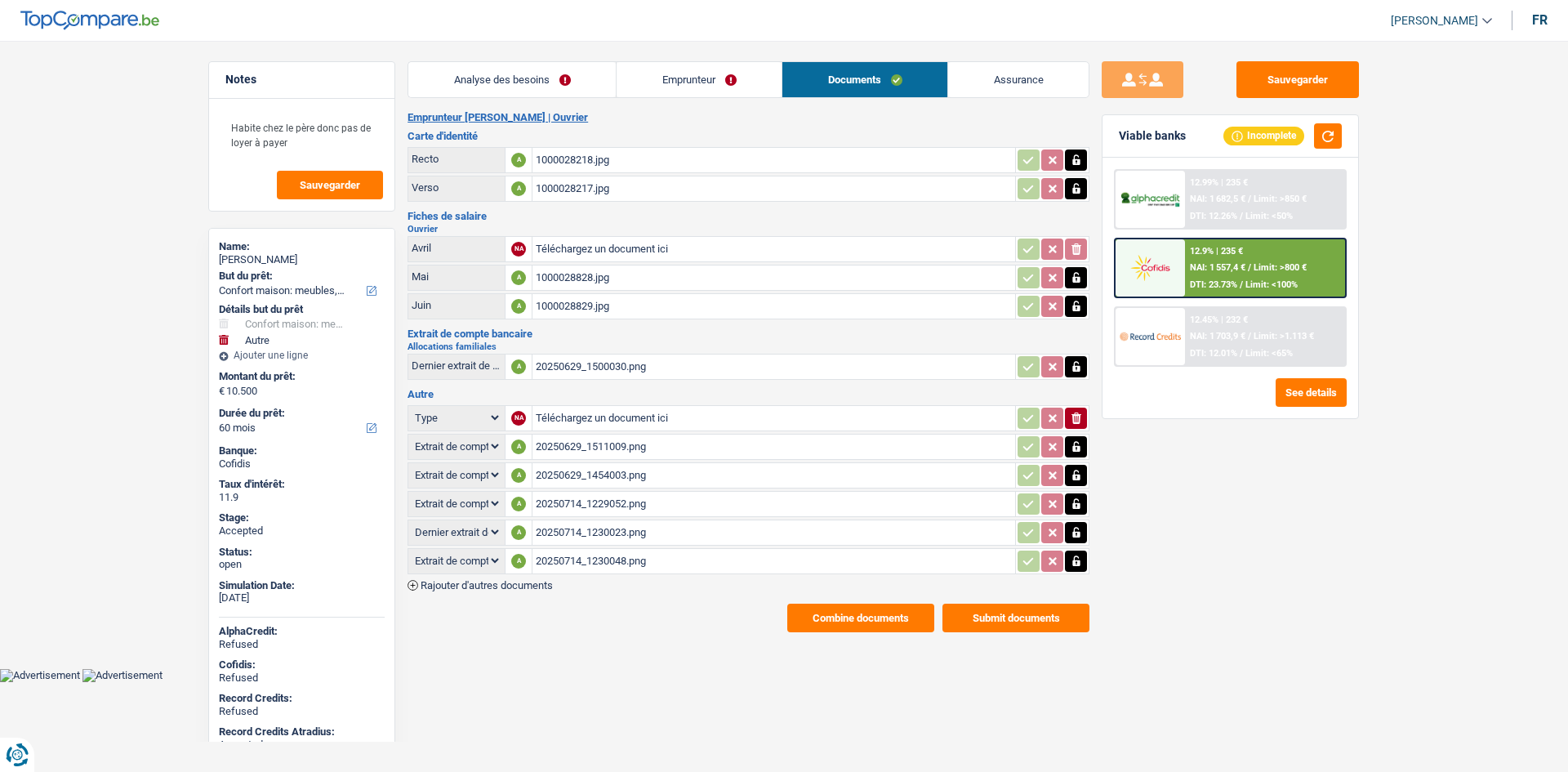 click on "1000028828.jpg" at bounding box center (773, 278) 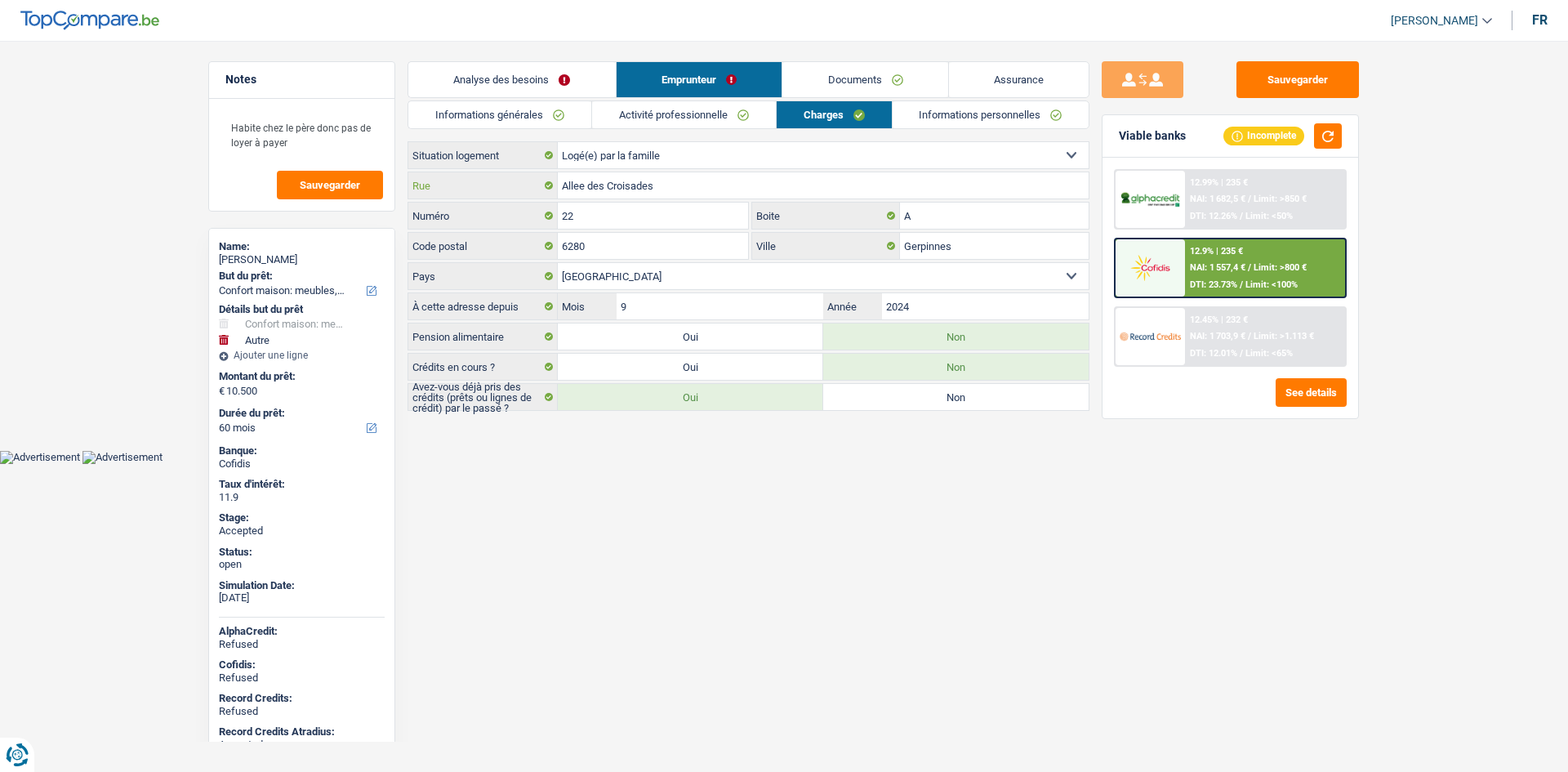 click on "Allee des Croisades" at bounding box center [823, 185] 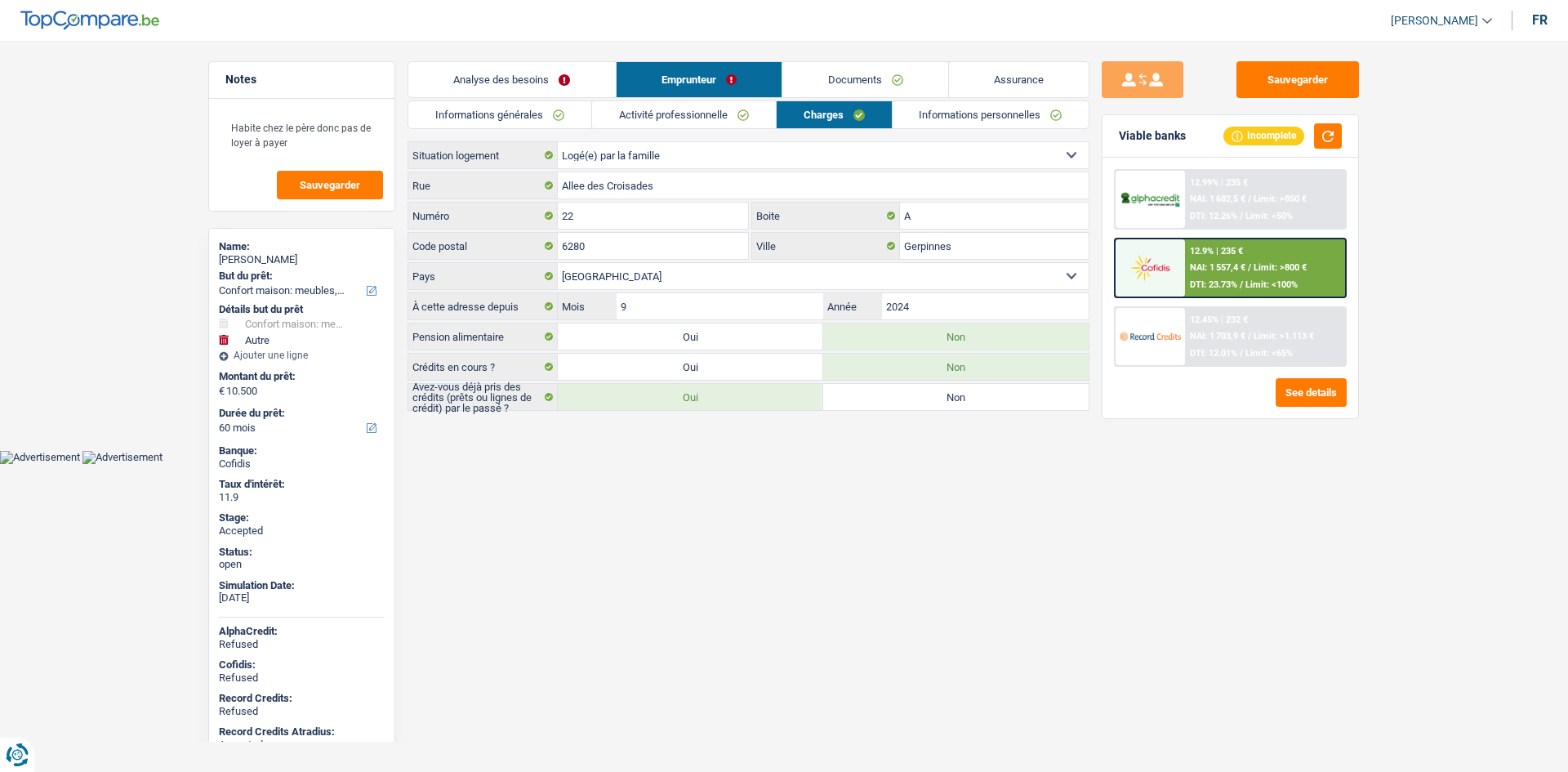 click on "Habib Tasan
Se déconnecter
fr
Notes
Habite chez le père donc pas de loyer à payer
Sauvegarder
Name:   Julie Hannecart   But du prêt: Confort maison: meubles, textile, peinture, électroménager, outillage non-professionnel Hifi, multimédia, gsm, ordinateur Aménagement: frais d'installation, déménagement Evénement familial: naissance, mariage, divorce, communion, décès Frais médicaux Frais d'études Frais permis de conduire Loisirs: voyage, sport, musique Rafraîchissement: petits travaux maison et jardin Frais judiciaires Réparation voiture Prêt rénovation (non disponible pour les non-propriétaires) Prêt énergie (non disponible pour les non-propriétaires) Prêt voiture Taxes, impôts non professionnels Rénovation bien à l'étranger Dettes familiales Assurance Autre
Sélectionner une option
Hifi, multimédia, gsm, ordinateur Autre" at bounding box center (784, 232) 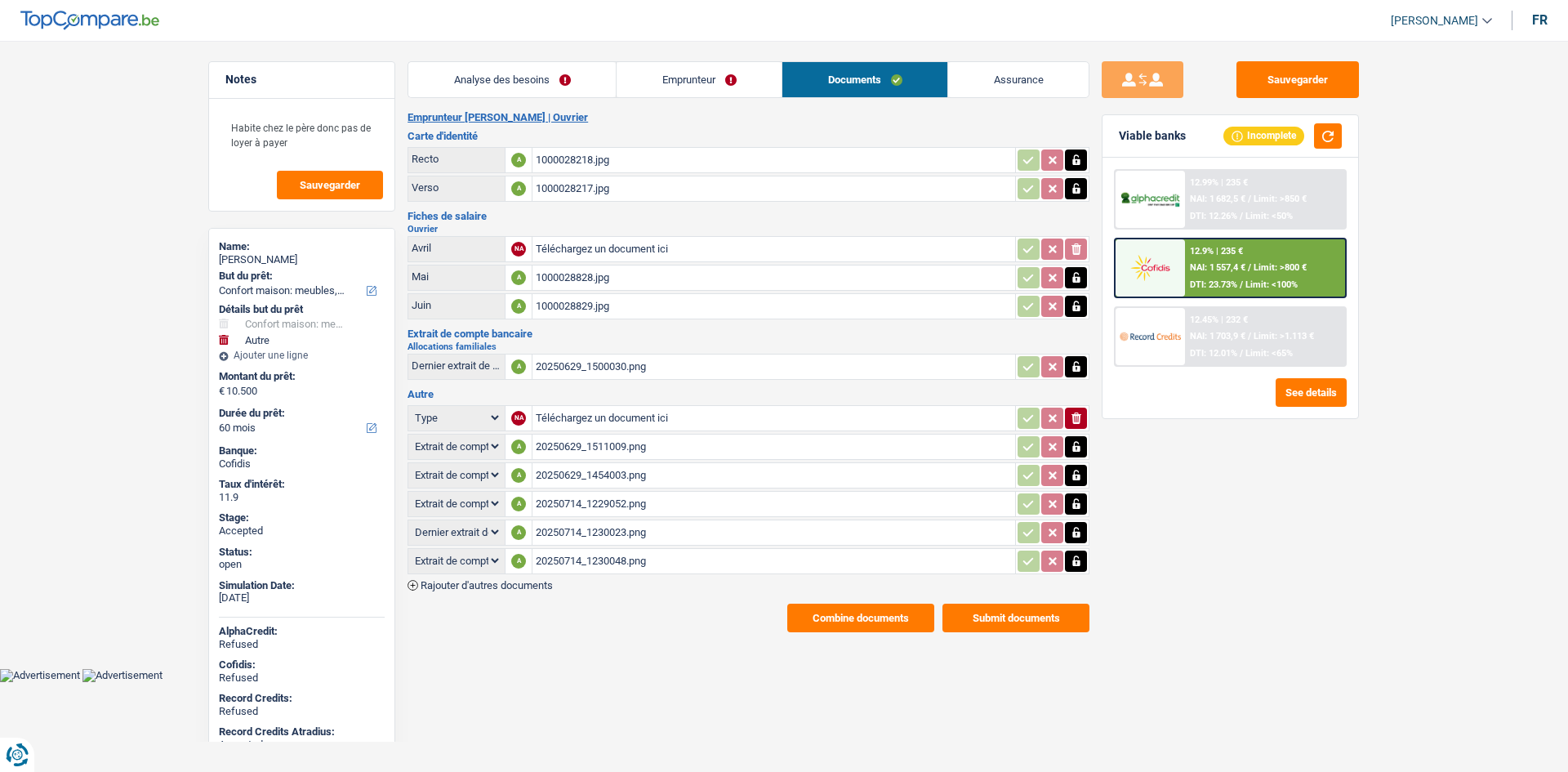 click on "1000028828.jpg" at bounding box center [773, 278] 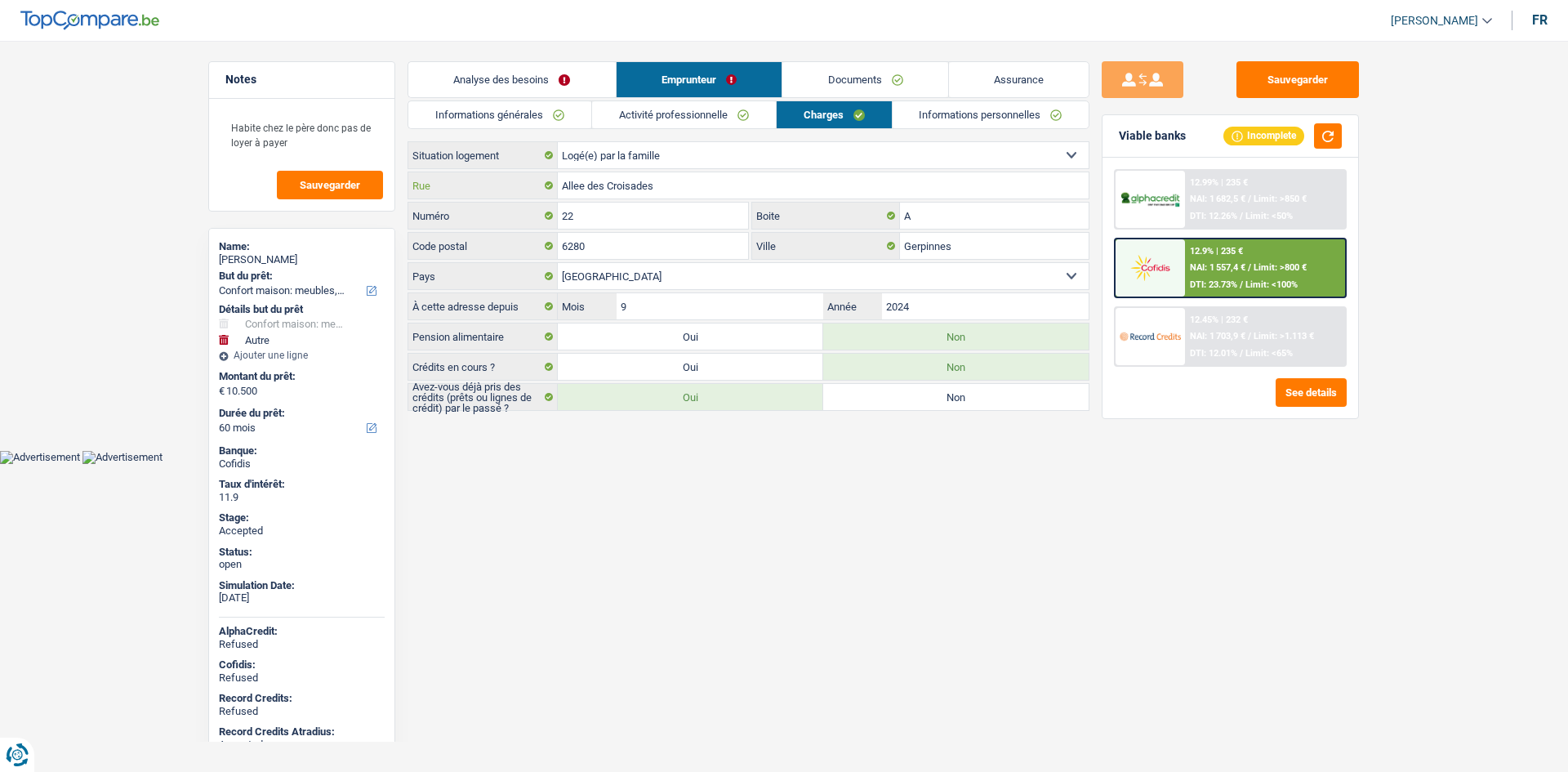 click on "Allee des Croisades" at bounding box center (823, 185) 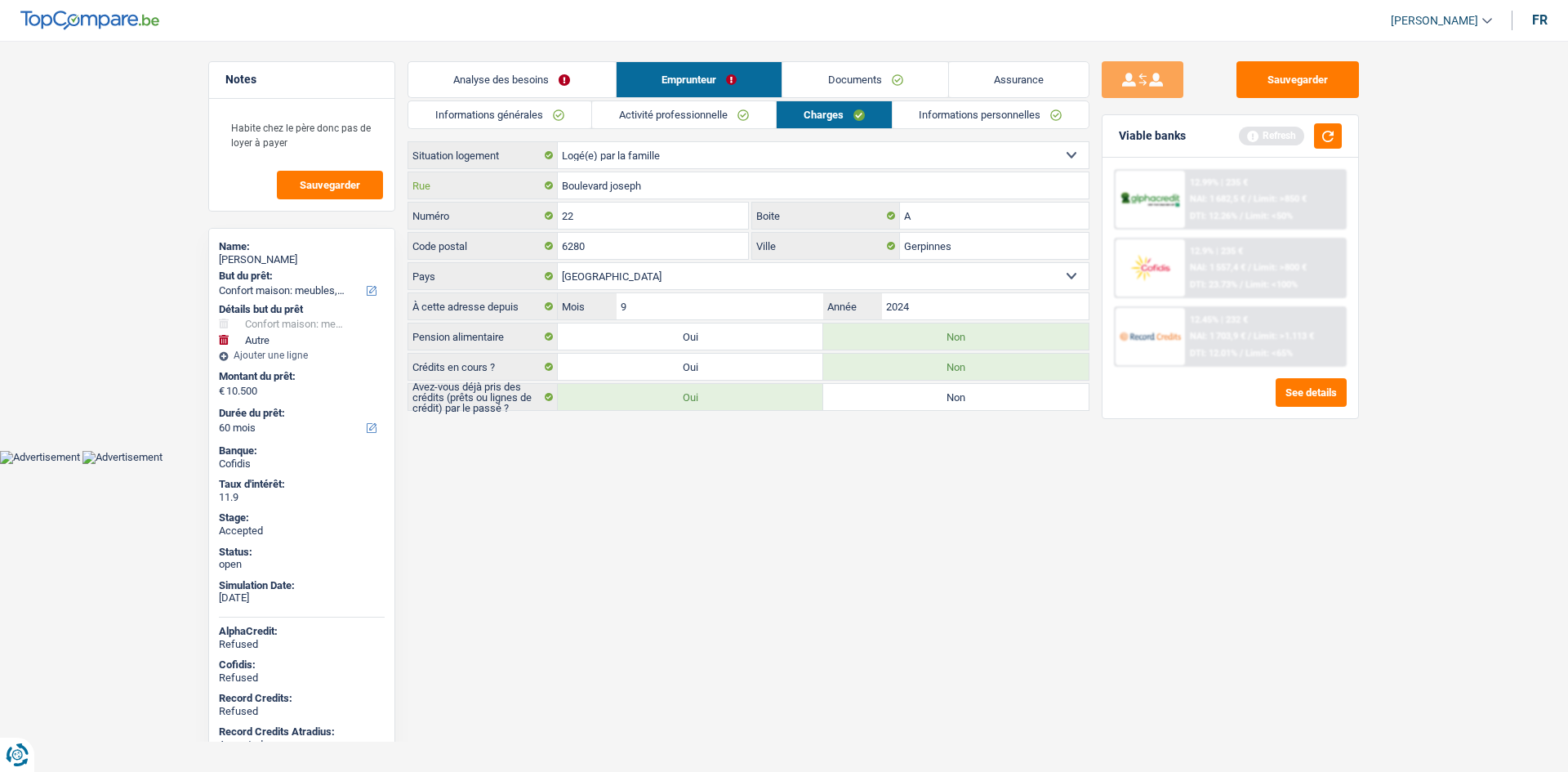 type on "Boulevard joseph" 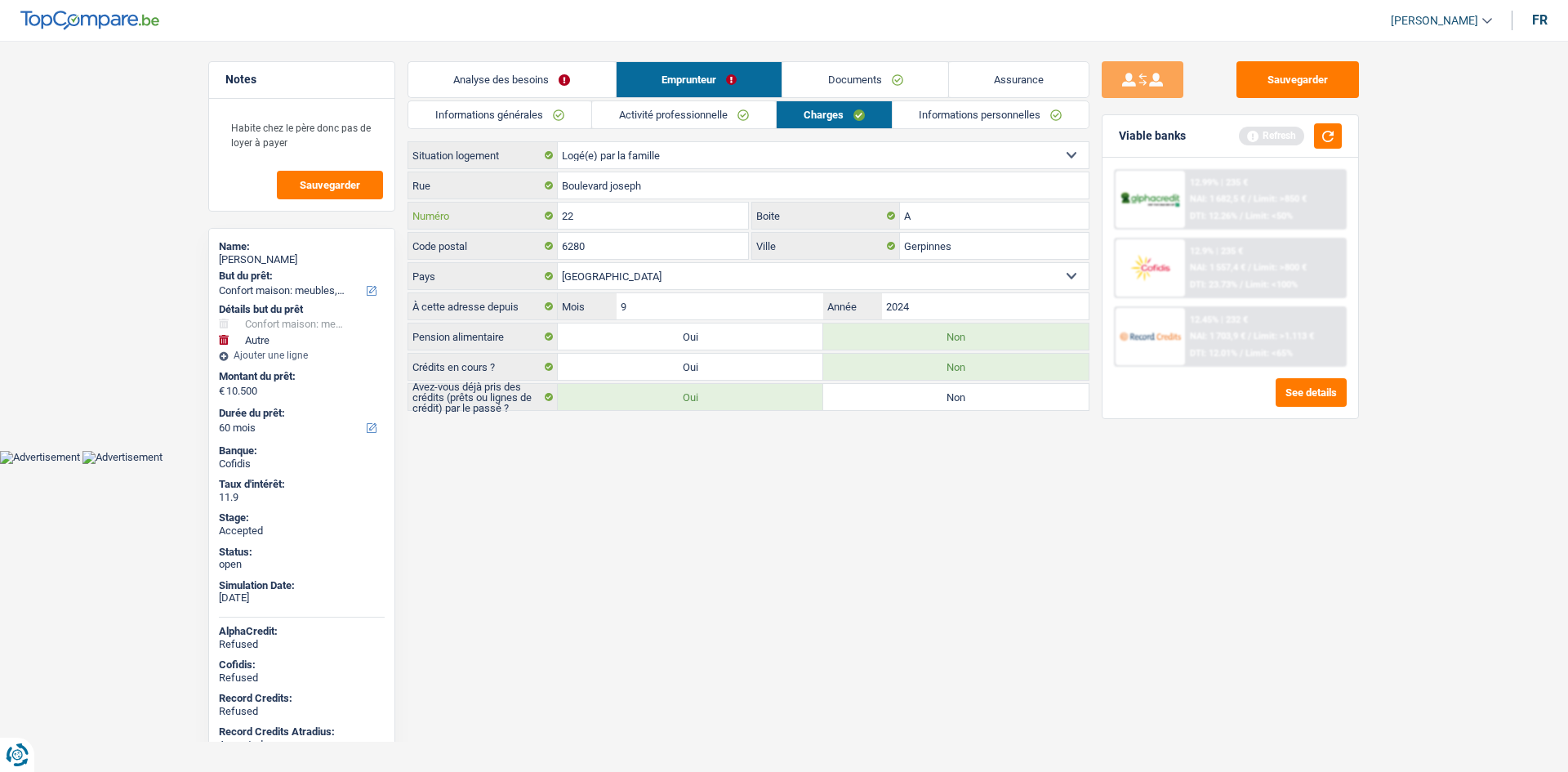 click on "22" at bounding box center [653, 216] 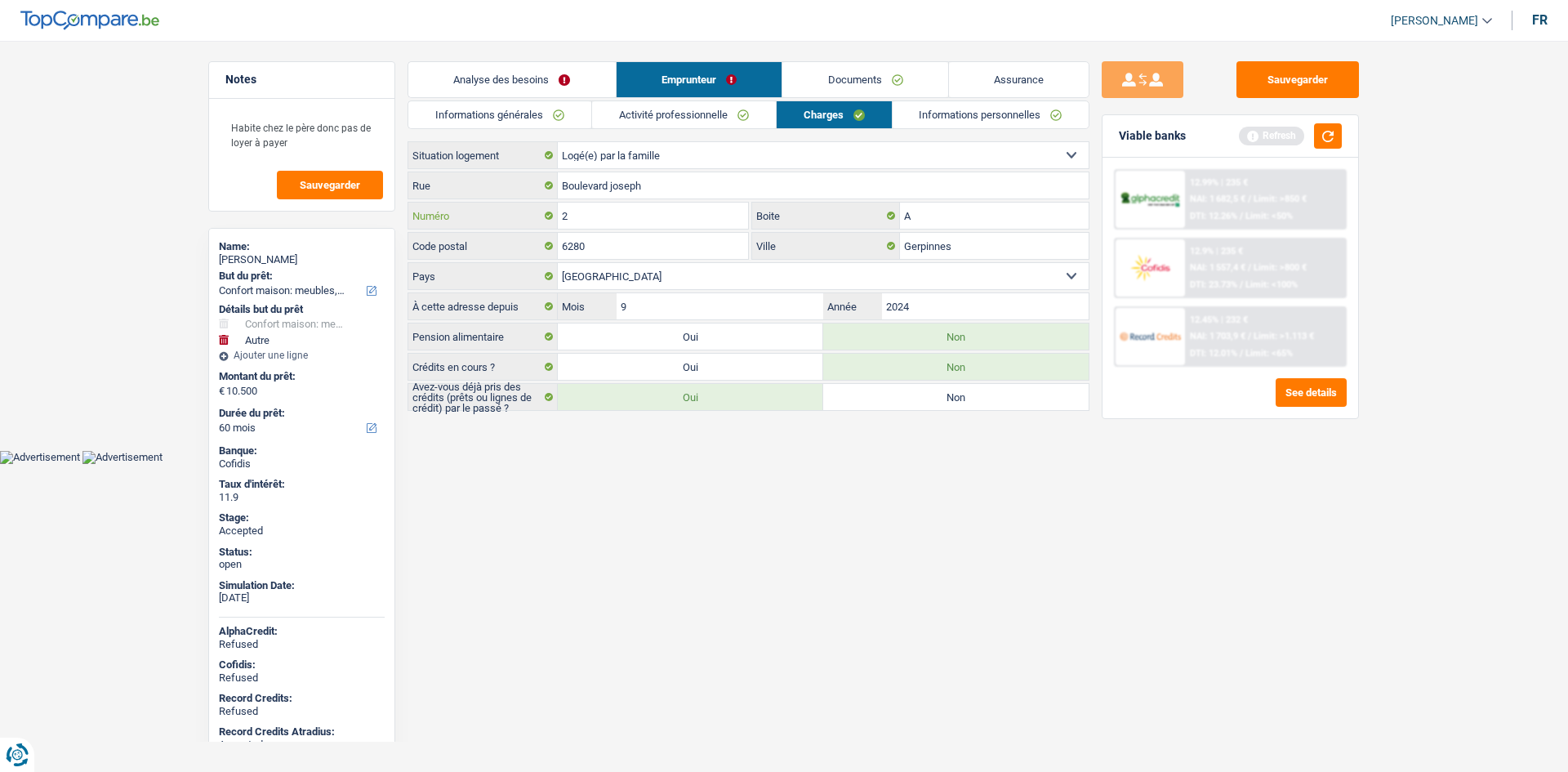 type on "2" 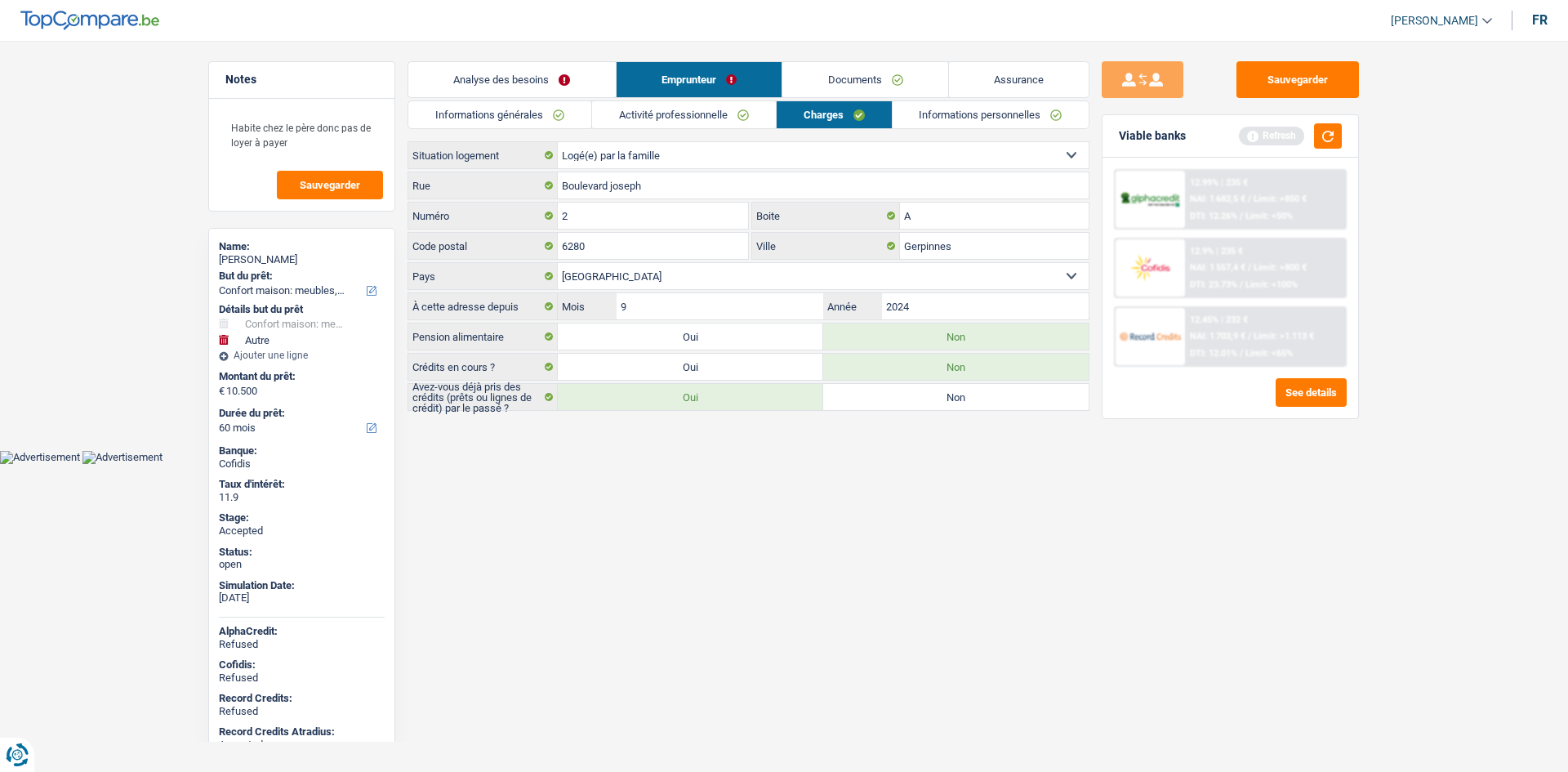 click on "Sauvegarder
Viable banks
Refresh
12.99% | 235 €
NAI: 1 682,5 €
/
Limit: >850 €
DTI: 12.26%
/
Limit: <50%
12.9% | 235 €
NAI: 1 557,4 €
/
Limit: >800 €
DTI: 23.73%
/
Limit: <100%
/       /" at bounding box center (1230, 401) 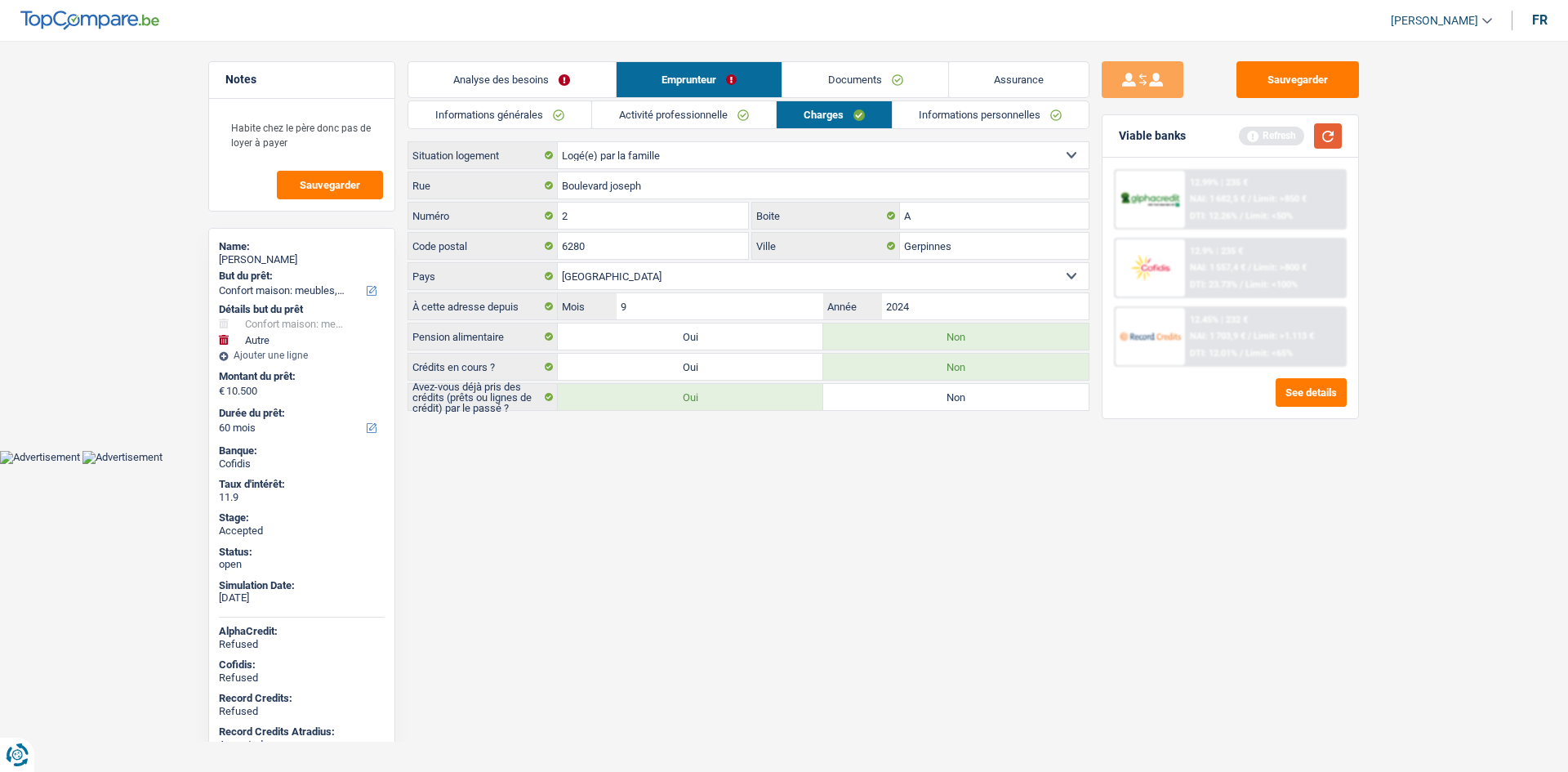 click at bounding box center (1328, 136) 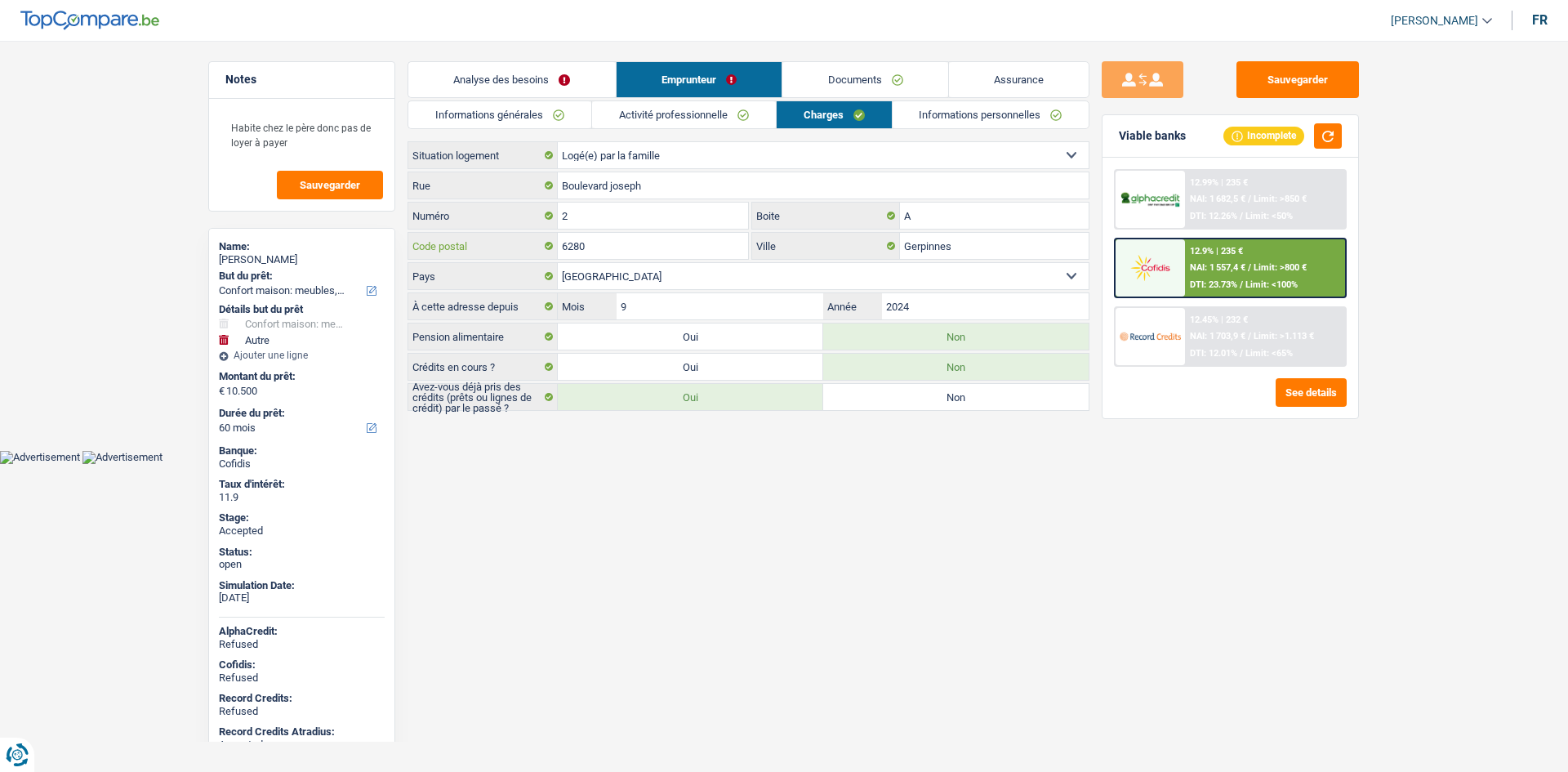 click on "6280" at bounding box center (653, 246) 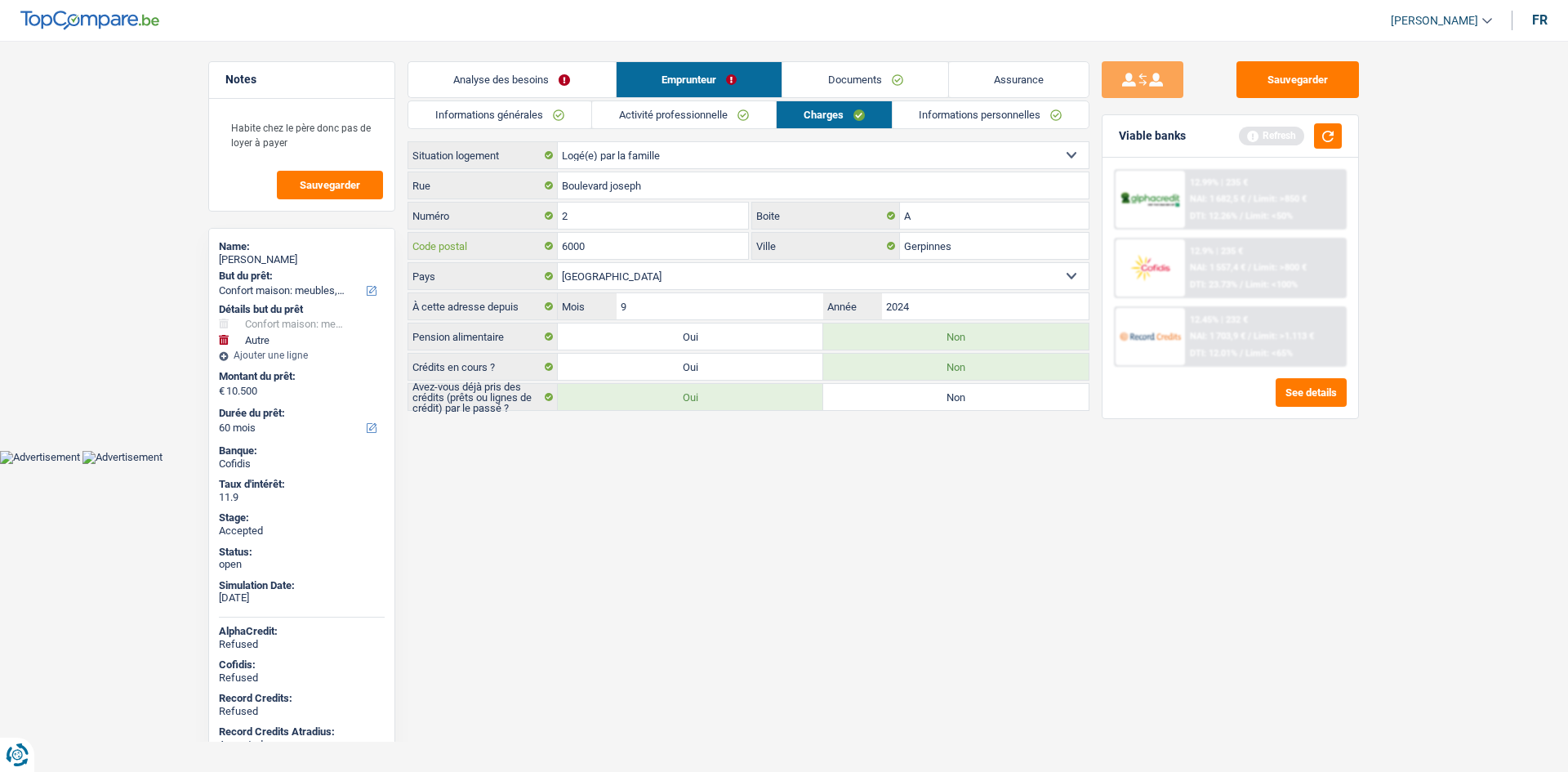 type on "6000" 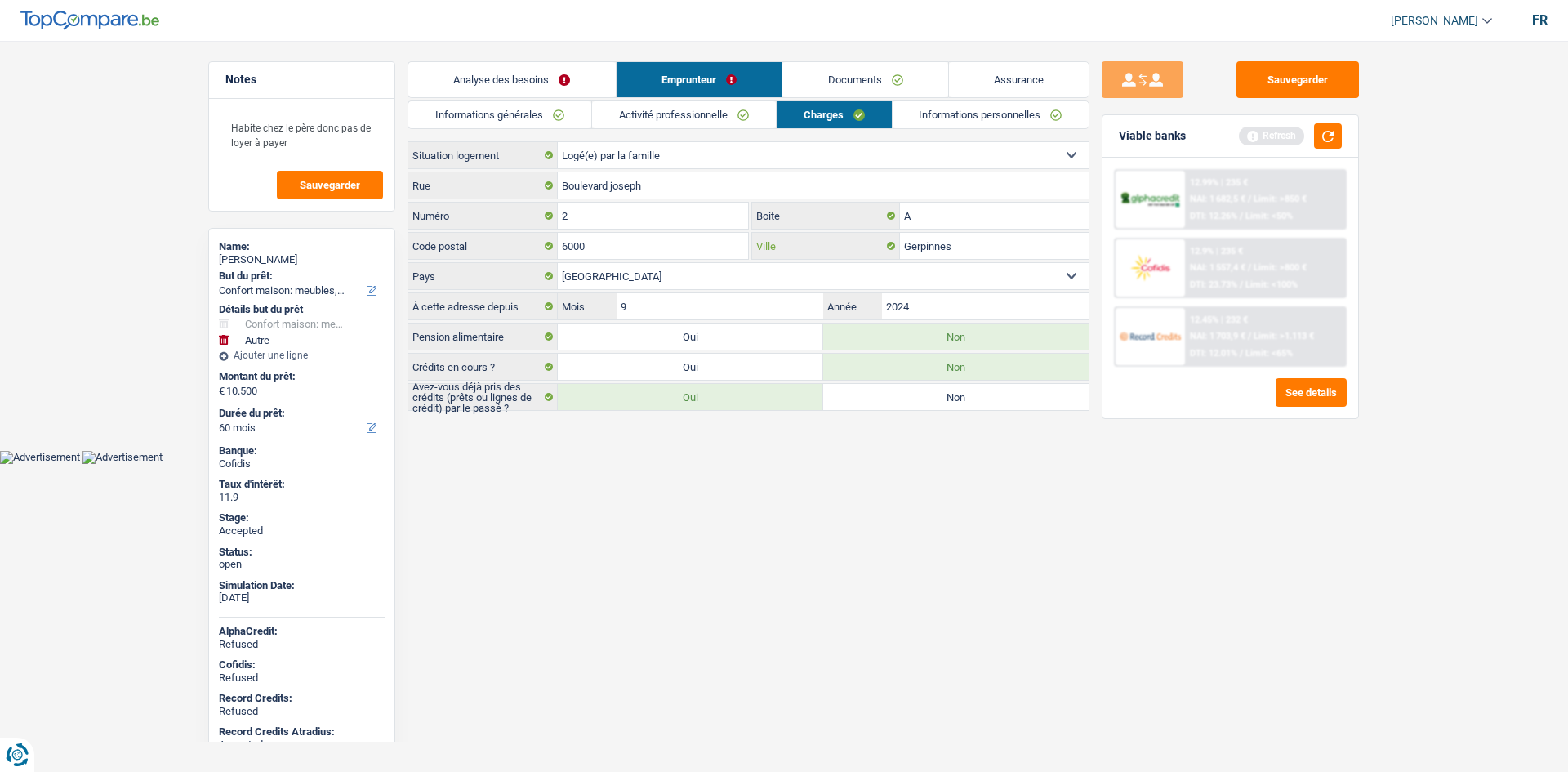 click on "Gerpinnes" at bounding box center [994, 246] 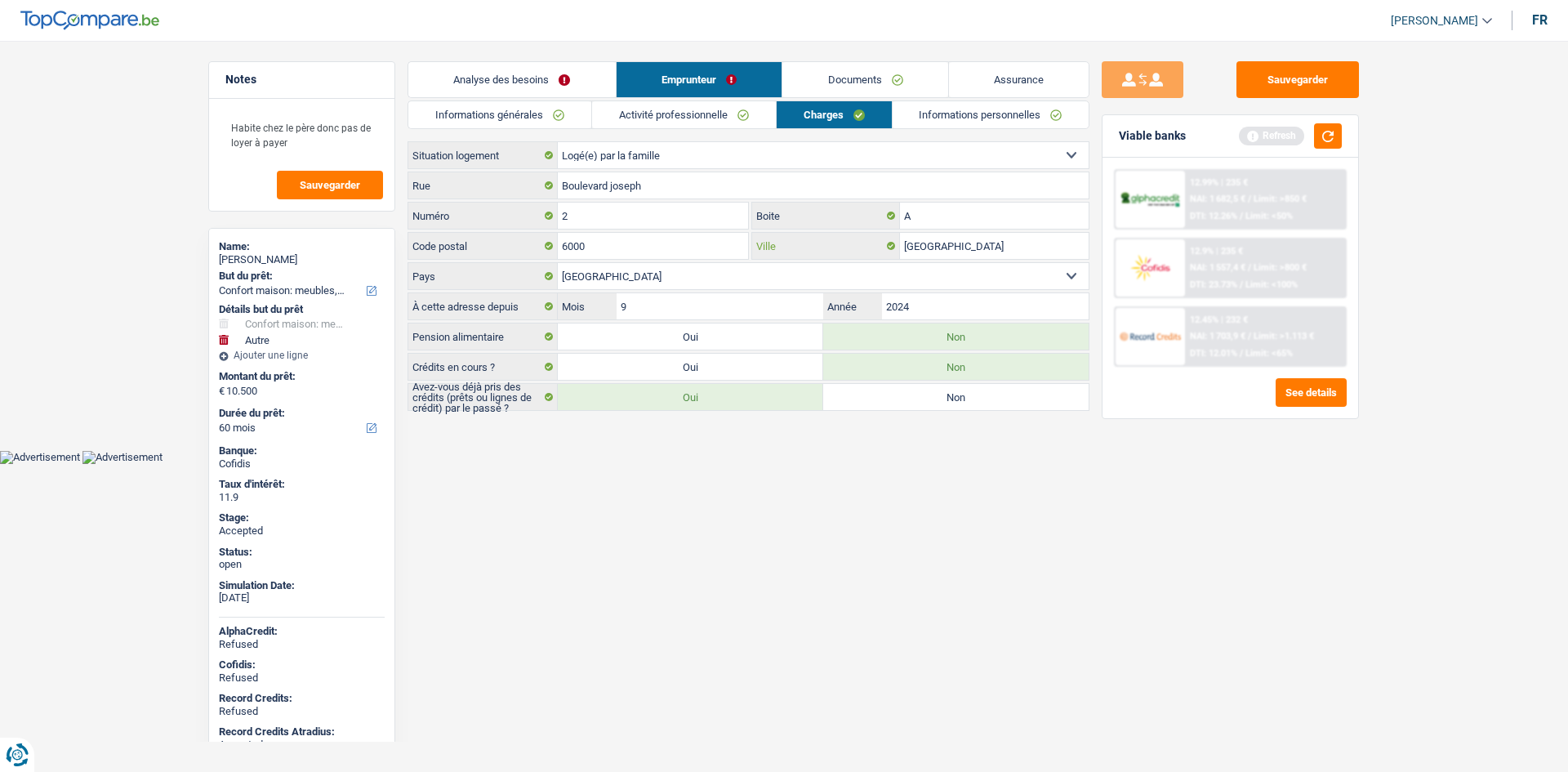 type on "Charleroi" 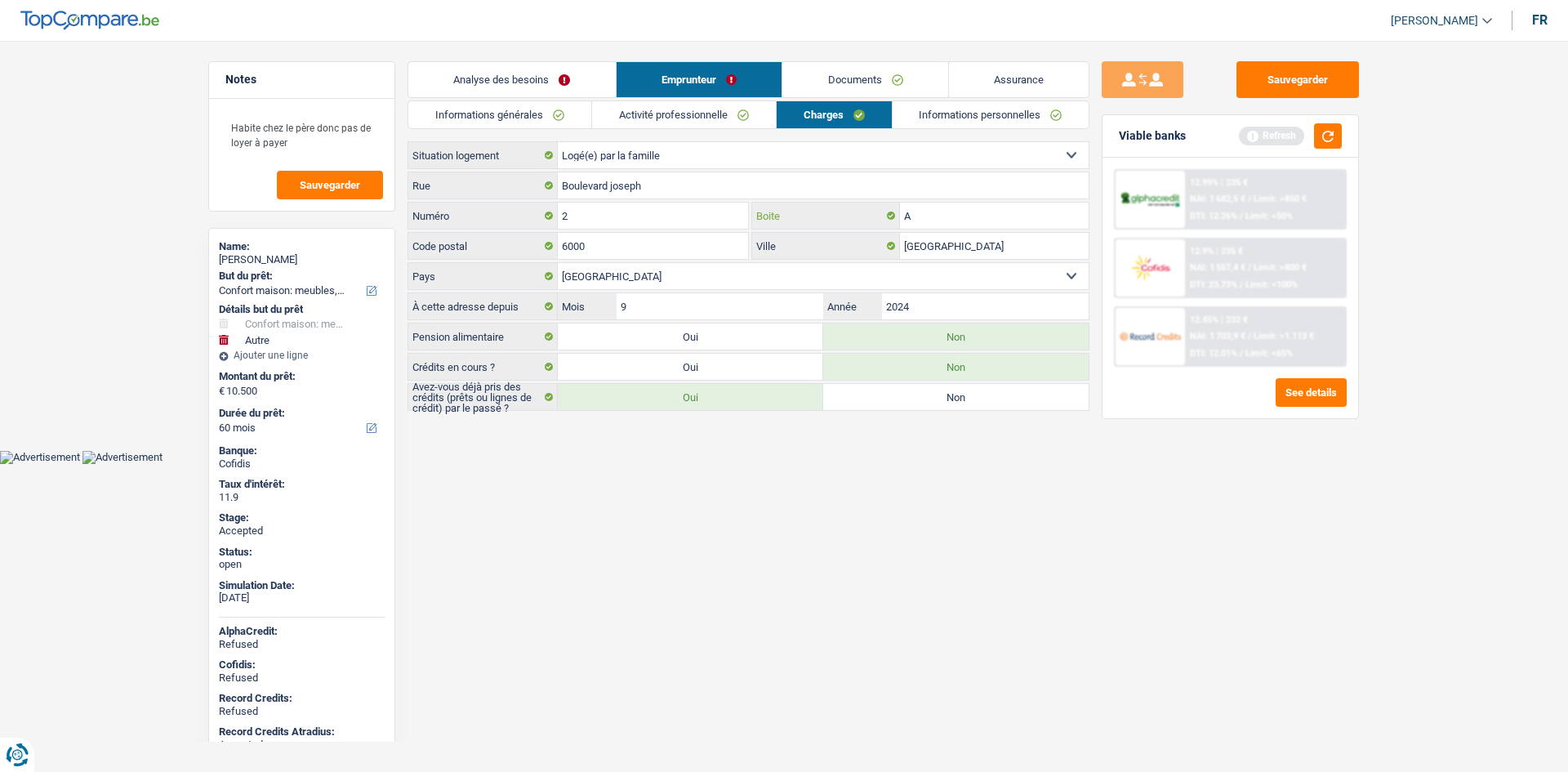click on "A" at bounding box center [994, 216] 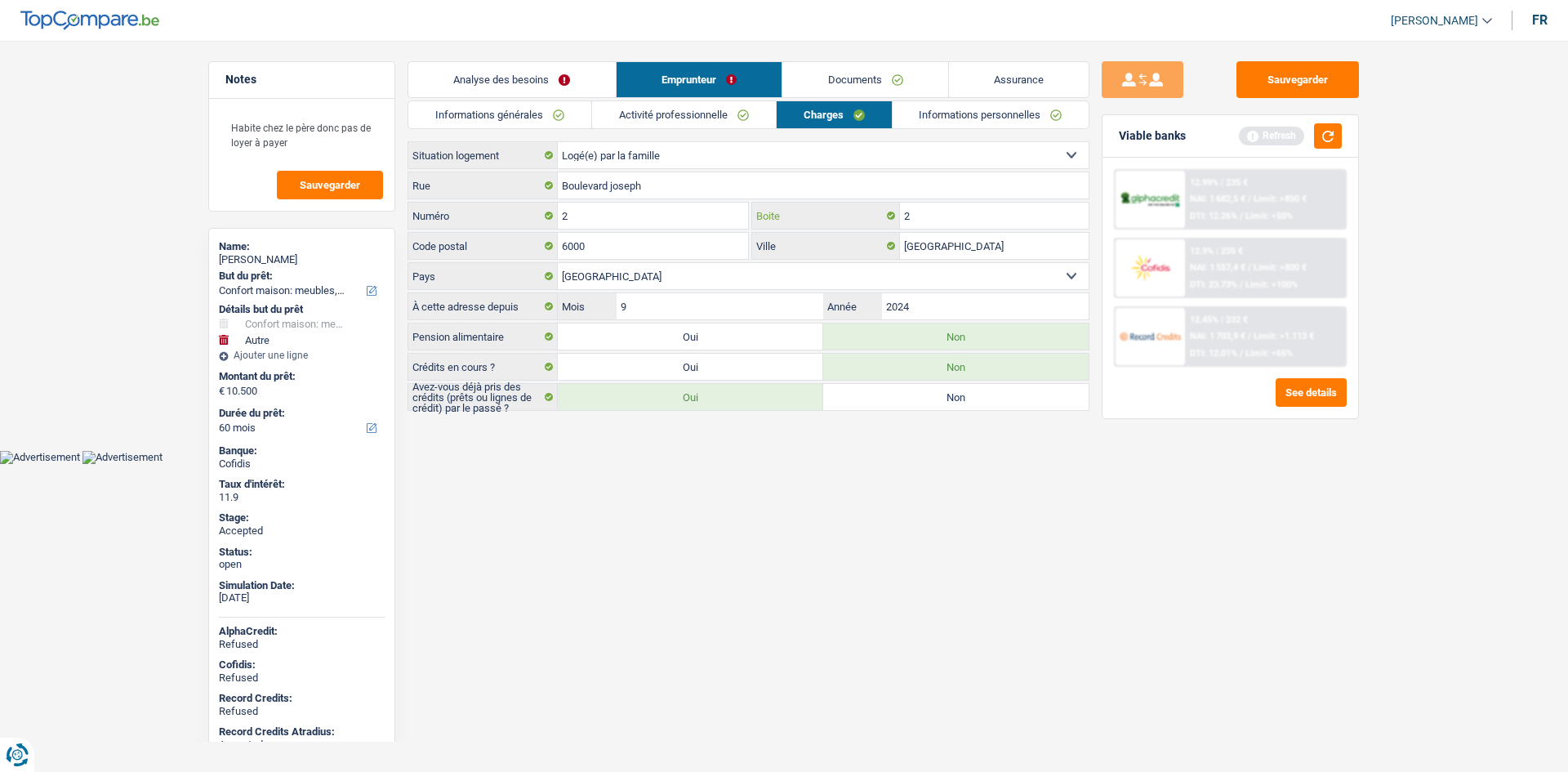 type on "2" 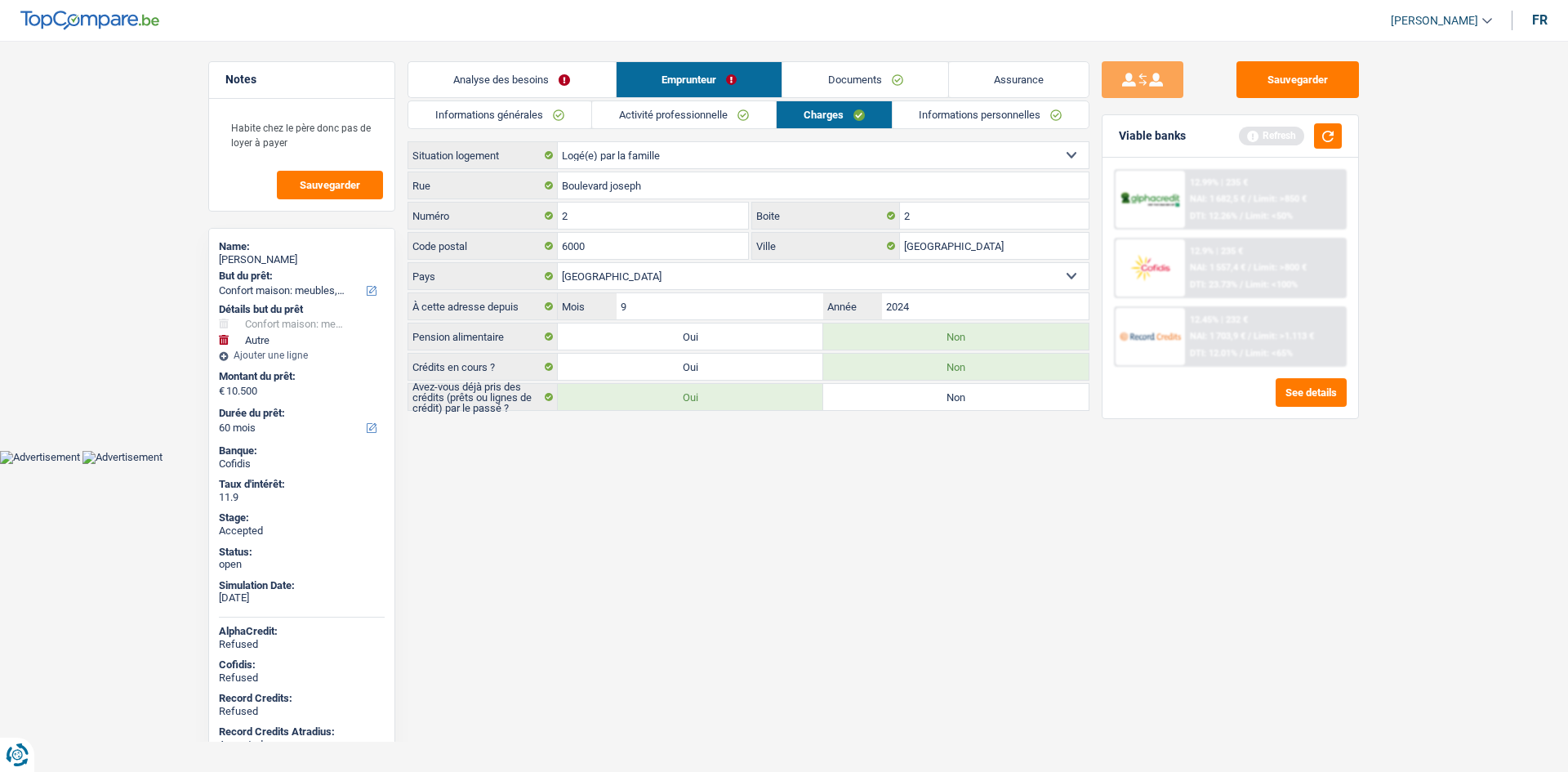 click on "Sauvegarder
Viable banks
Refresh
12.99% | 235 €
NAI: 1 682,5 €
/
Limit: >850 €
DTI: 12.26%
/
Limit: <50%
12.9% | 235 €
NAI: 1 557,4 €
/
Limit: >800 €
DTI: 23.73%
/
Limit: <100%
/       /" at bounding box center (1230, 401) 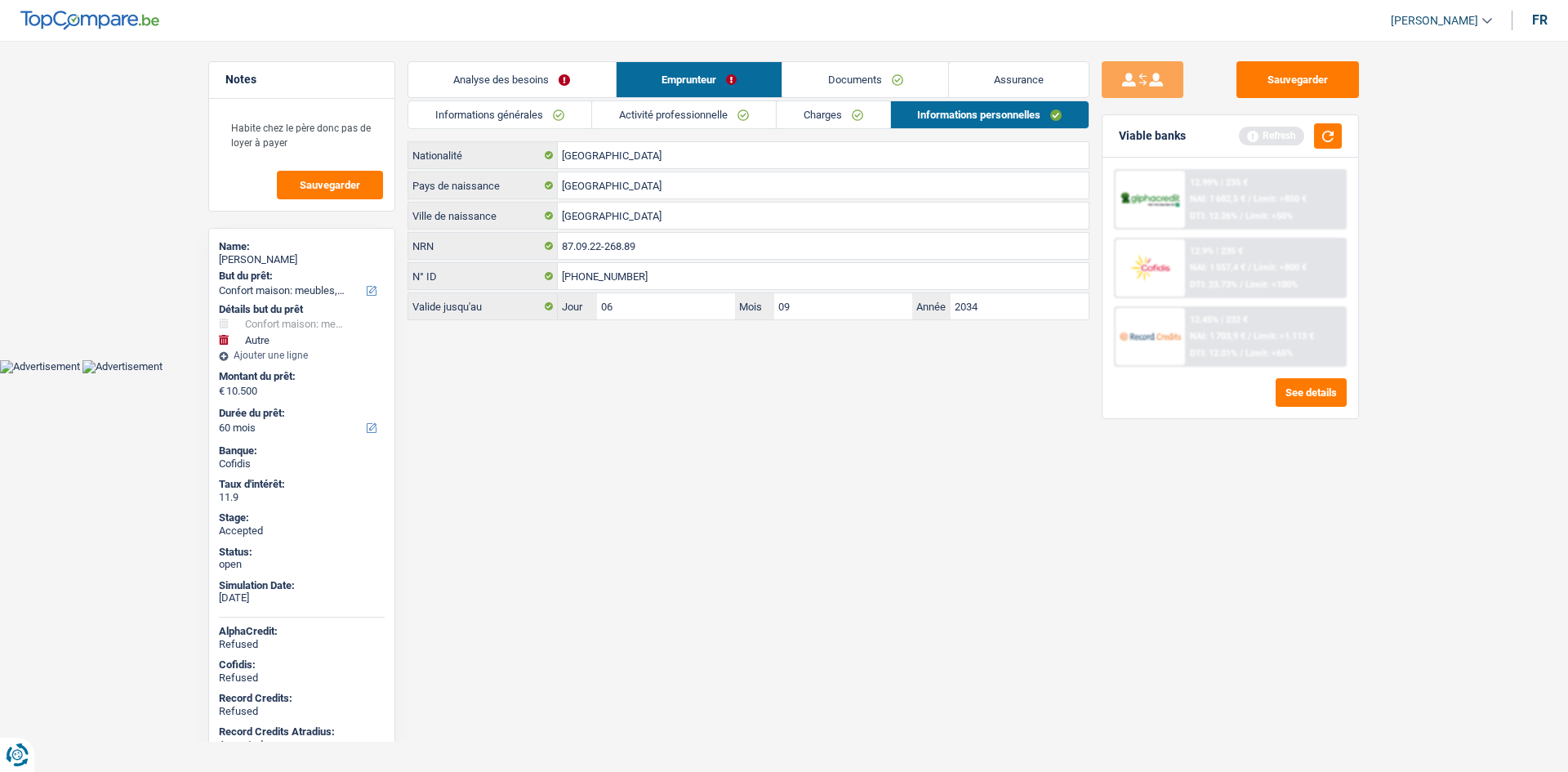 click on "Sauvegarder
Viable banks
Refresh
12.99% | 235 €
NAI: 1 682,5 €
/
Limit: >850 €
DTI: 12.26%
/
Limit: <50%
12.9% | 235 €
NAI: 1 557,4 €
/
Limit: >800 €
DTI: 23.73%
/
Limit: <100%
/       /" at bounding box center (1230, 401) 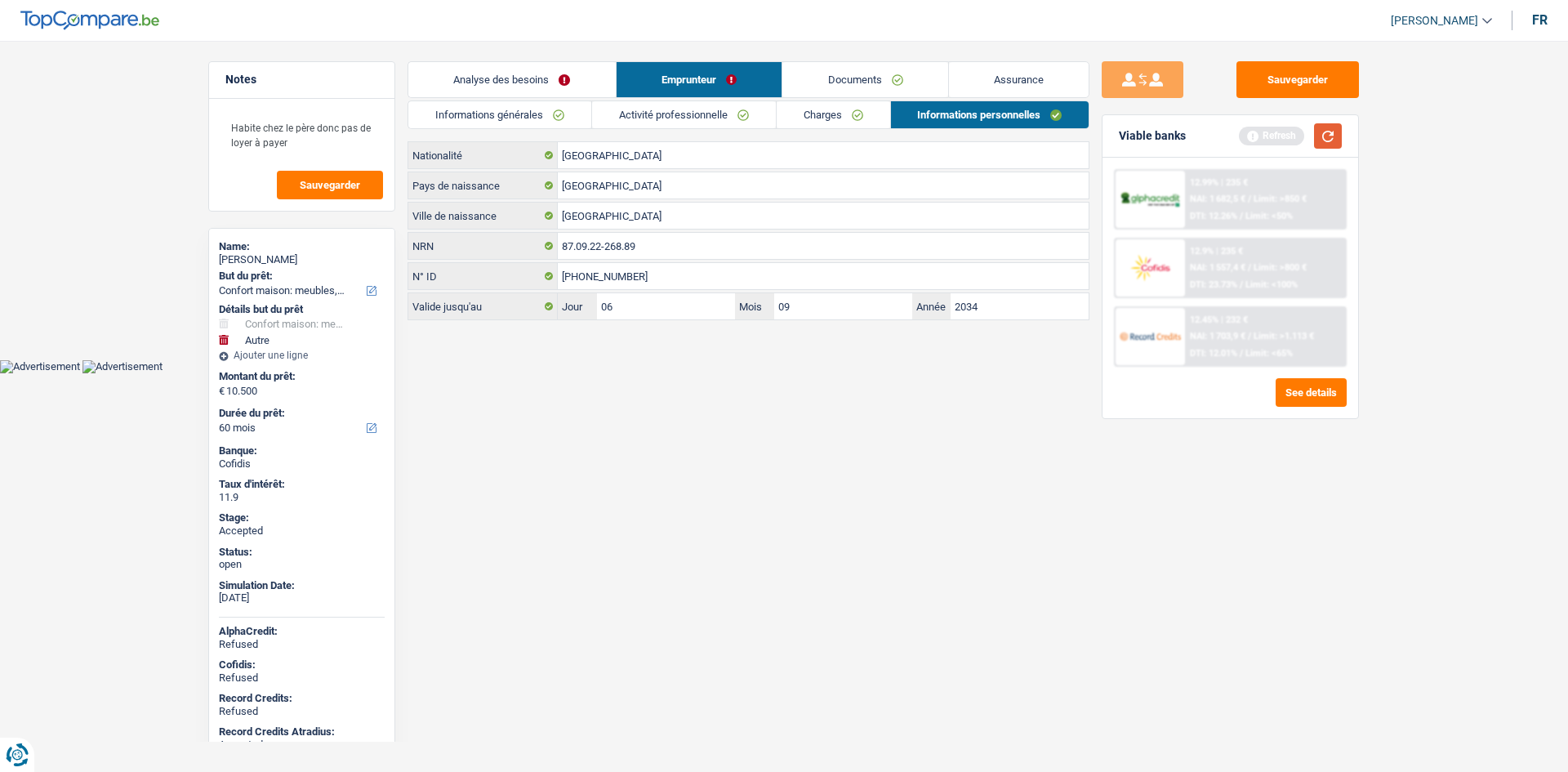click at bounding box center [1328, 136] 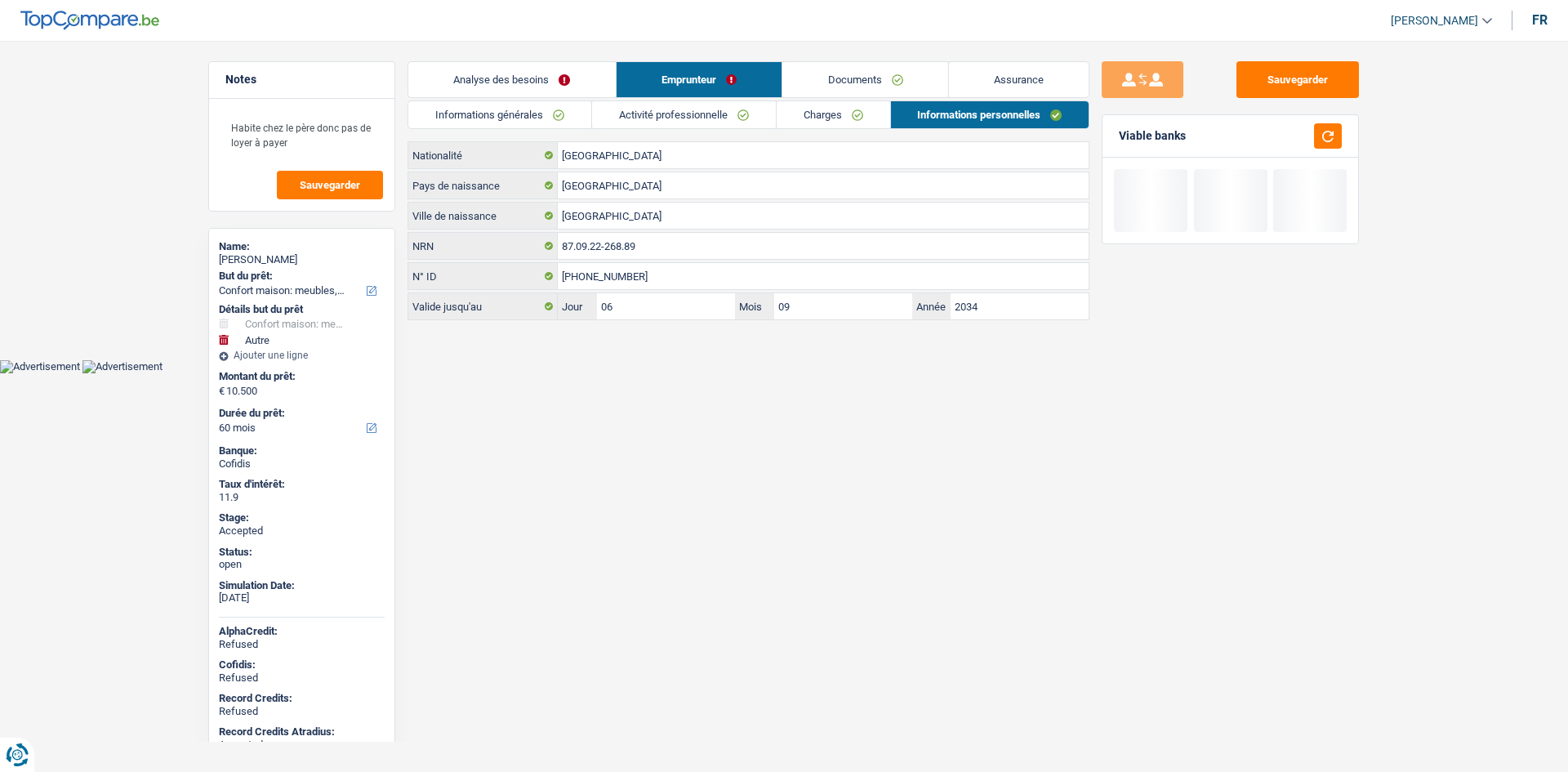 click on "Habib Tasan
Se déconnecter
fr
Notes
Habite chez le père donc pas de loyer à payer
Sauvegarder
Name:   Julie Hannecart   But du prêt: Confort maison: meubles, textile, peinture, électroménager, outillage non-professionnel Hifi, multimédia, gsm, ordinateur Aménagement: frais d'installation, déménagement Evénement familial: naissance, mariage, divorce, communion, décès Frais médicaux Frais d'études Frais permis de conduire Loisirs: voyage, sport, musique Rafraîchissement: petits travaux maison et jardin Frais judiciaires Réparation voiture Prêt rénovation (non disponible pour les non-propriétaires) Prêt énergie (non disponible pour les non-propriétaires) Prêt voiture Taxes, impôts non professionnels Rénovation bien à l'étranger Dettes familiales Assurance Autre
Sélectionner une option
Hifi, multimédia, gsm, ordinateur Autre" at bounding box center [784, 186] 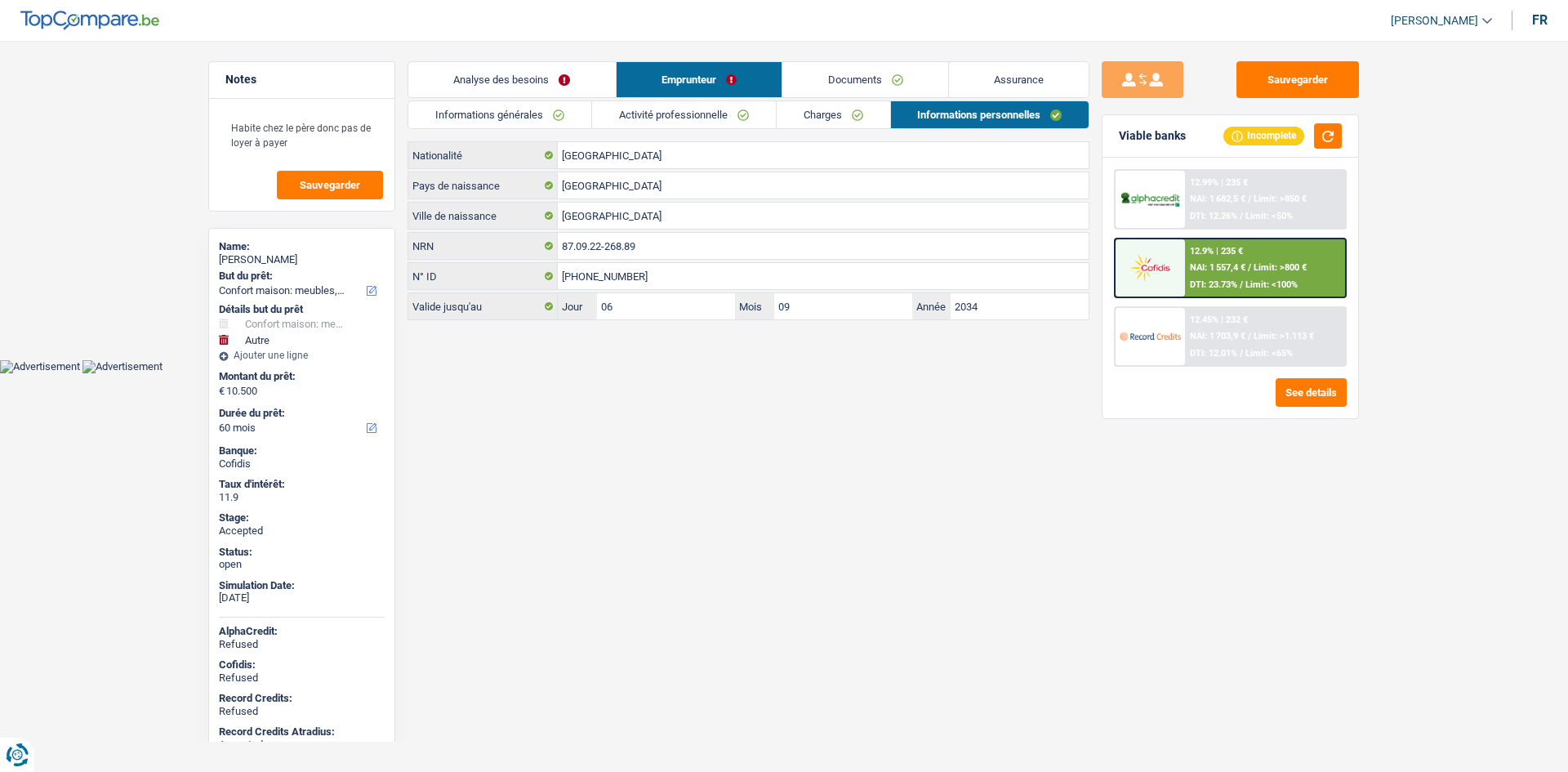 click on "Informations générales" at bounding box center (500, 114) 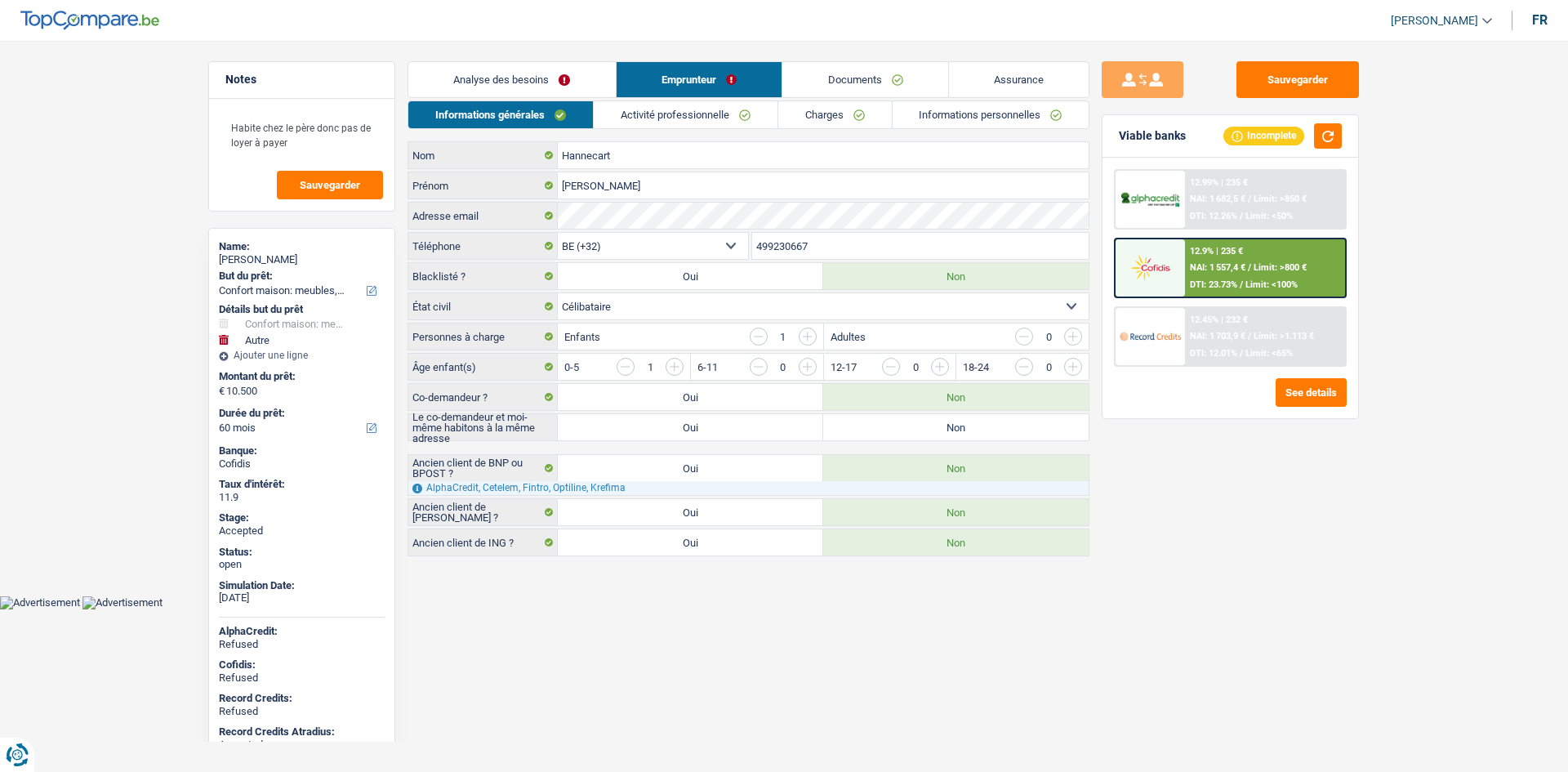 click on "Assurance" at bounding box center (1019, 79) 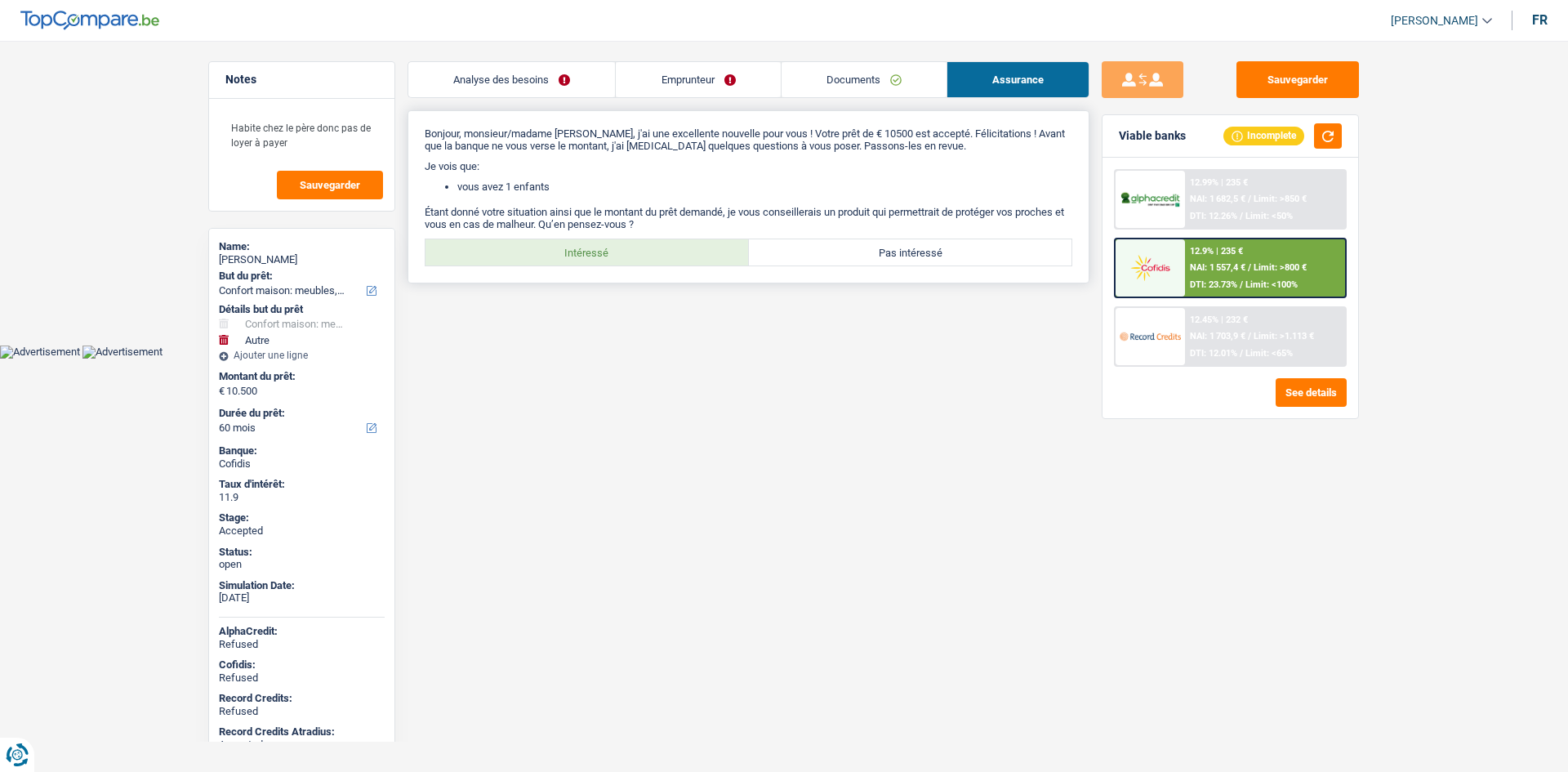 click on "Intéressé" at bounding box center (587, 252) 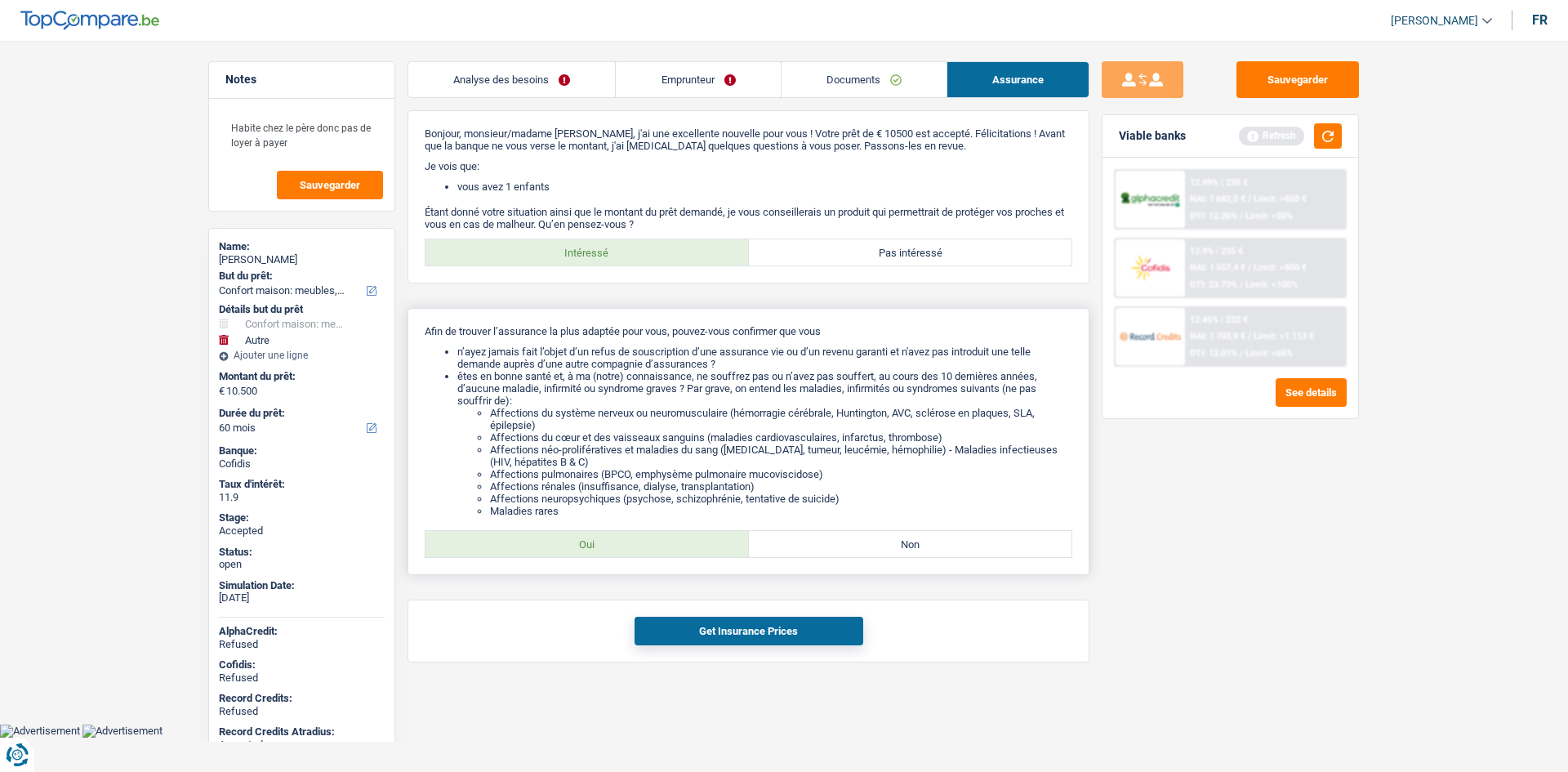 click on "Oui
Non
Tous les champs sont obligatoires. Veuillez sélectionner une option" at bounding box center (748, 544) 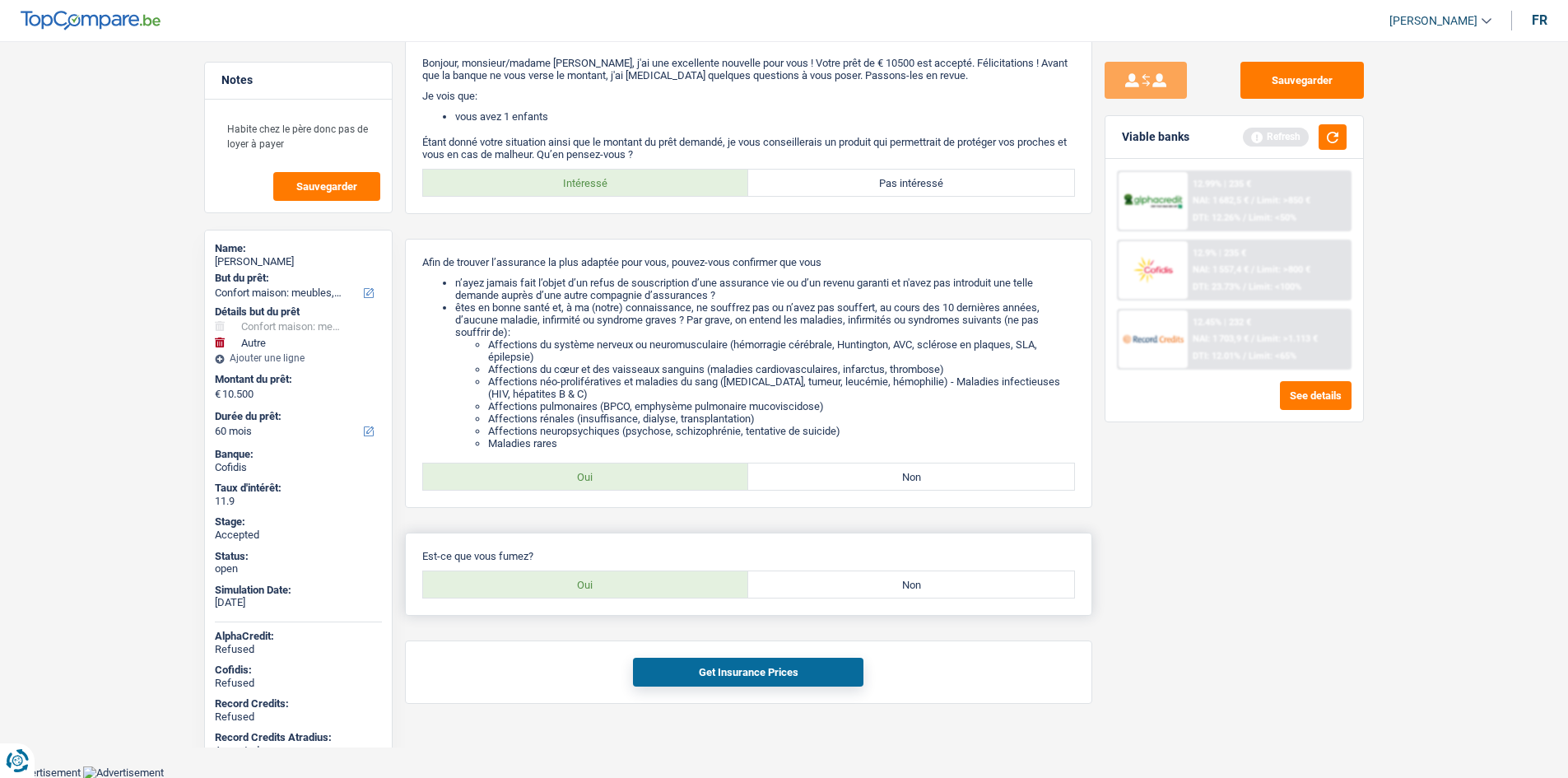 click on "Non" at bounding box center (911, 585) 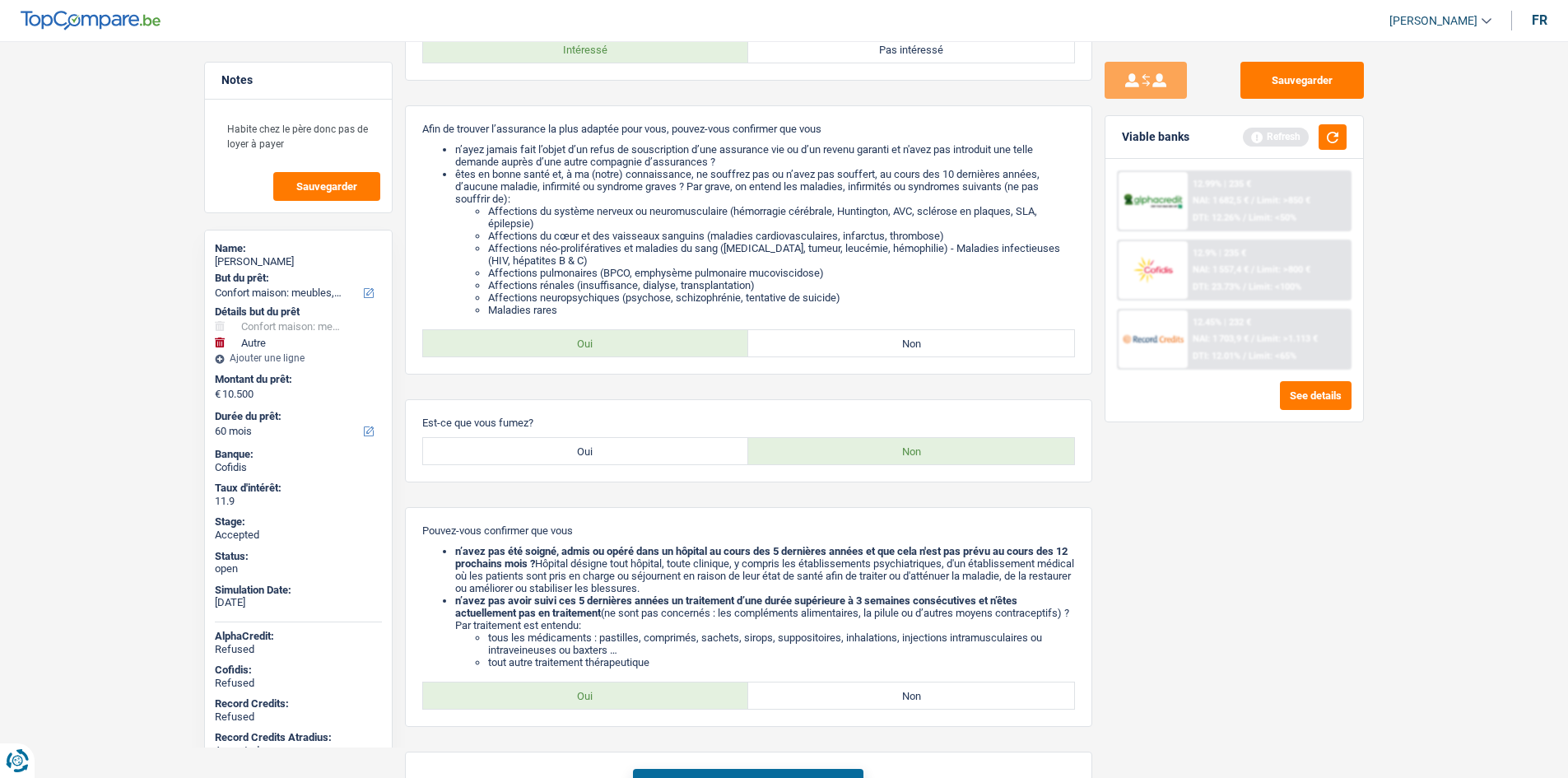 scroll, scrollTop: 316, scrollLeft: 0, axis: vertical 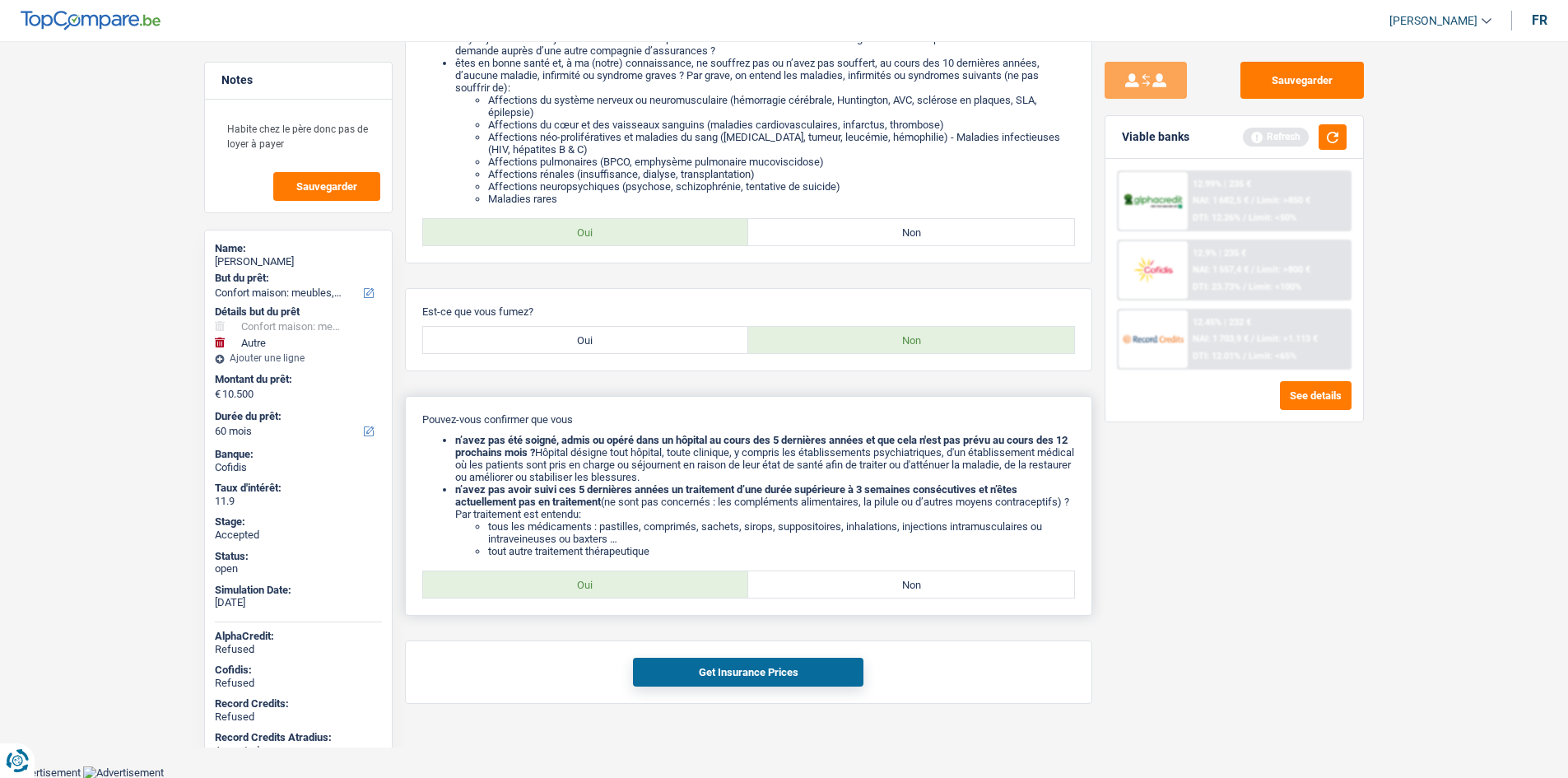 click on "Oui" at bounding box center [586, 585] 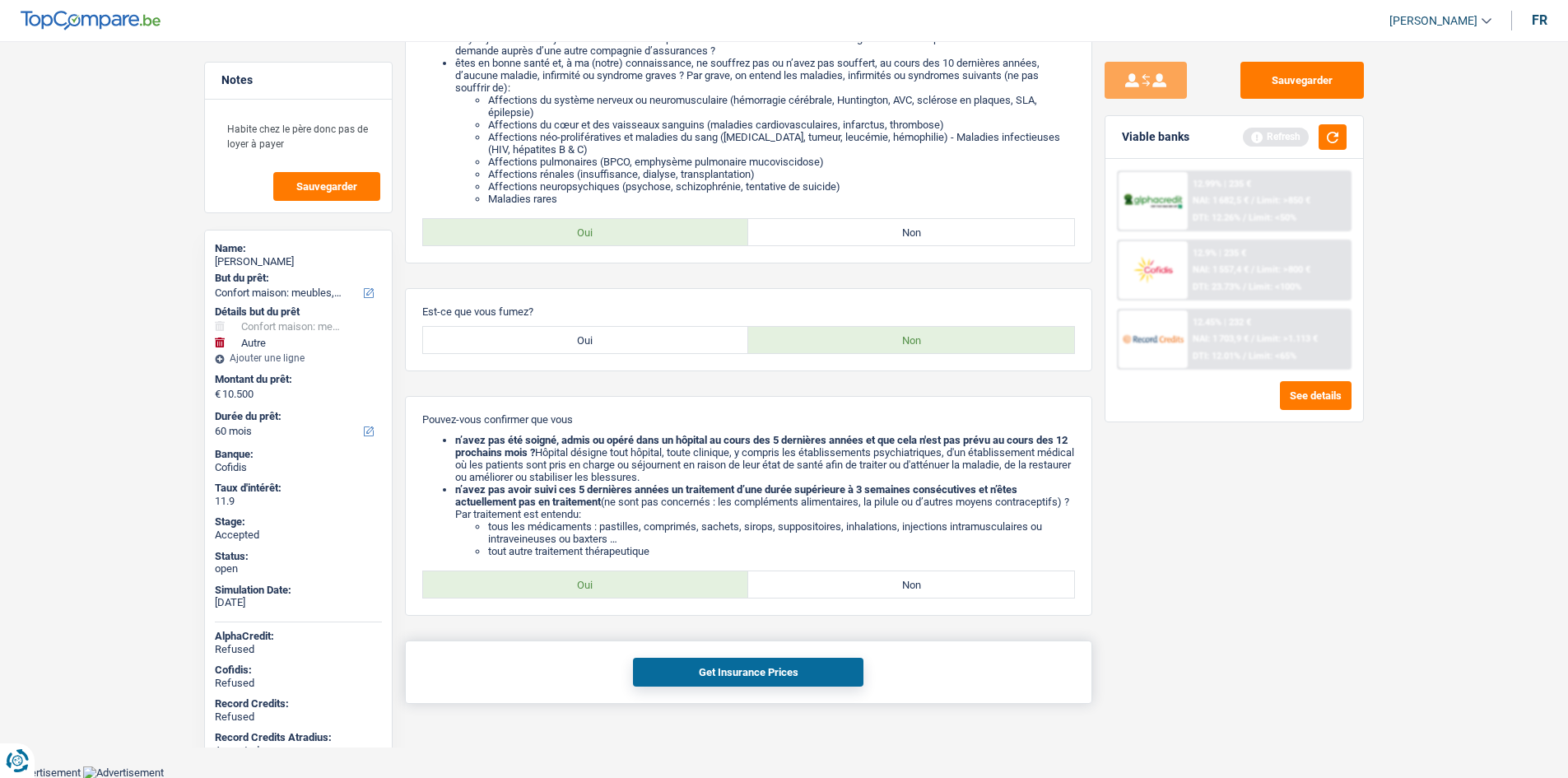 drag, startPoint x: 782, startPoint y: 682, endPoint x: 1144, endPoint y: 635, distance: 365.03835 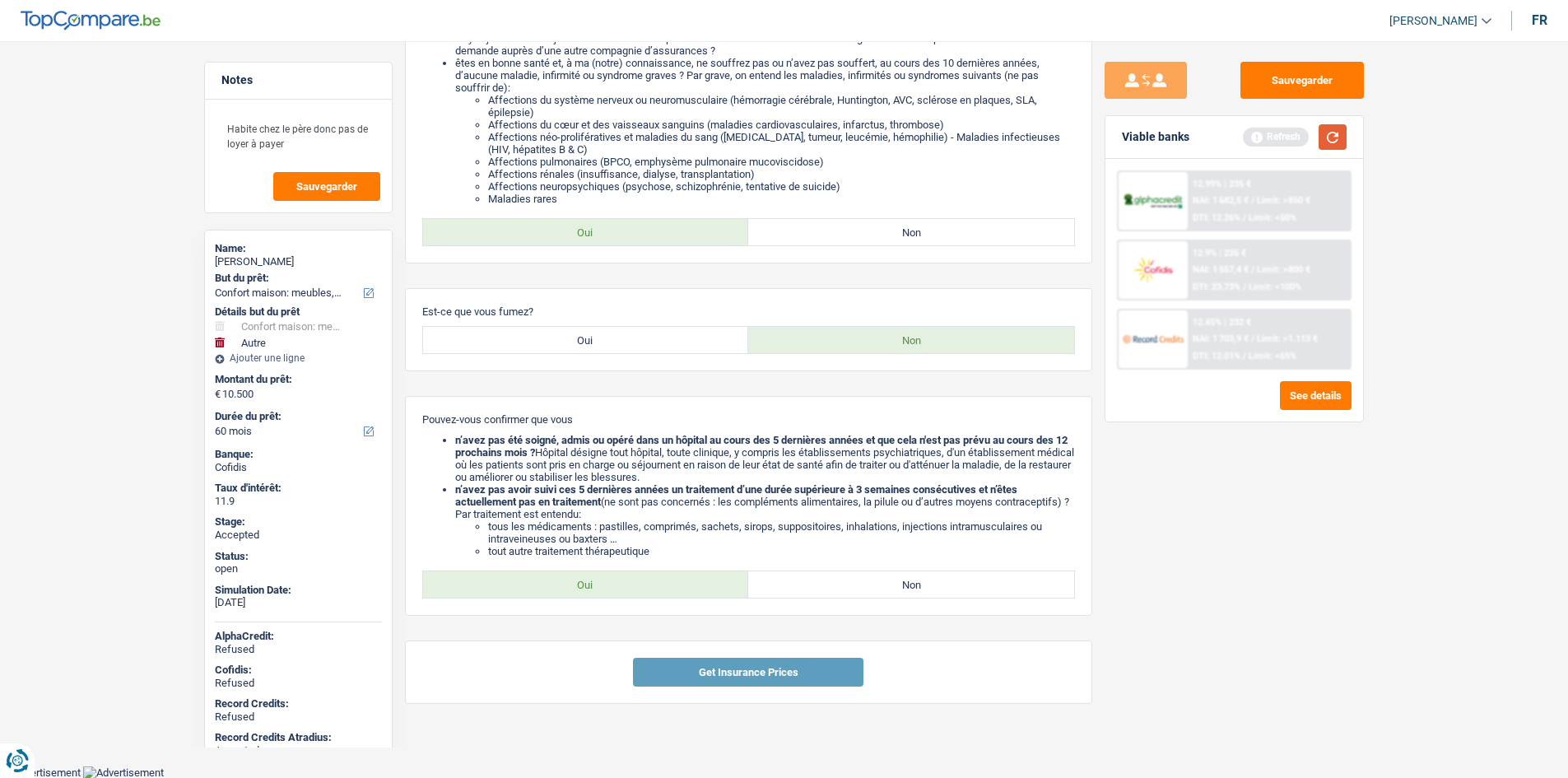 click at bounding box center [1333, 137] 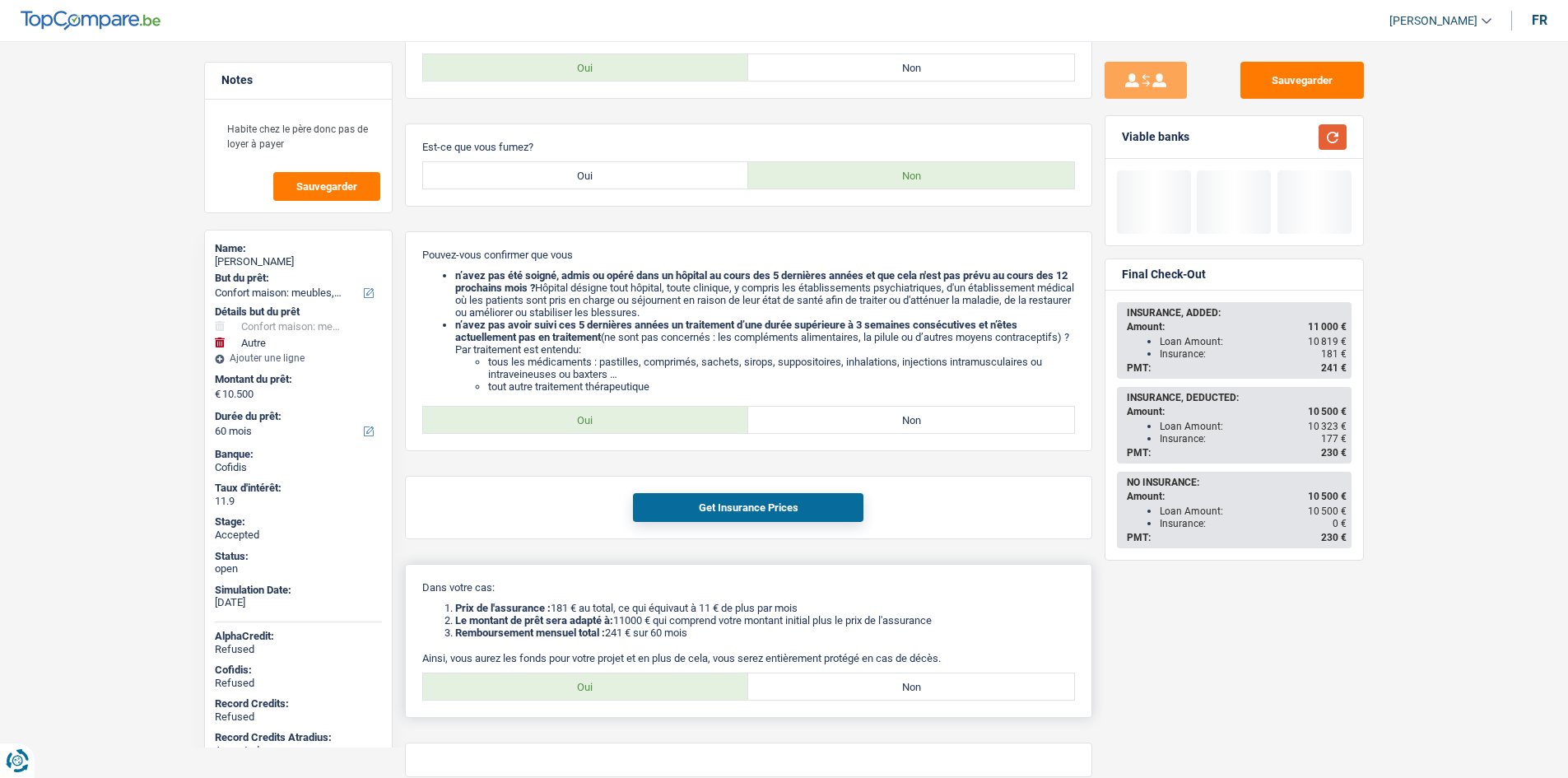 scroll, scrollTop: 554, scrollLeft: 0, axis: vertical 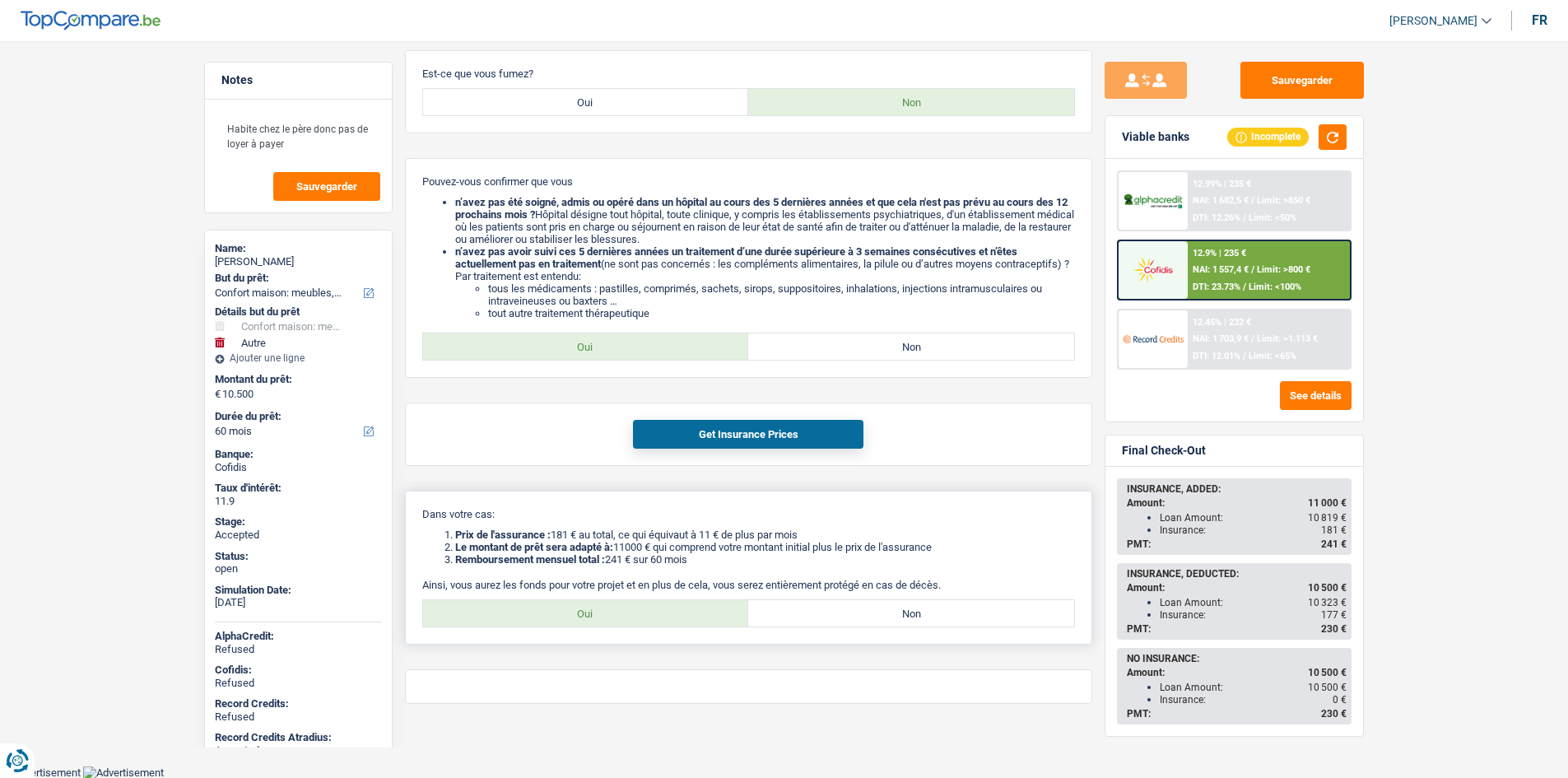 click on "Oui" at bounding box center (586, 613) 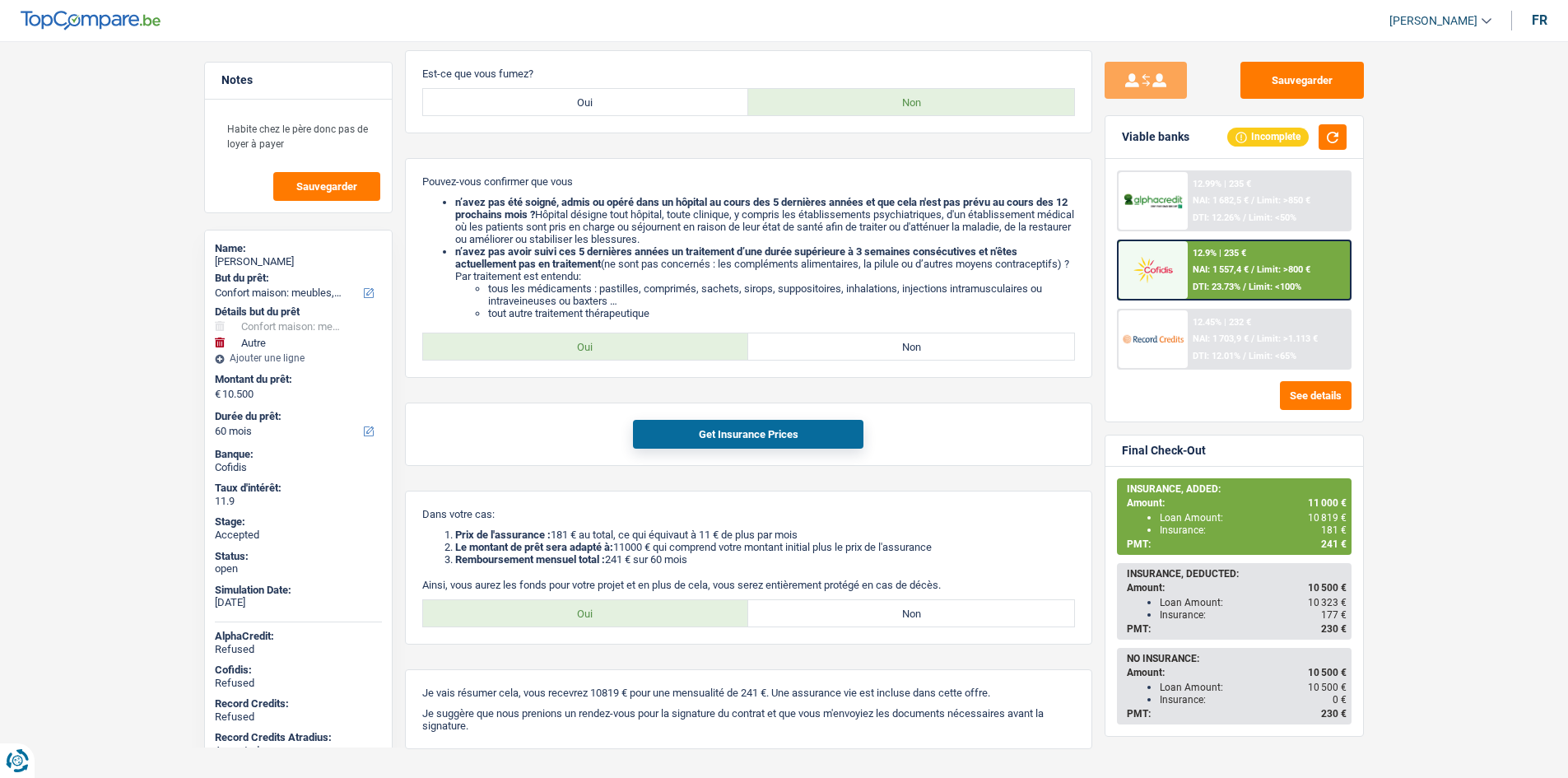 click on "Notes
Habite chez le père donc pas de loyer à payer
Sauvegarder
Name:   Julie Hannecart   But du prêt: Confort maison: meubles, textile, peinture, électroménager, outillage non-professionnel Hifi, multimédia, gsm, ordinateur Aménagement: frais d'installation, déménagement Evénement familial: naissance, mariage, divorce, communion, décès Frais médicaux Frais d'études Frais permis de conduire Loisirs: voyage, sport, musique Rafraîchissement: petits travaux maison et jardin Frais judiciaires Réparation voiture Prêt rénovation (non disponible pour les non-propriétaires) Prêt énergie (non disponible pour les non-propriétaires) Prêt voiture Taxes, impôts non professionnels Rénovation bien à l'étranger Dettes familiales Assurance Autre
Sélectionner une option
Détails but du prêt
Hifi, multimédia, gsm, ordinateur Frais médicaux Frais d'études Assurance" at bounding box center [784, 141] 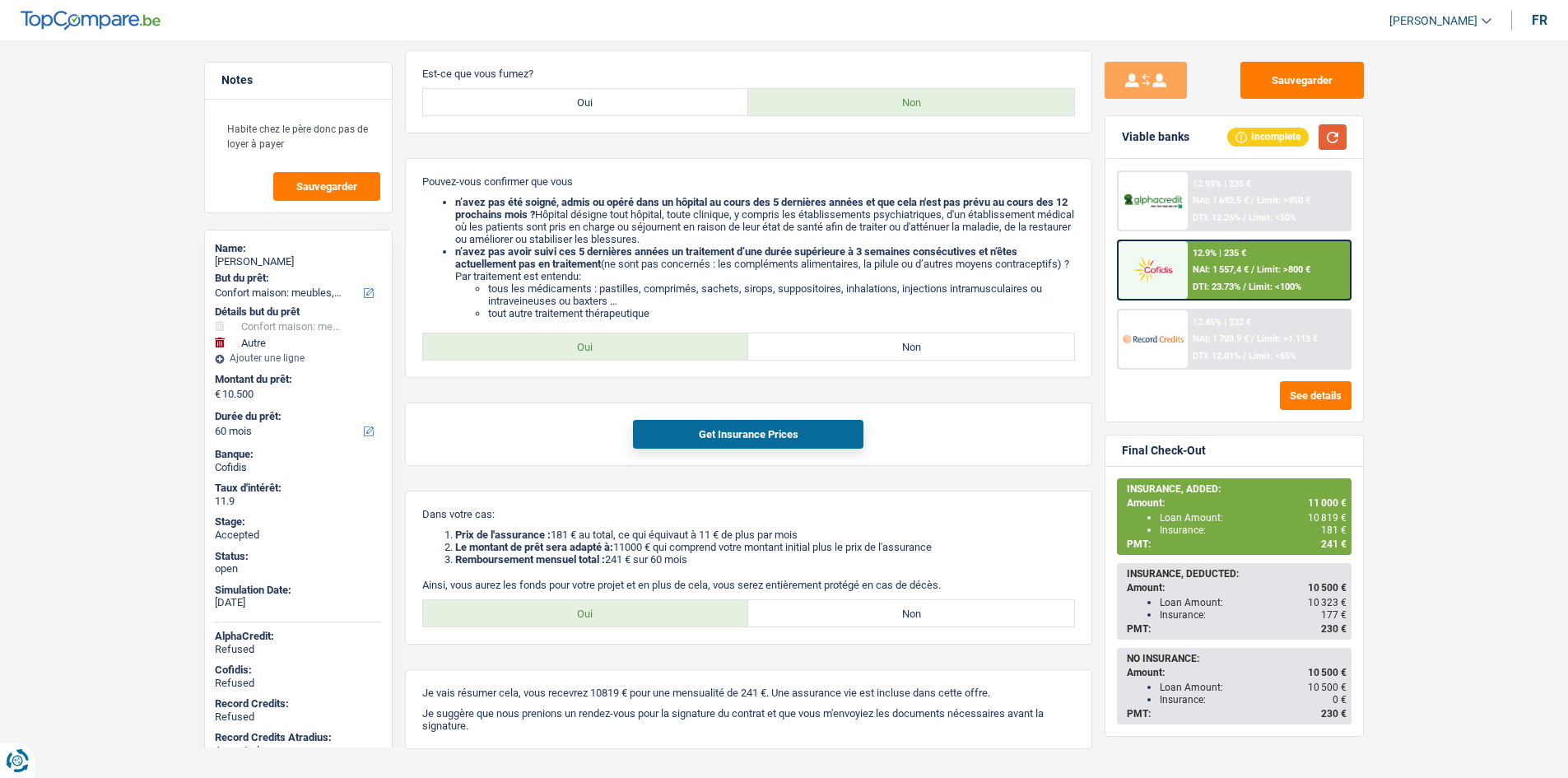click at bounding box center (1333, 137) 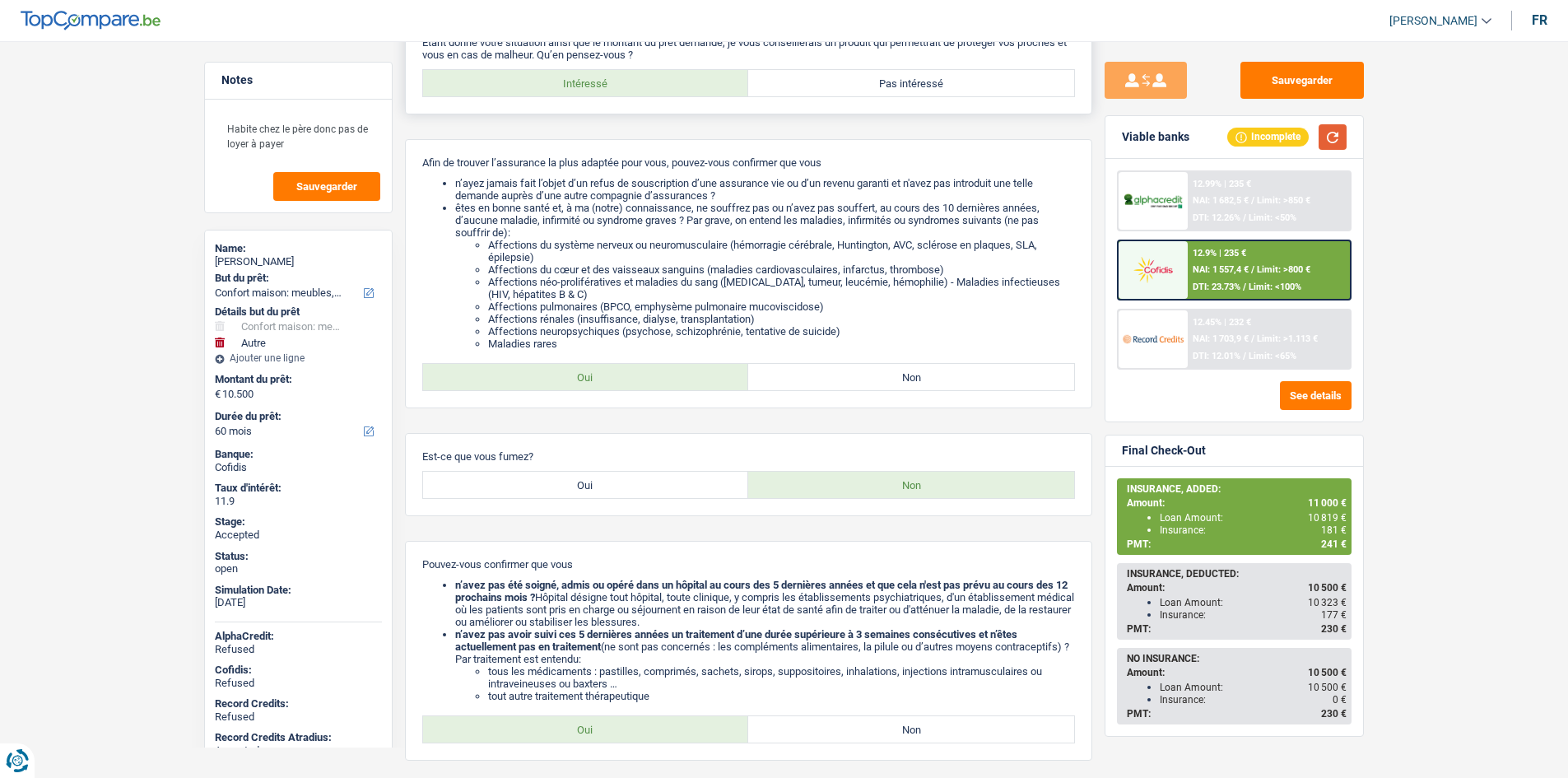 scroll, scrollTop: 0, scrollLeft: 0, axis: both 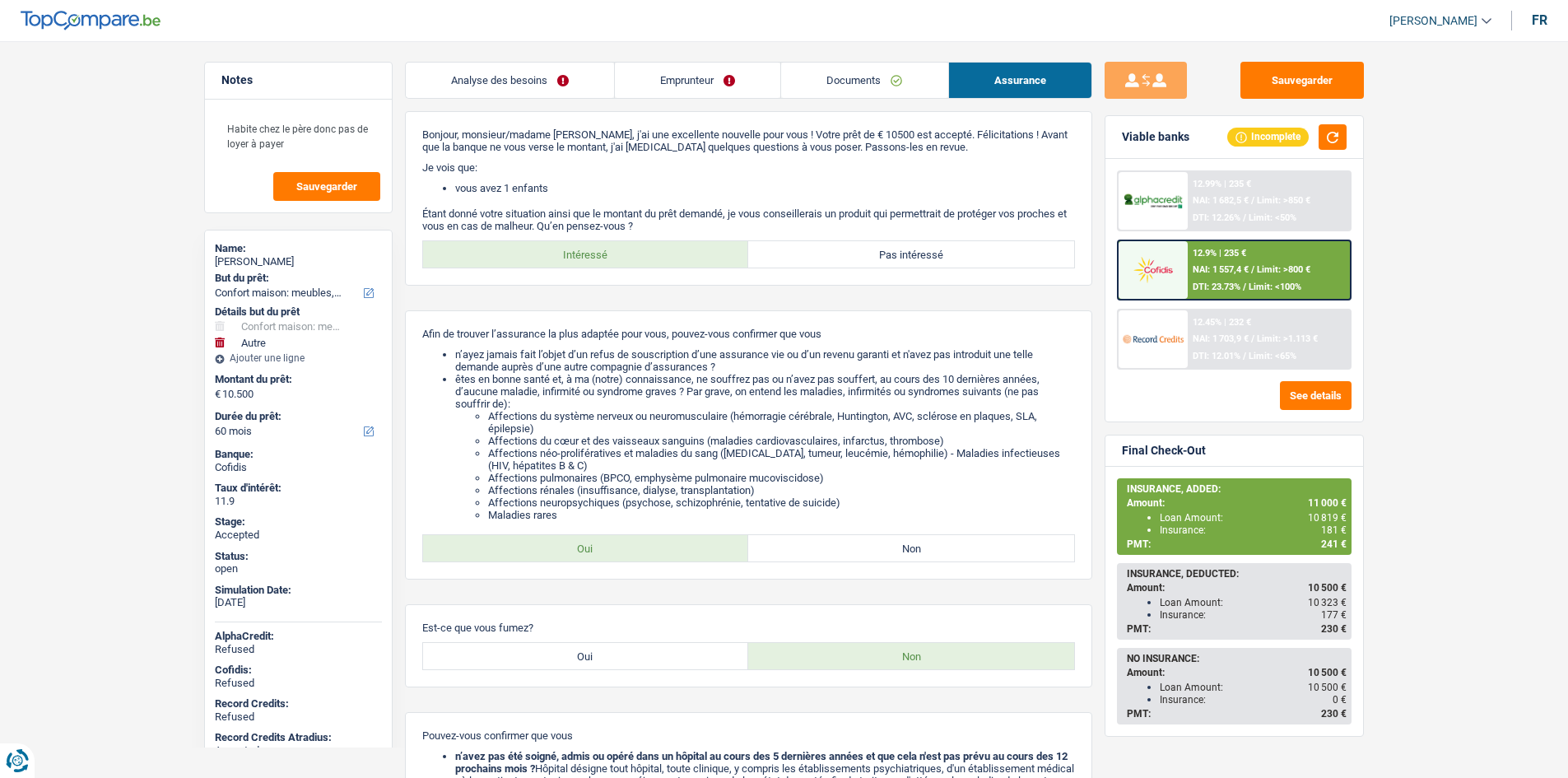 click on "Analyse des besoins" at bounding box center [509, 80] 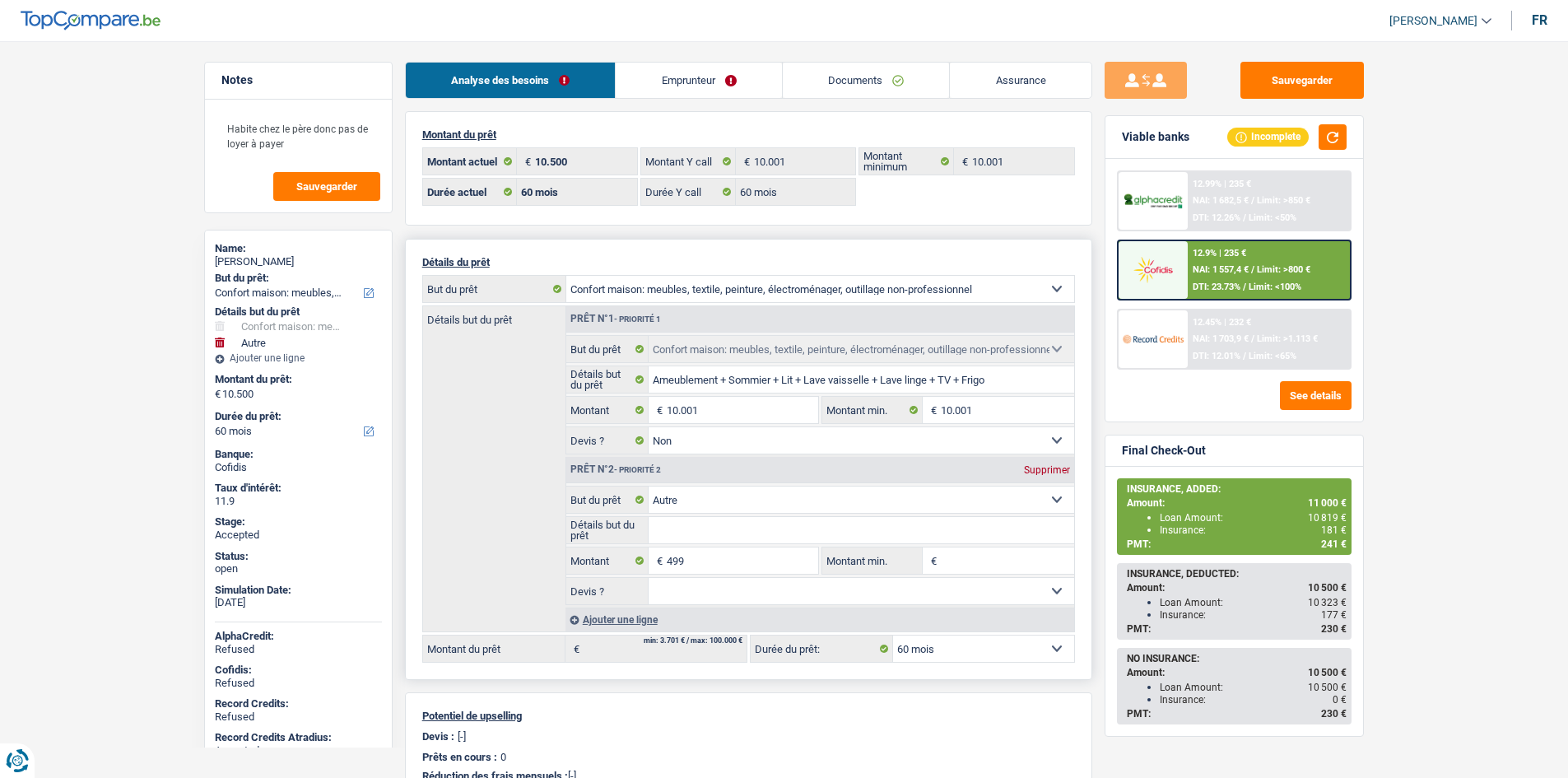click on "Supprimer" at bounding box center (1047, 470) 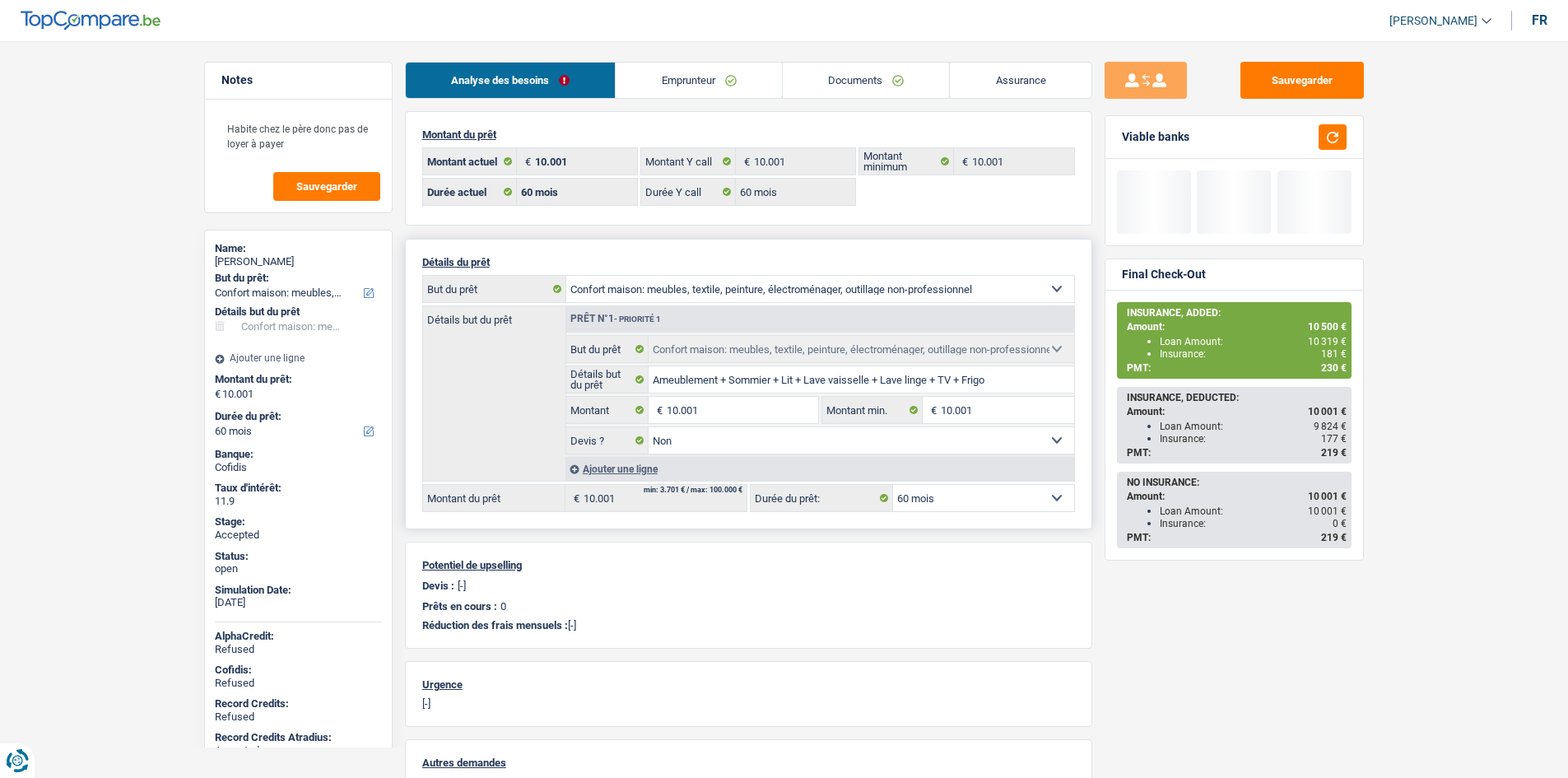 drag, startPoint x: 1417, startPoint y: 277, endPoint x: 1415, endPoint y: 265, distance: 12.165525 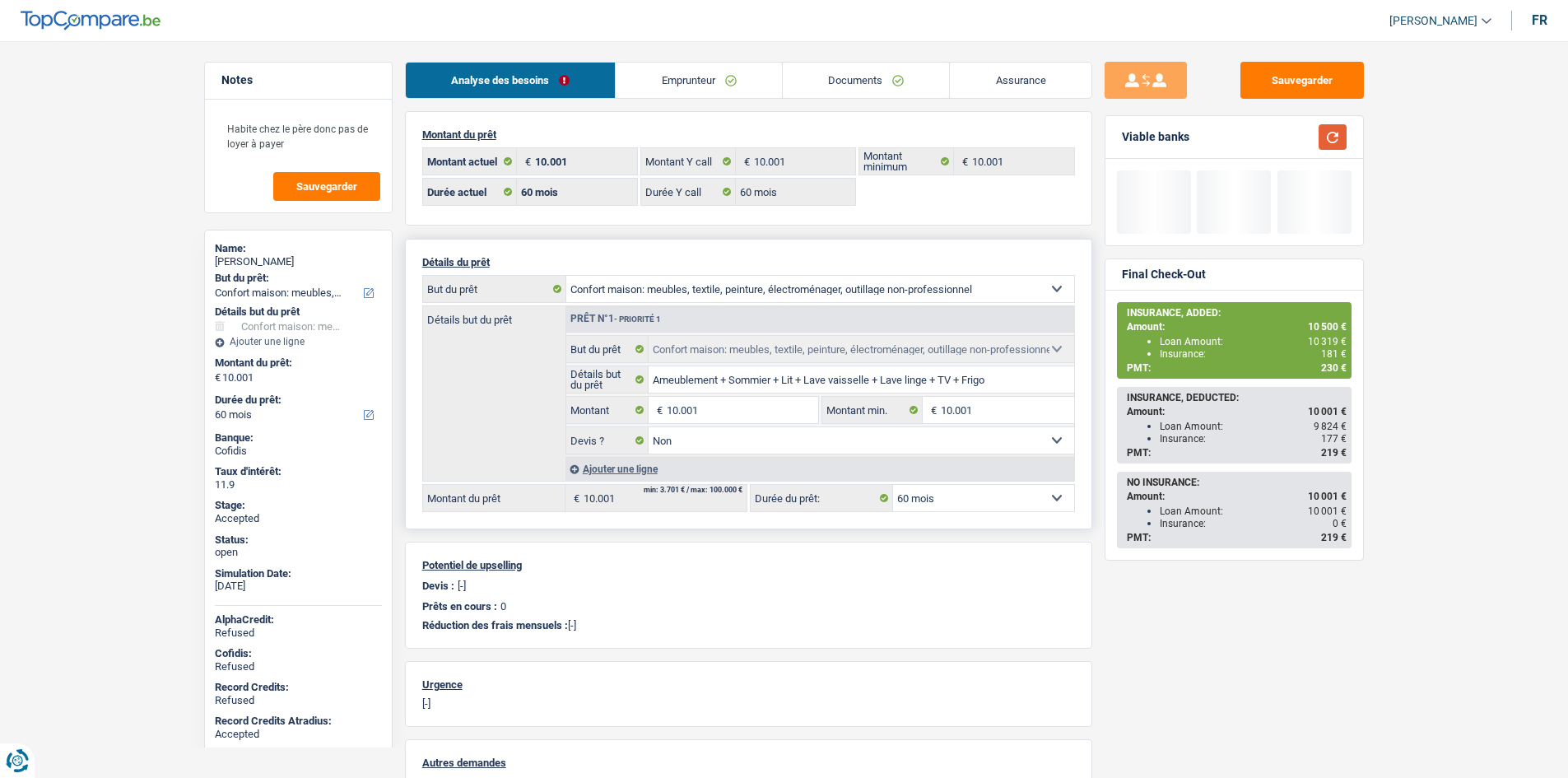 click at bounding box center [1333, 137] 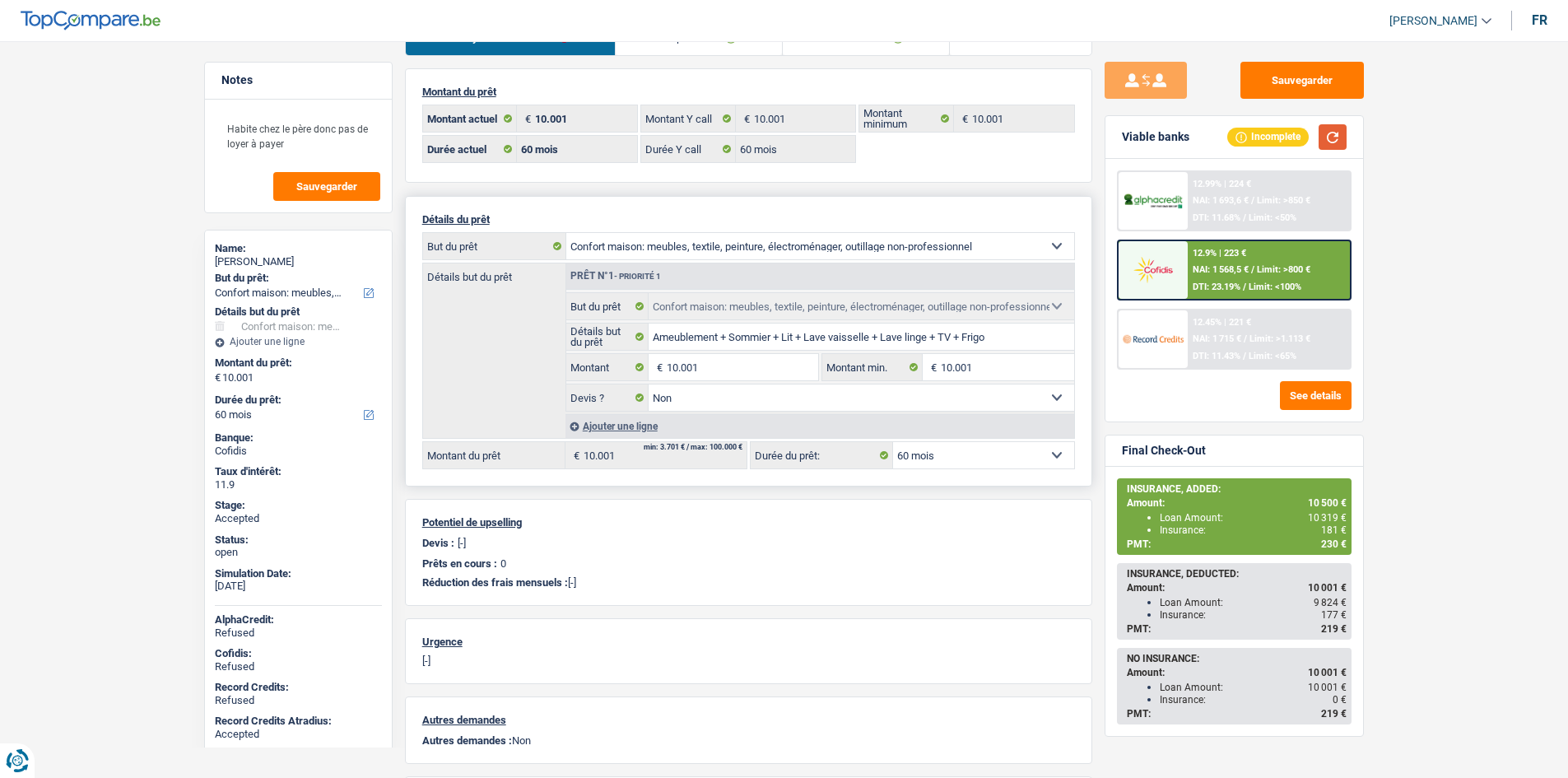 scroll, scrollTop: 82, scrollLeft: 0, axis: vertical 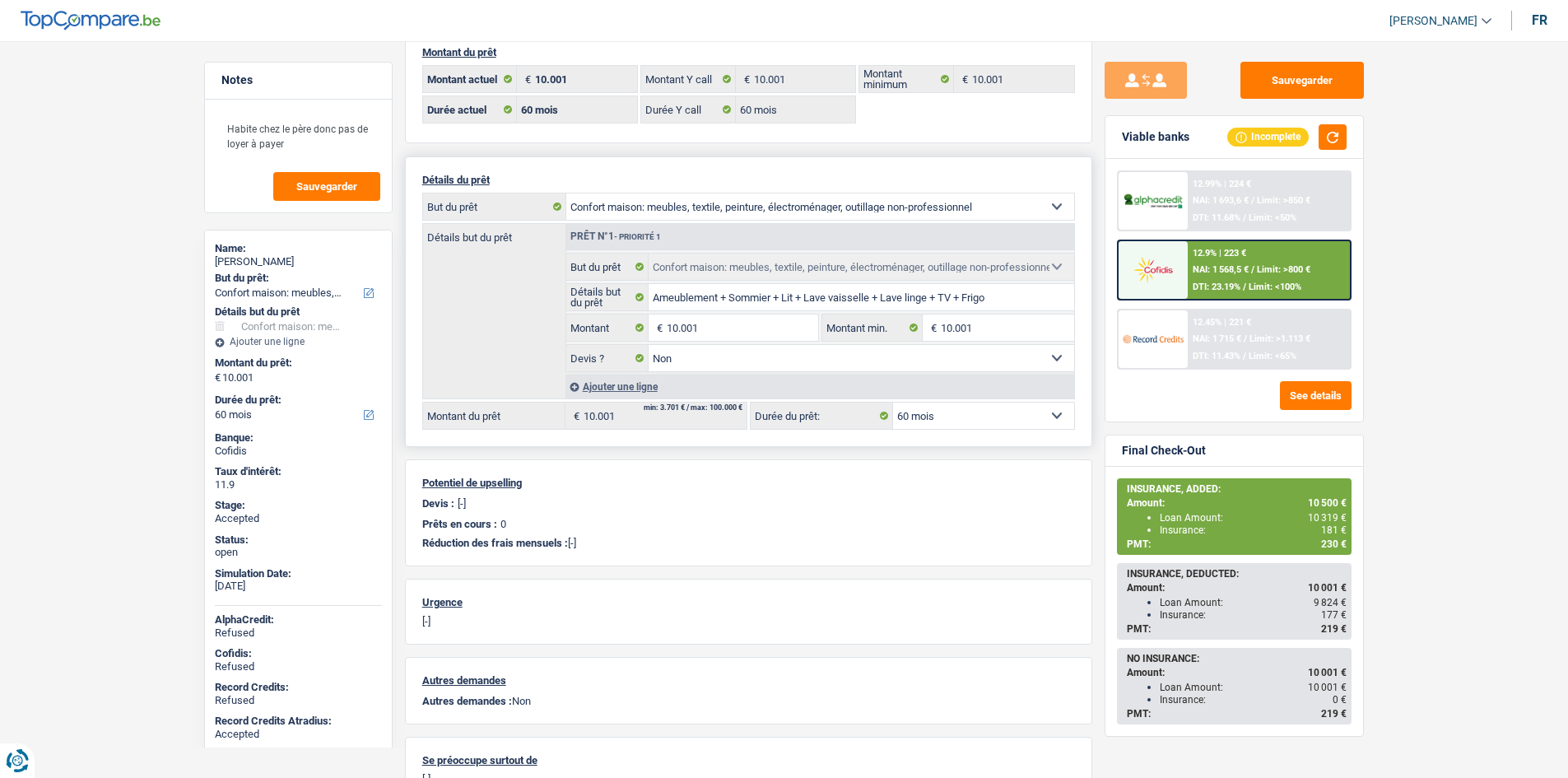 click on "Notes
Habite chez le père donc pas de loyer à payer
Sauvegarder
Name:   Julie Hannecart   But du prêt: Confort maison: meubles, textile, peinture, électroménager, outillage non-professionnel Hifi, multimédia, gsm, ordinateur Aménagement: frais d'installation, déménagement Evénement familial: naissance, mariage, divorce, communion, décès Frais médicaux Frais d'études Frais permis de conduire Loisirs: voyage, sport, musique Rafraîchissement: petits travaux maison et jardin Frais judiciaires Réparation voiture Prêt rénovation (non disponible pour les non-propriétaires) Prêt énergie (non disponible pour les non-propriétaires) Prêt voiture Taxes, impôts non professionnels Rénovation bien à l'étranger Dettes familiales Assurance Autre
Sélectionner une option
Détails but du prêt
Hifi, multimédia, gsm, ordinateur Frais médicaux Frais d'études Assurance" at bounding box center [784, 436] 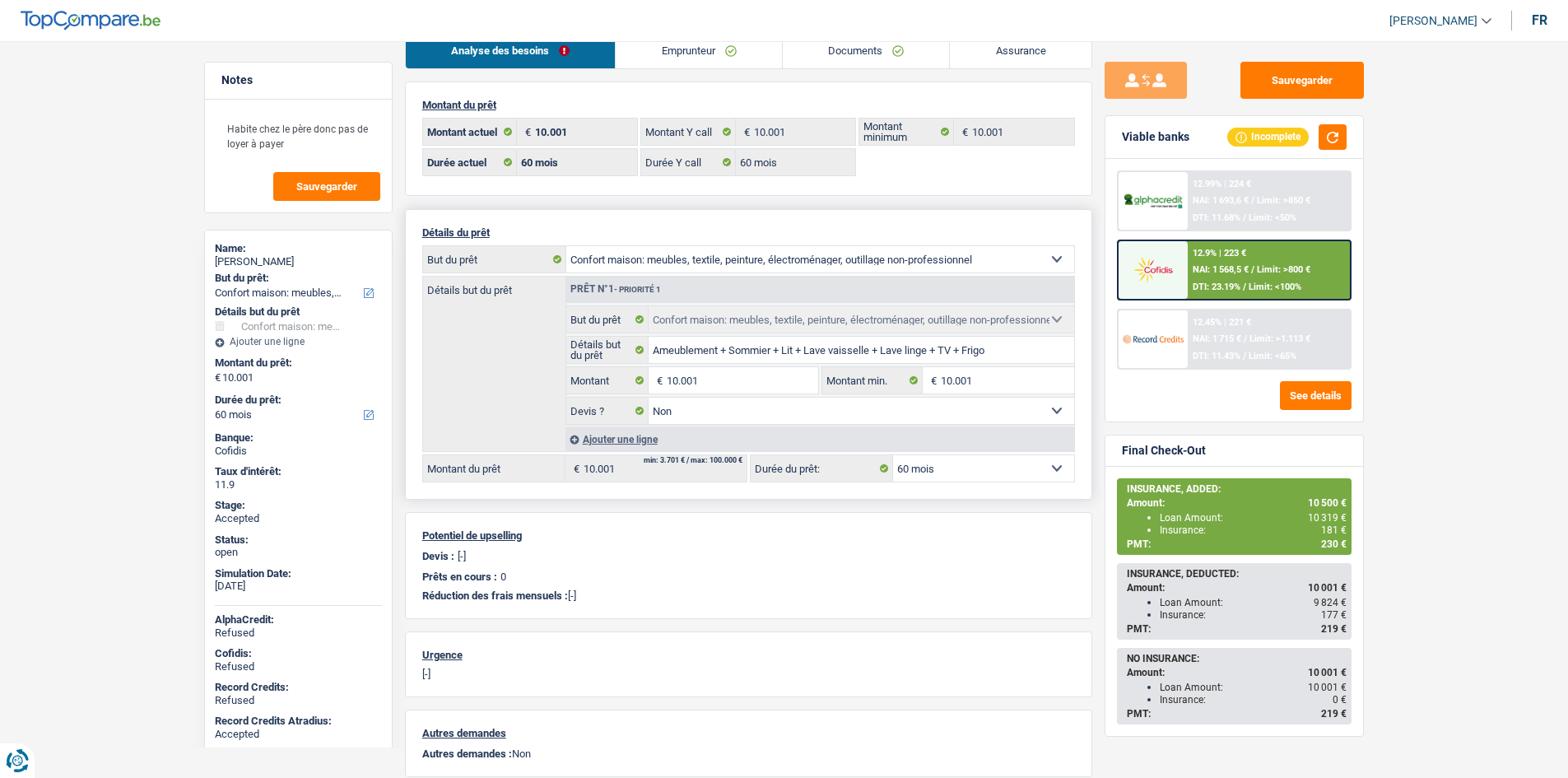 scroll, scrollTop: 0, scrollLeft: 0, axis: both 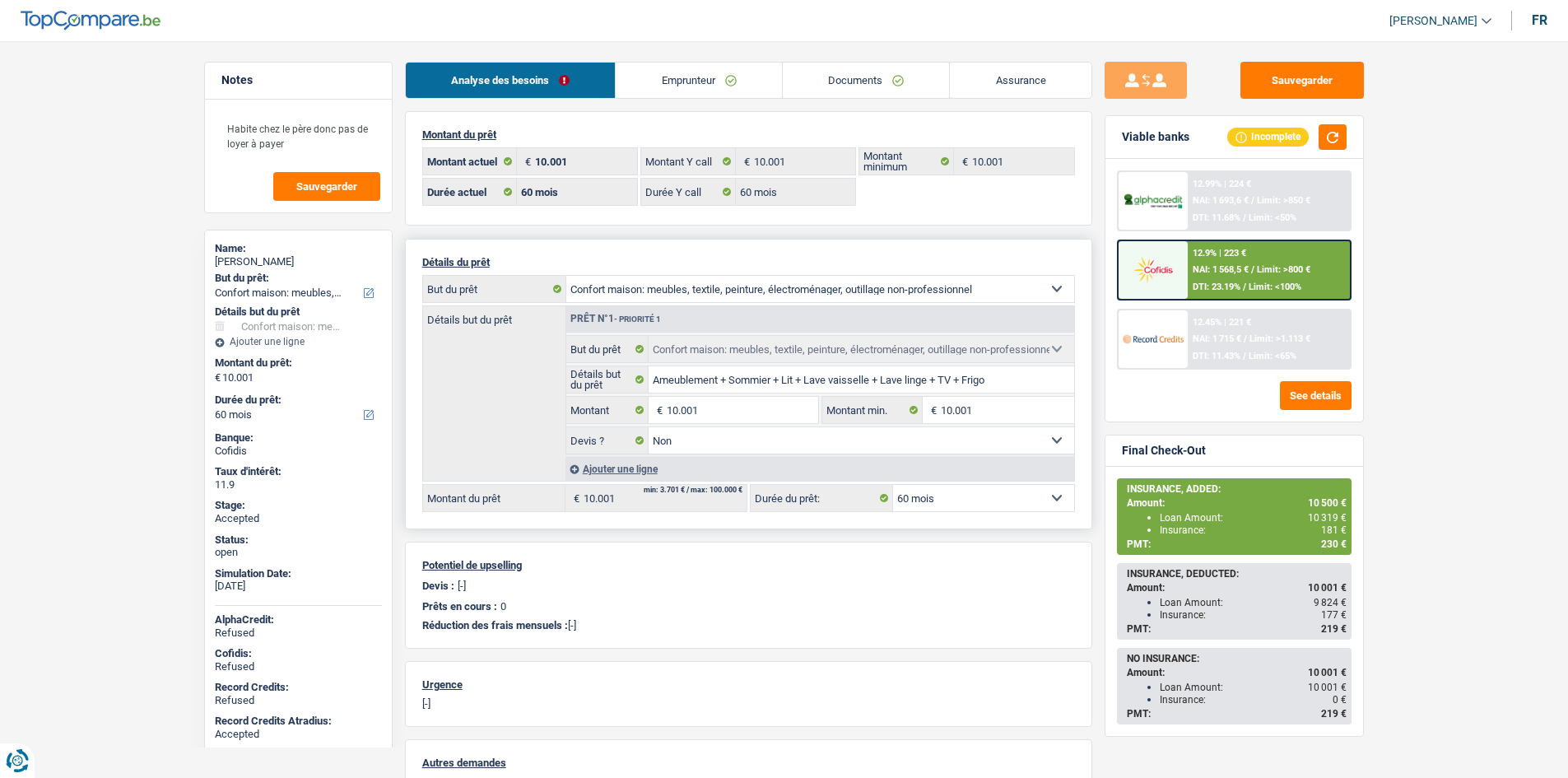 click on "Emprunteur" at bounding box center (699, 80) 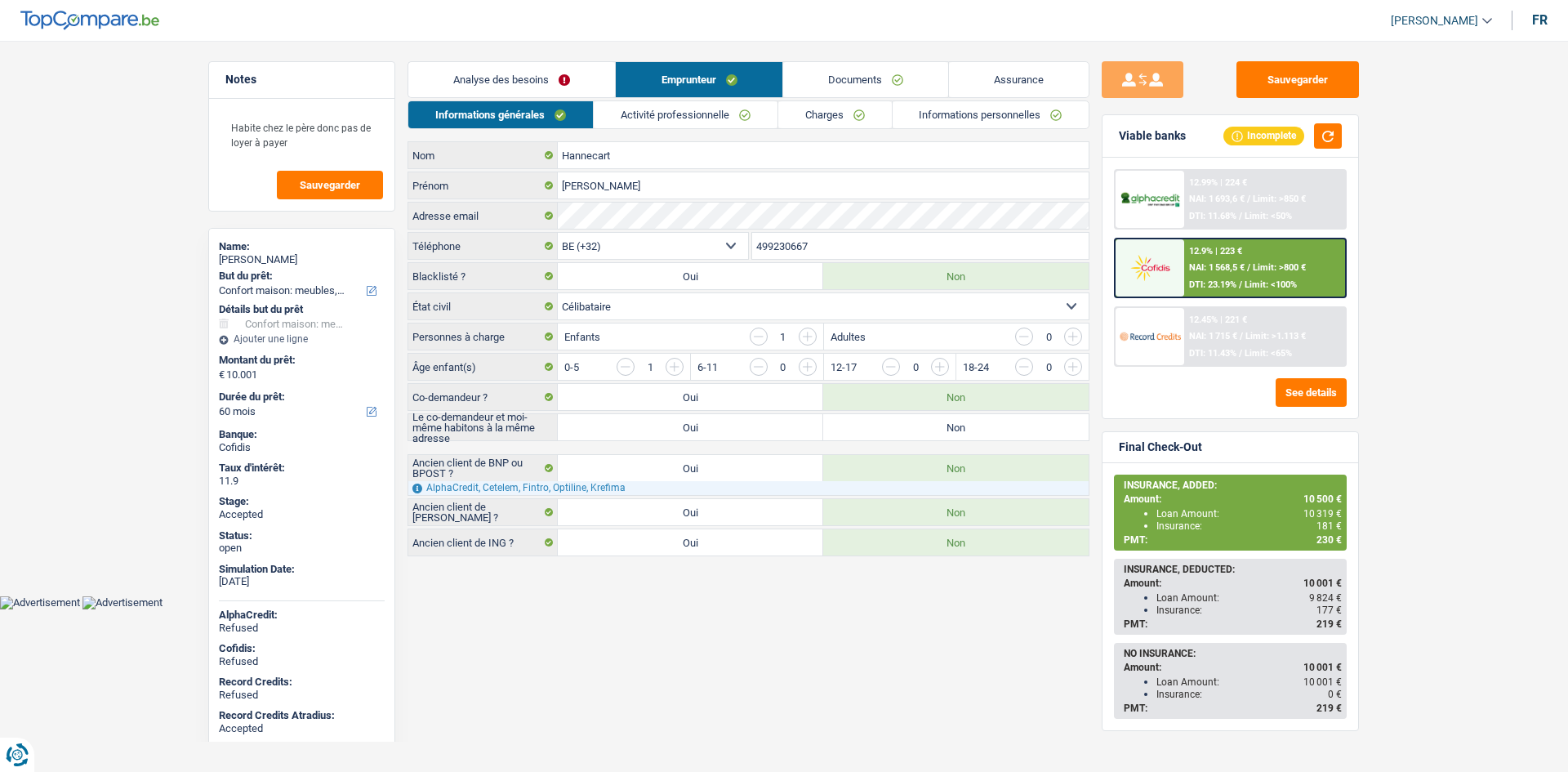 click on "Documents" at bounding box center [866, 79] 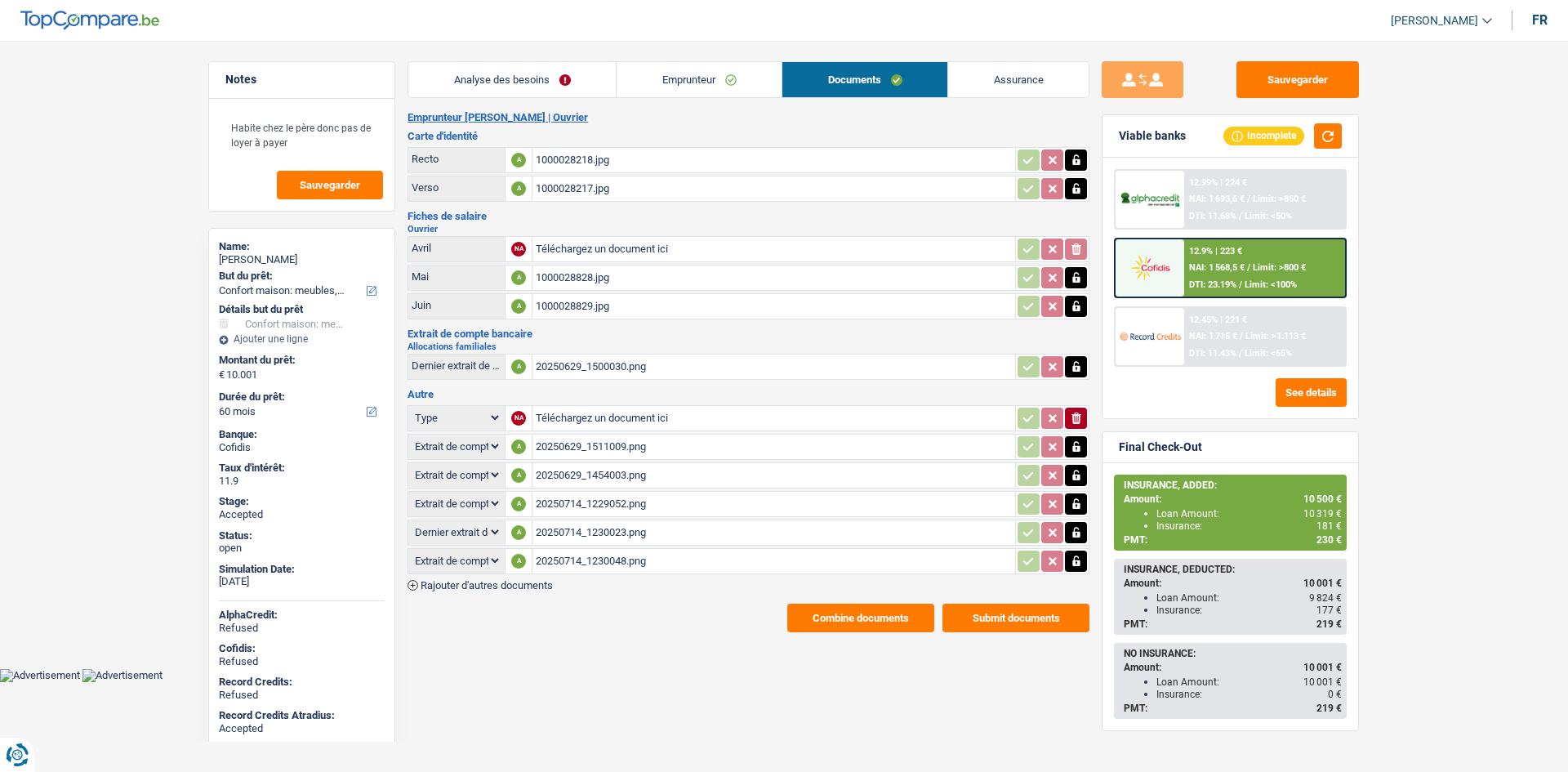 click on "Assurance" at bounding box center (1018, 79) 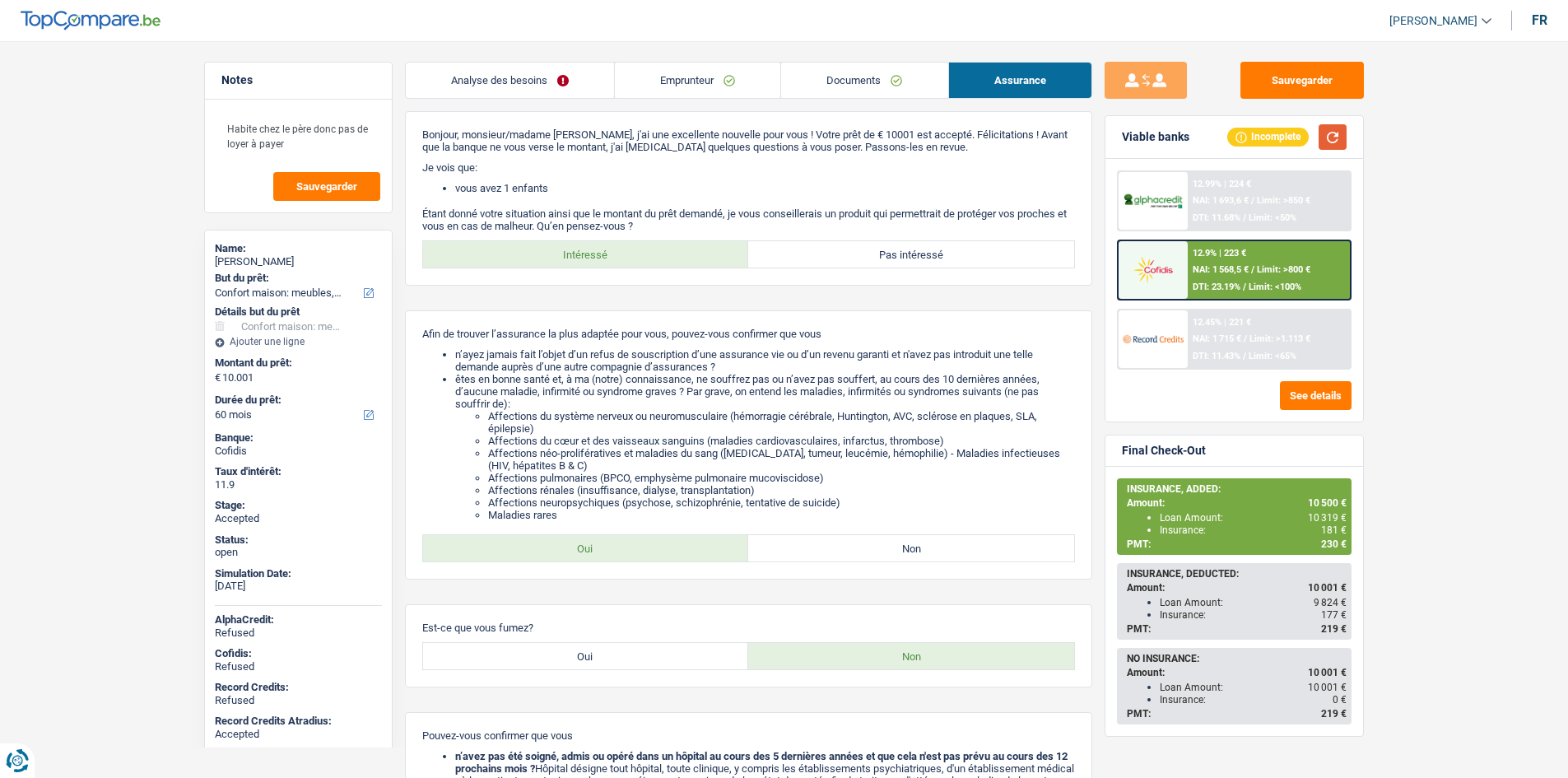 click at bounding box center (1333, 137) 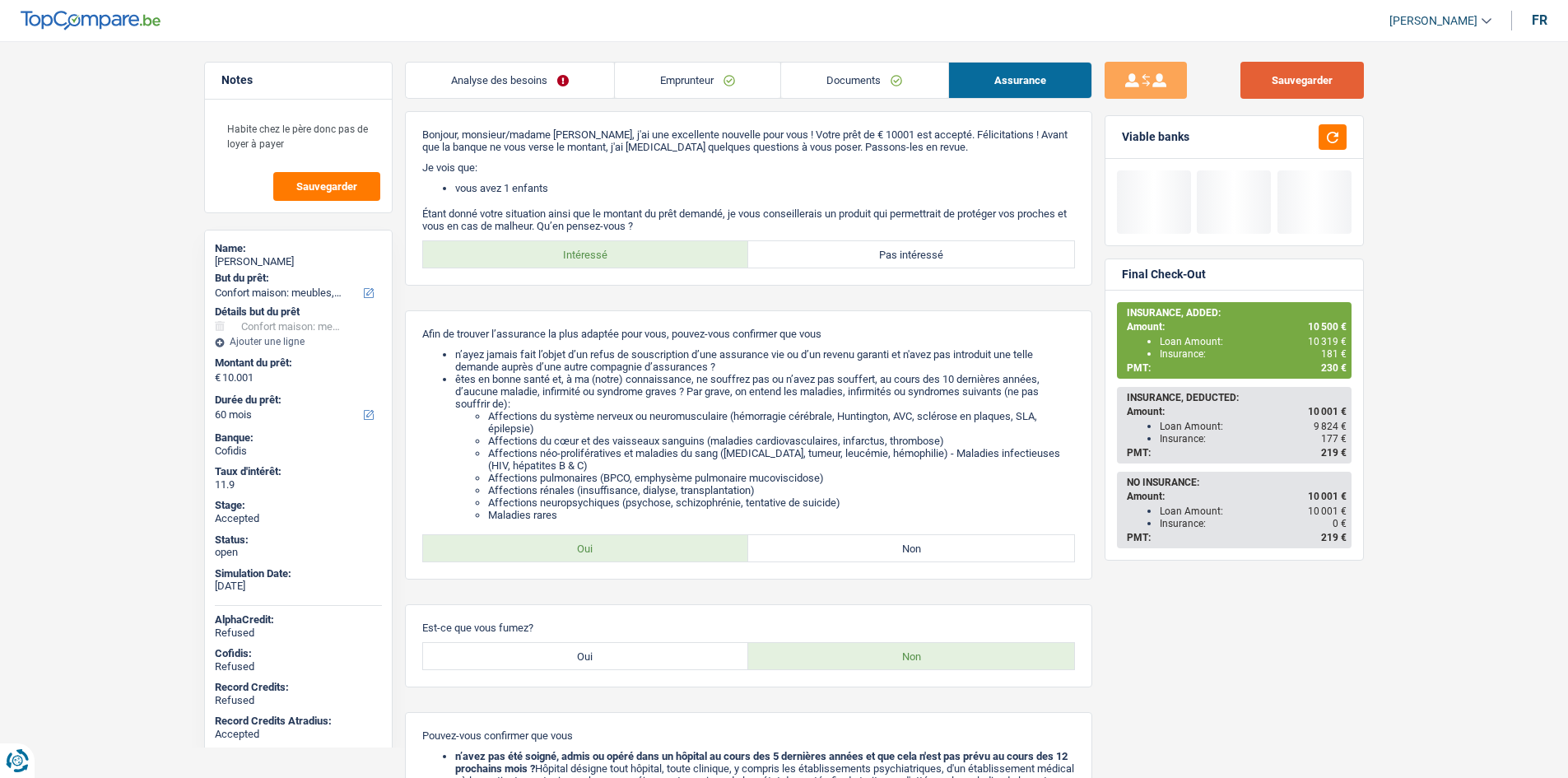 click on "Sauvegarder" at bounding box center [1302, 80] 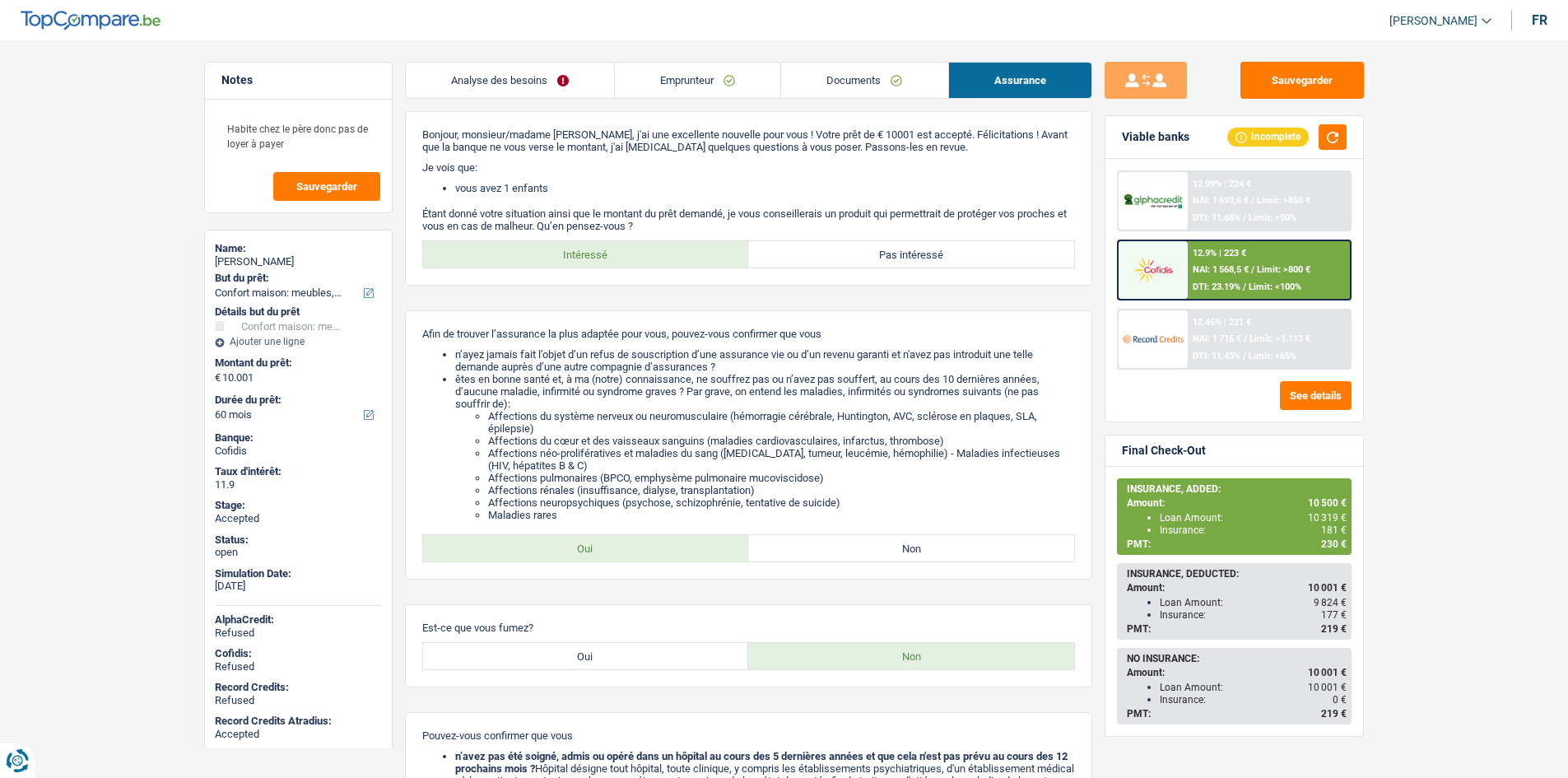 click on "Notes
Habite chez le père donc pas de loyer à payer
Sauvegarder
Name:   Julie Hannecart   But du prêt: Confort maison: meubles, textile, peinture, électroménager, outillage non-professionnel Hifi, multimédia, gsm, ordinateur Aménagement: frais d'installation, déménagement Evénement familial: naissance, mariage, divorce, communion, décès Frais médicaux Frais d'études Frais permis de conduire Loisirs: voyage, sport, musique Rafraîchissement: petits travaux maison et jardin Frais judiciaires Réparation voiture Prêt rénovation (non disponible pour les non-propriétaires) Prêt énergie (non disponible pour les non-propriétaires) Prêt voiture Taxes, impôts non professionnels Rénovation bien à l'étranger Dettes familiales Assurance Autre
Sélectionner une option
Détails but du prêt
Hifi, multimédia, gsm, ordinateur Frais médicaux Frais d'études Assurance" at bounding box center (784, 695) 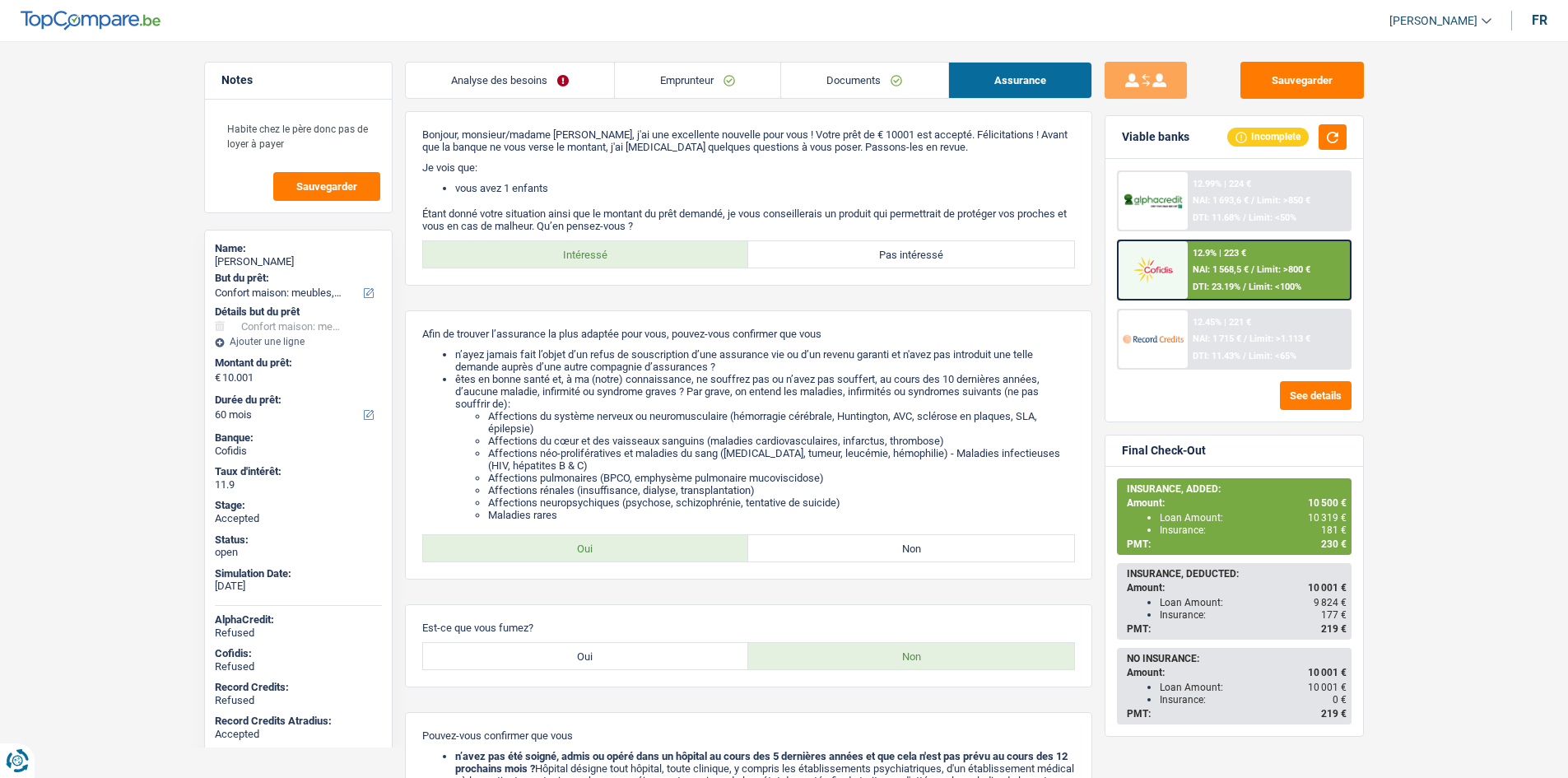click on "Notes
Habite chez le père donc pas de loyer à payer
Sauvegarder
Name:   Julie Hannecart   But du prêt: Confort maison: meubles, textile, peinture, électroménager, outillage non-professionnel Hifi, multimédia, gsm, ordinateur Aménagement: frais d'installation, déménagement Evénement familial: naissance, mariage, divorce, communion, décès Frais médicaux Frais d'études Frais permis de conduire Loisirs: voyage, sport, musique Rafraîchissement: petits travaux maison et jardin Frais judiciaires Réparation voiture Prêt rénovation (non disponible pour les non-propriétaires) Prêt énergie (non disponible pour les non-propriétaires) Prêt voiture Taxes, impôts non professionnels Rénovation bien à l'étranger Dettes familiales Assurance Autre
Sélectionner une option
Détails but du prêt
Hifi, multimédia, gsm, ordinateur Frais médicaux Frais d'études Assurance" at bounding box center [784, 695] 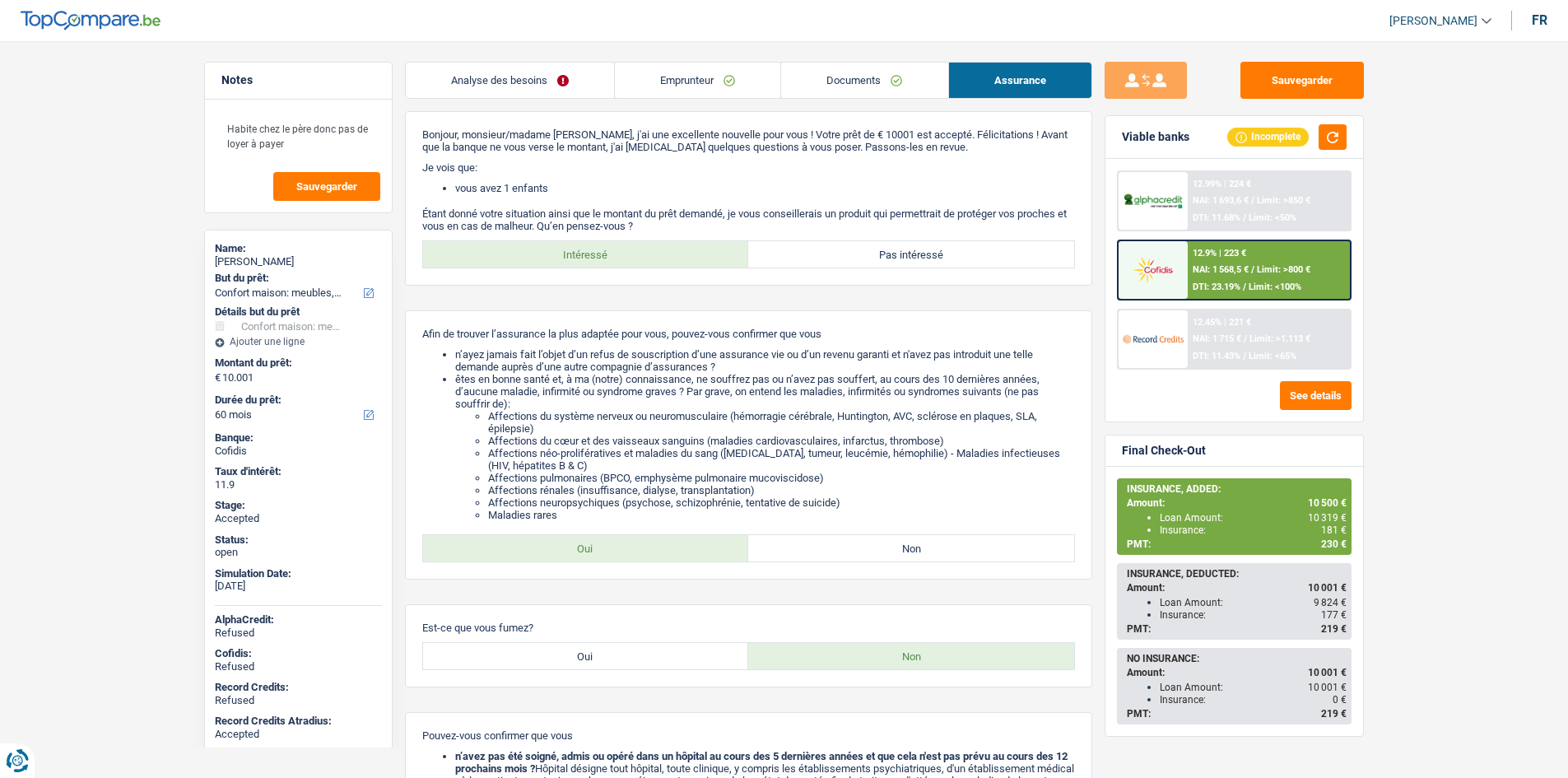 click on "Notes
Habite chez le père donc pas de loyer à payer
Sauvegarder
Name:   Julie Hannecart   But du prêt: Confort maison: meubles, textile, peinture, électroménager, outillage non-professionnel Hifi, multimédia, gsm, ordinateur Aménagement: frais d'installation, déménagement Evénement familial: naissance, mariage, divorce, communion, décès Frais médicaux Frais d'études Frais permis de conduire Loisirs: voyage, sport, musique Rafraîchissement: petits travaux maison et jardin Frais judiciaires Réparation voiture Prêt rénovation (non disponible pour les non-propriétaires) Prêt énergie (non disponible pour les non-propriétaires) Prêt voiture Taxes, impôts non professionnels Rénovation bien à l'étranger Dettes familiales Assurance Autre
Sélectionner une option
Détails but du prêt
Hifi, multimédia, gsm, ordinateur Frais médicaux Frais d'études Assurance" at bounding box center [784, 695] 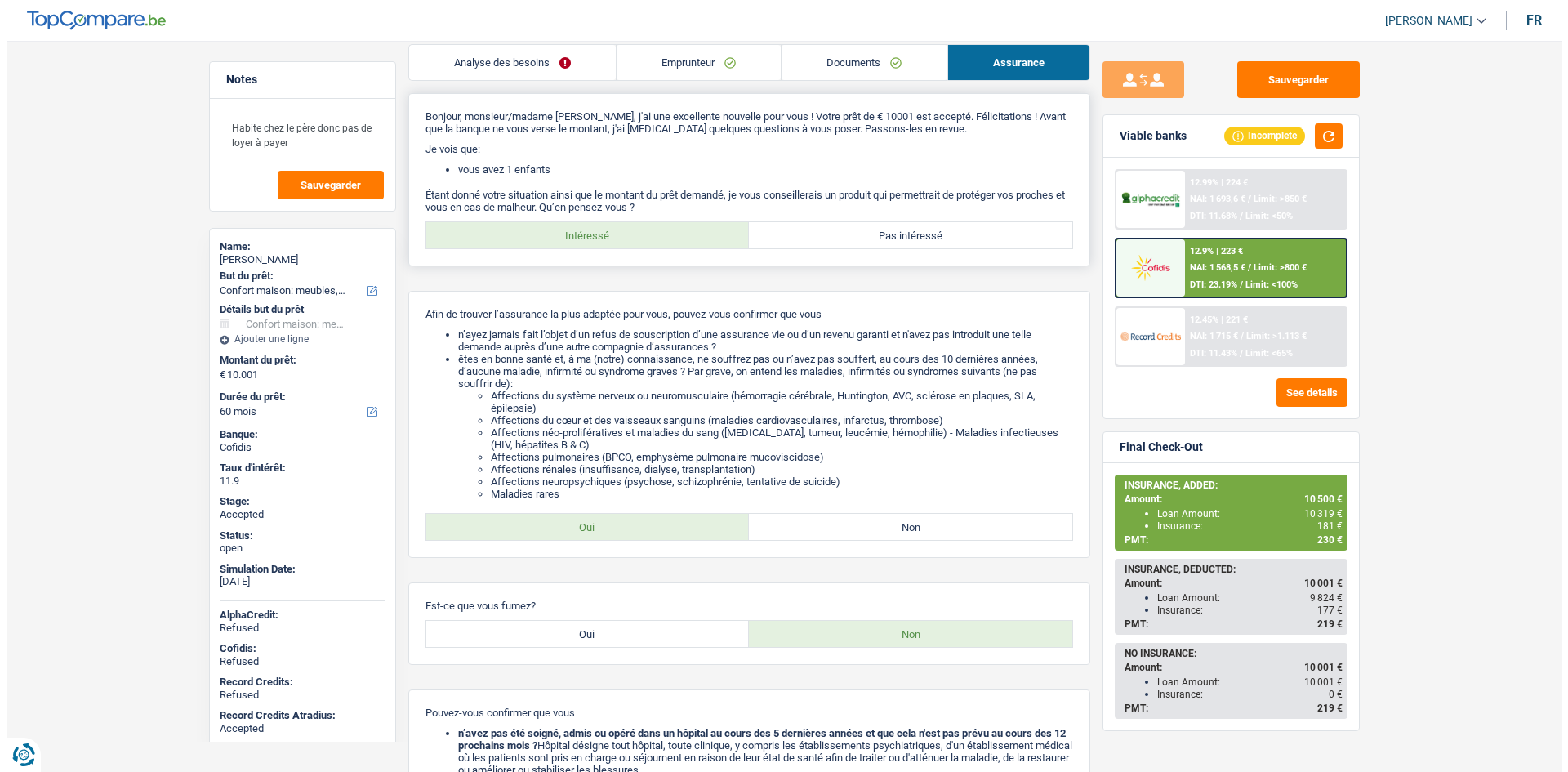 scroll, scrollTop: 0, scrollLeft: 0, axis: both 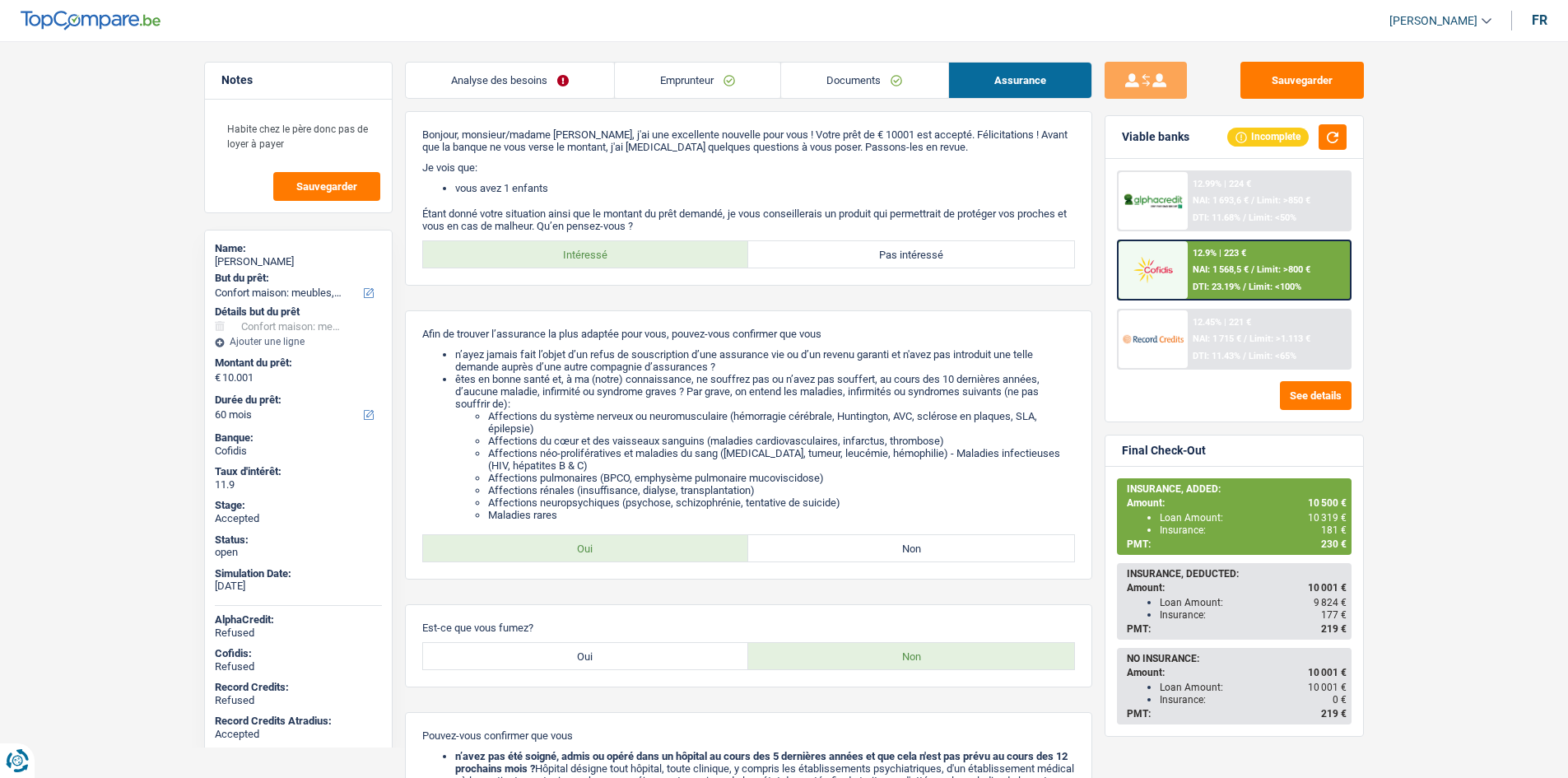 click on "Emprunteur" at bounding box center [697, 80] 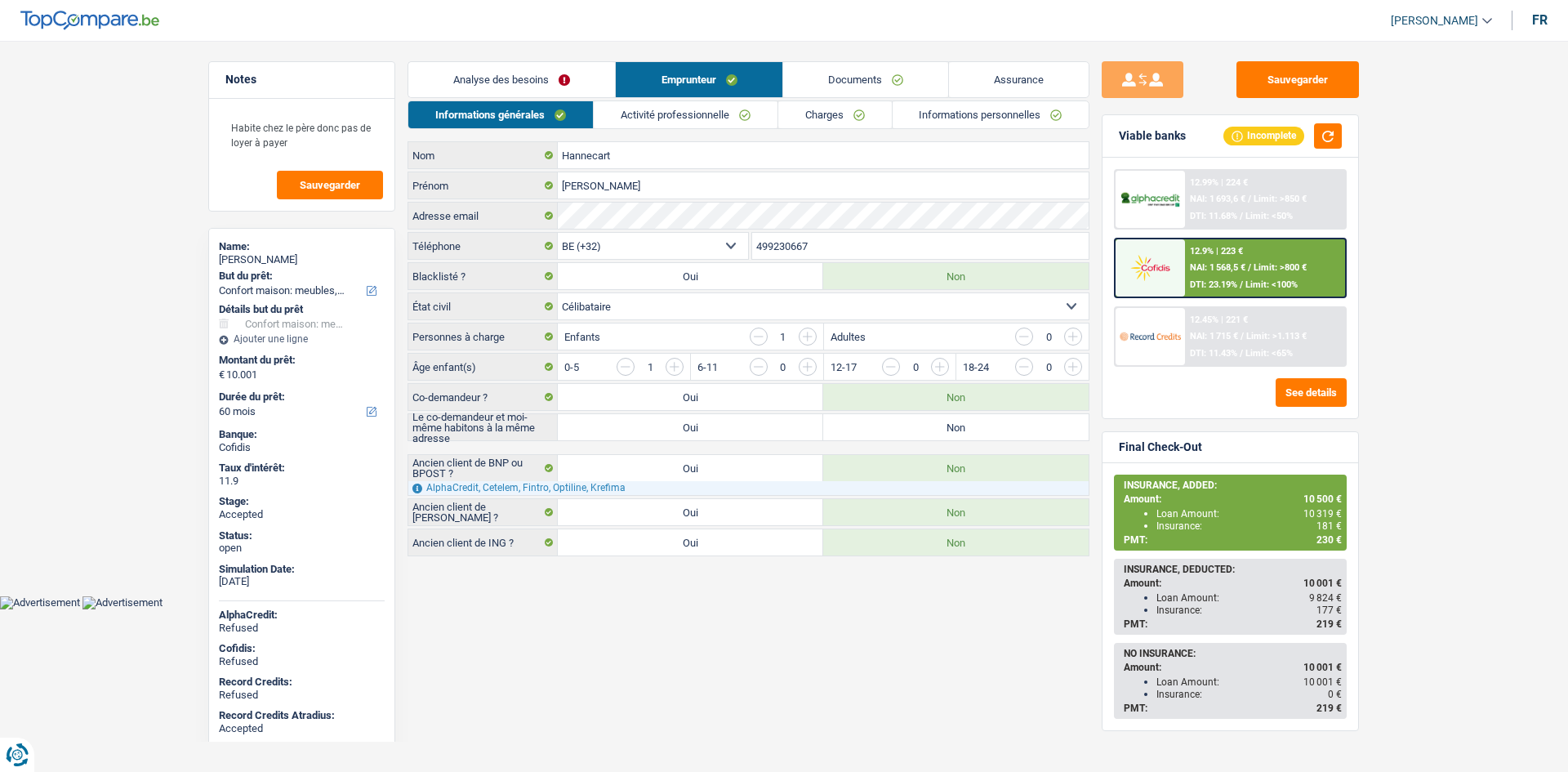 click on "Charges" at bounding box center [835, 114] 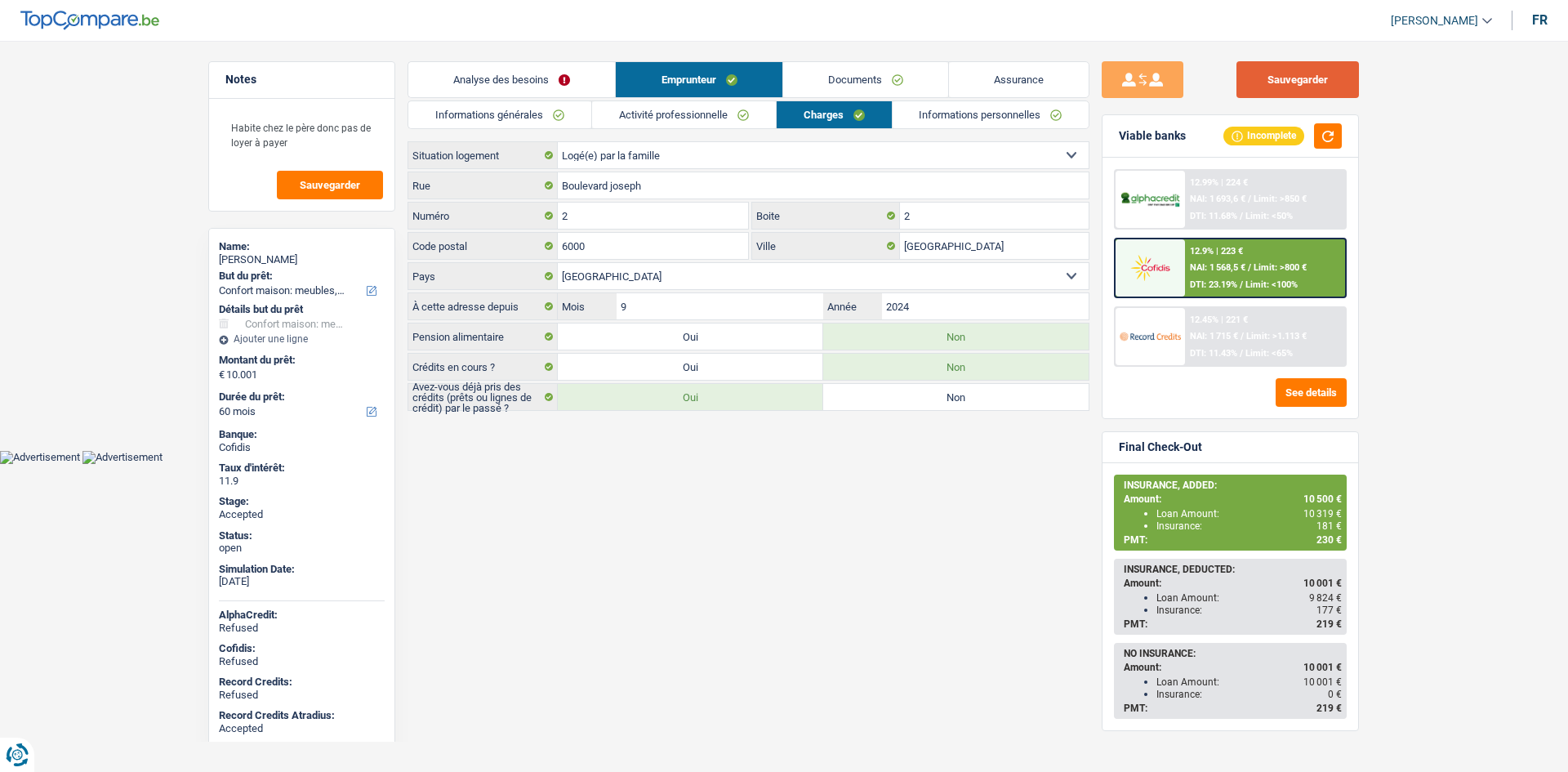 click on "Sauvegarder" at bounding box center [1298, 79] 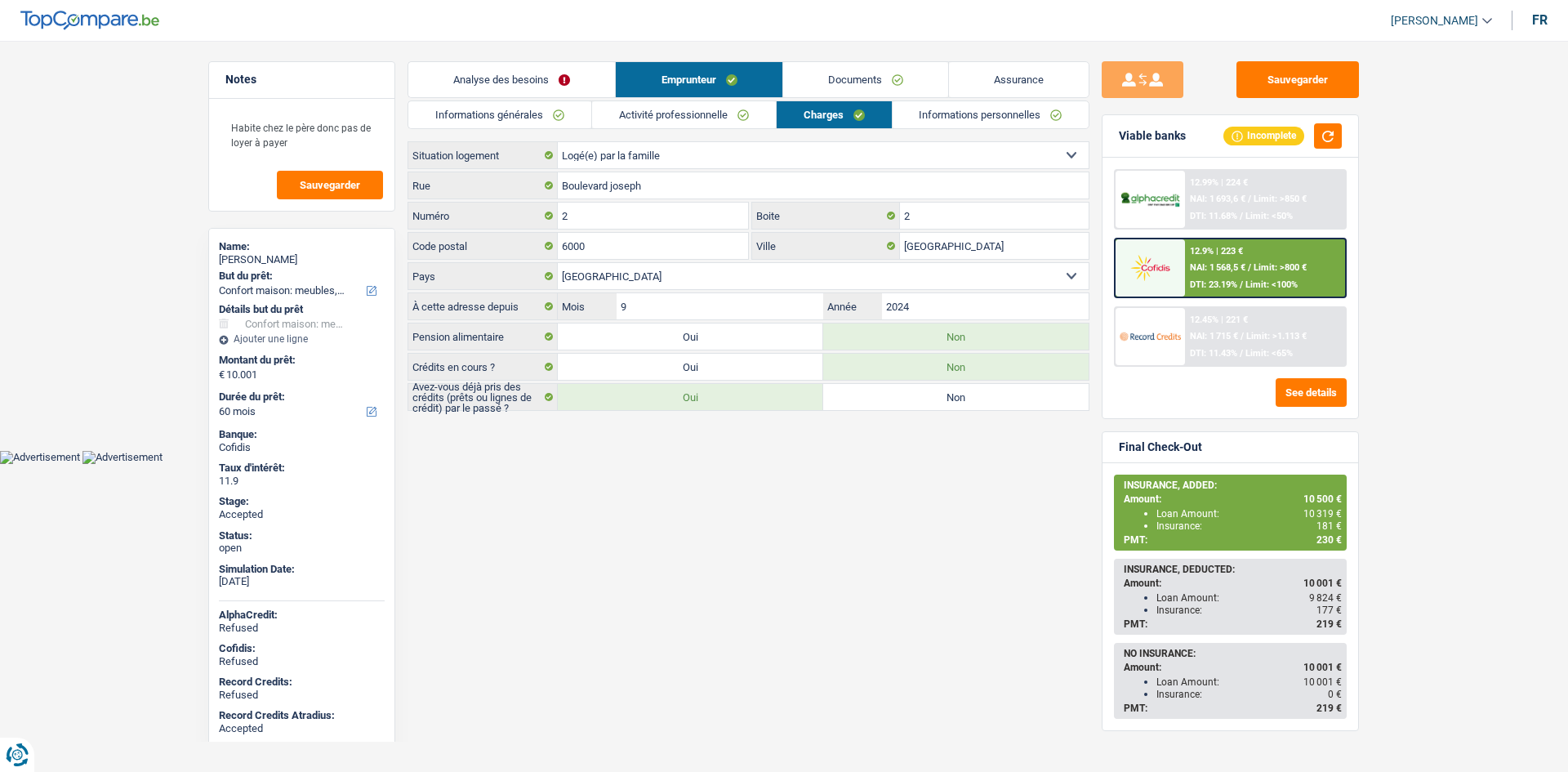 drag, startPoint x: 1454, startPoint y: 217, endPoint x: 1276, endPoint y: 2, distance: 279.12184 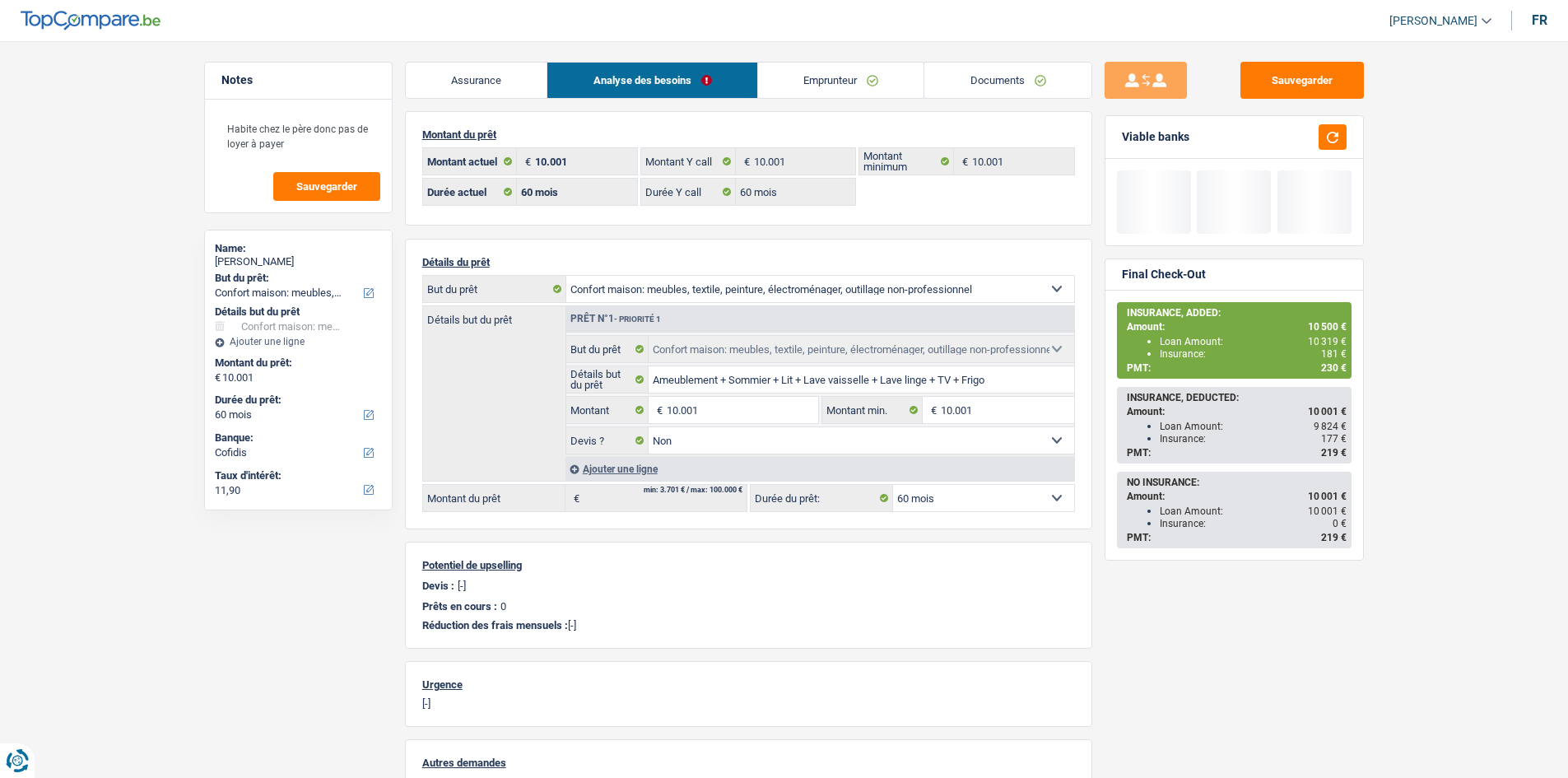 select on "household" 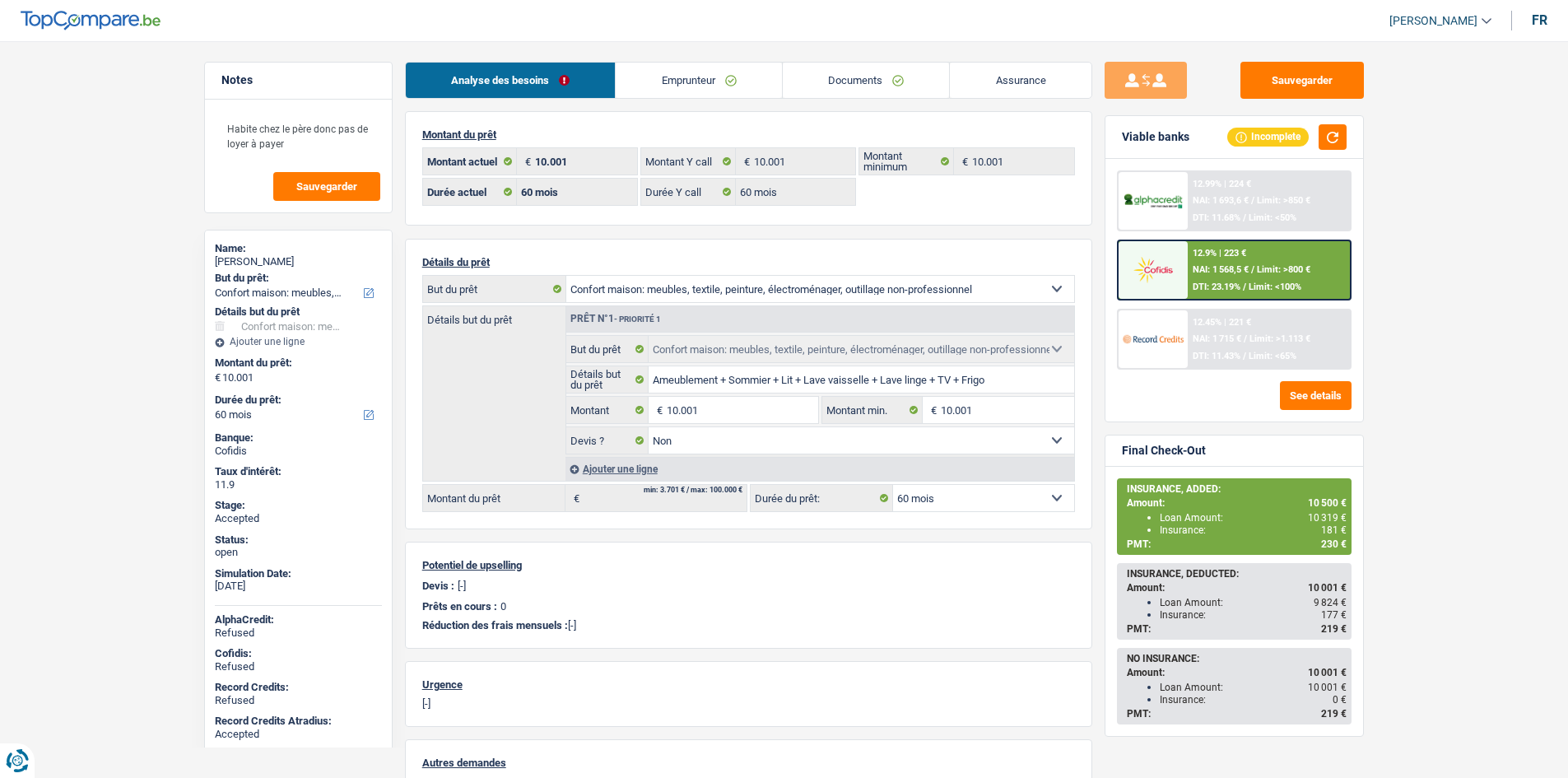 scroll, scrollTop: 0, scrollLeft: 0, axis: both 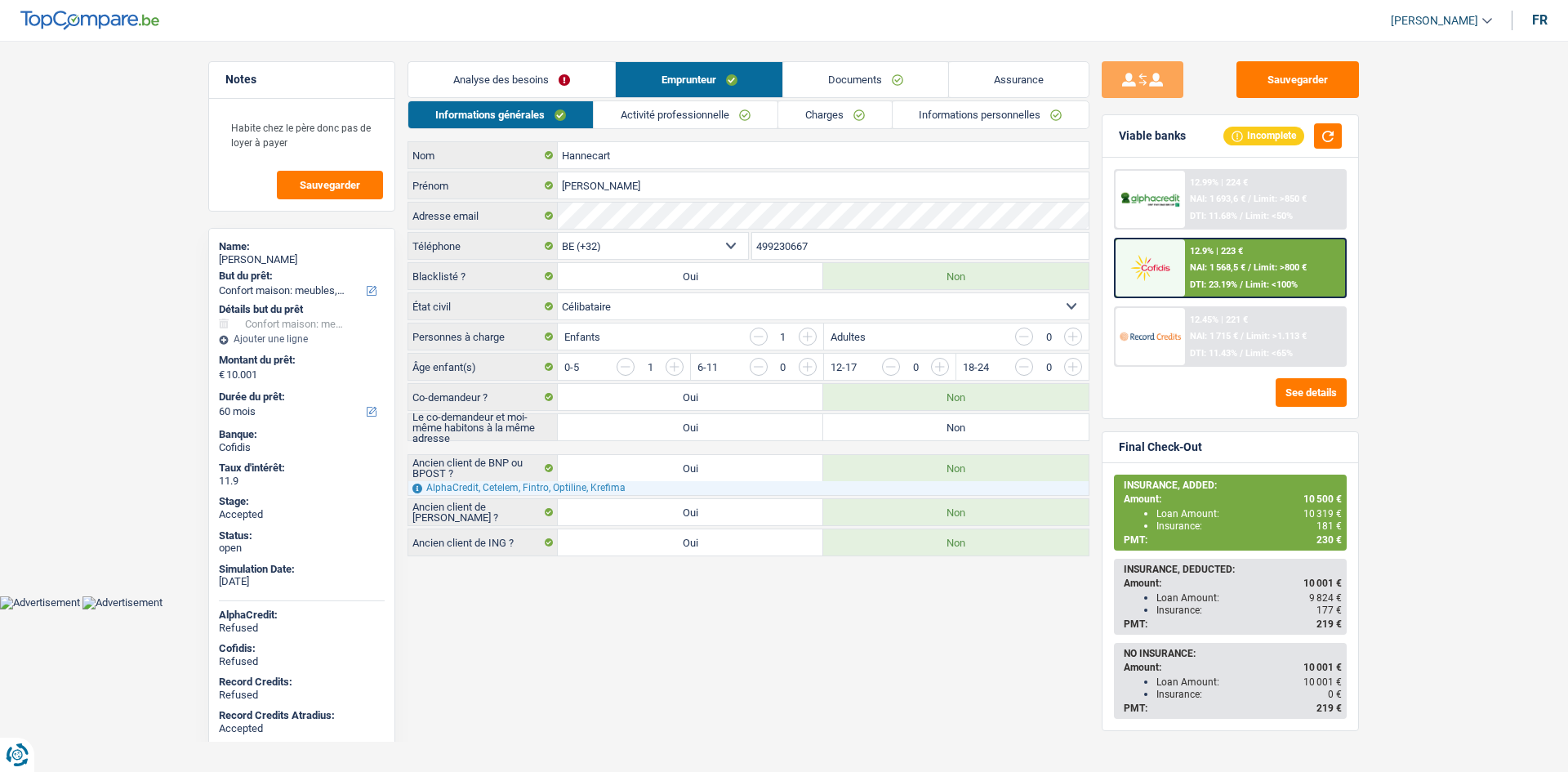 click on "Charges" at bounding box center (835, 114) 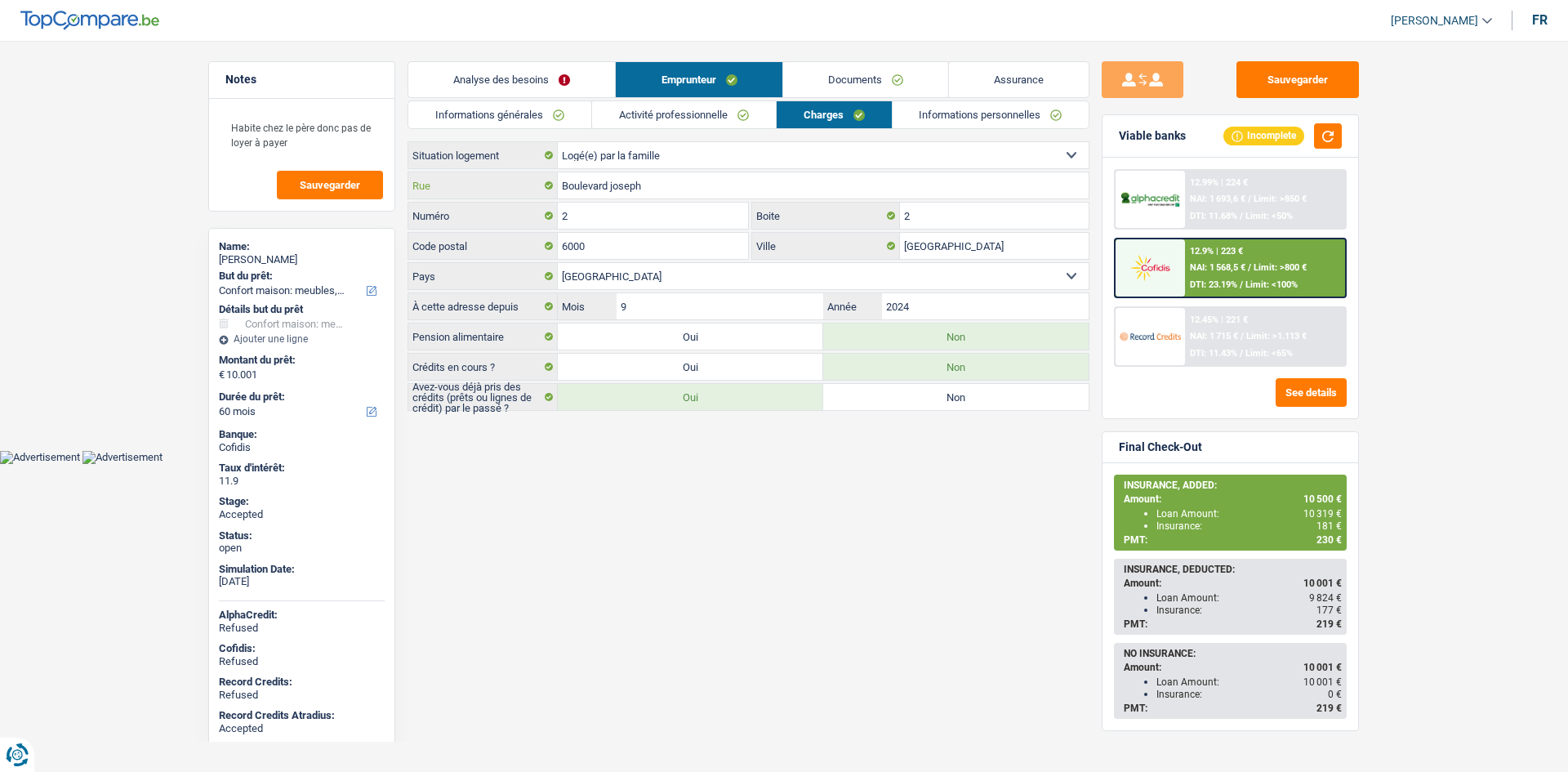 click on "Boulevard joseph" at bounding box center (823, 185) 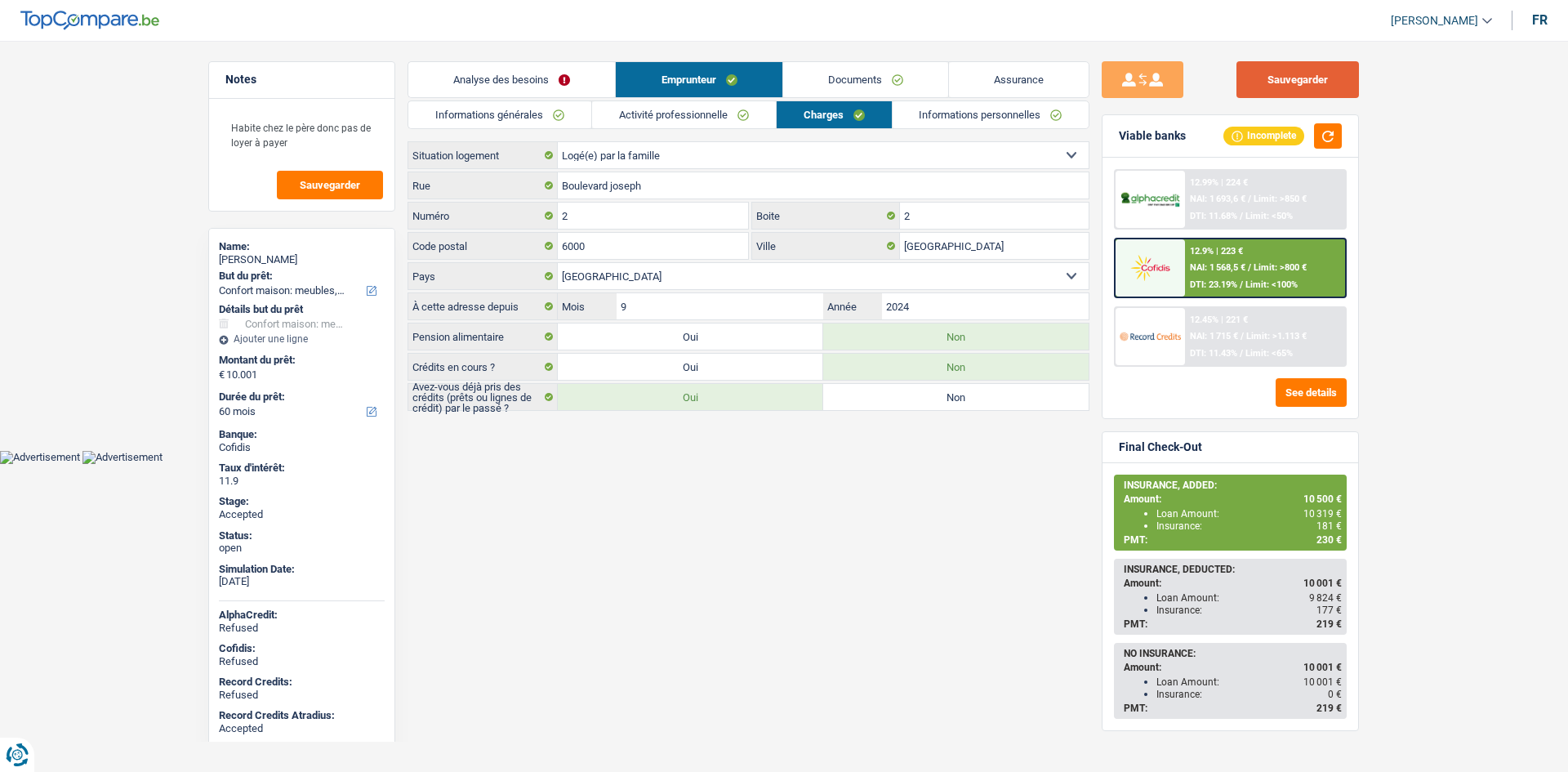 click on "Sauvegarder" at bounding box center [1298, 79] 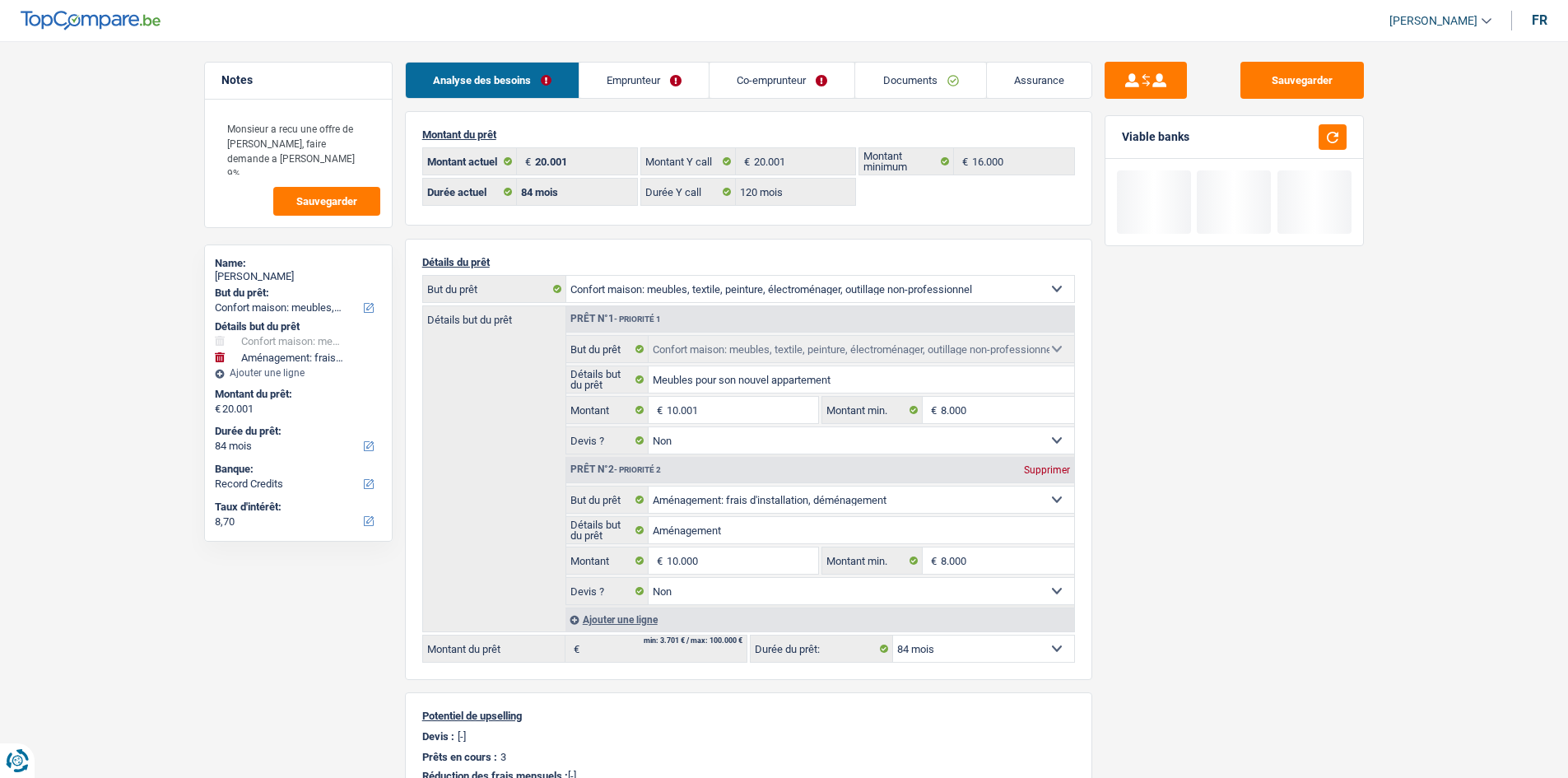 select on "household" 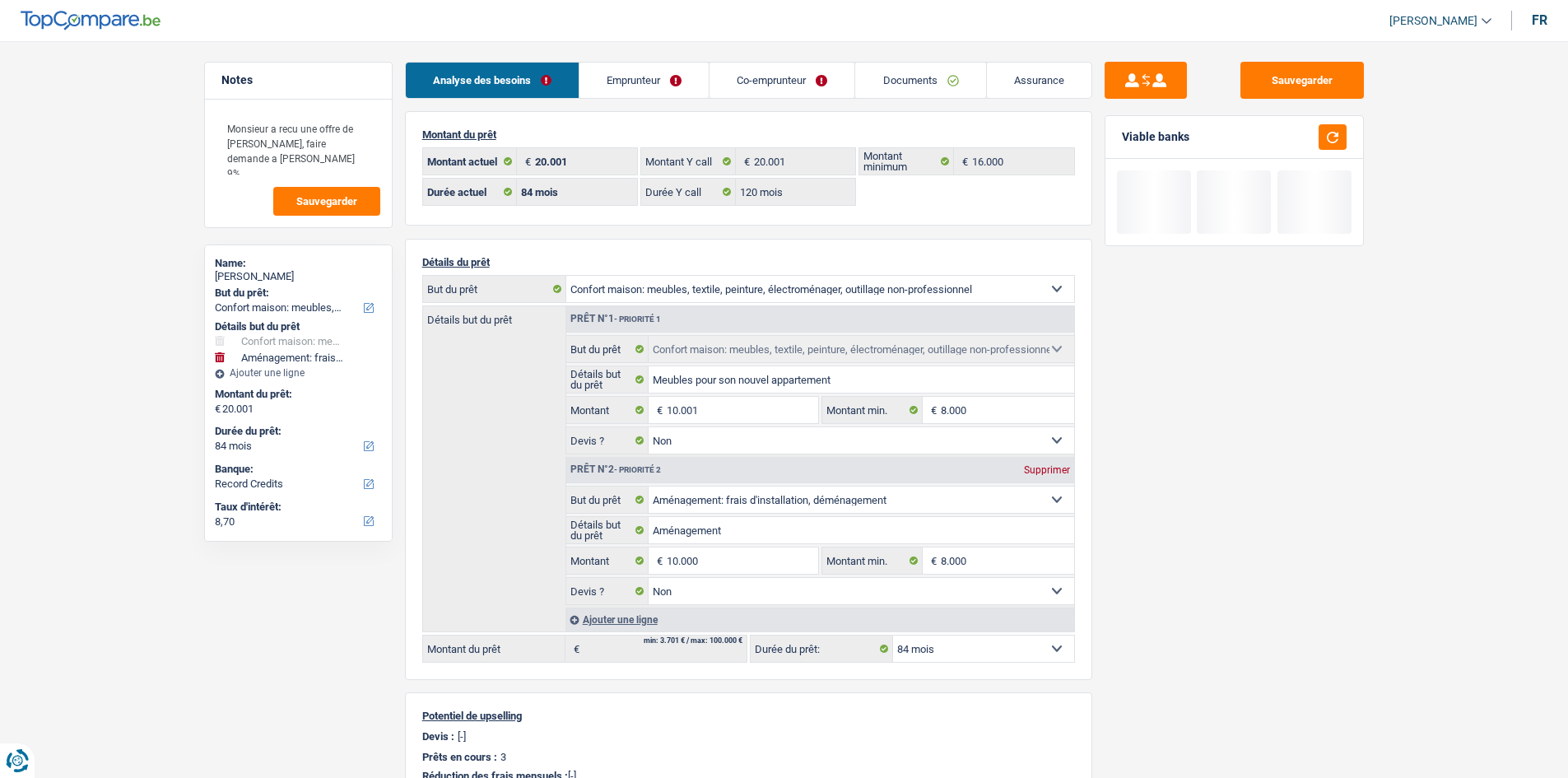 select on "false" 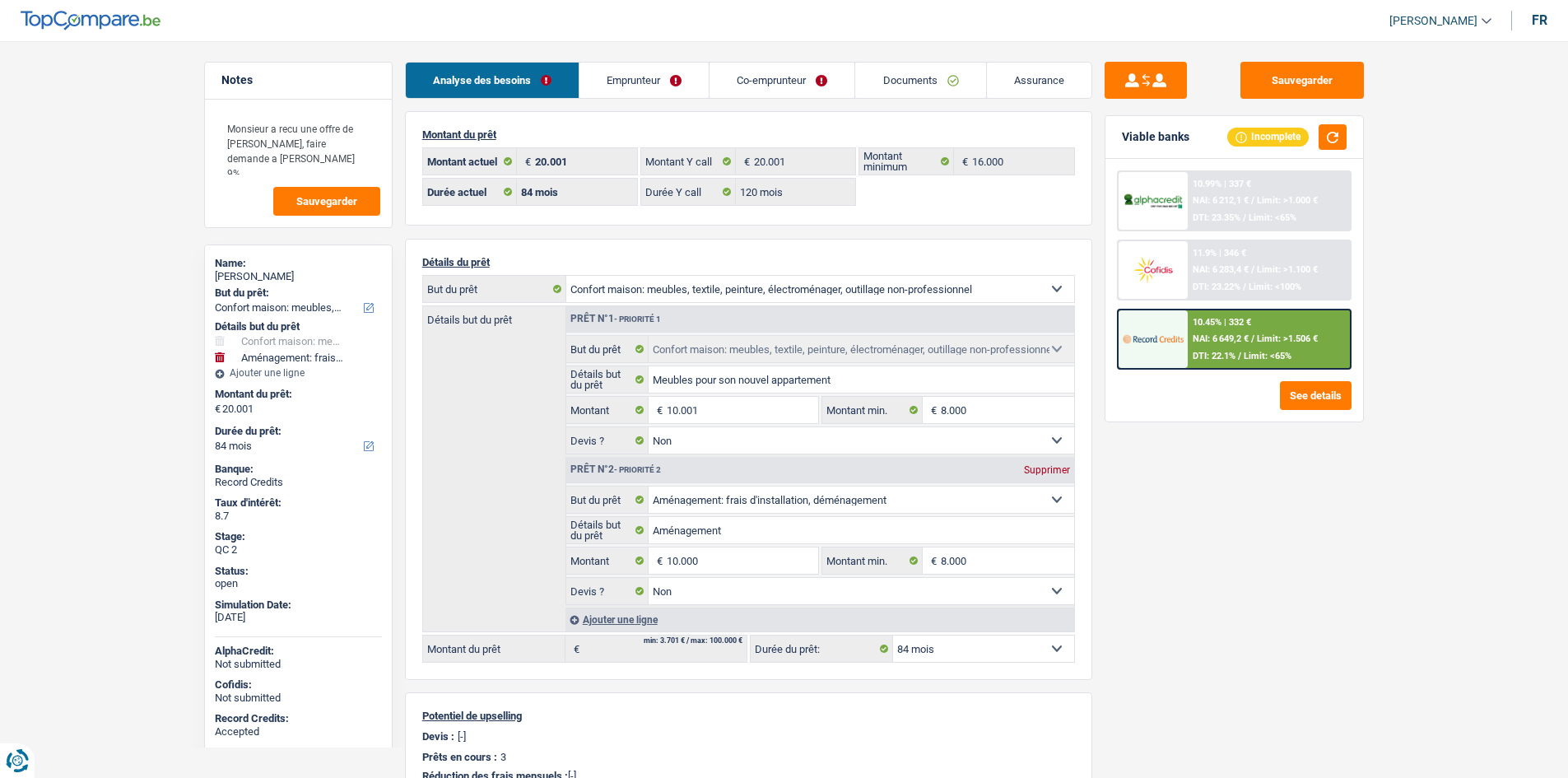 click on "Notes
Monsieur a recu une offre de Buyway, faire demande a max 9%
Sauvegarder
Name:   Ahmed Bouhjar   But du prêt: Confort maison: meubles, textile, peinture, électroménager, outillage non-professionnel Hifi, multimédia, gsm, ordinateur Aménagement: frais d'installation, déménagement Evénement familial: naissance, mariage, divorce, communion, décès Frais médicaux Frais d'études Frais permis de conduire Loisirs: voyage, sport, musique Rafraîchissement: petits travaux maison et jardin Frais judiciaires Réparation voiture Prêt rénovation Prêt énergie Prêt voiture Taxes, impôts non professionnels Rénovation bien à l'étranger Dettes familiales Assurance Autre
Sélectionner une option
Détails but du prêt
Confort maison: meubles, textile, peinture, électroménager, outillage non-professionnel Hifi, multimédia, gsm, ordinateur Frais médicaux Frais d'études" at bounding box center (784, 594) 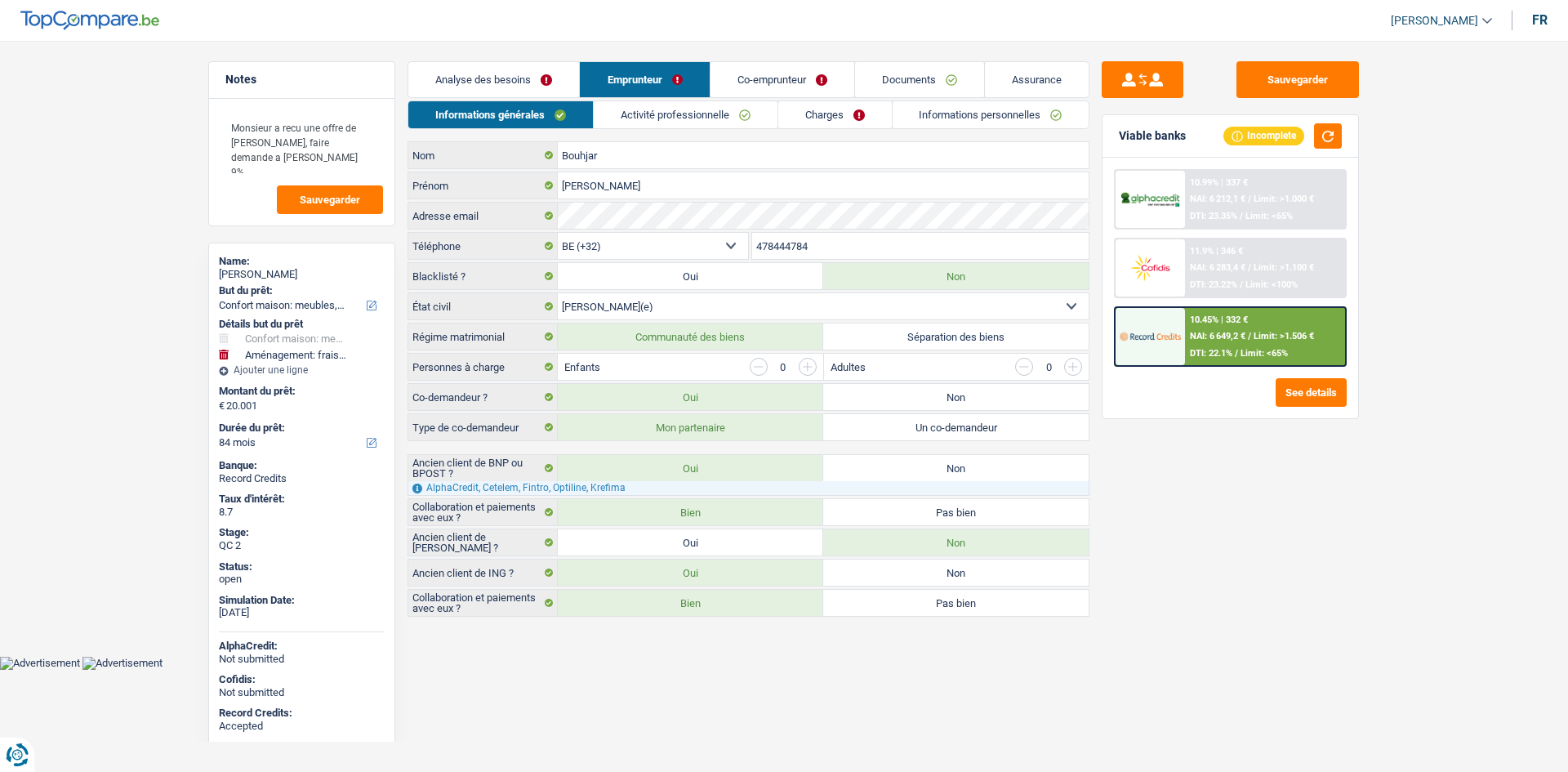 click on "Activité professionnelle" at bounding box center (685, 114) 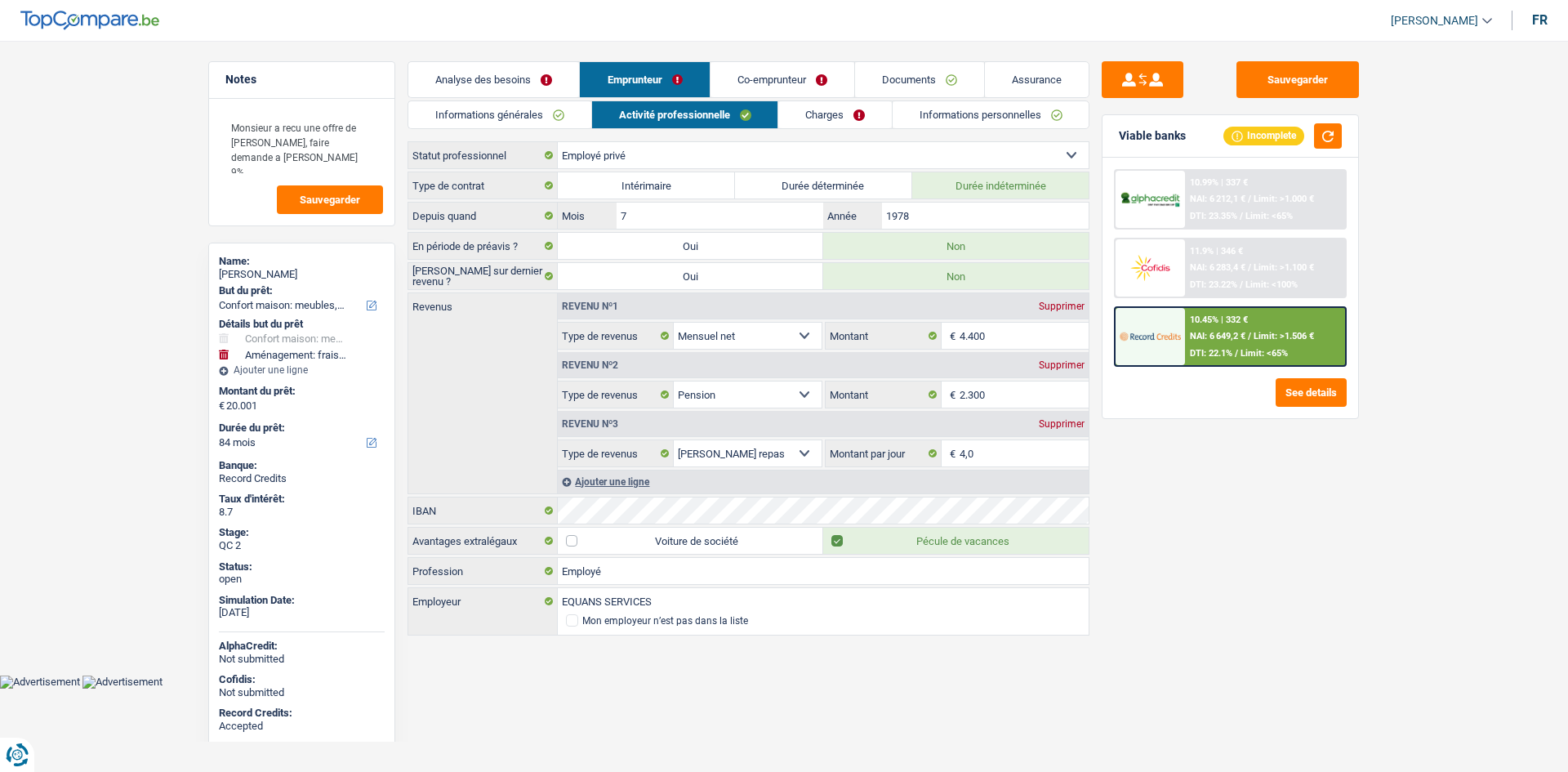 click on "Charges" at bounding box center (835, 114) 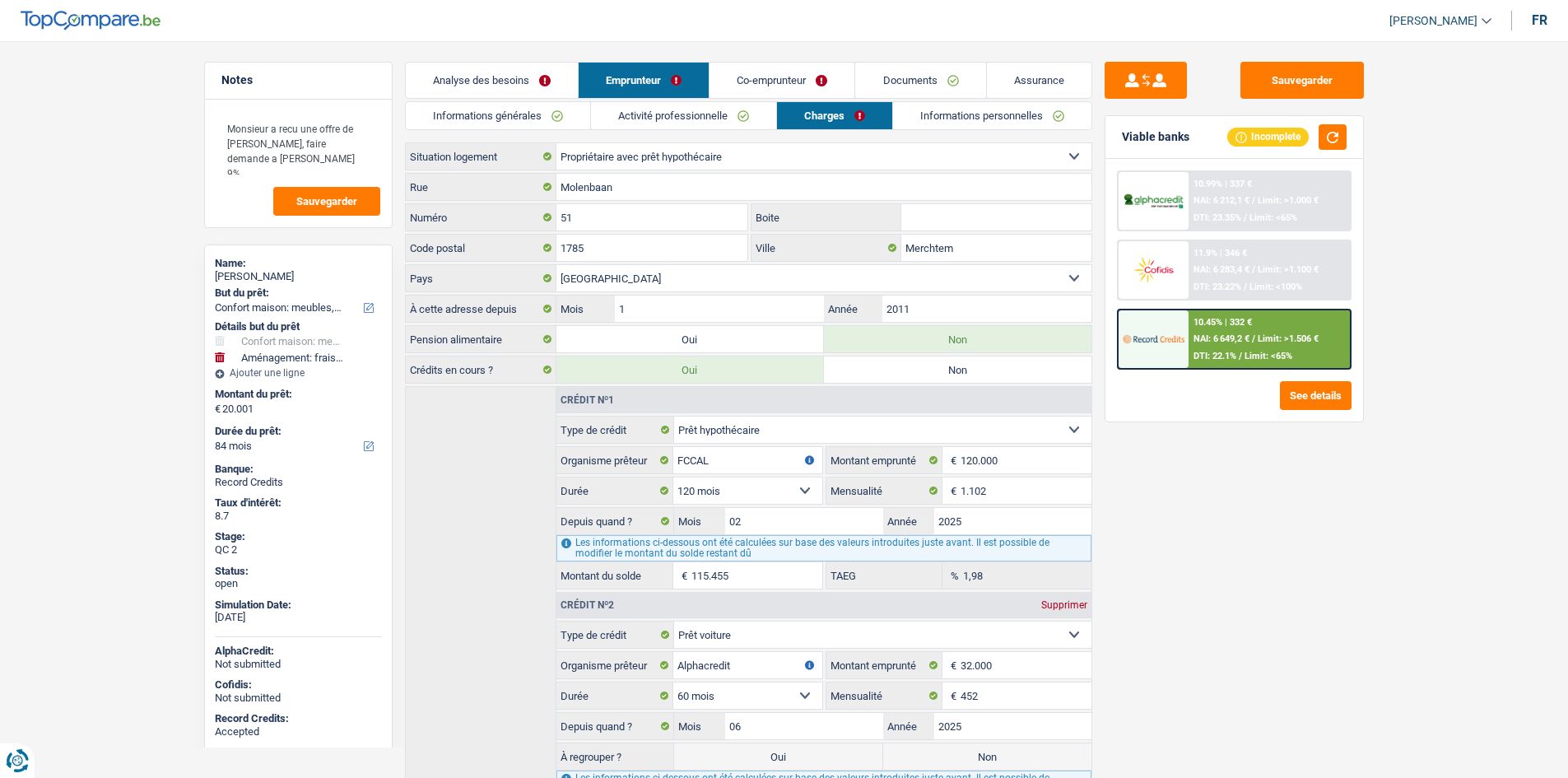 drag, startPoint x: 821, startPoint y: 80, endPoint x: 836, endPoint y: 87, distance: 16.55295 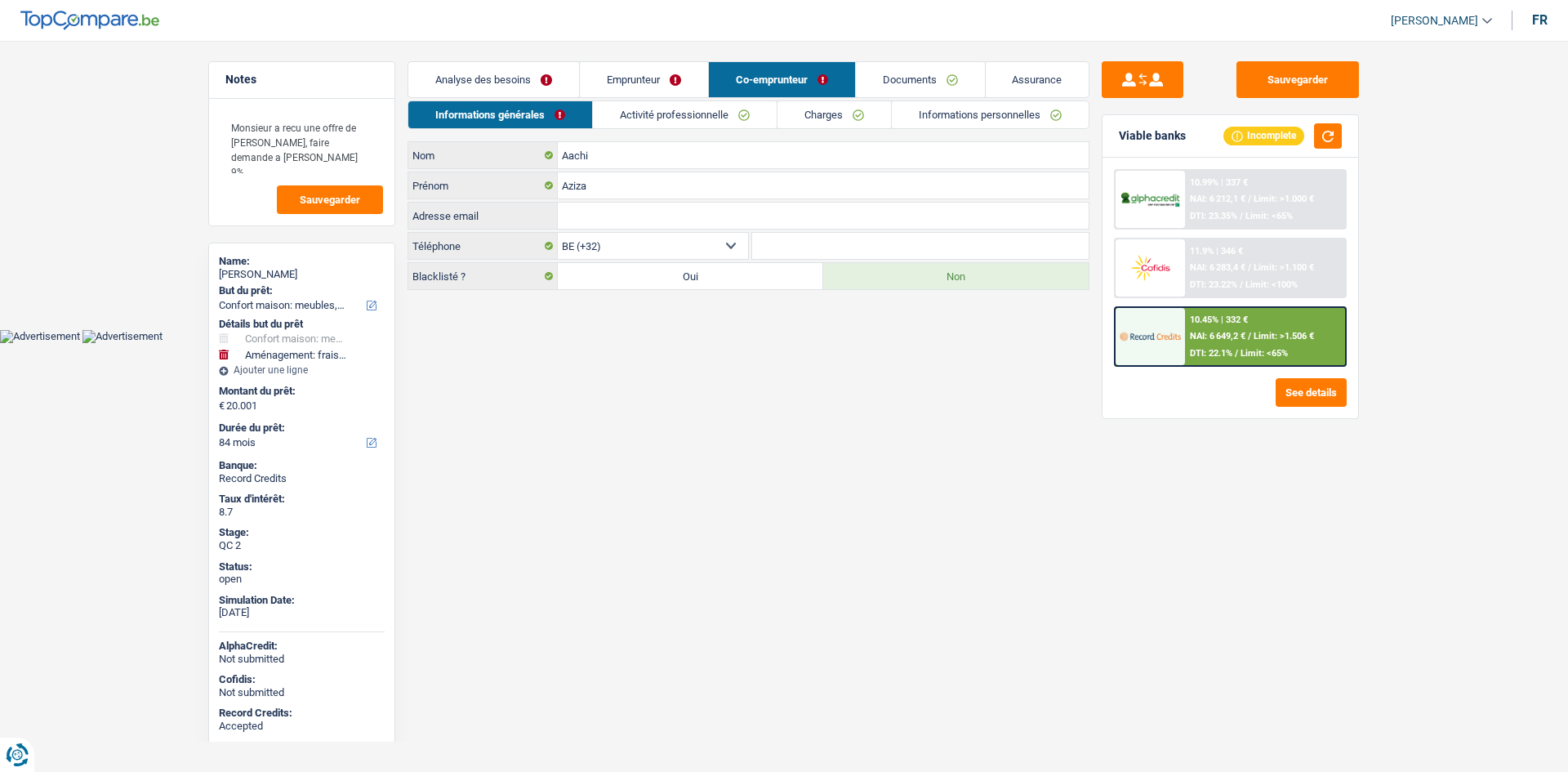 click on "Emprunteur" at bounding box center (644, 79) 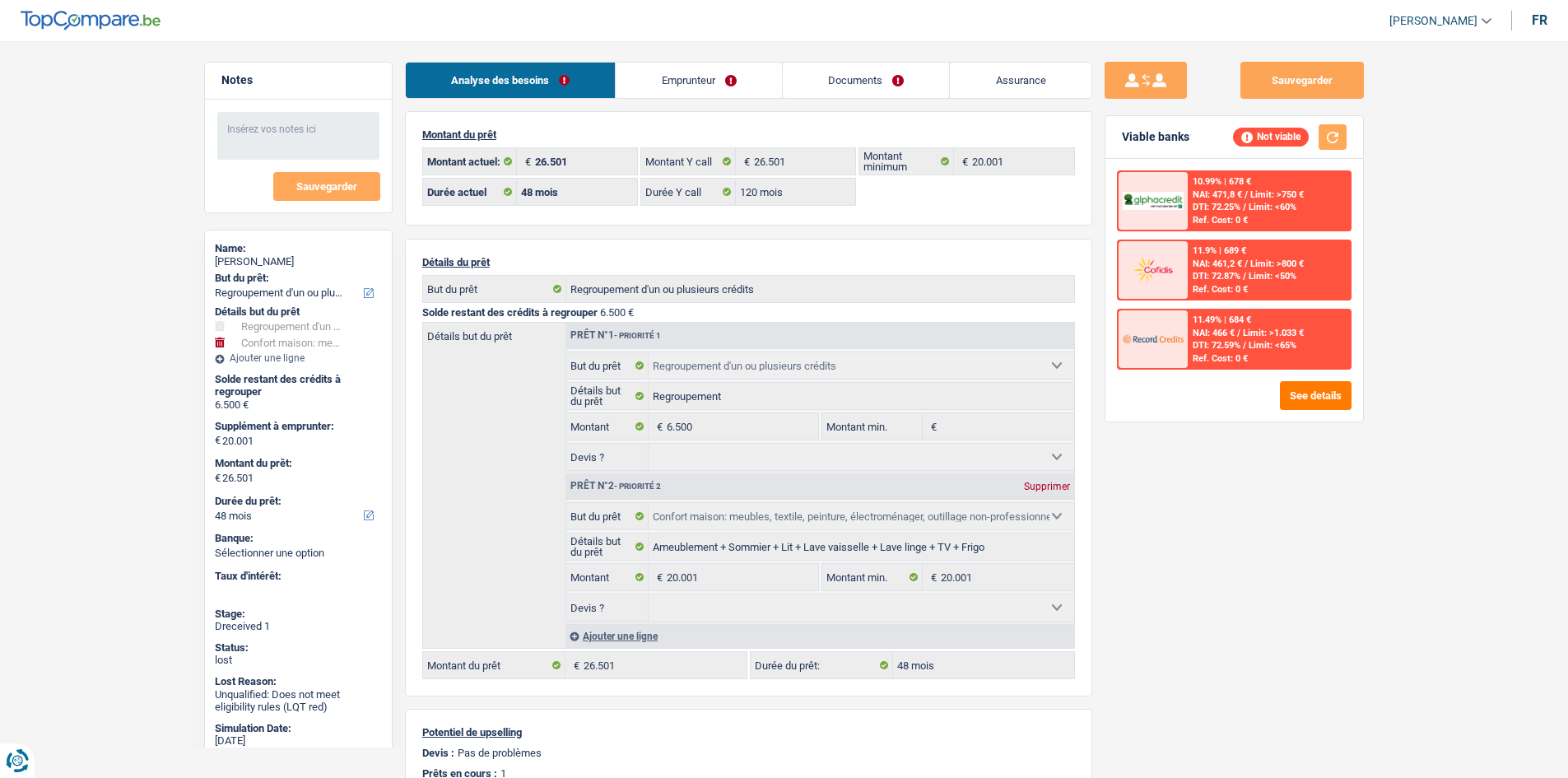 select on "refinancing" 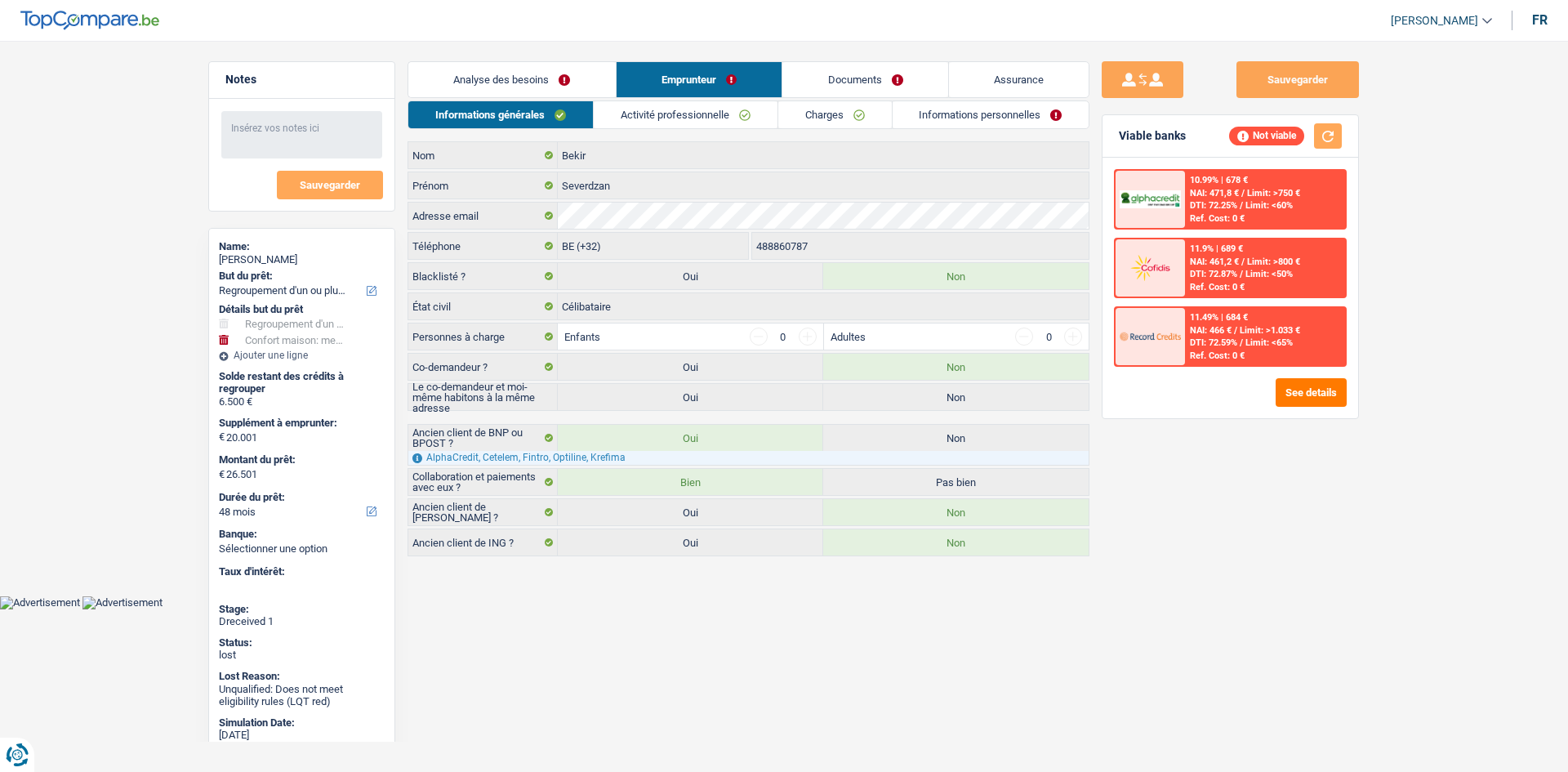 click on "Activité professionnelle" at bounding box center (685, 114) 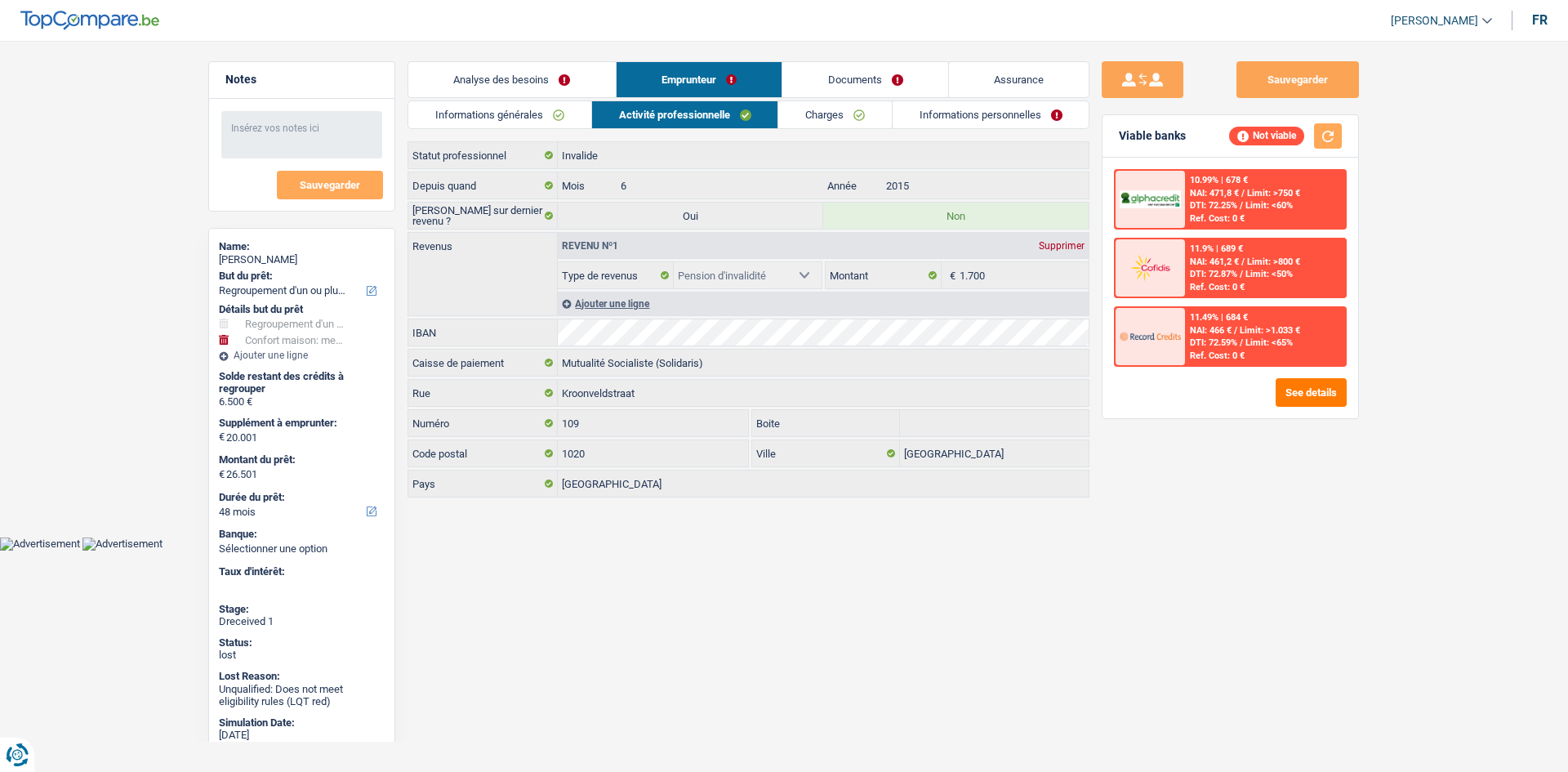 click on "Charges" at bounding box center [835, 114] 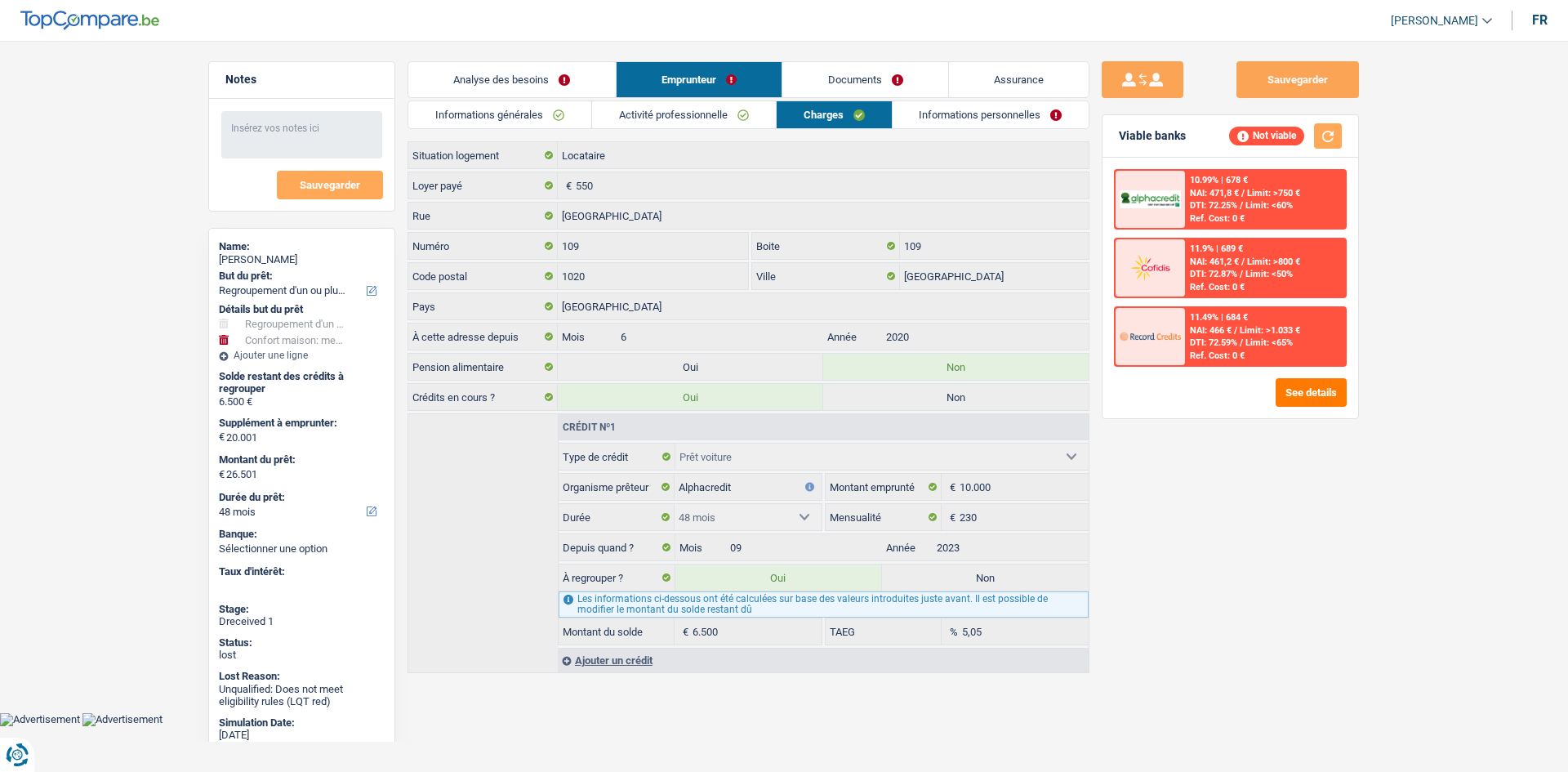 click on "Documents" at bounding box center (865, 79) 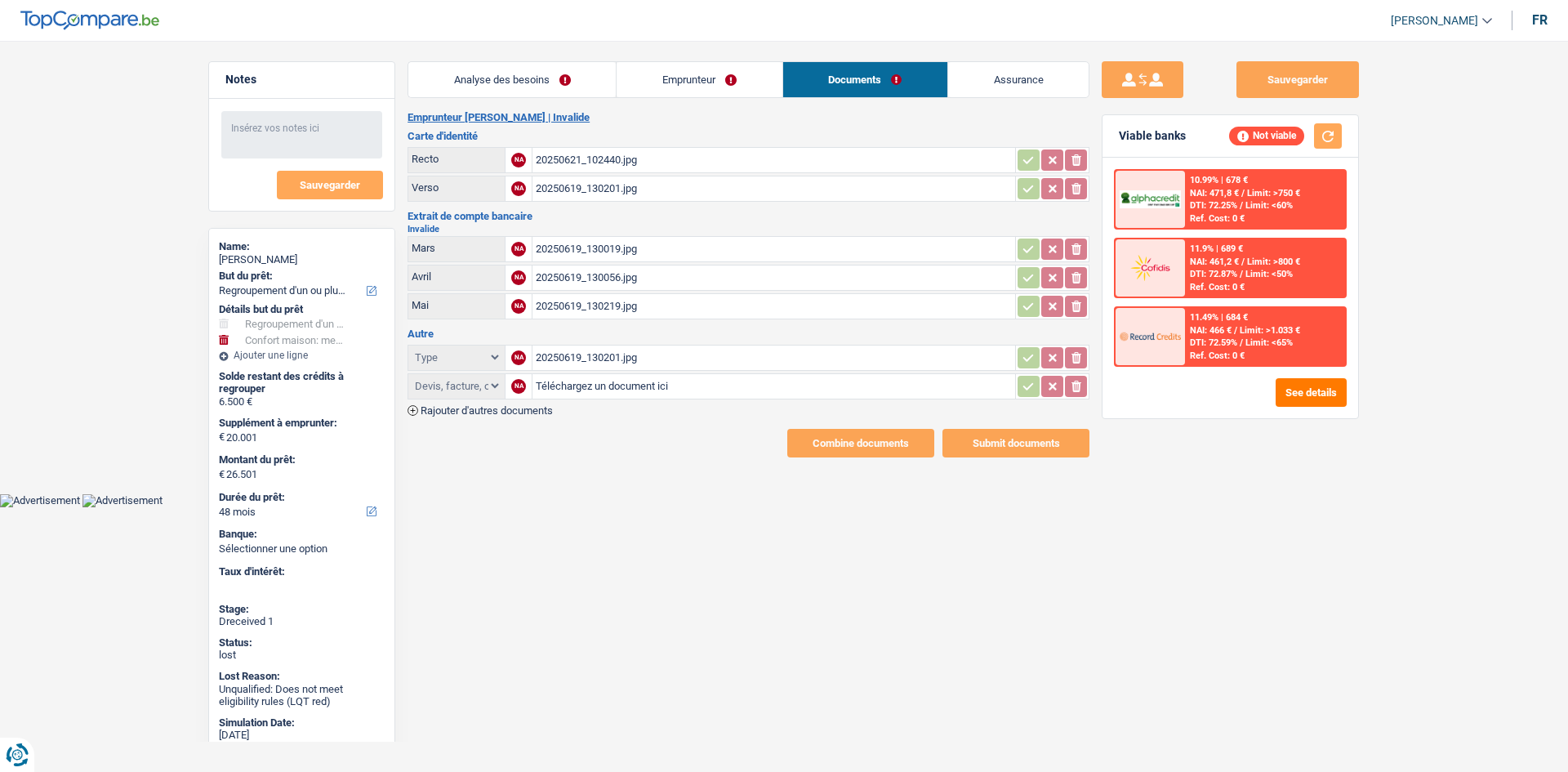 click on "Emprunteur" at bounding box center [699, 79] 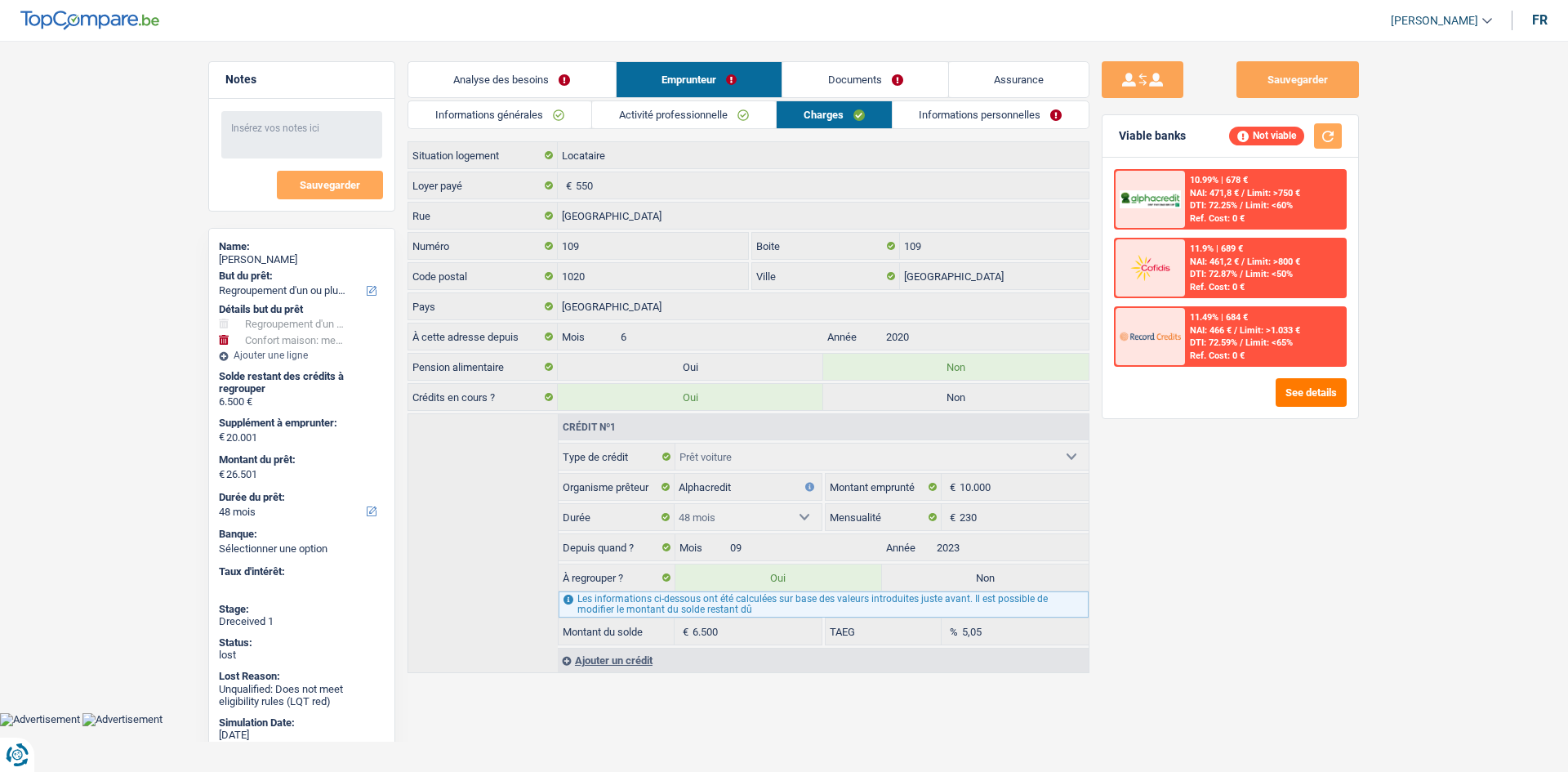 click on "Activité professionnelle" at bounding box center [684, 114] 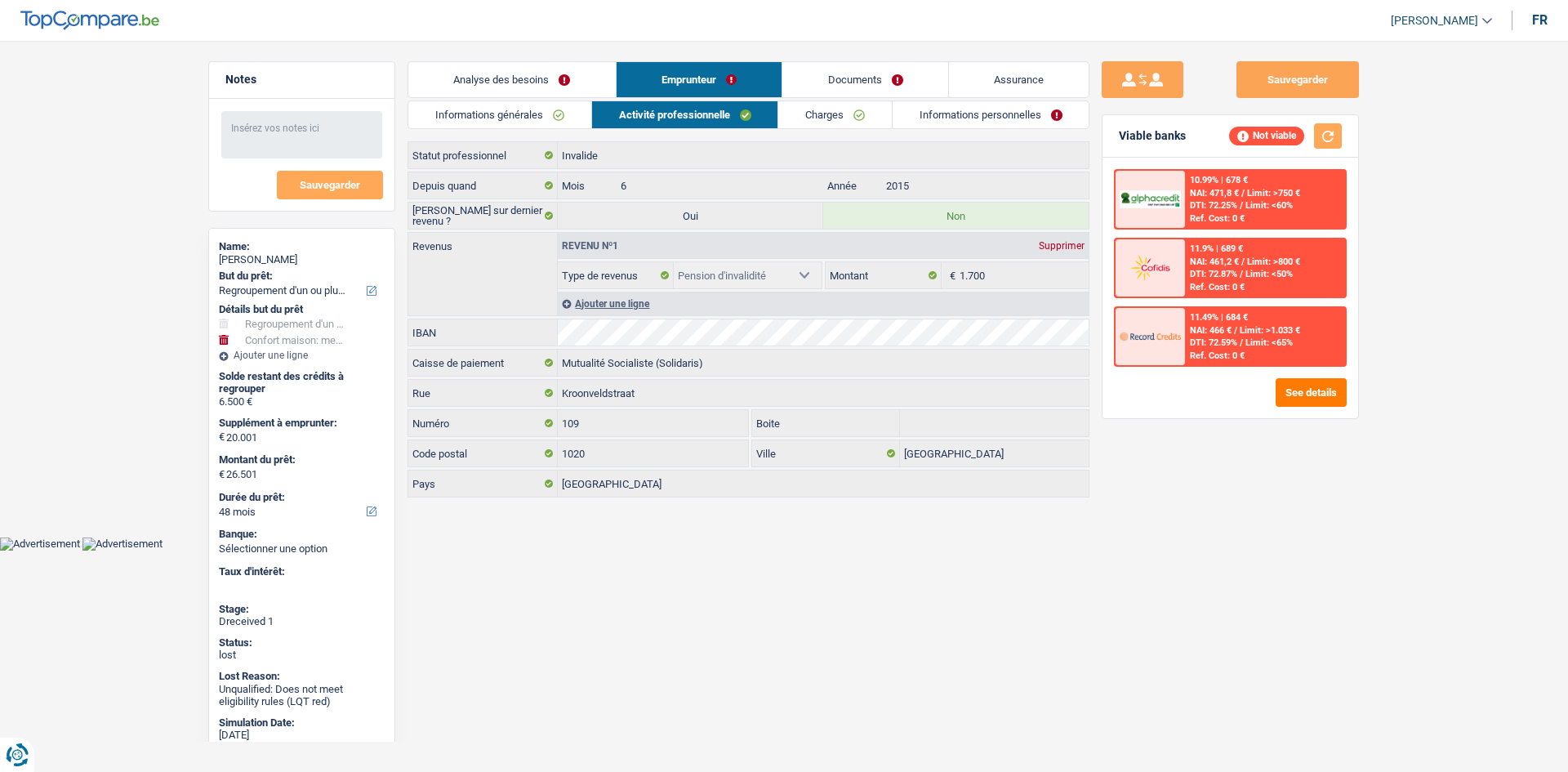 click on "Charges" at bounding box center [835, 114] 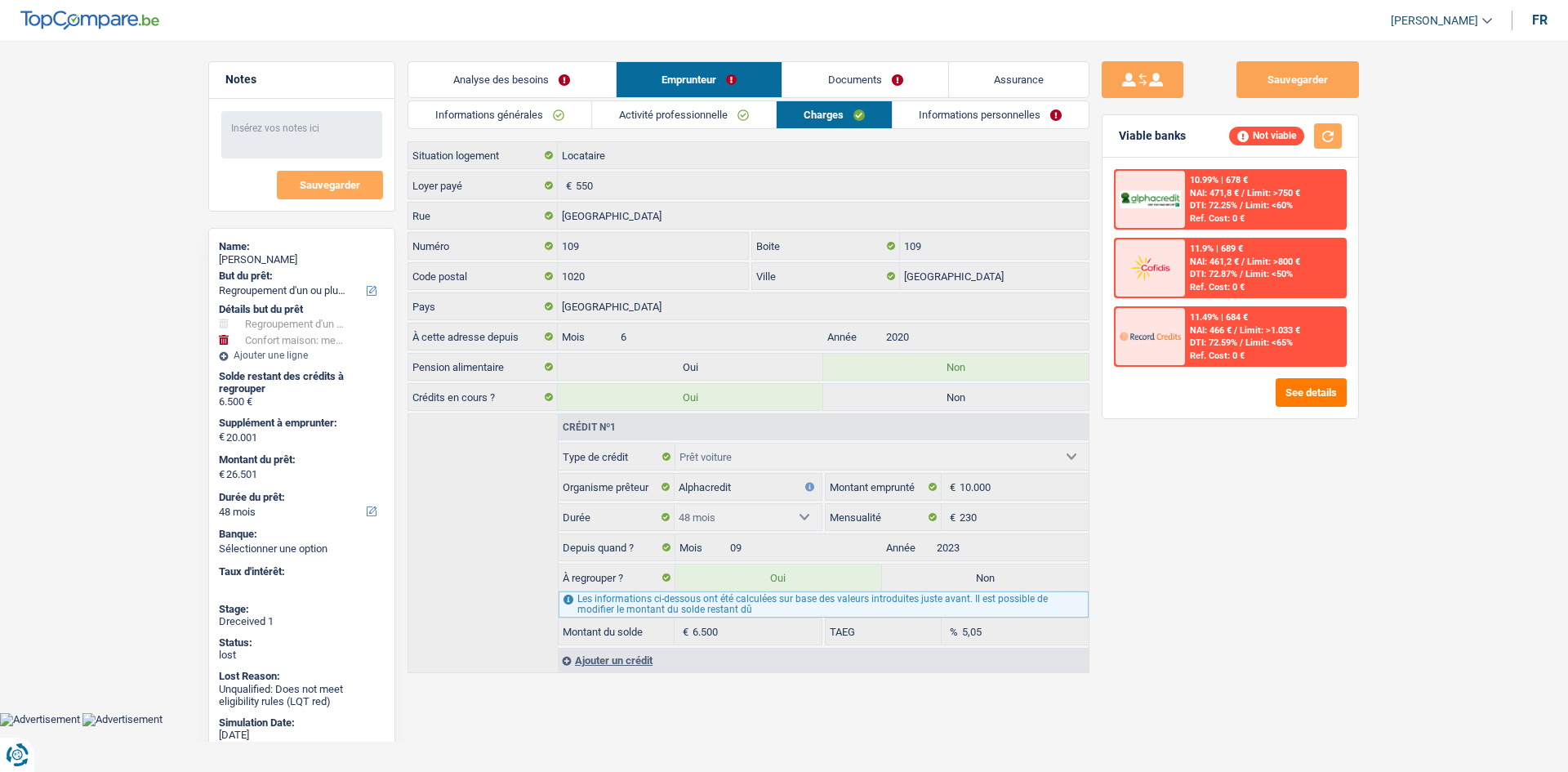 click on "Sauvegarder
Viable banks
Not viable
10.99% | 678 €
NAI: 471,8 €
/
Limit: >750 €
DTI: 72.25%
/
Limit: <60%
Ref. Cost: 0 €
11.9% | 689 €
NAI: 461,2 €
/
Limit: >800 €
DTI: 72.87%
/               /       /" at bounding box center (1230, 401) 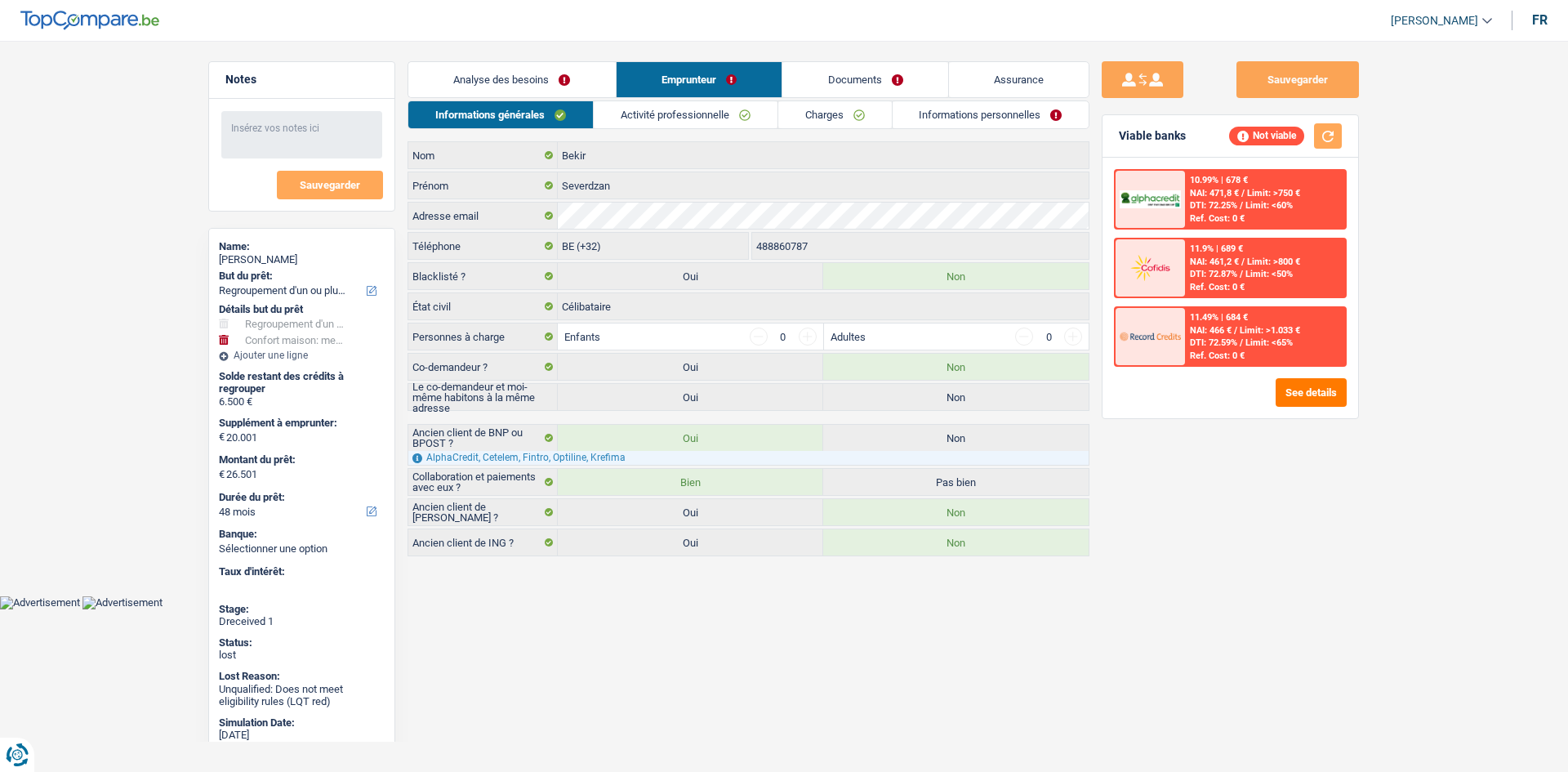 click on "Sauvegarder
Viable banks
Not viable
10.99% | 678 €
NAI: 471,8 €
/
Limit: >750 €
DTI: 72.25%
/
Limit: <60%
Ref. Cost: 0 €
11.9% | 689 €
NAI: 461,2 €
/
Limit: >800 €
DTI: 72.87%
/               /       /" at bounding box center (1230, 401) 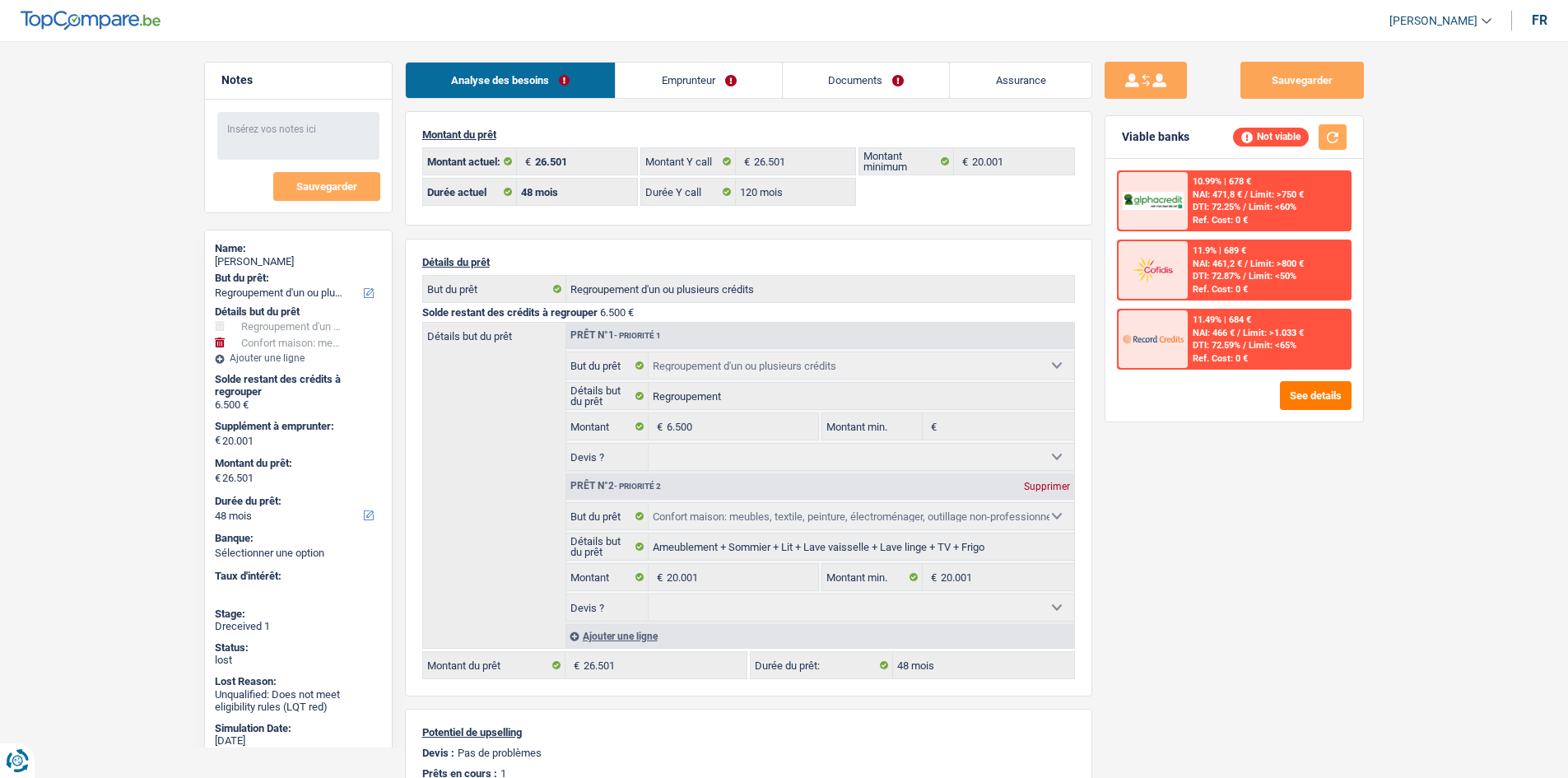 click on "Sauvegarder
Viable banks
Not viable
10.99% | 678 €
NAI: 471,8 €
/
Limit: >750 €
DTI: 72.25%
/
Limit: <60%
Ref. Cost: 0 €
11.9% | 689 €
NAI: 461,2 €
/
Limit: >800 €
DTI: 72.87%
/               /       /" at bounding box center [1234, 404] 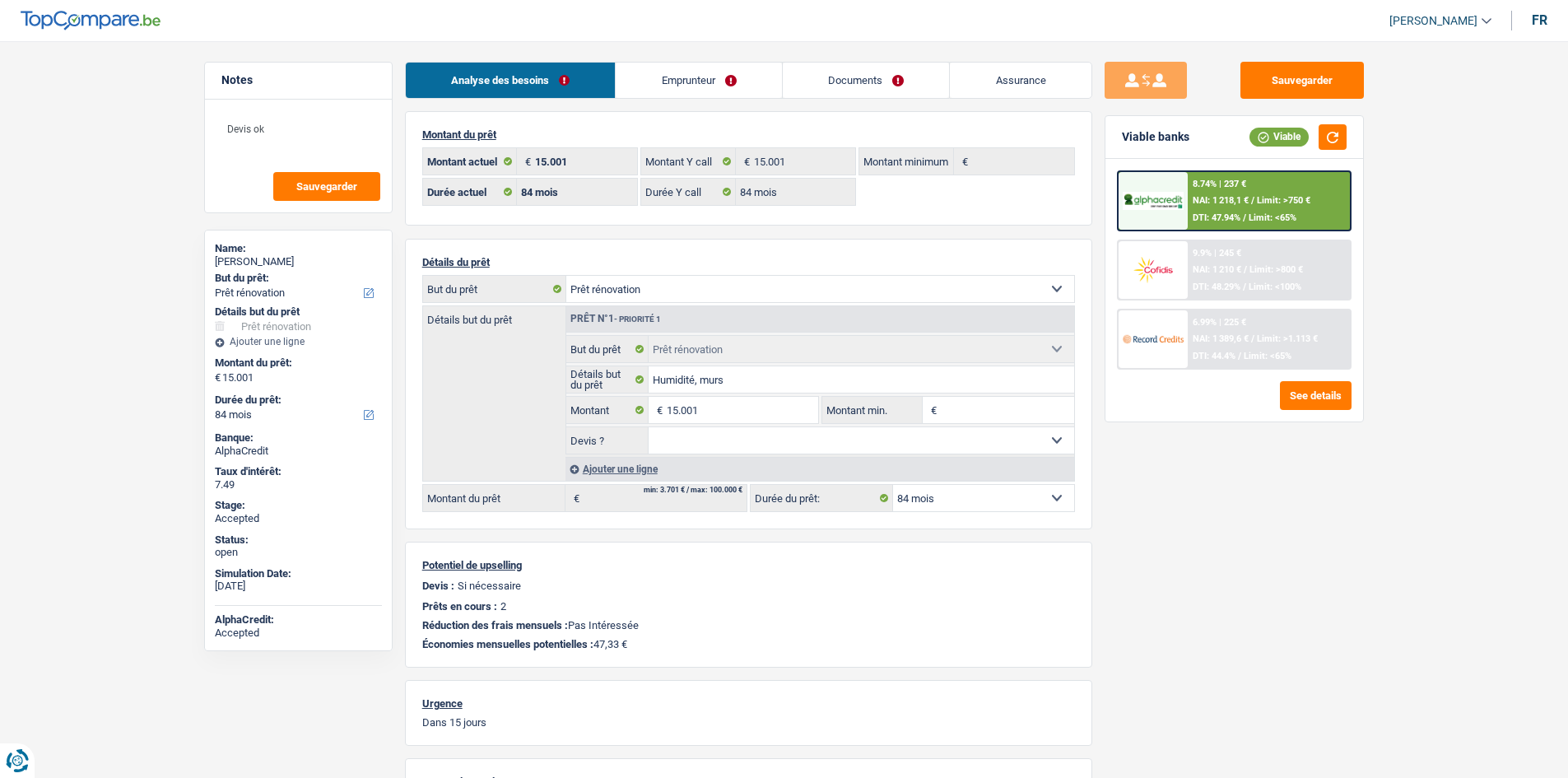 select on "renovation" 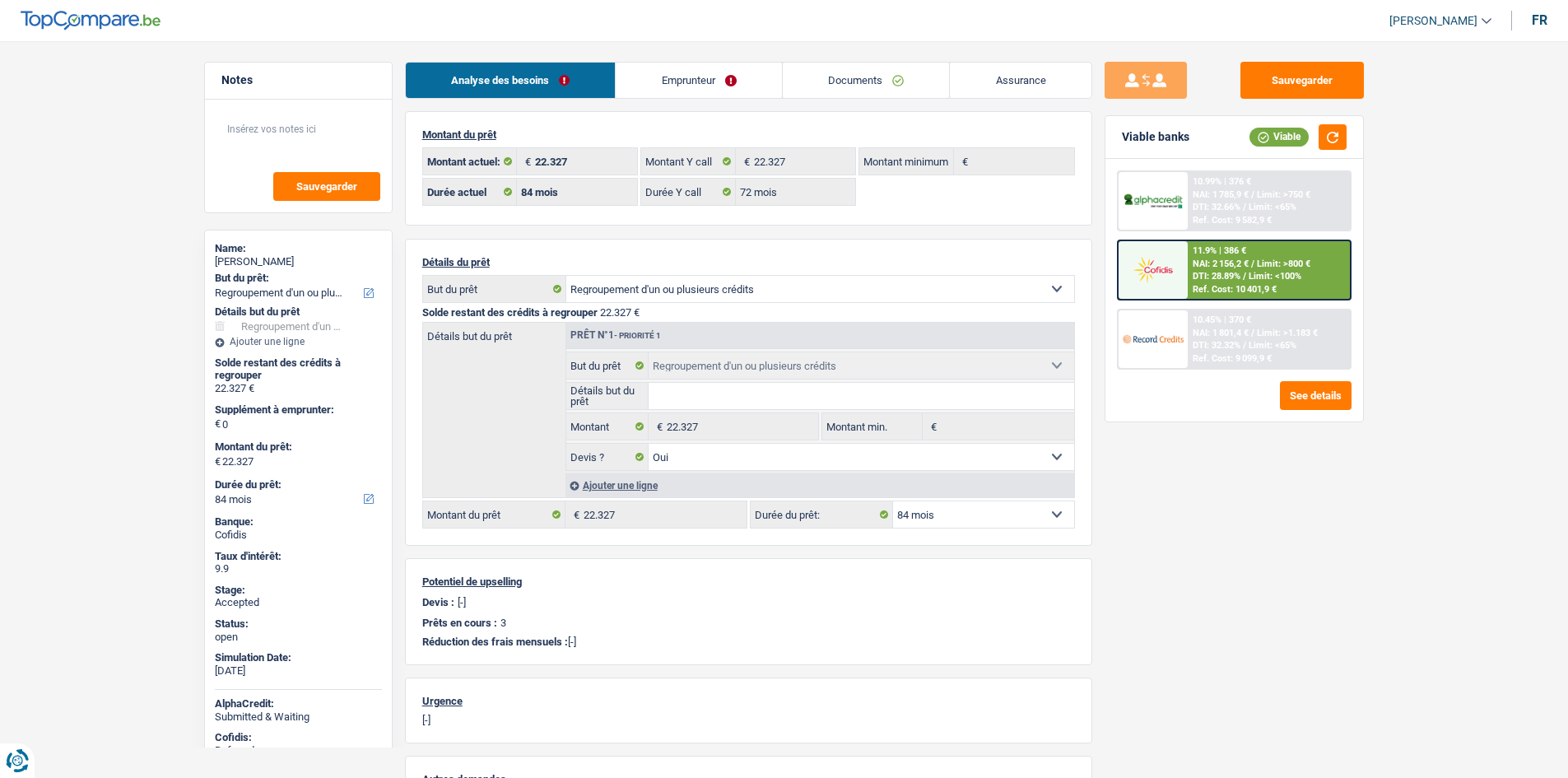 select on "refinancing" 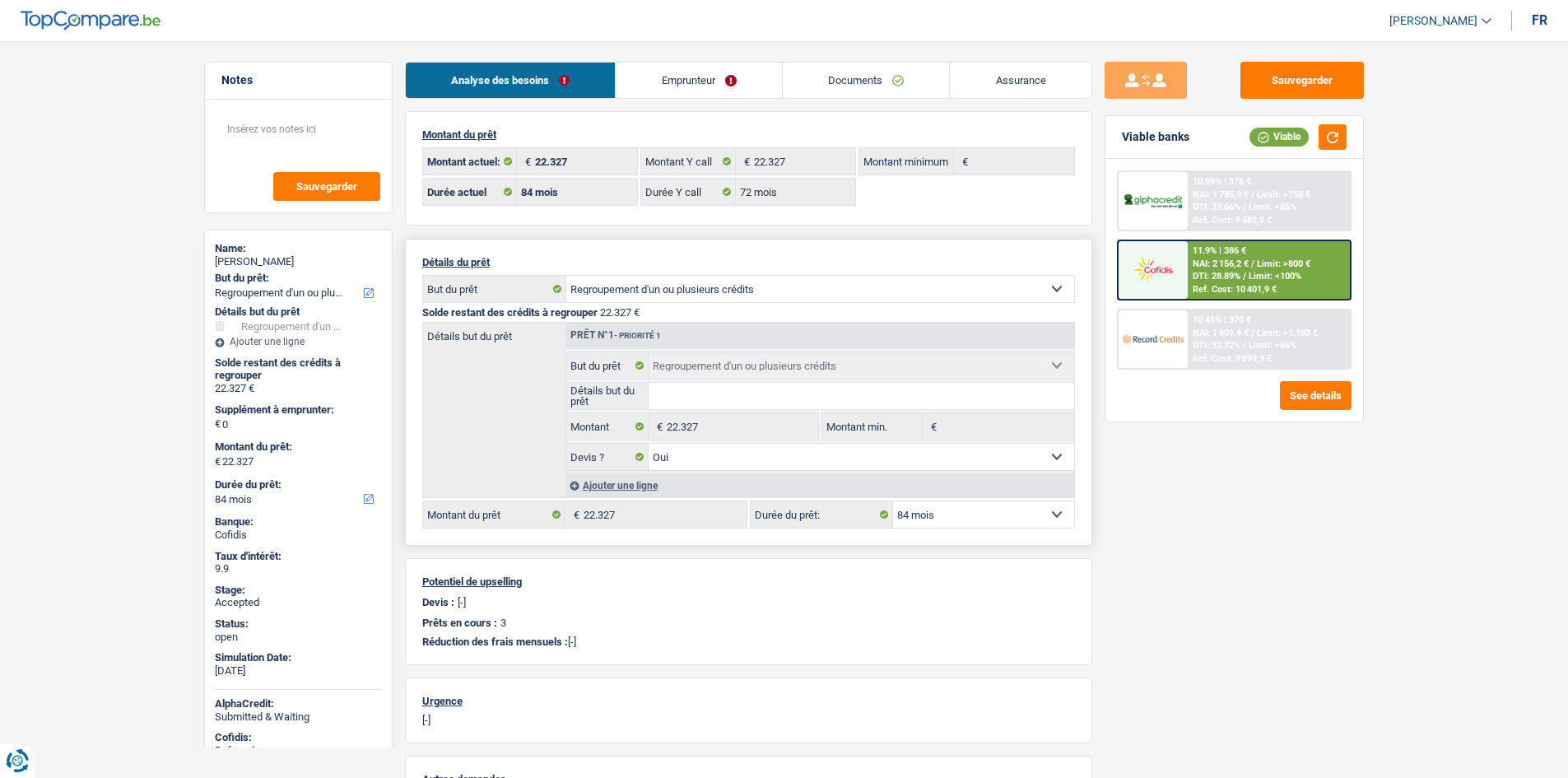 scroll, scrollTop: 0, scrollLeft: 0, axis: both 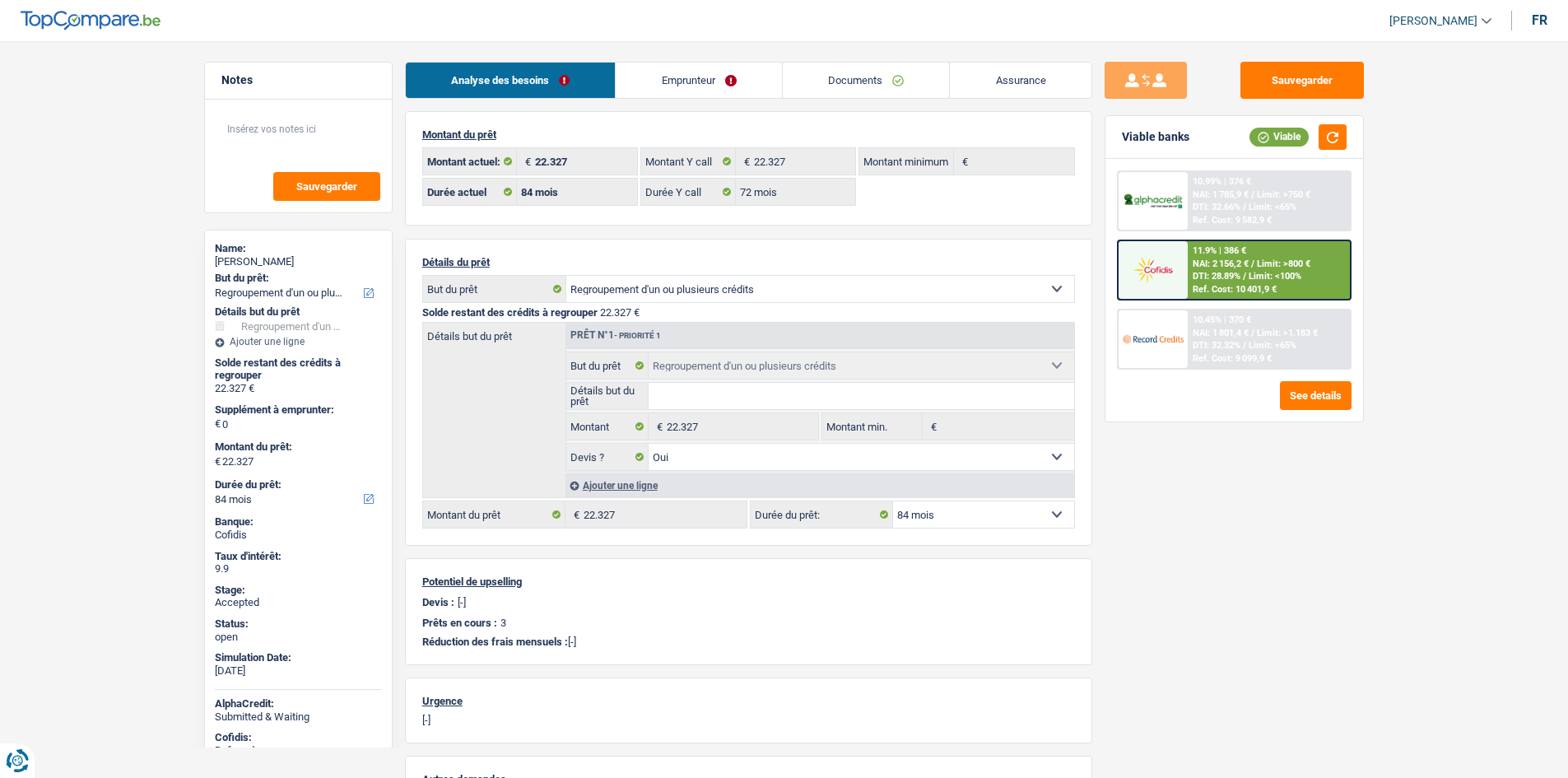 click on "Sauvegarder
Viable banks
Viable
10.99% | 376 €
NAI: 1 785,9 €
/
Limit: >750 €
DTI: 32.66%
/
Limit: <65%
Ref. Cost: 9 582,9 €
11.9% | 386 €
NAI: 2 156,2 €
/
Limit: >800 €
DTI: 28.89%
/               /       /" at bounding box center (1234, 404) 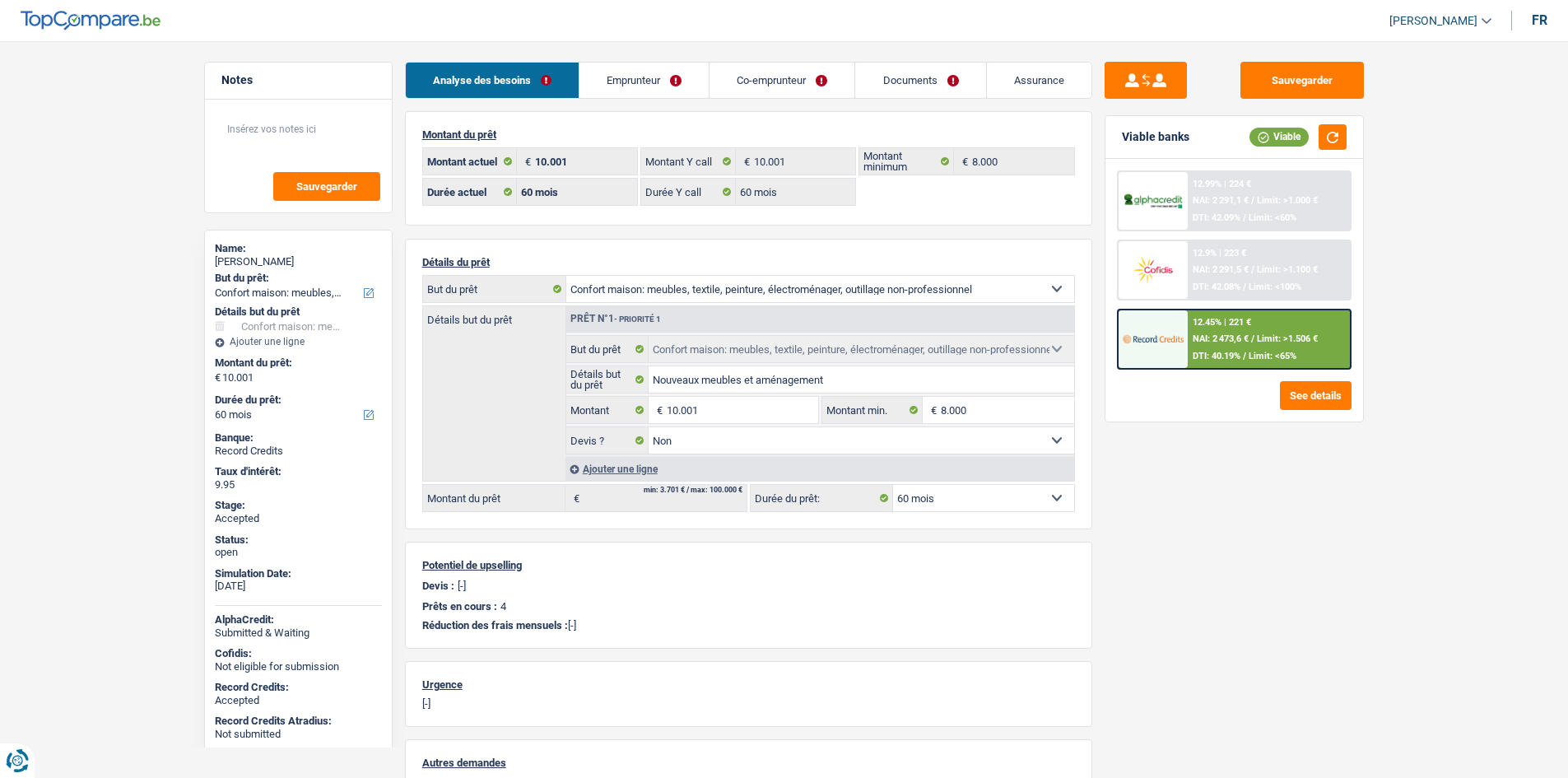 select on "household" 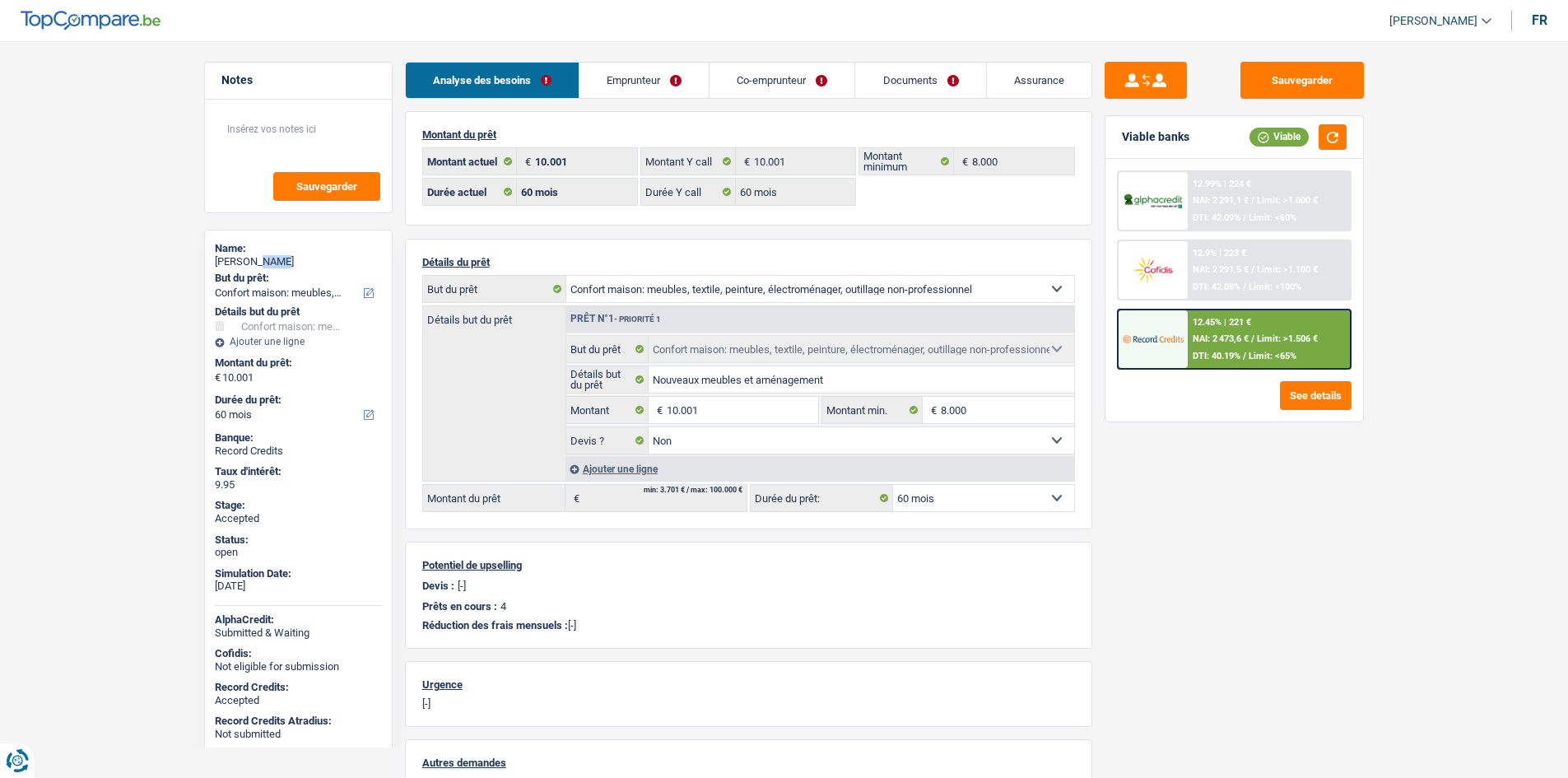 click on "Anthony yuma" at bounding box center (298, 262) 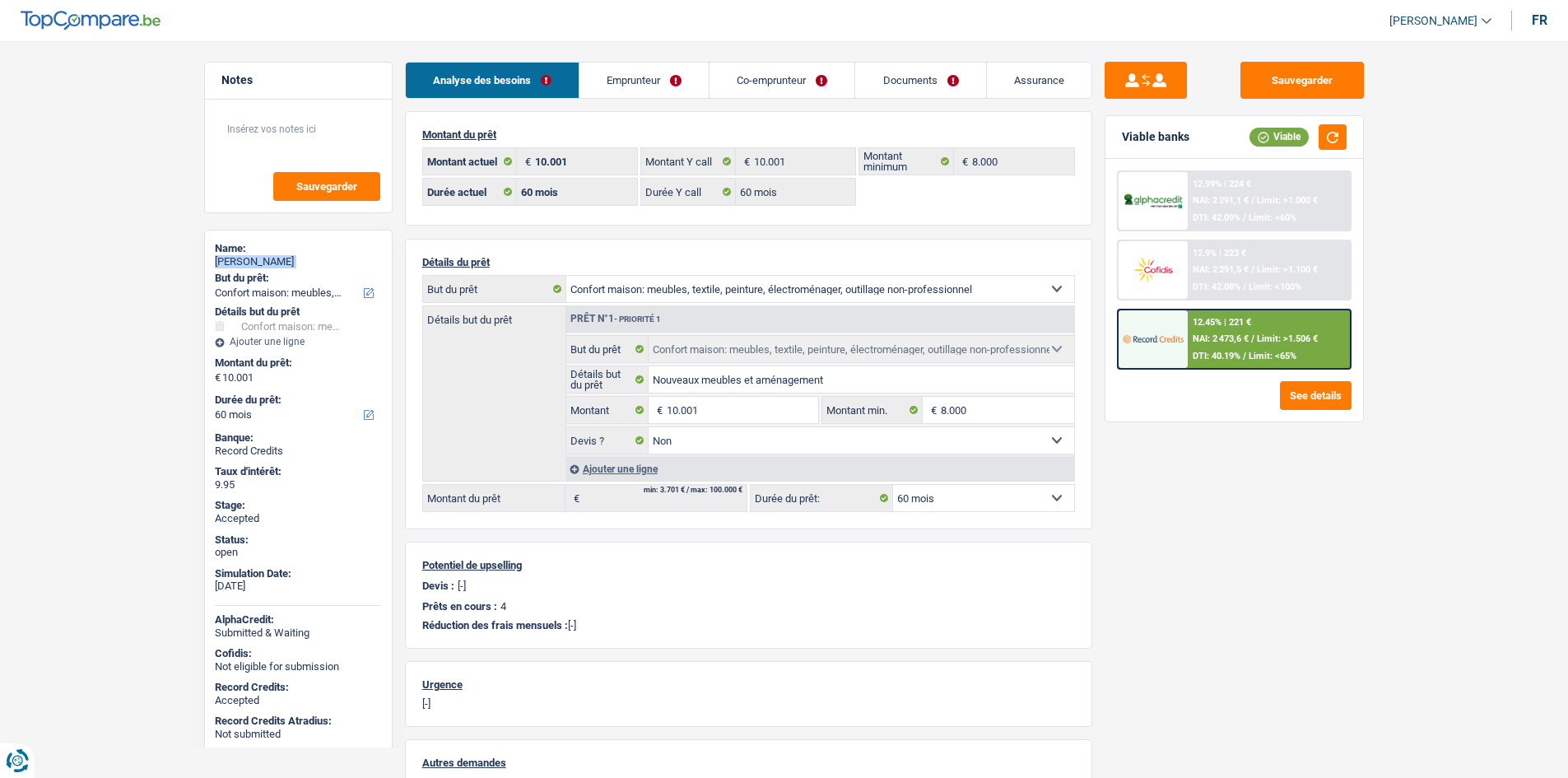 click on "Anthony yuma" at bounding box center (298, 262) 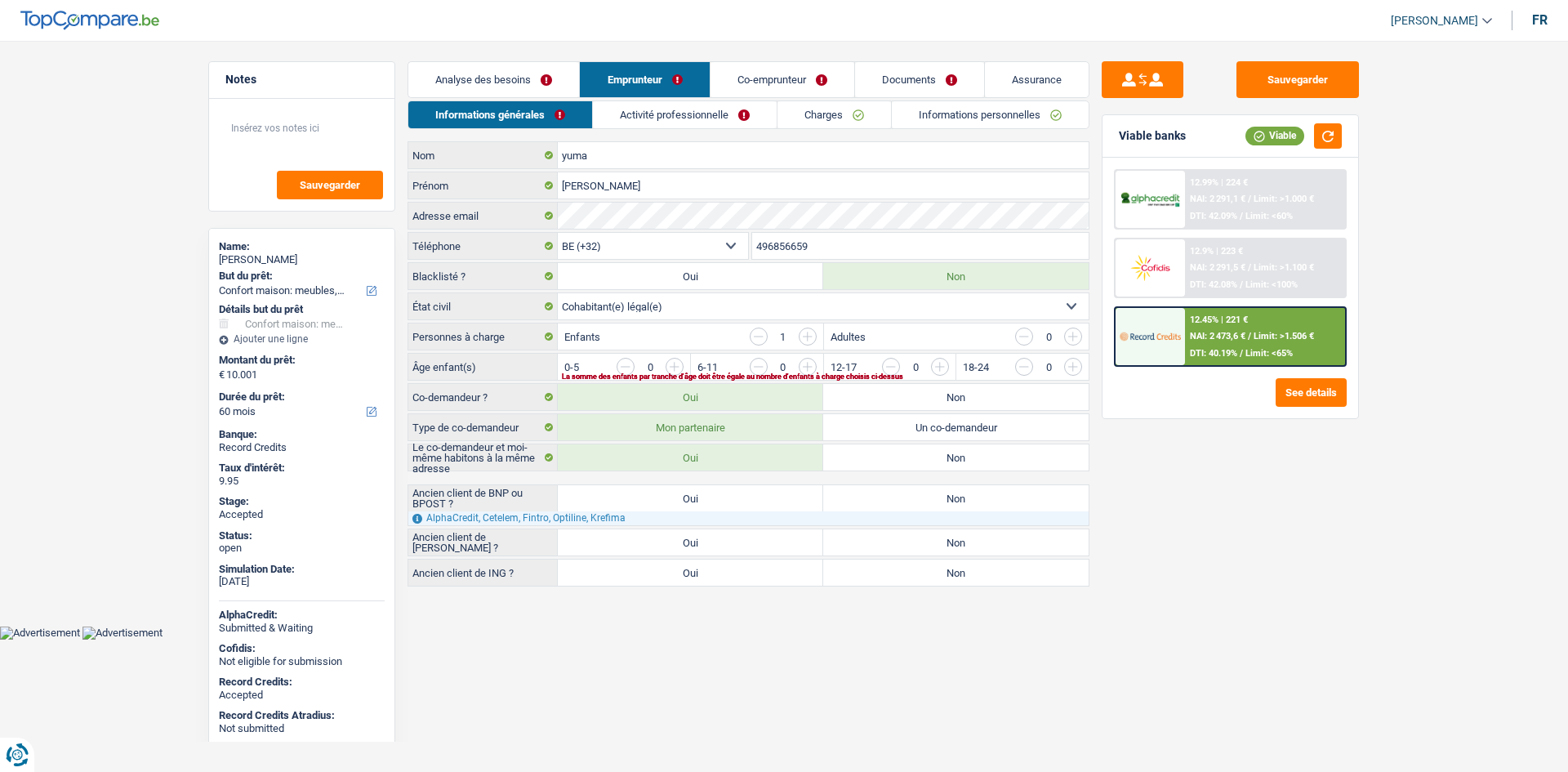 click on "496856659" at bounding box center (920, 246) 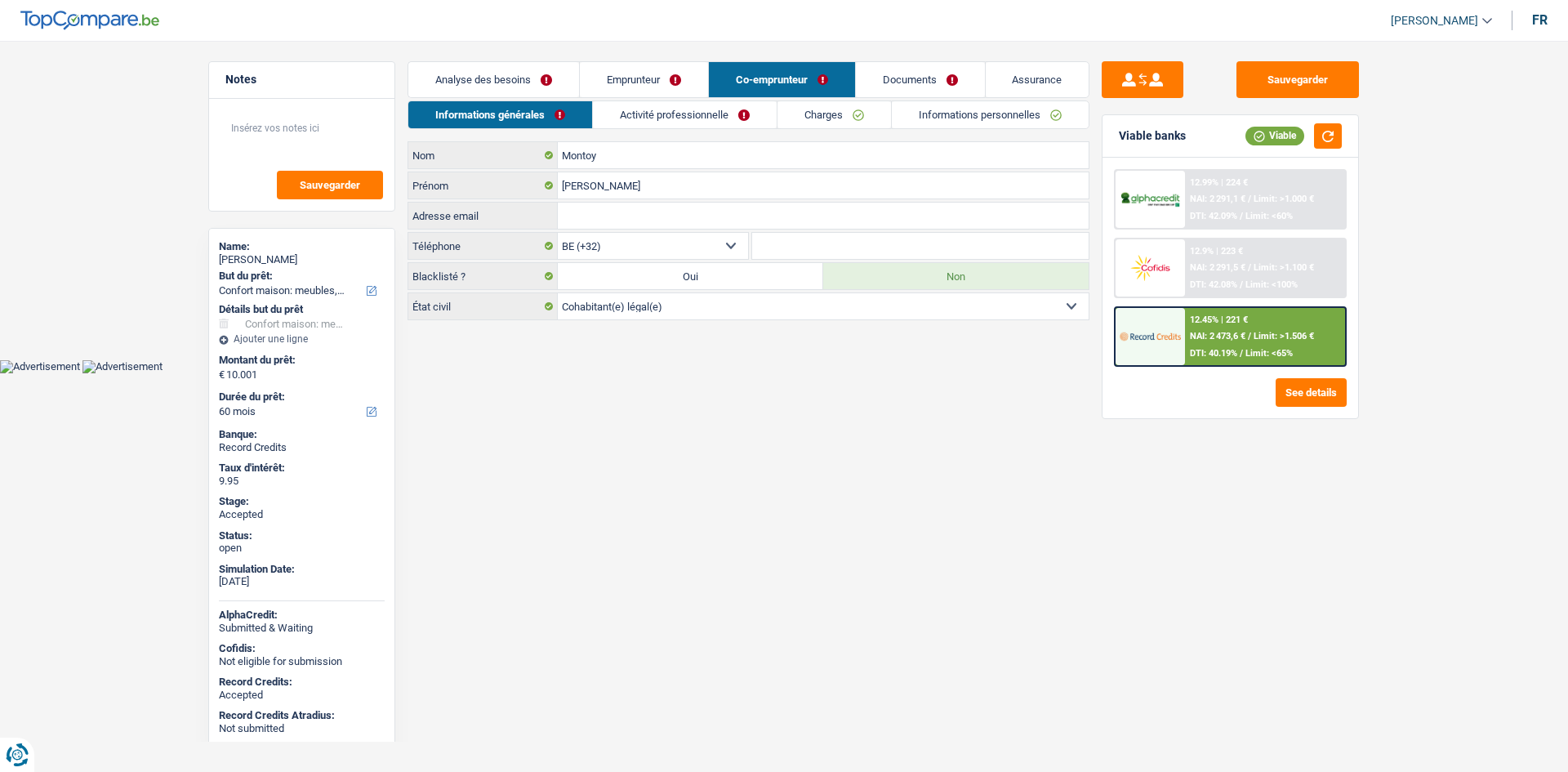 click on "Emprunteur" at bounding box center (644, 79) 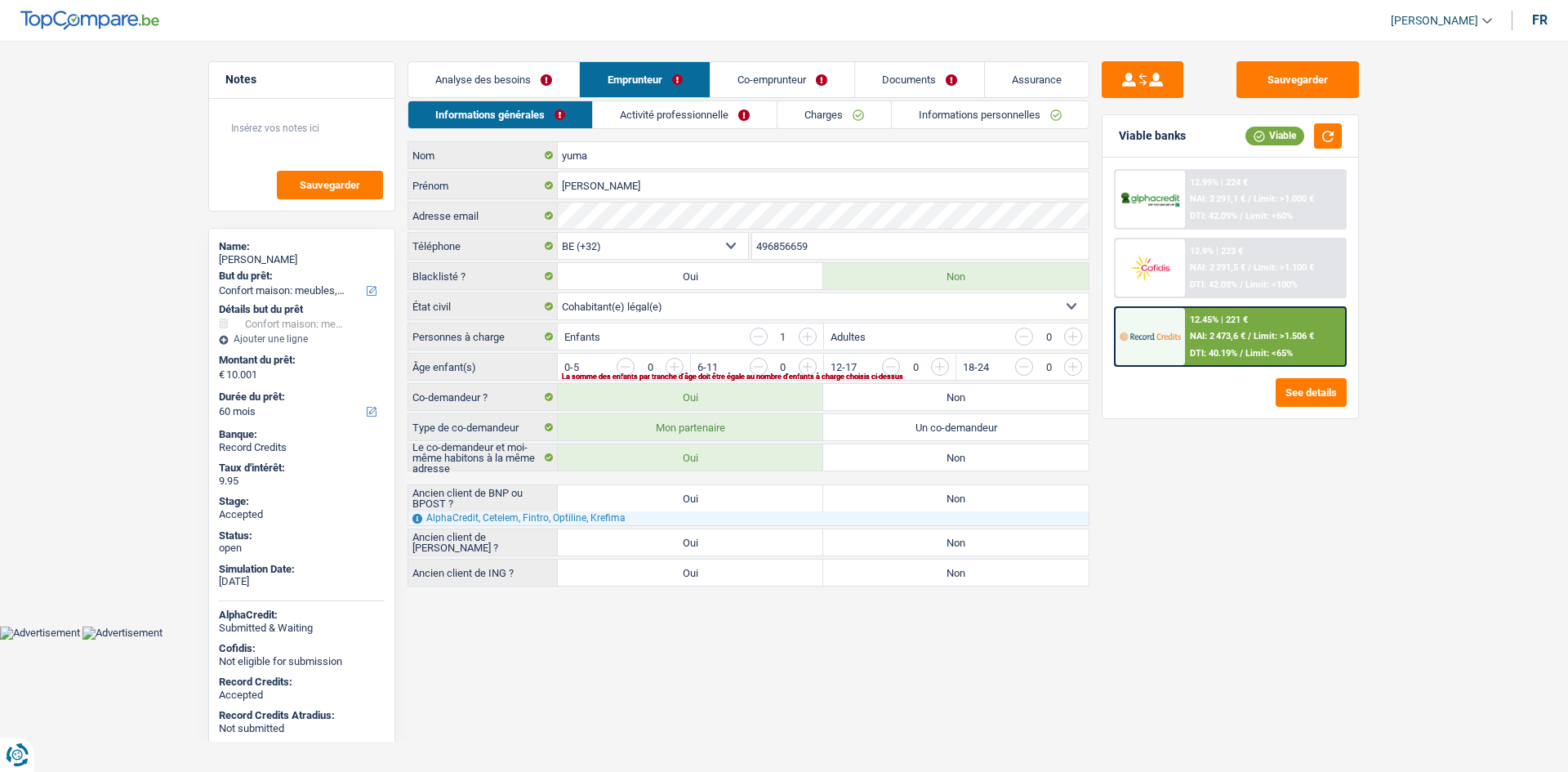 click on "496856659" at bounding box center (920, 246) 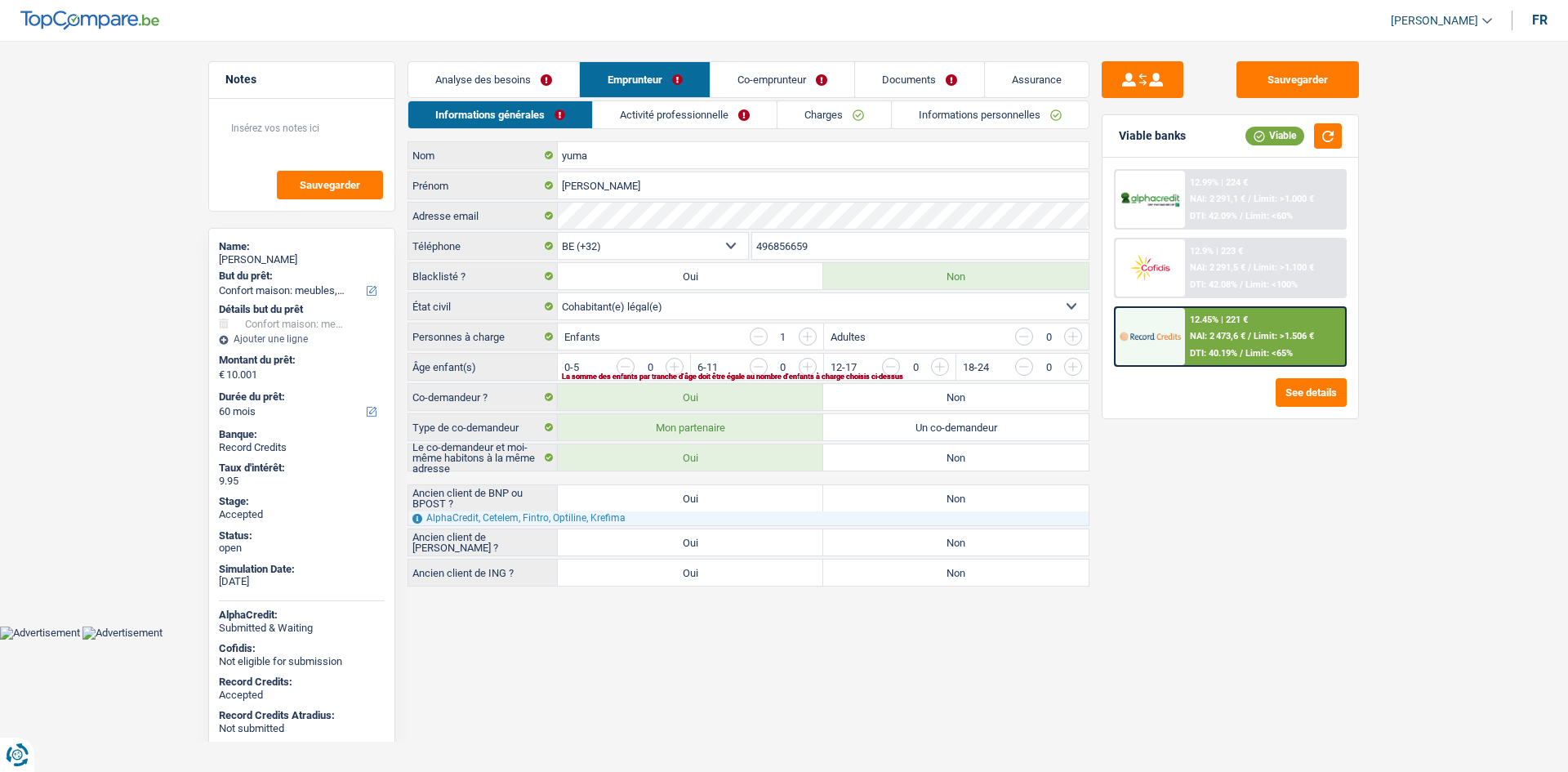 click on "496856659" at bounding box center (920, 246) 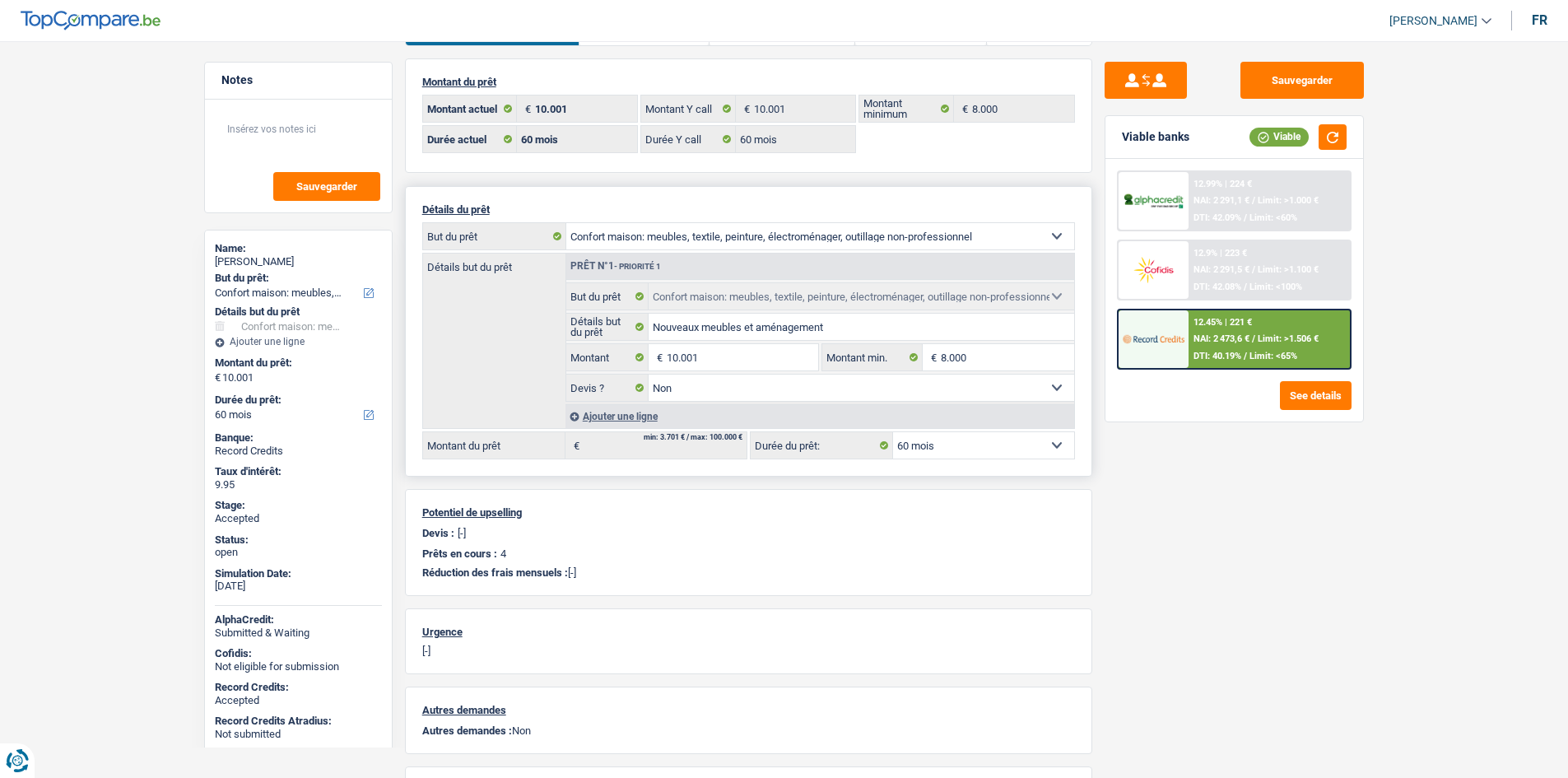 scroll, scrollTop: 82, scrollLeft: 0, axis: vertical 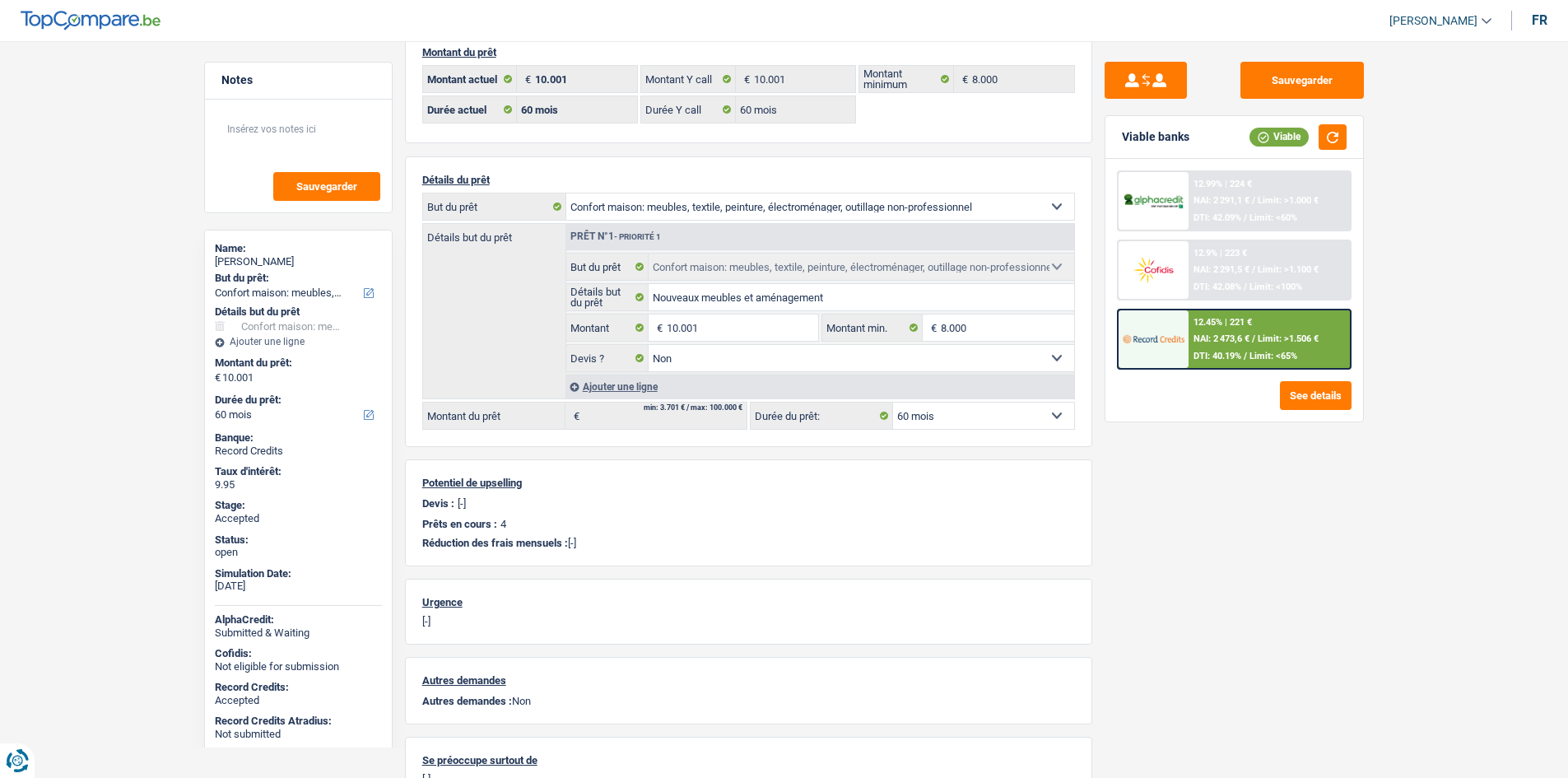 click on "Sauvegarder
Viable banks
Viable
12.99% | 224 €
NAI: 2 291,1 €
/
Limit: >1.000 €
DTI: 42.09%
/
Limit: <60%
12.9% | 223 €
NAI: 2 291,5 €
/
Limit: >1.100 €
DTI: 42.08%
/
Limit: <100%
/       /" at bounding box center [1234, 404] 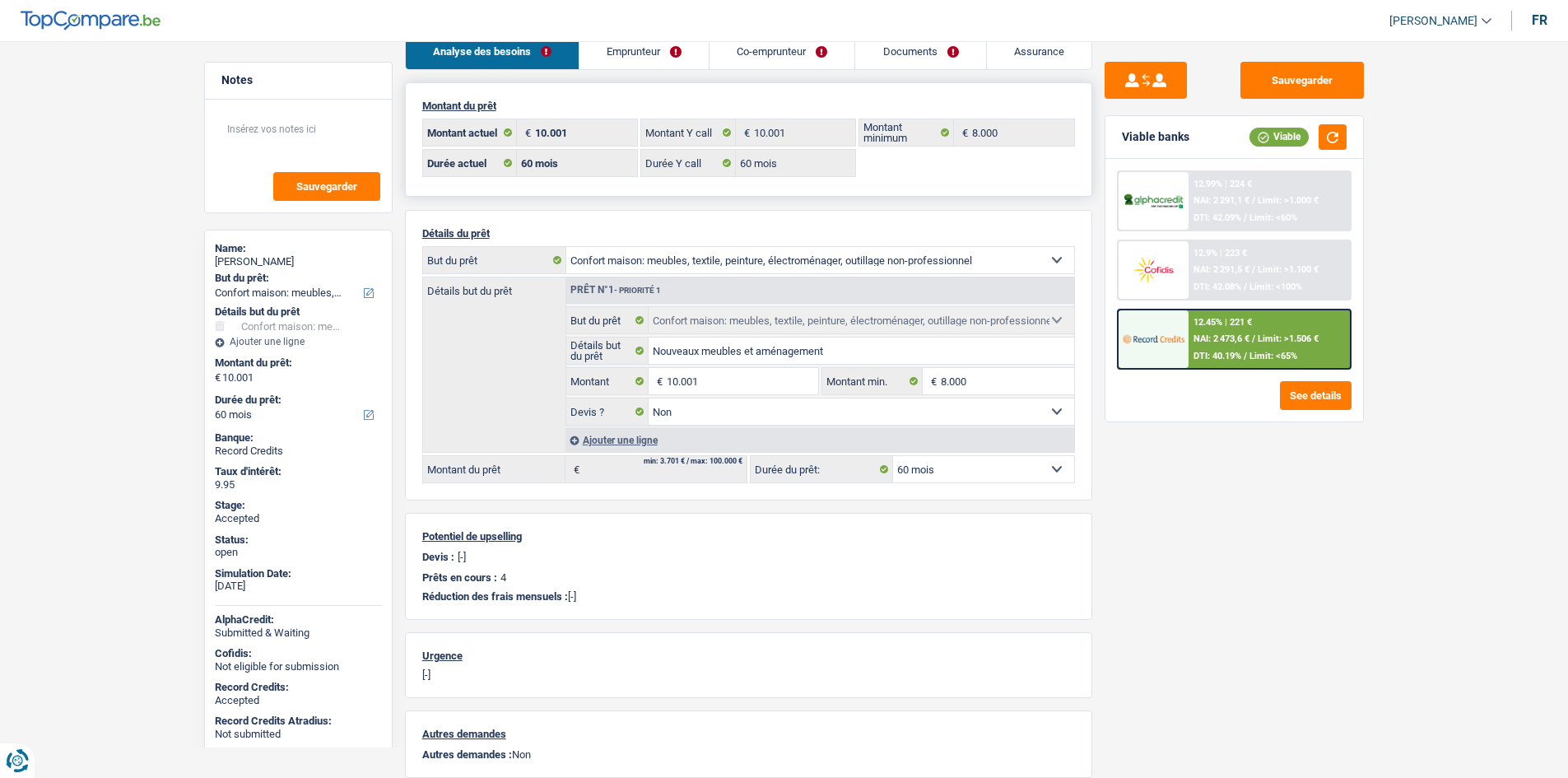 scroll, scrollTop: 0, scrollLeft: 0, axis: both 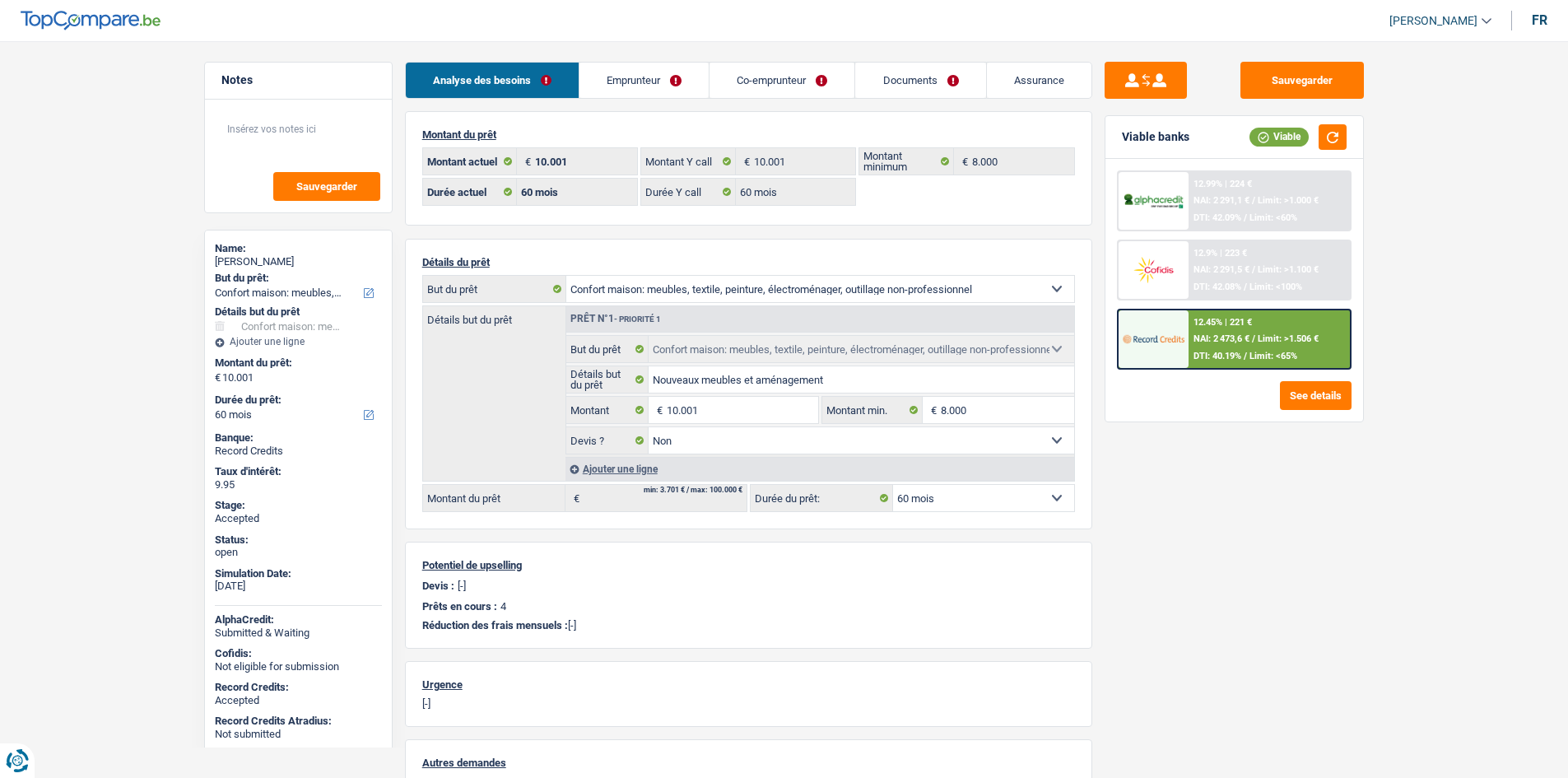 click on "Emprunteur" at bounding box center (644, 80) 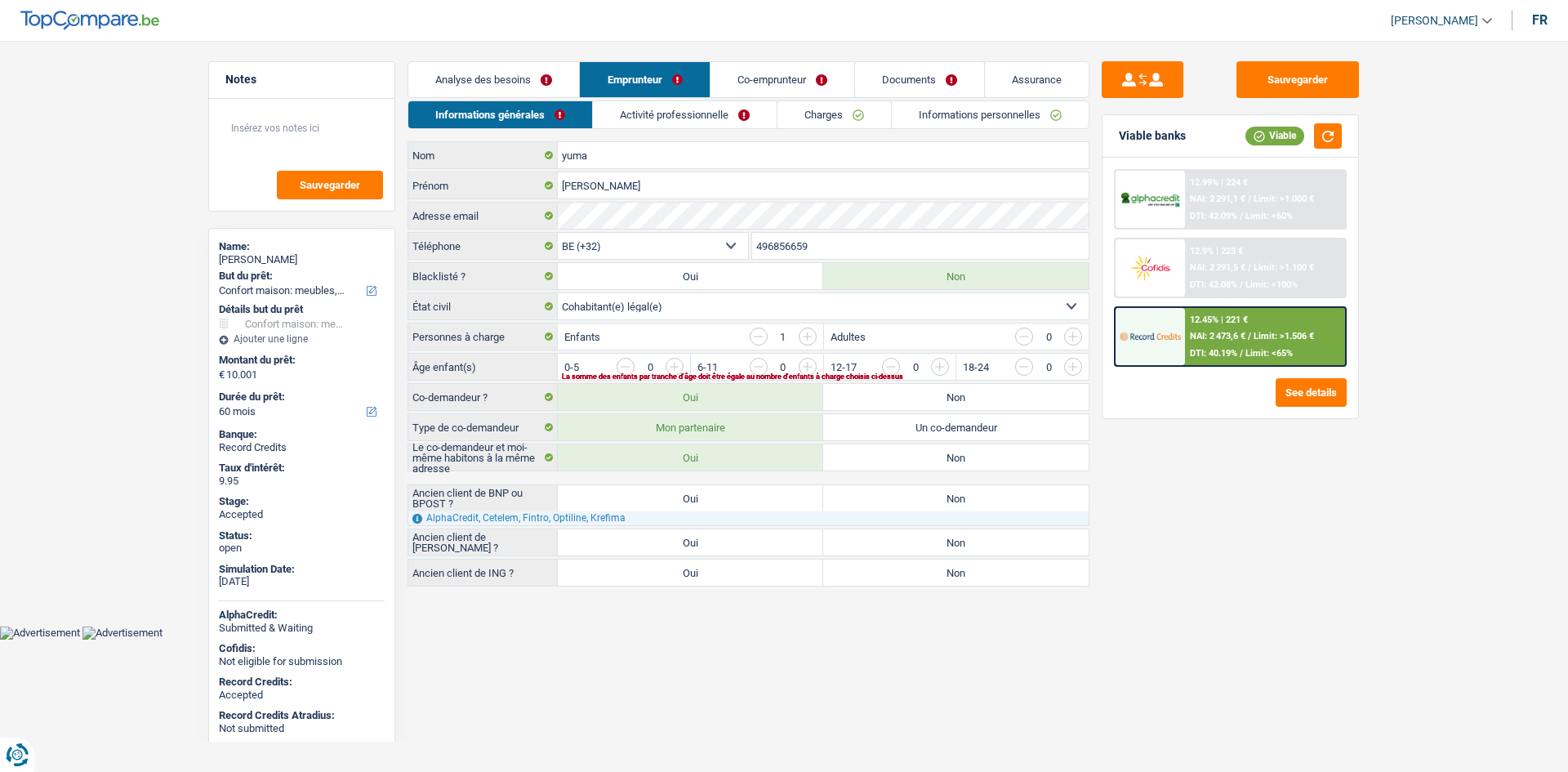 click on "Activité professionnelle" at bounding box center [684, 114] 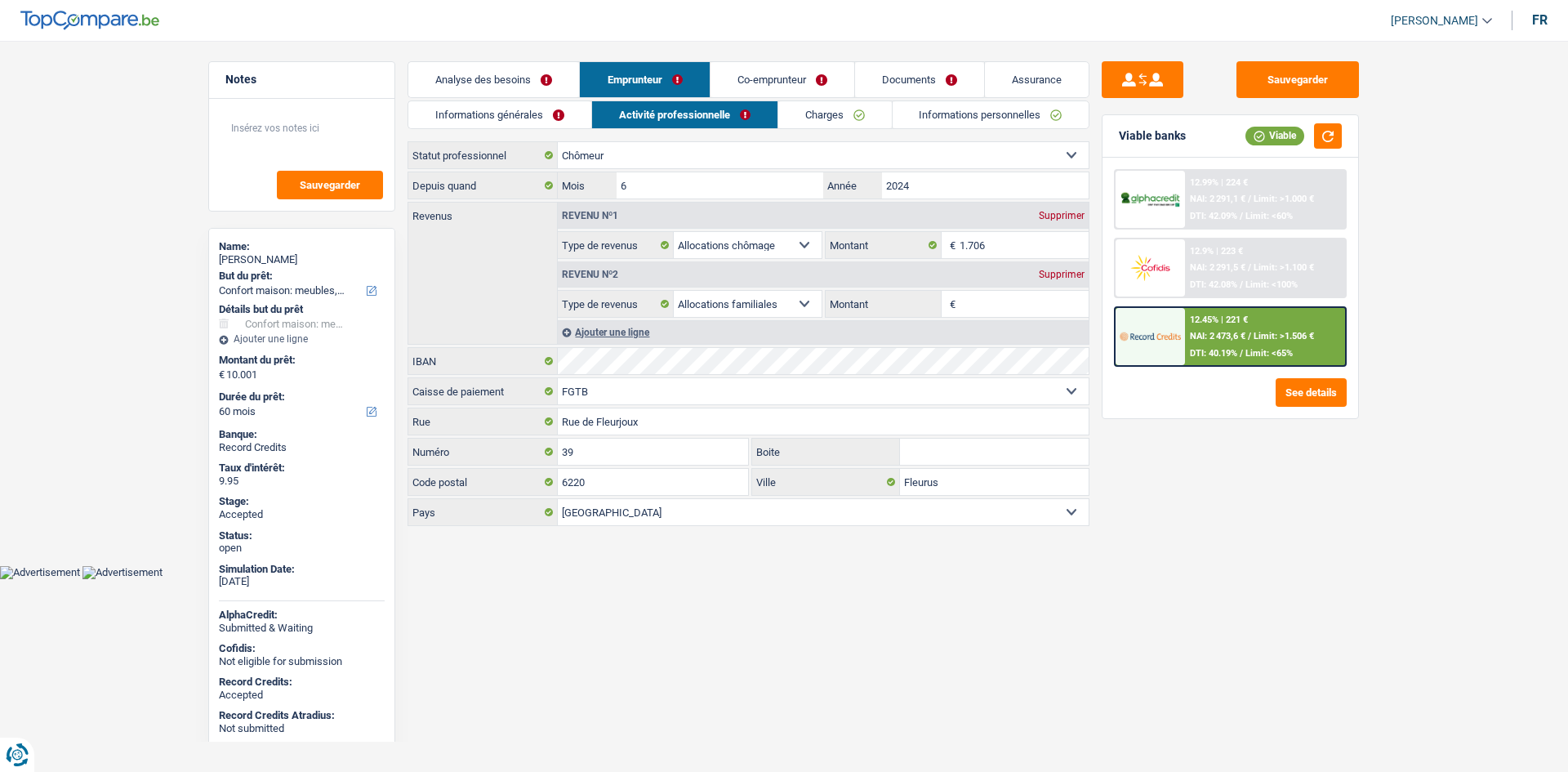 click on "Informations générales" at bounding box center (500, 114) 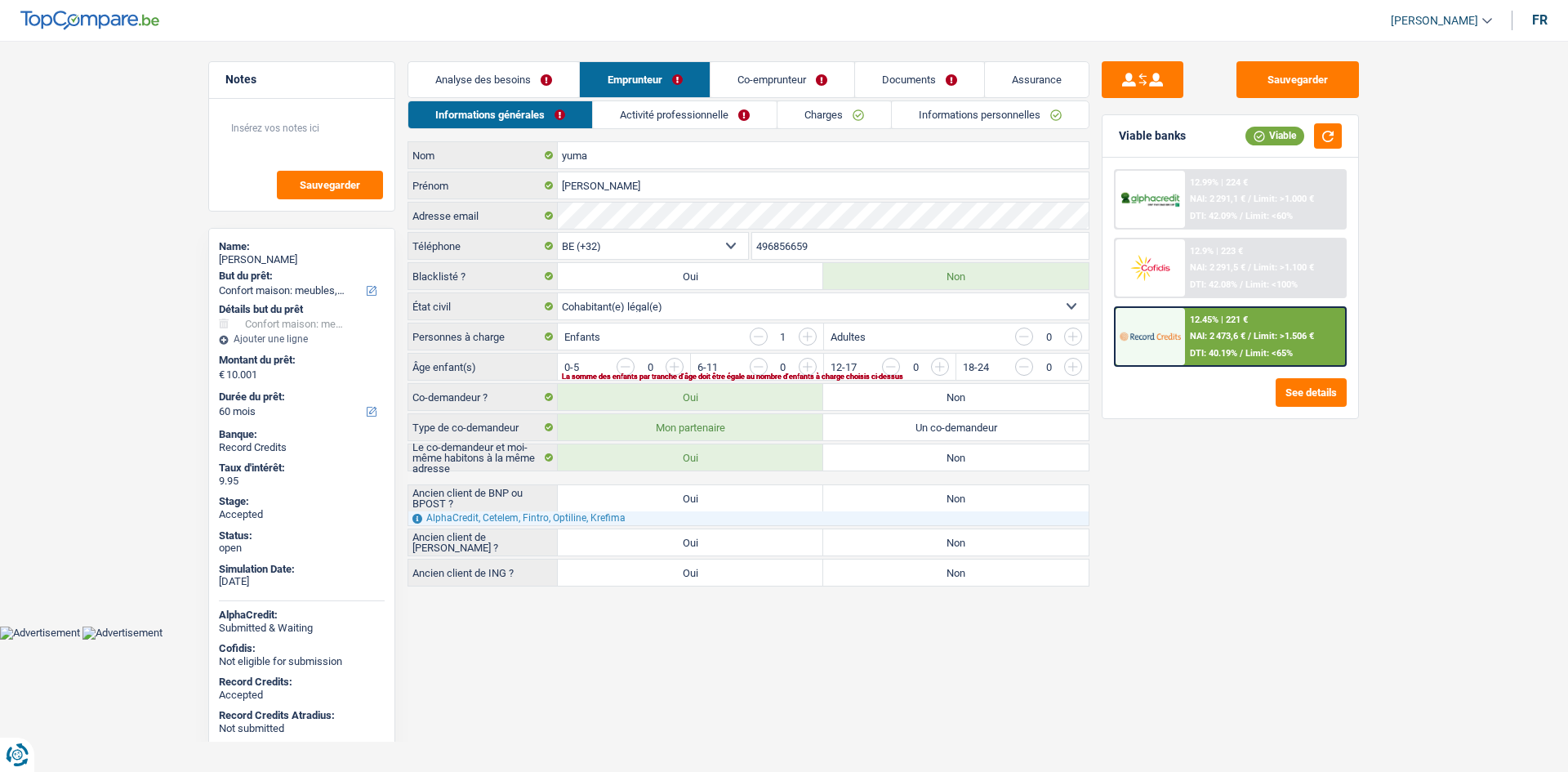 click on "Sauvegarder
Viable banks
Viable
12.99% | 224 €
NAI: 2 291,1 €
/
Limit: >1.000 €
DTI: 42.09%
/
Limit: <60%
12.9% | 223 €
NAI: 2 291,5 €
/
Limit: >1.100 €
DTI: 42.08%
/
Limit: <100%
/       /" at bounding box center (1230, 401) 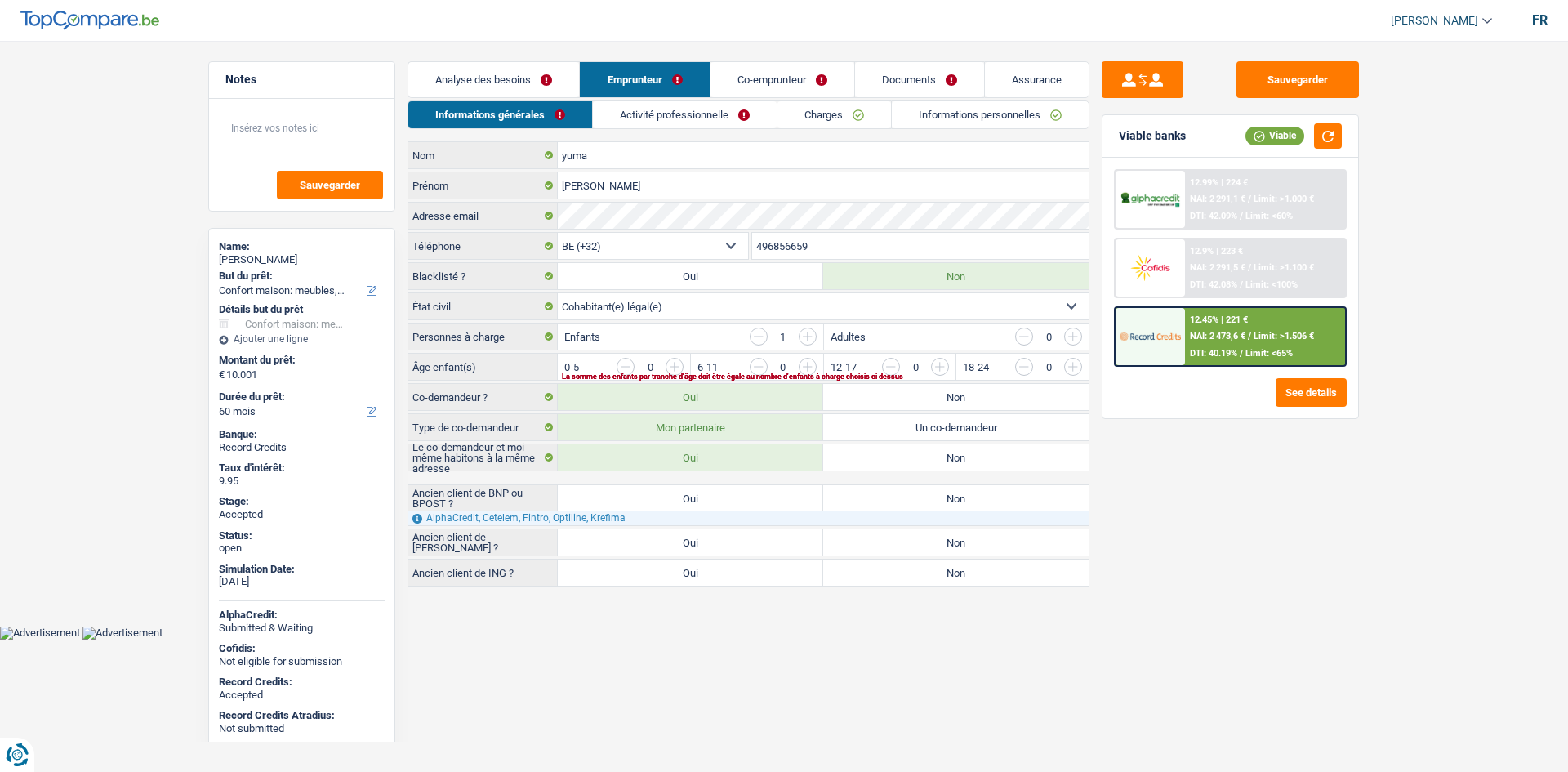 click on "Notes
Sauvegarder
Name:   Anthony yuma   But du prêt: Confort maison: meubles, textile, peinture, électroménager, outillage non-professionnel Hifi, multimédia, gsm, ordinateur Aménagement: frais d'installation, déménagement Evénement familial: naissance, mariage, divorce, communion, décès Frais médicaux Frais d'études Frais permis de conduire Loisirs: voyage, sport, musique Rafraîchissement: petits travaux maison et jardin Frais judiciaires Réparation voiture Prêt rénovation Prêt énergie Prêt voiture Taxes, impôts non professionnels Rénovation bien à l'étranger Dettes familiales Assurance Autre
Sélectionner une option
Détails but du prêt
Confort maison: meubles, textile, peinture, électroménager, outillage non-professionnel Hifi, multimédia, gsm, ordinateur Aménagement: frais d'installation, déménagement Frais médicaux Frais d'études Assurance" at bounding box center [784, 325] 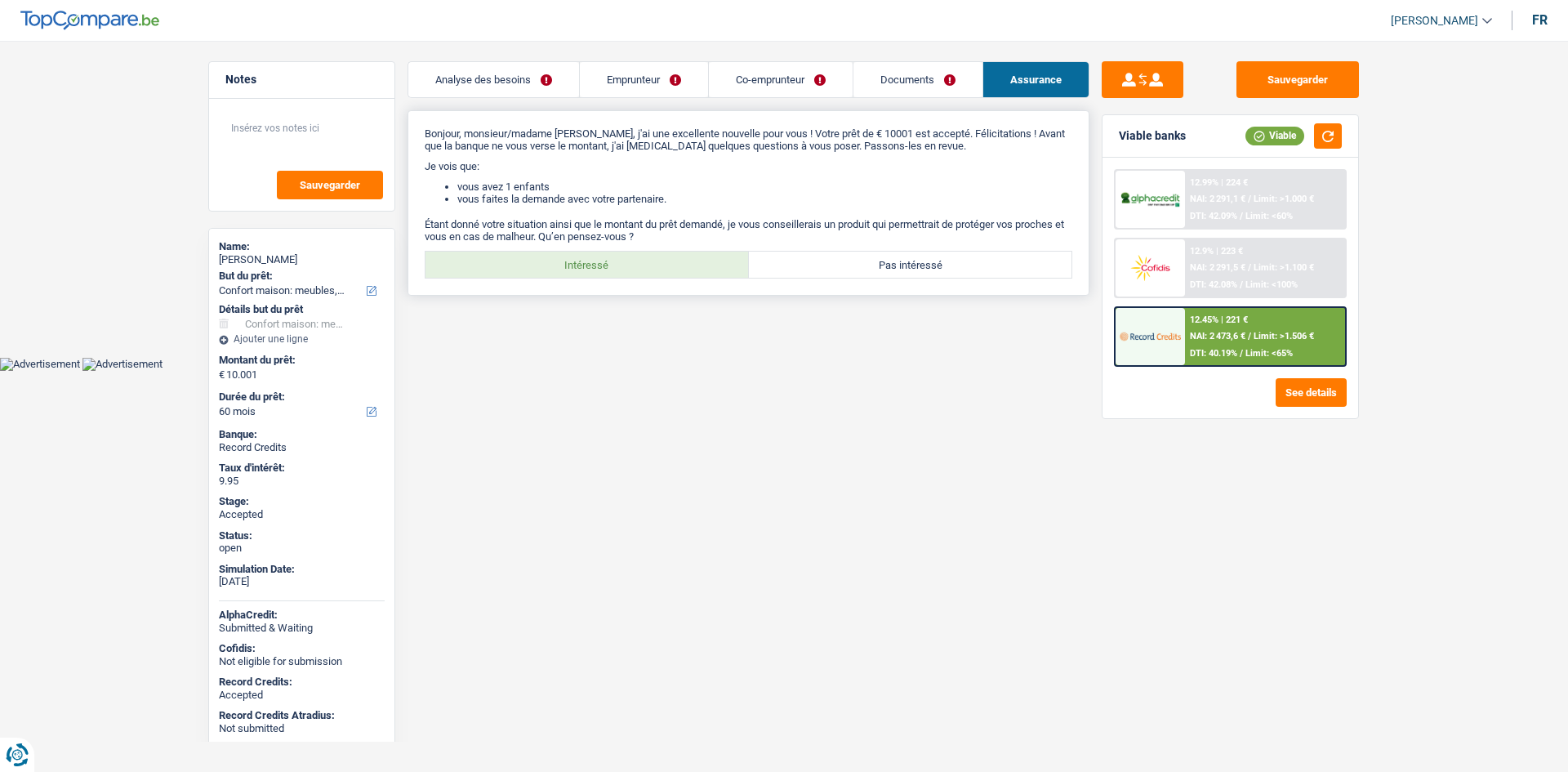 click on "Intéressé
Pas intéressé
Tous les champs sont obligatoires. Veuillez sélectionner une option" at bounding box center [748, 265] 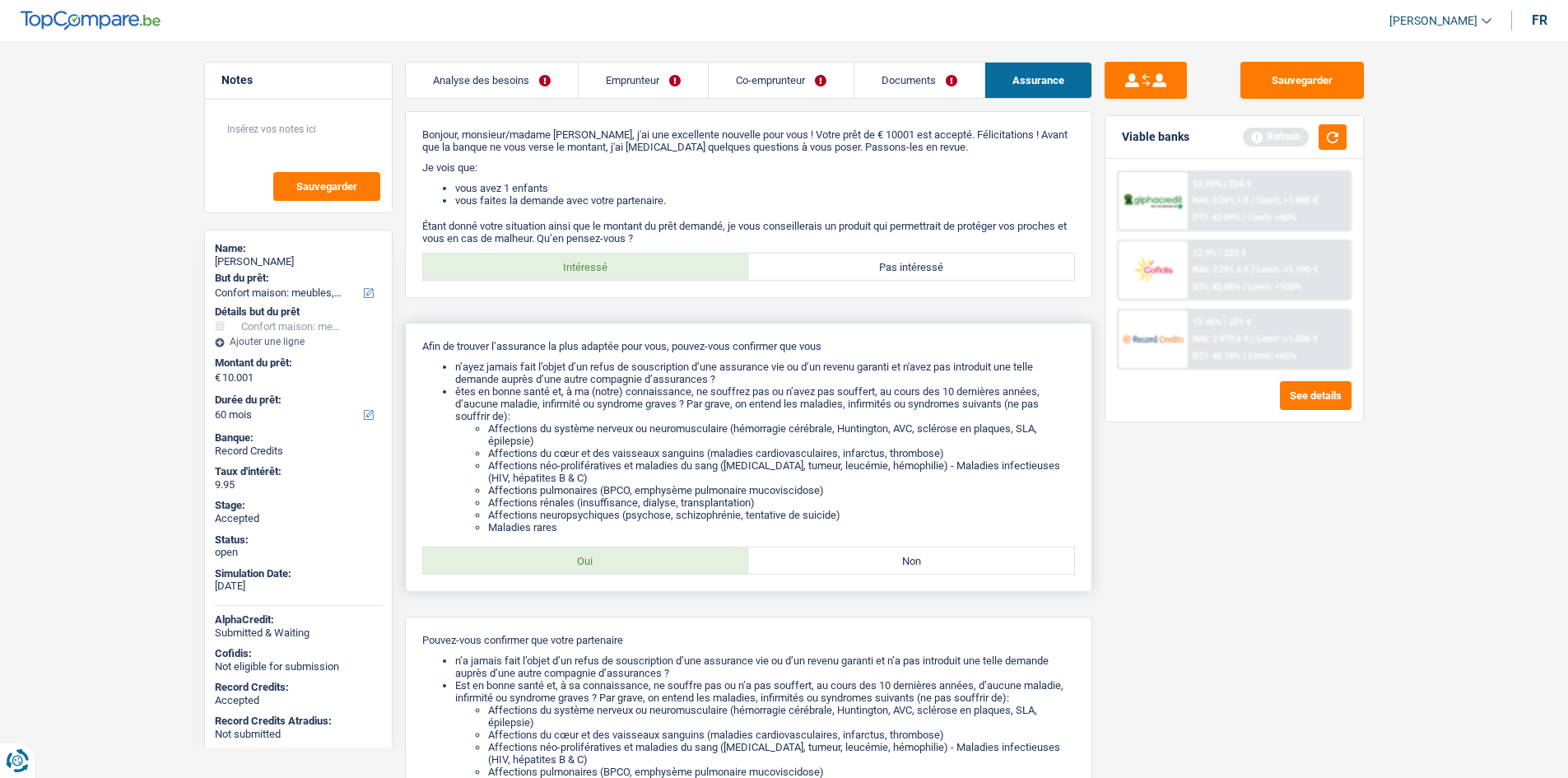 drag, startPoint x: 693, startPoint y: 557, endPoint x: 831, endPoint y: 475, distance: 160.52414 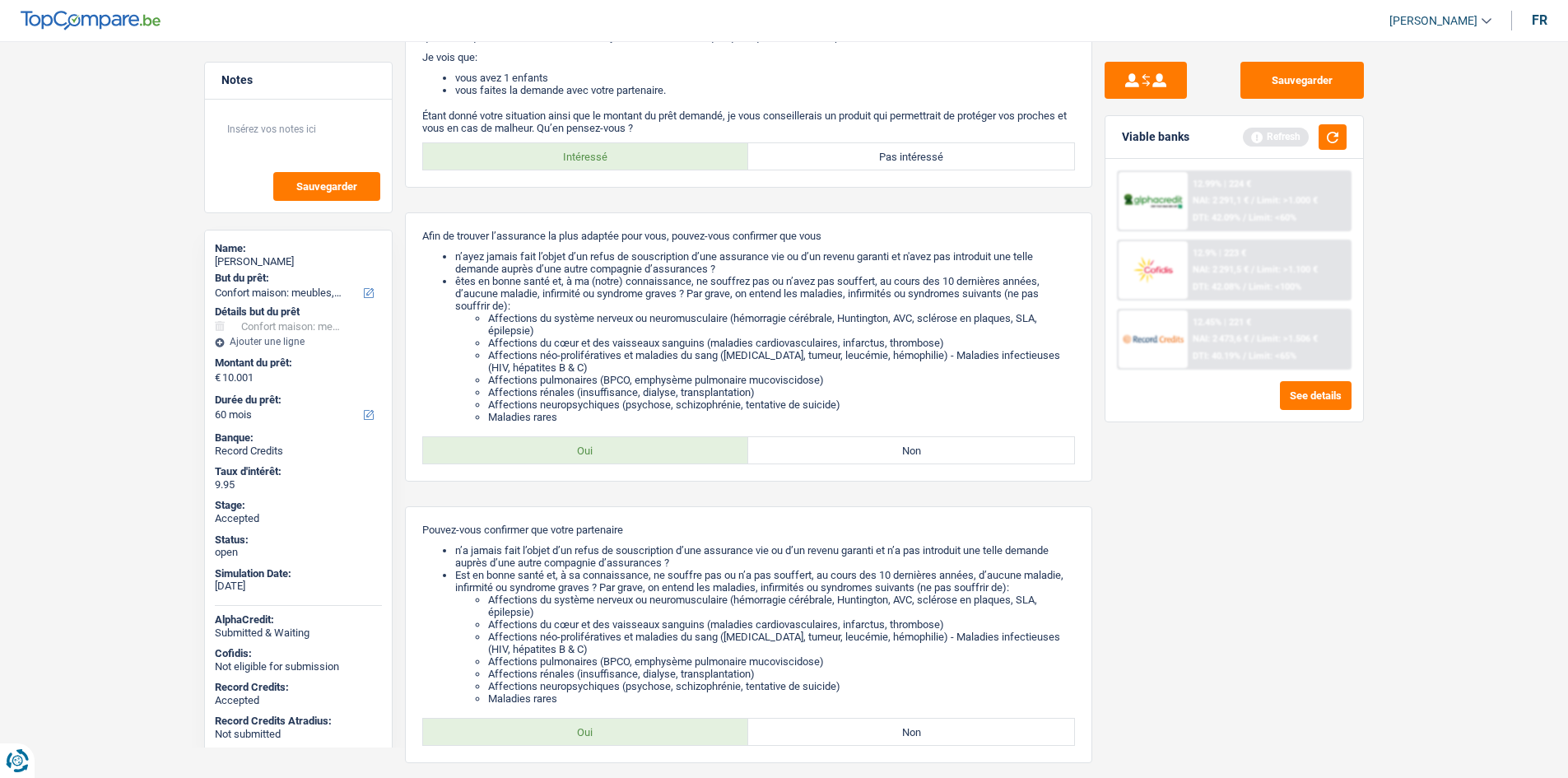 scroll, scrollTop: 258, scrollLeft: 0, axis: vertical 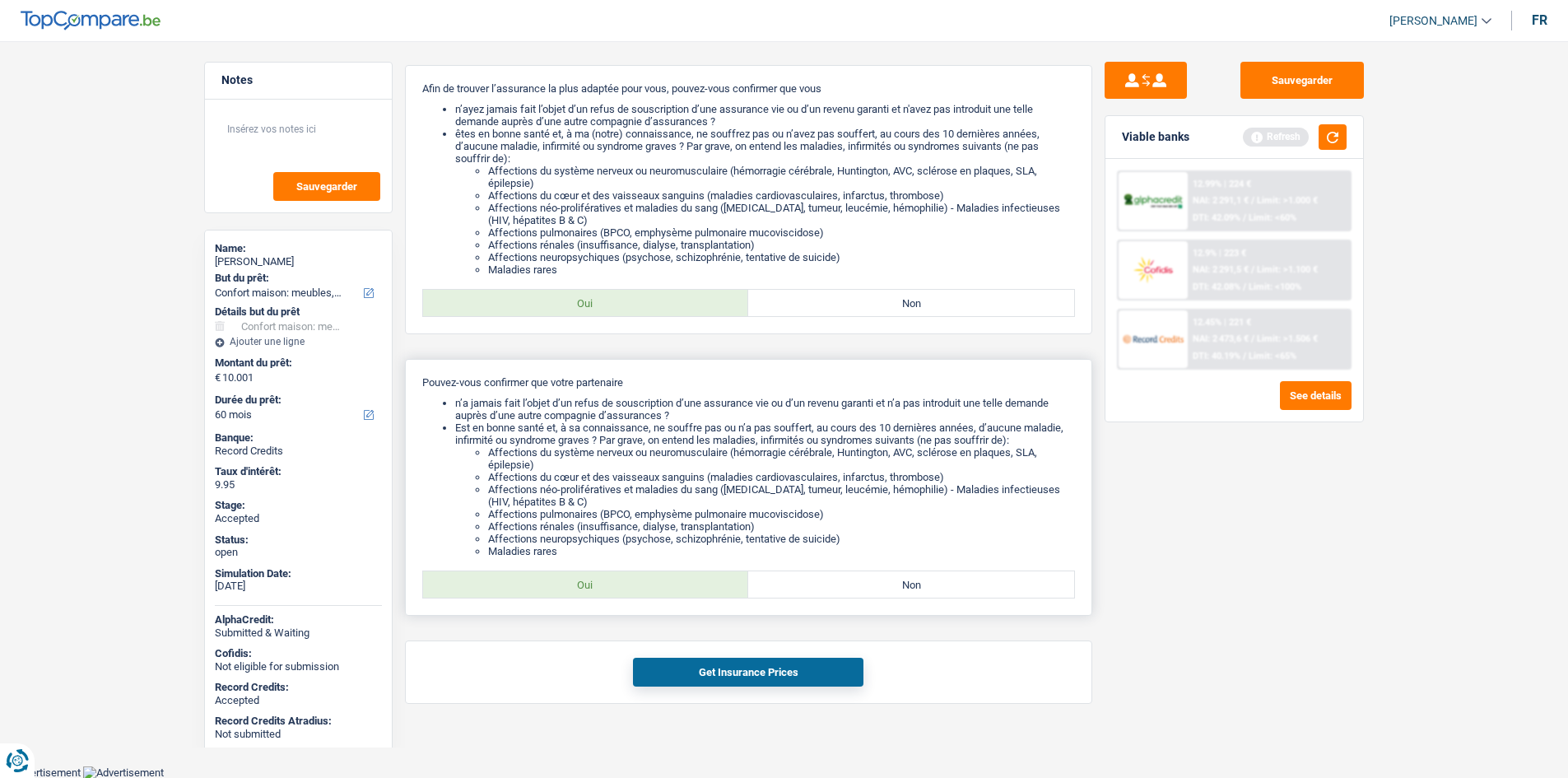 click on "Oui
Non
Tous les champs sont obligatoires. Veuillez sélectionner une option" at bounding box center [748, 585] 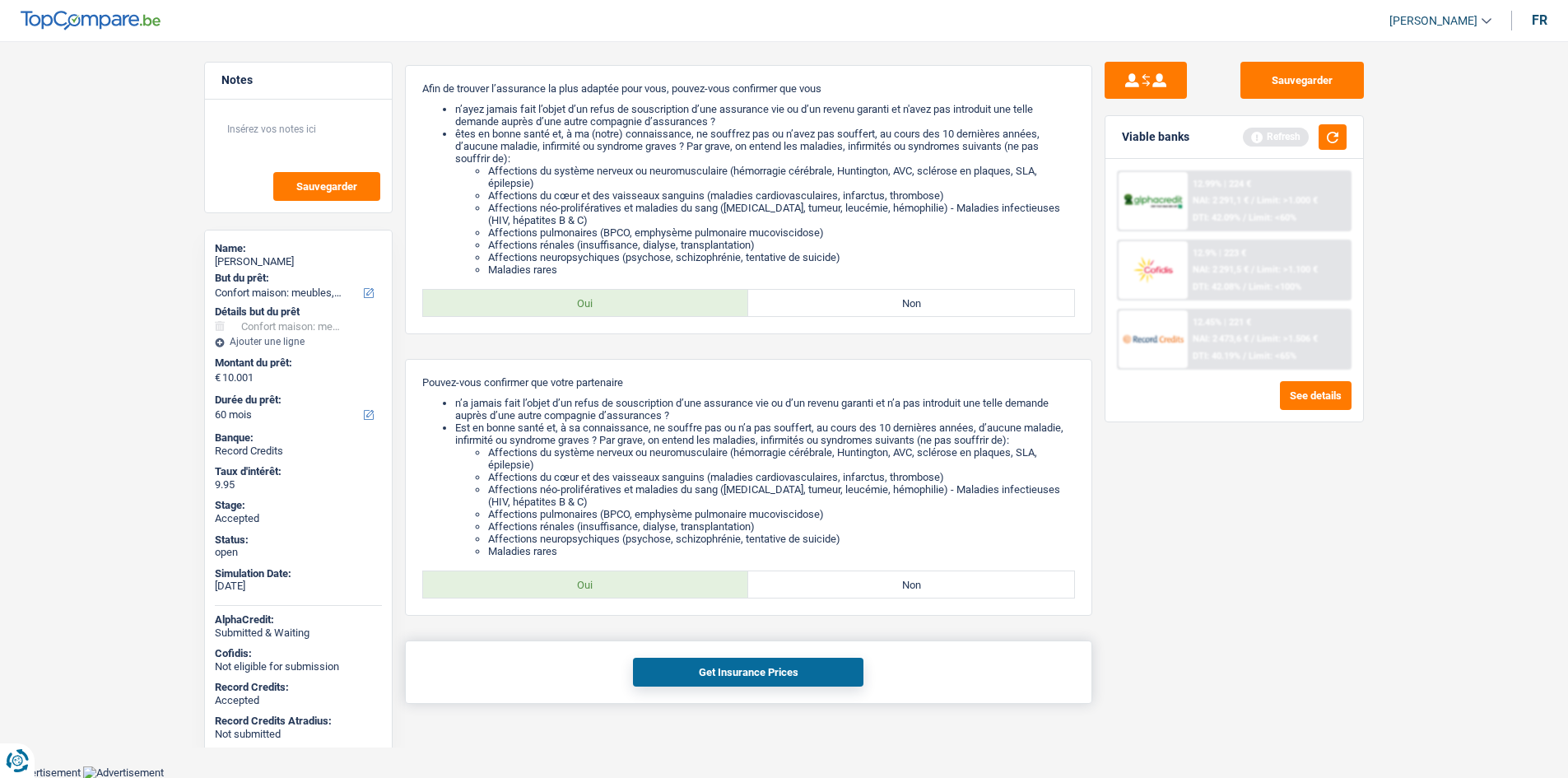 click on "Get Insurance Prices" at bounding box center (748, 672) 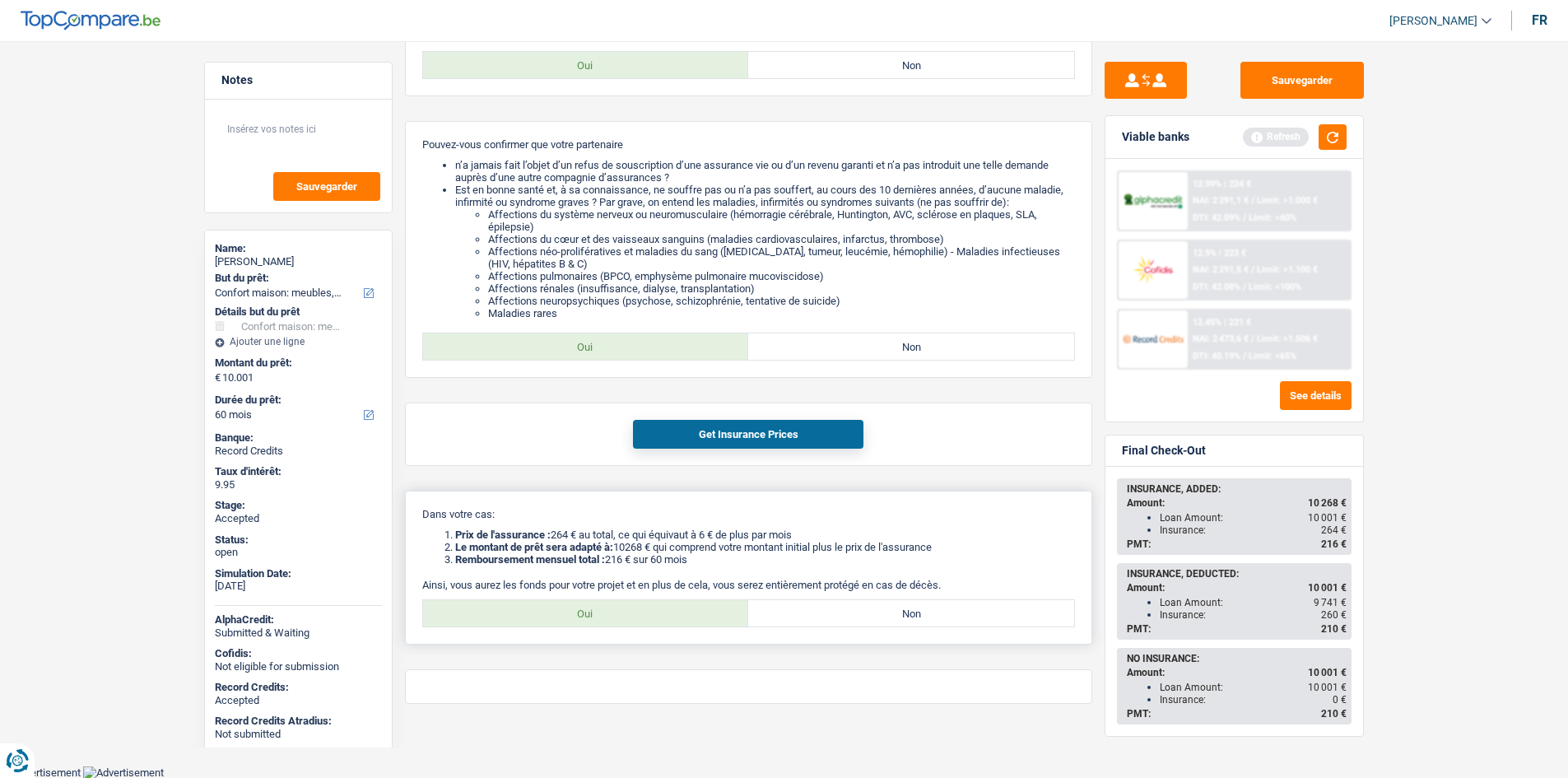 click on "Oui" at bounding box center (586, 613) 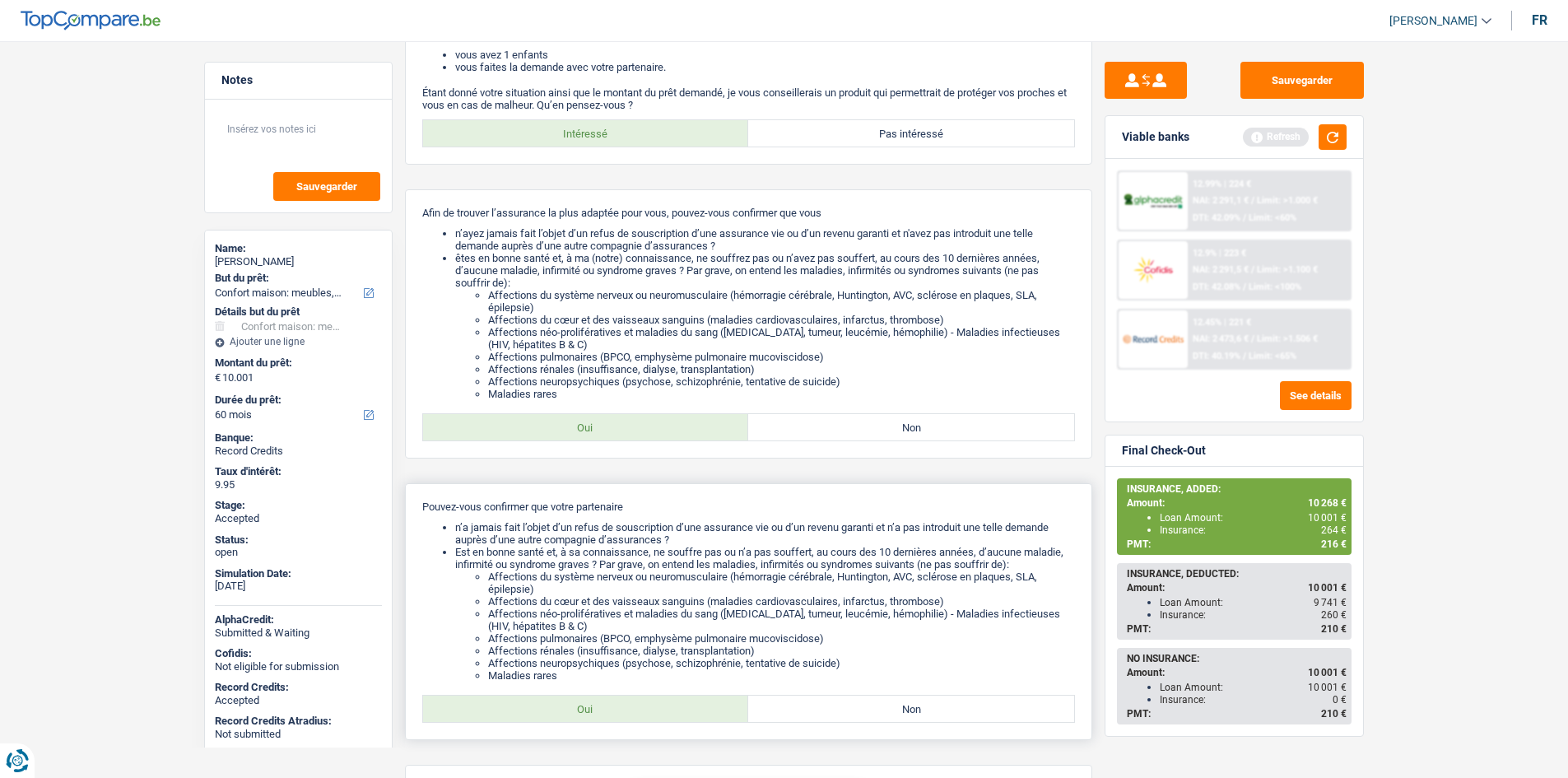 scroll, scrollTop: 0, scrollLeft: 0, axis: both 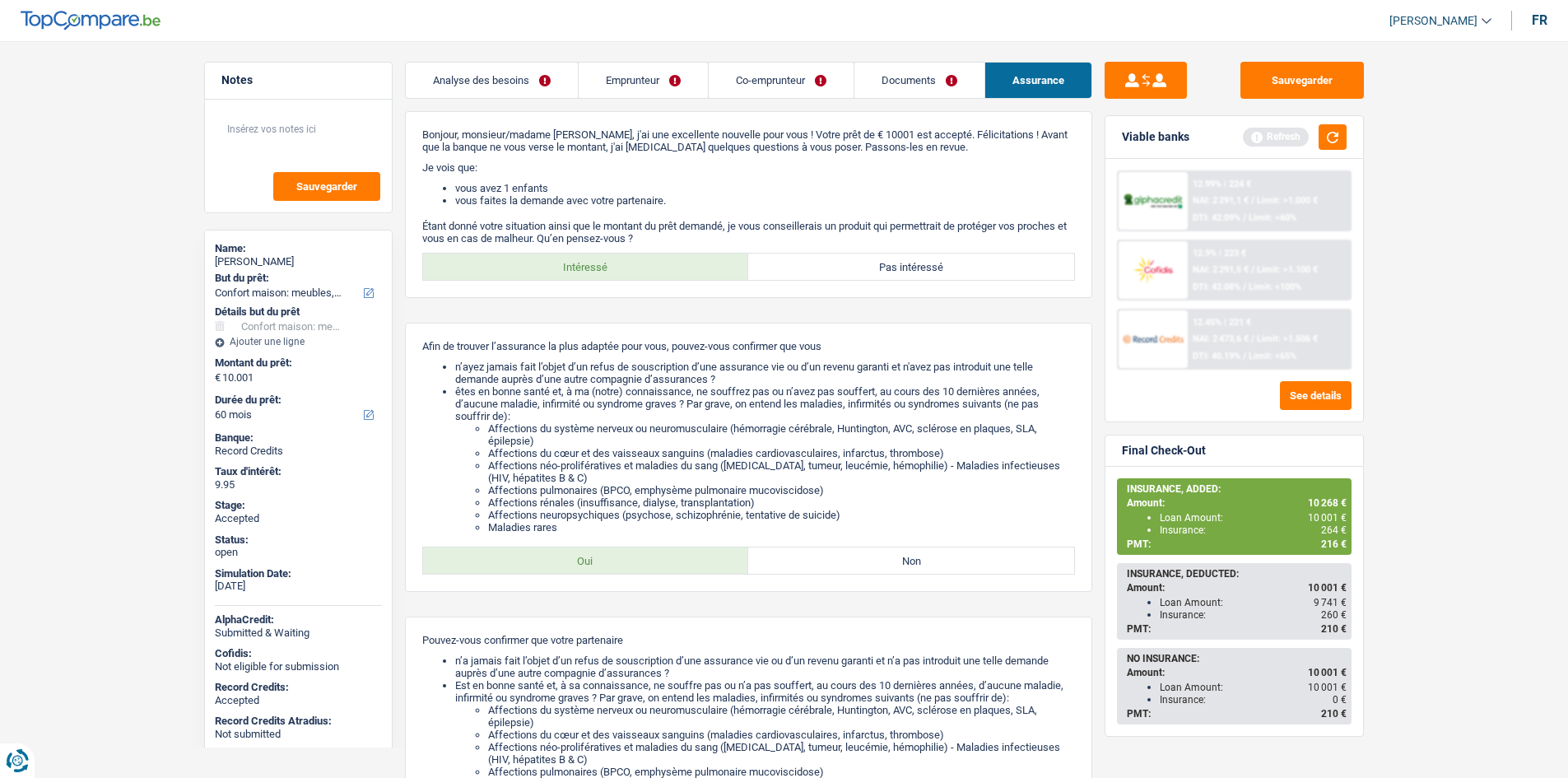 click on "Emprunteur" at bounding box center [643, 80] 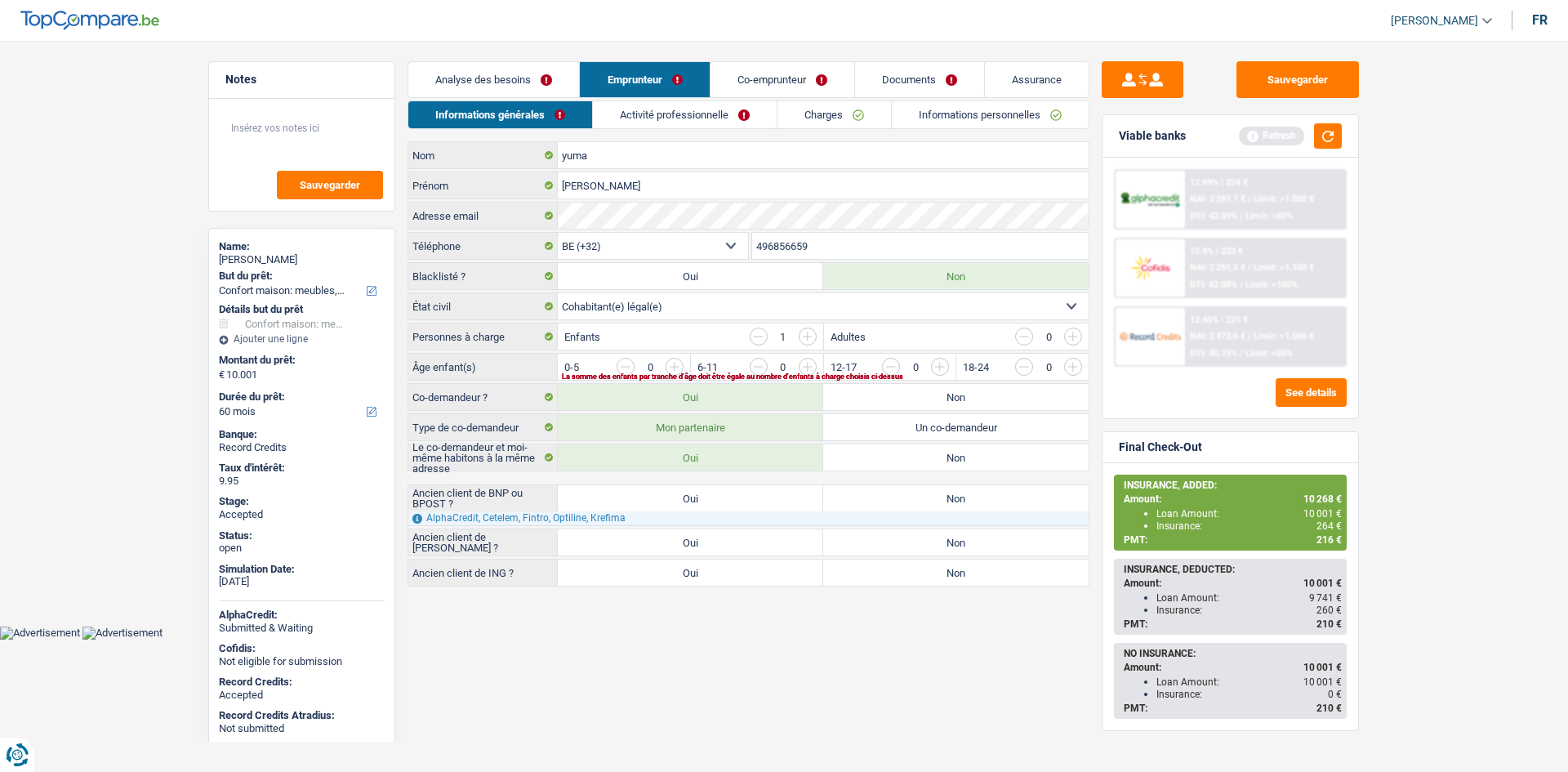 click on "Activité professionnelle" at bounding box center (684, 114) 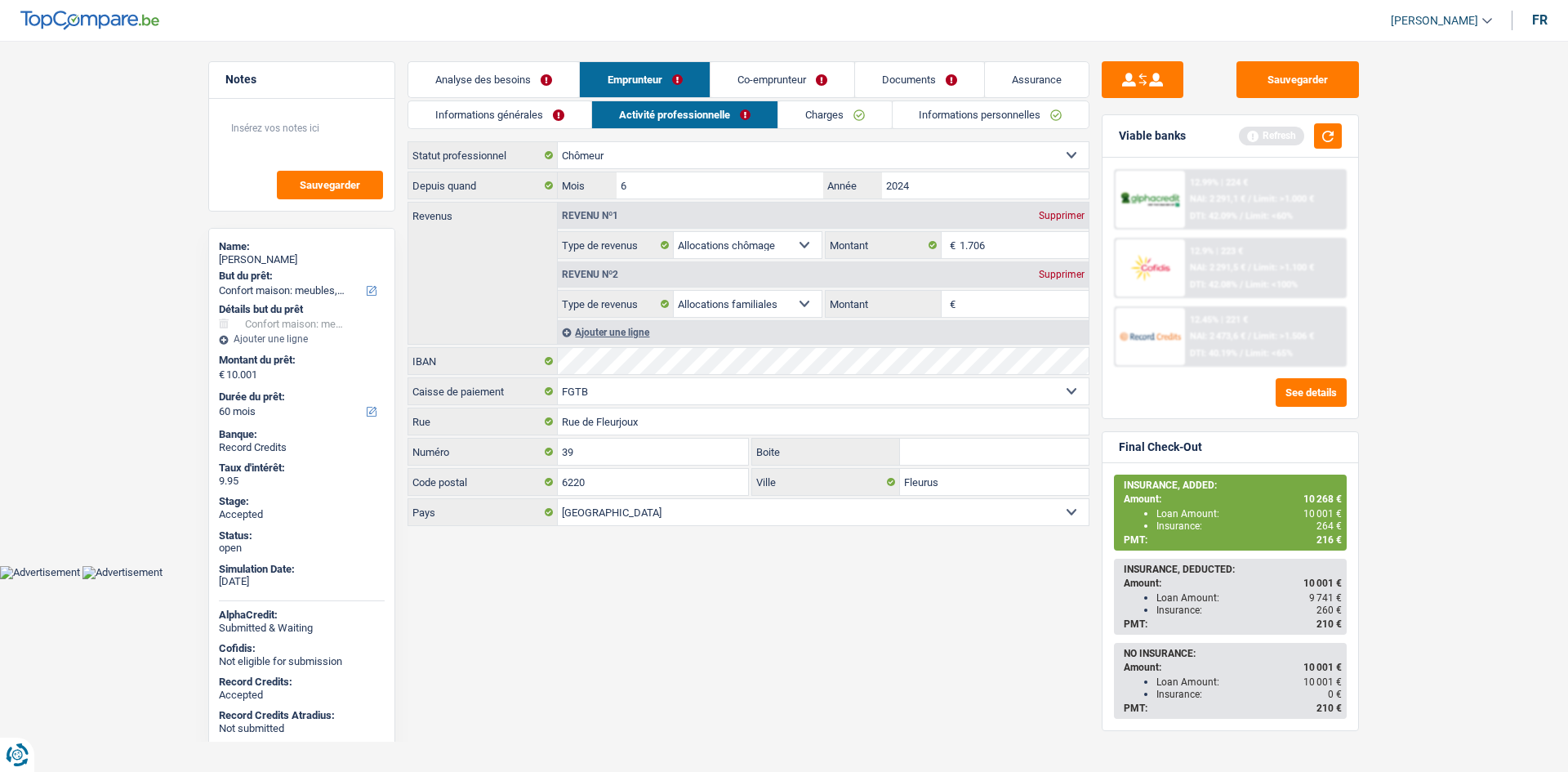 click on "Habib Tasan
Se déconnecter
fr
Notes
Sauvegarder
Name:   Anthony yuma   But du prêt: Confort maison: meubles, textile, peinture, électroménager, outillage non-professionnel Hifi, multimédia, gsm, ordinateur Aménagement: frais d'installation, déménagement Evénement familial: naissance, mariage, divorce, communion, décès Frais médicaux Frais d'études Frais permis de conduire Loisirs: voyage, sport, musique Rafraîchissement: petits travaux maison et jardin Frais judiciaires Réparation voiture Prêt rénovation Prêt énergie Prêt voiture Taxes, impôts non professionnels Rénovation bien à l'étranger Dettes familiales Assurance Autre
Sélectionner une option
Détails but du prêt
Confort maison: meubles, textile, peinture, électroménager, outillage non-professionnel Hifi, multimédia, gsm, ordinateur Autre" at bounding box center [784, 289] 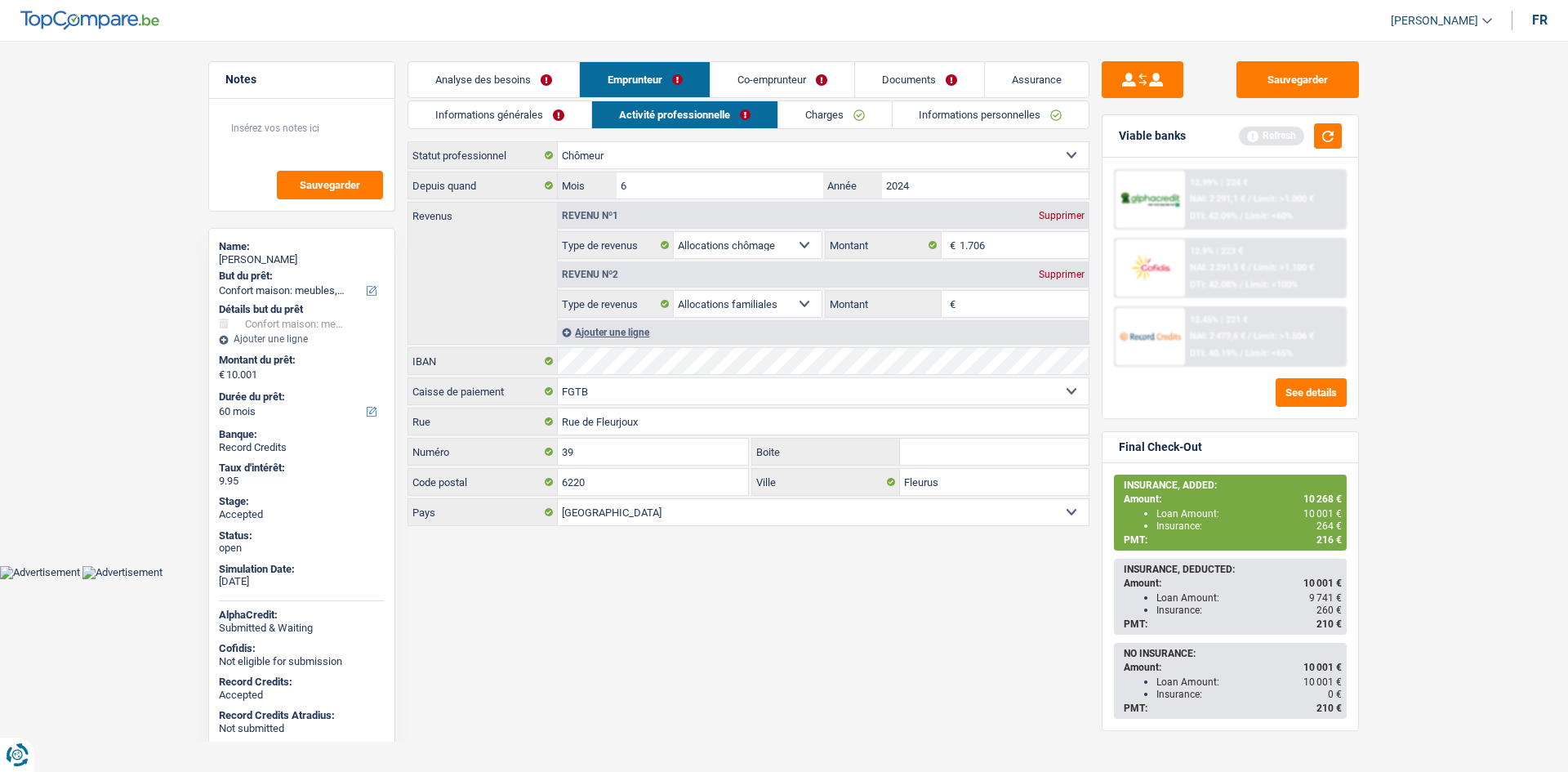 click on "Co-emprunteur" at bounding box center [782, 79] 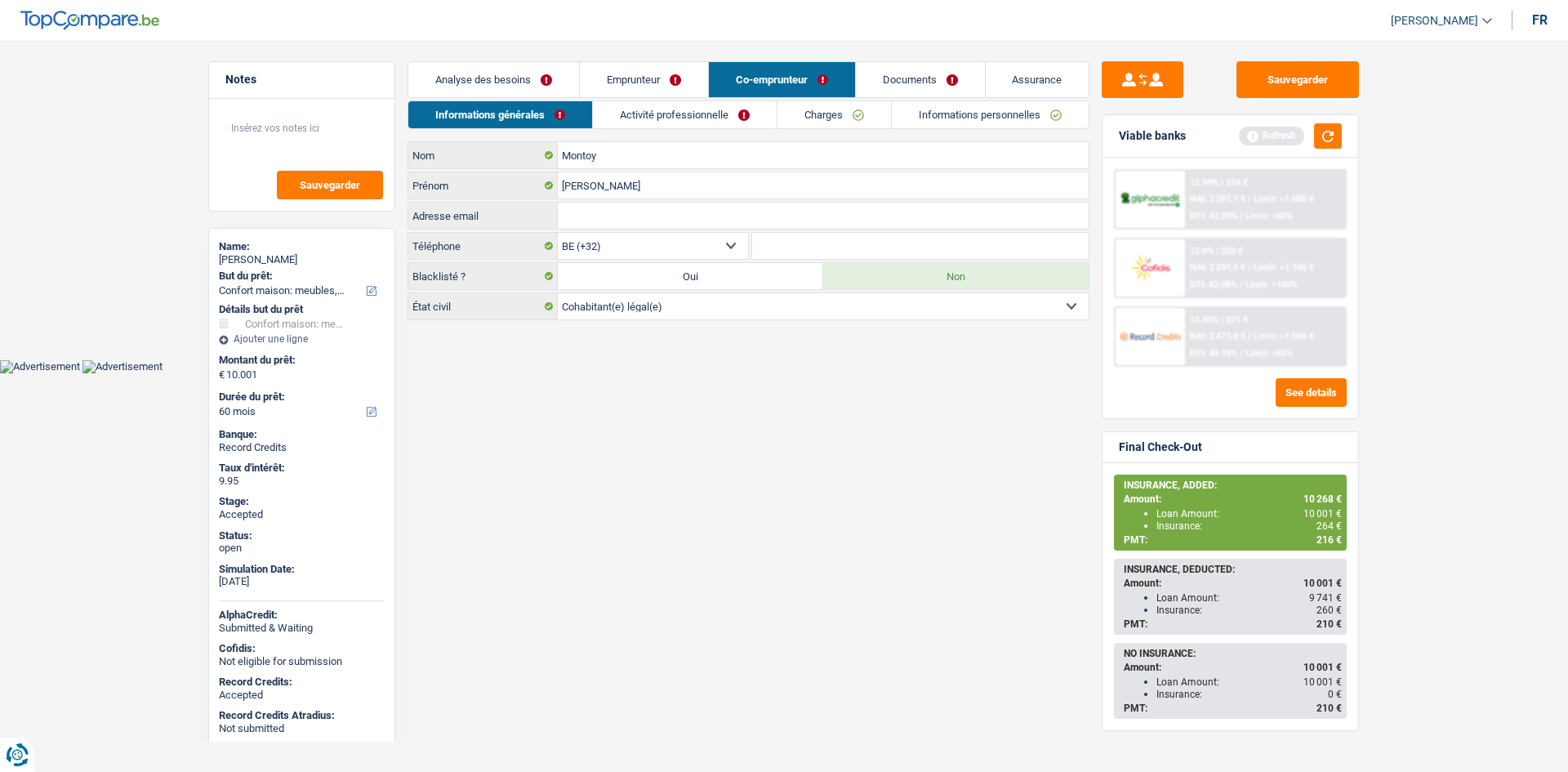 click on "Activité professionnelle" at bounding box center (684, 114) 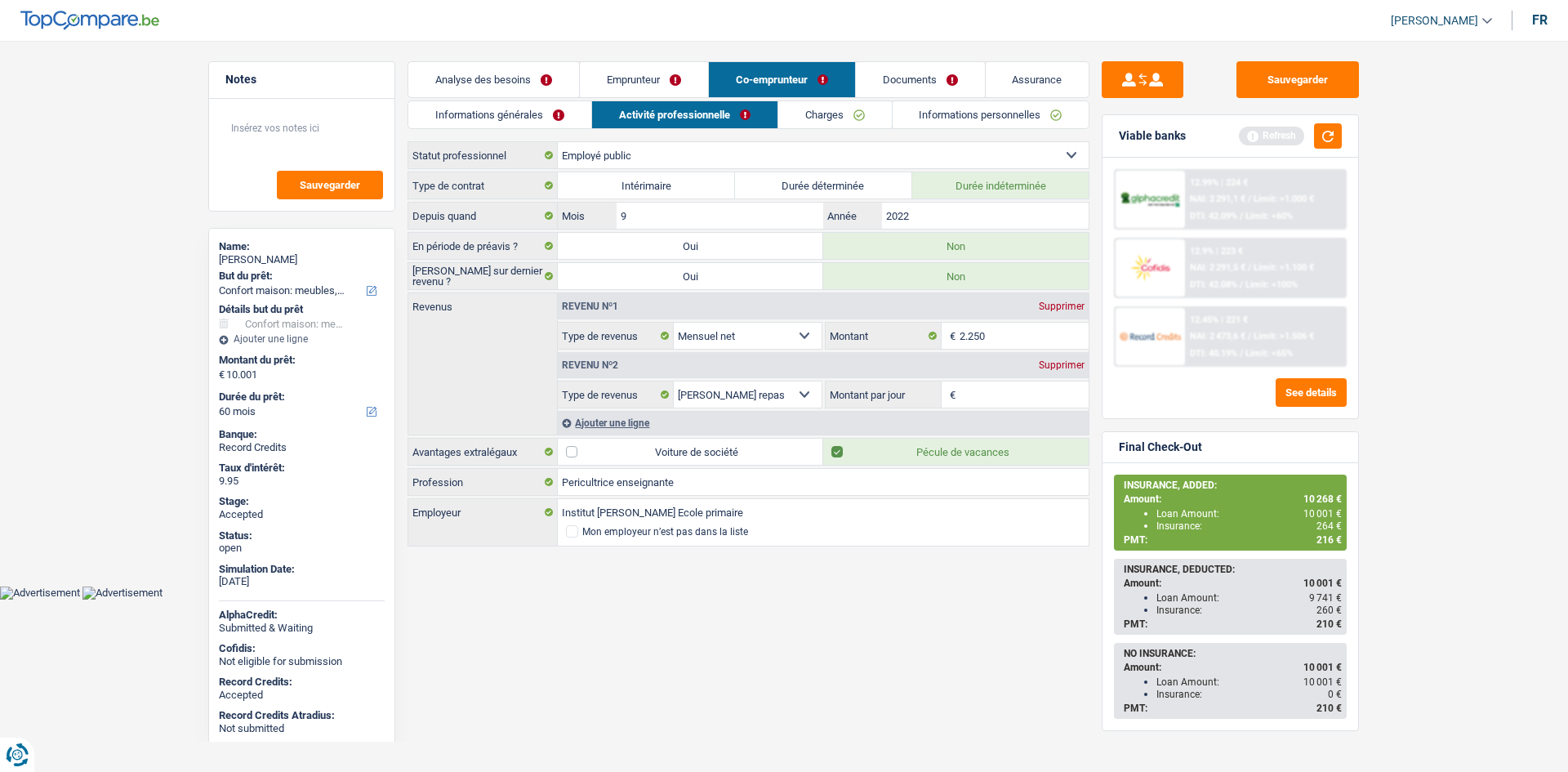 click on "Emprunteur" at bounding box center [644, 79] 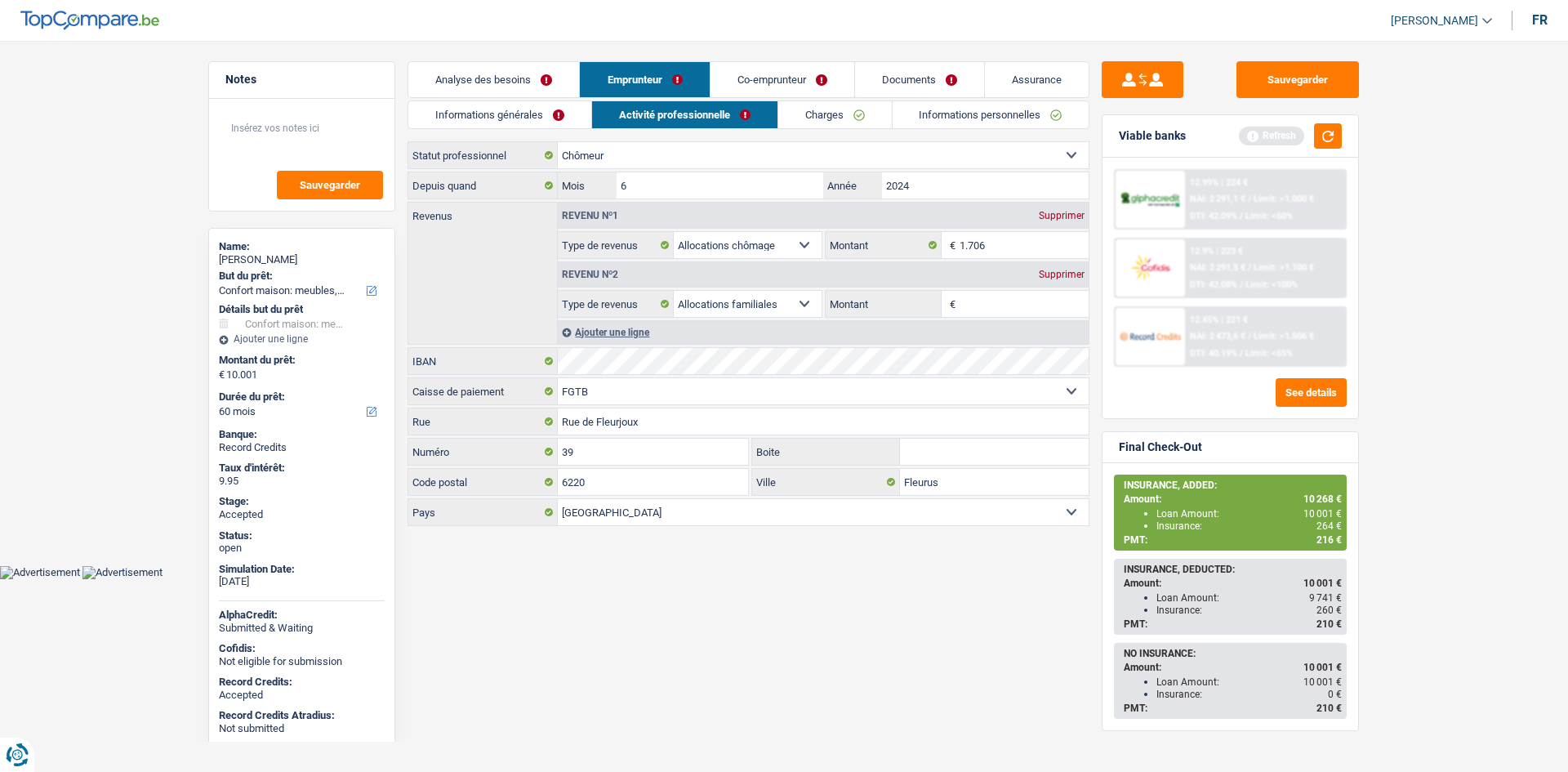 click on "Charges" at bounding box center (835, 114) 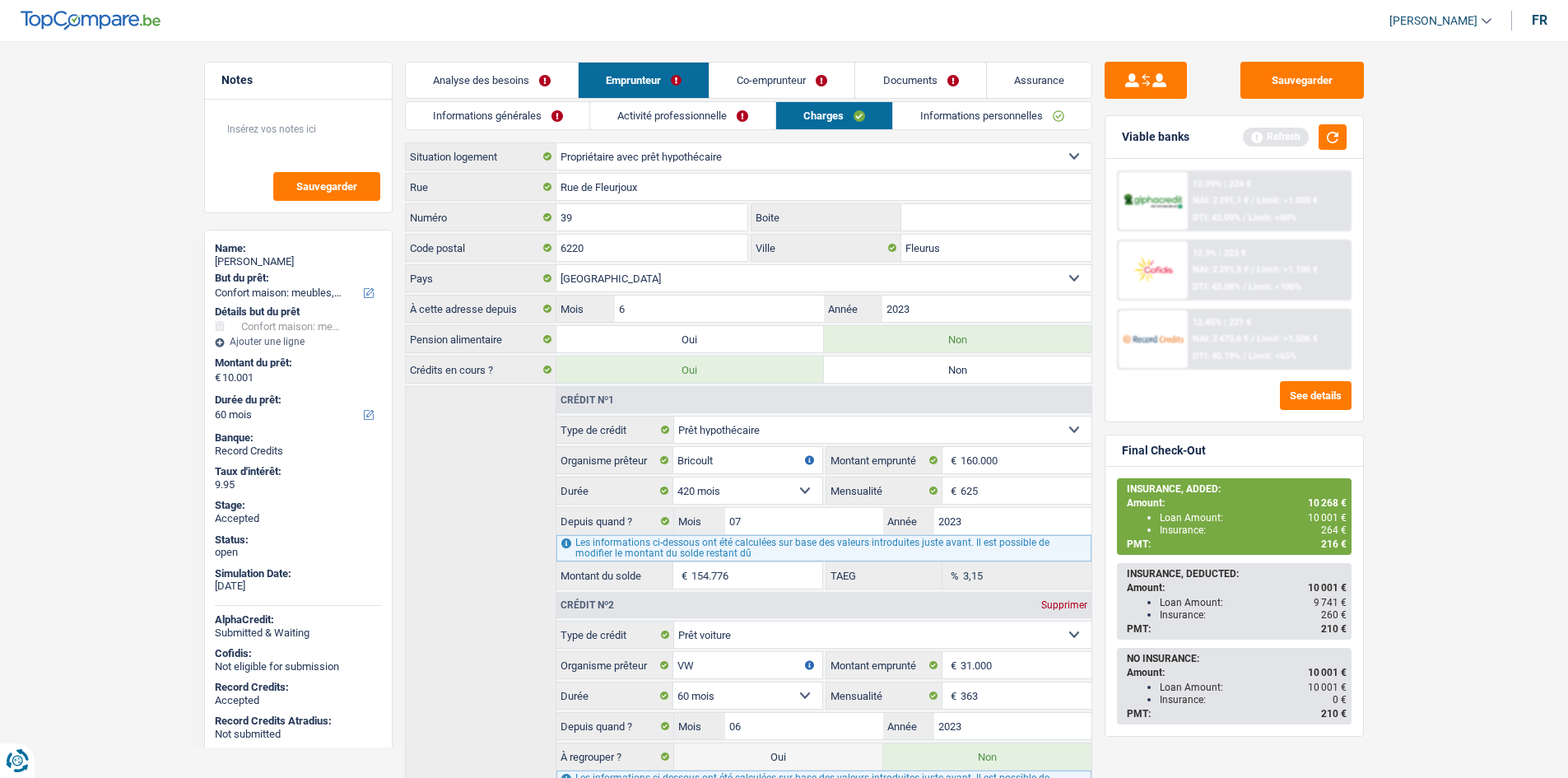 click on "Co-emprunteur" at bounding box center (782, 80) 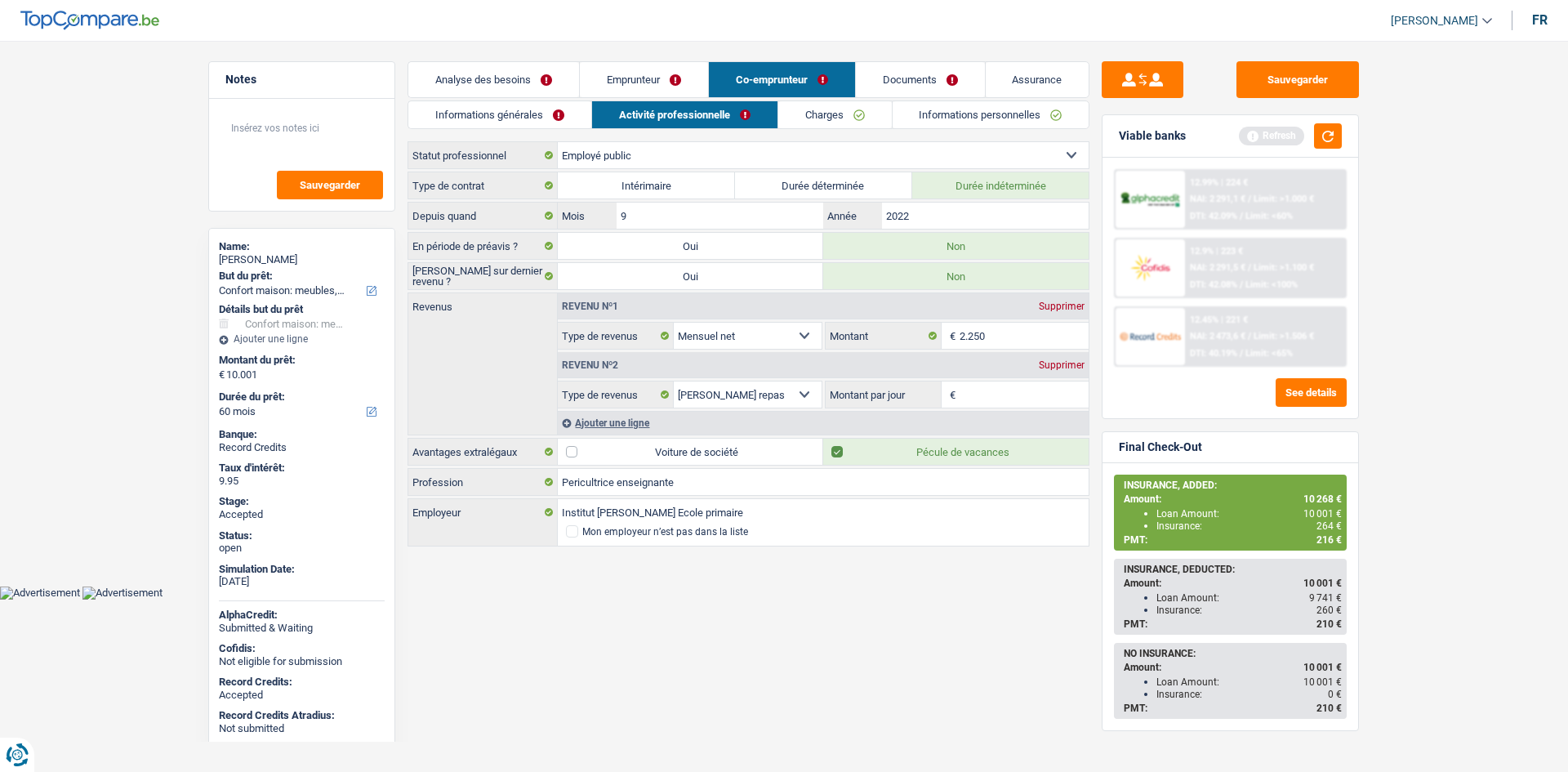 click on "Charges" at bounding box center [835, 114] 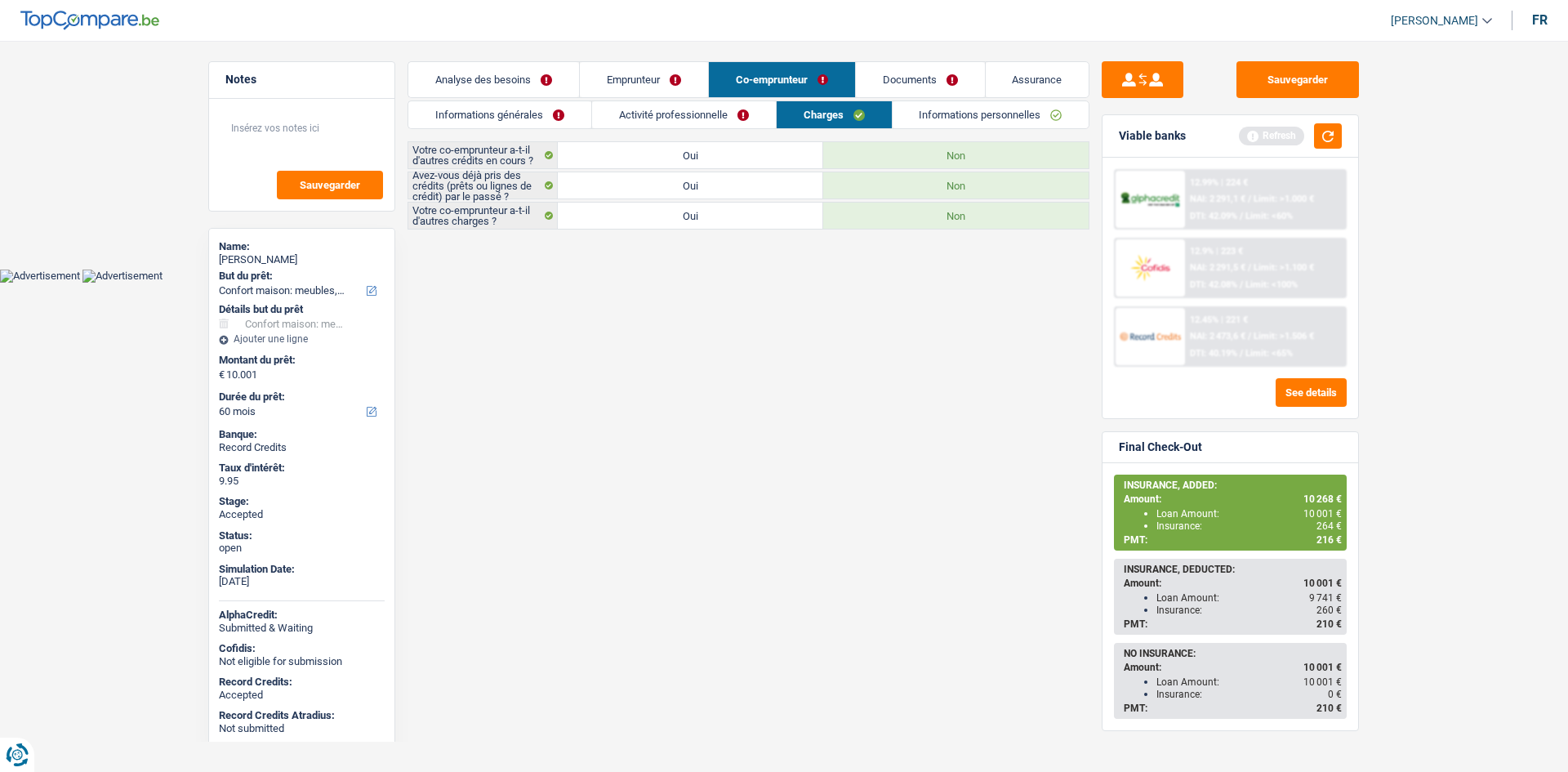 click on "Informations personnelles" at bounding box center (991, 114) 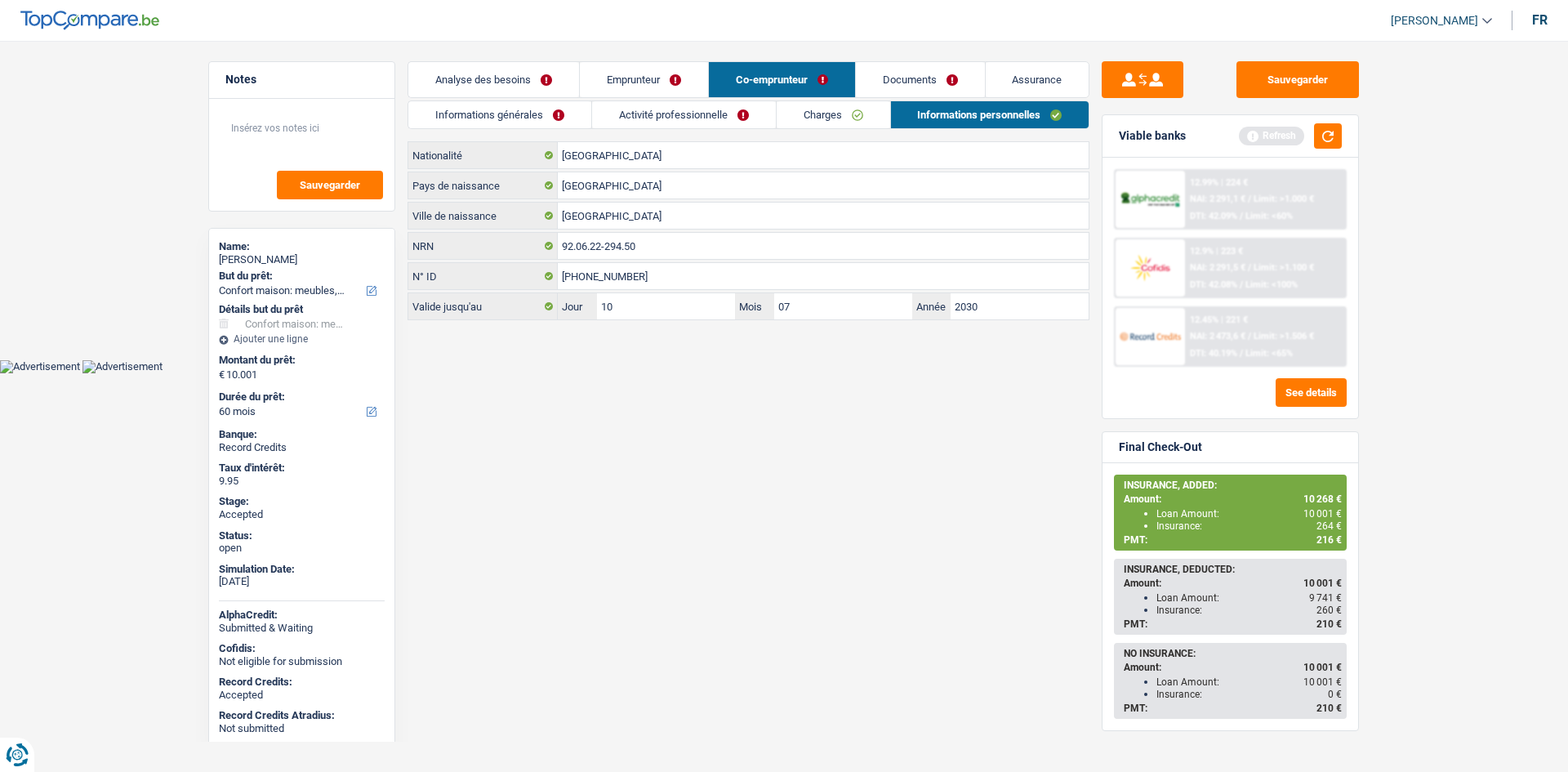 click on "Activité professionnelle" at bounding box center (684, 114) 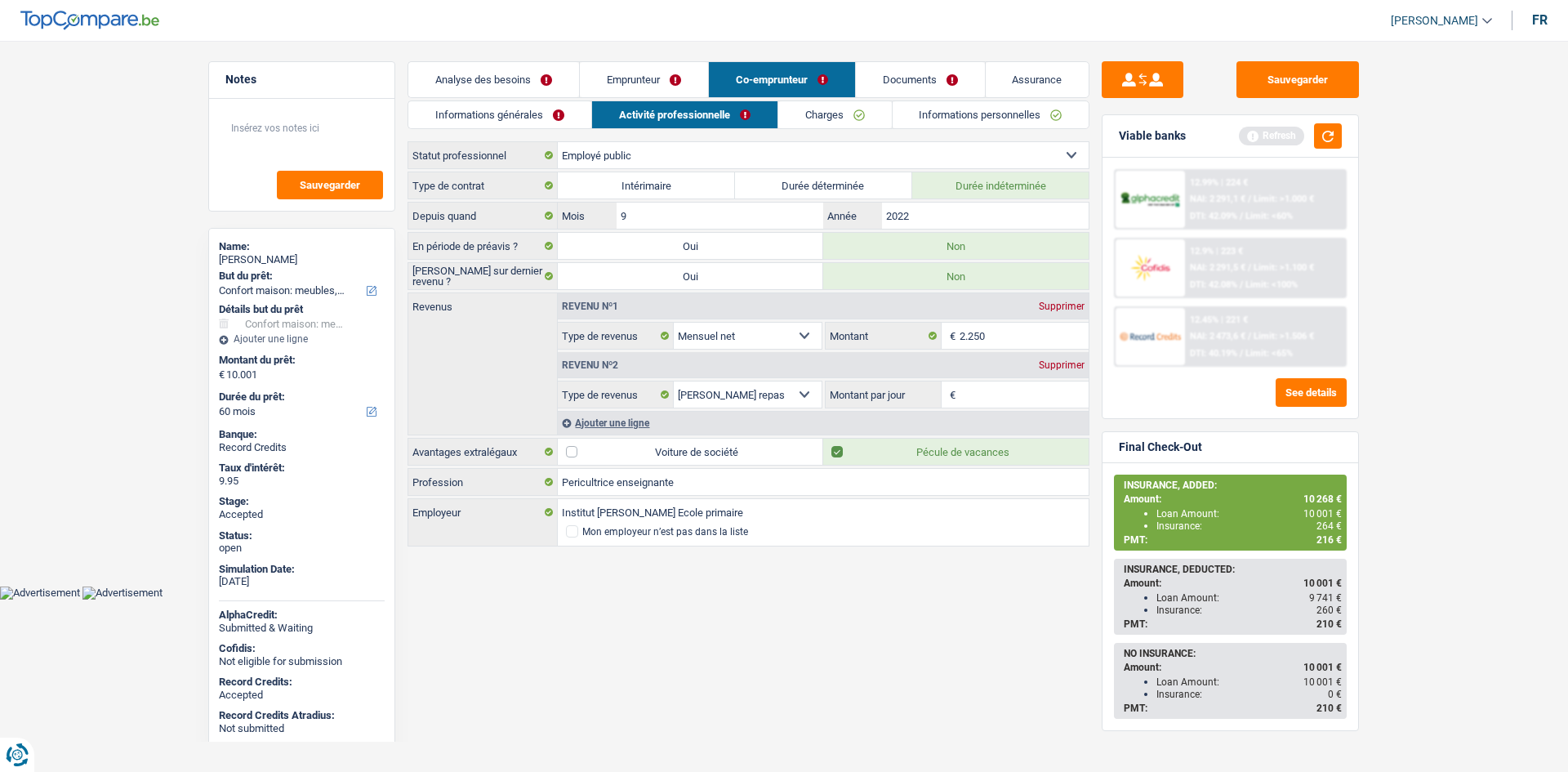 click on "Emprunteur" at bounding box center (644, 79) 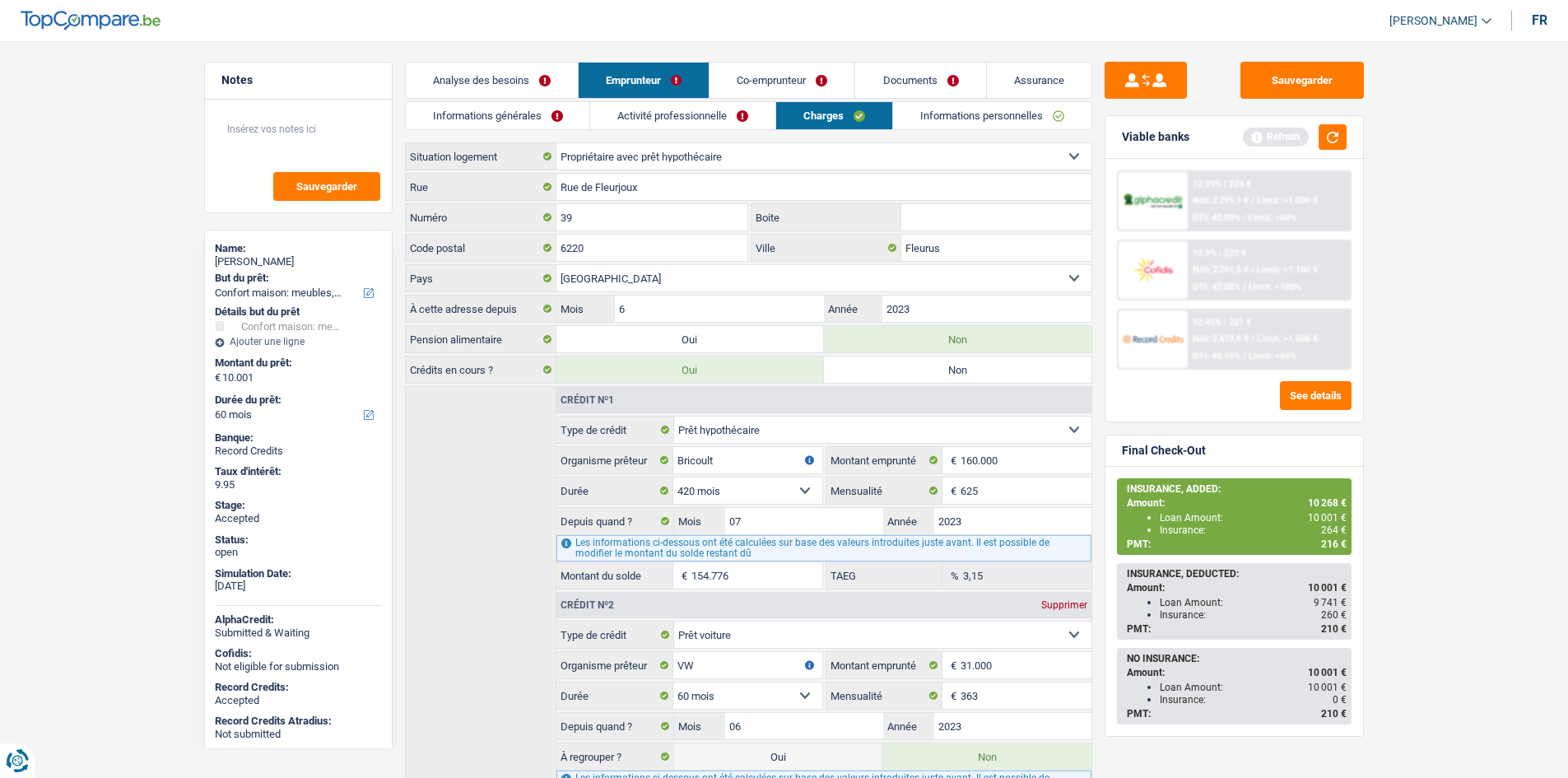 click on "Informations personnelles" at bounding box center (992, 115) 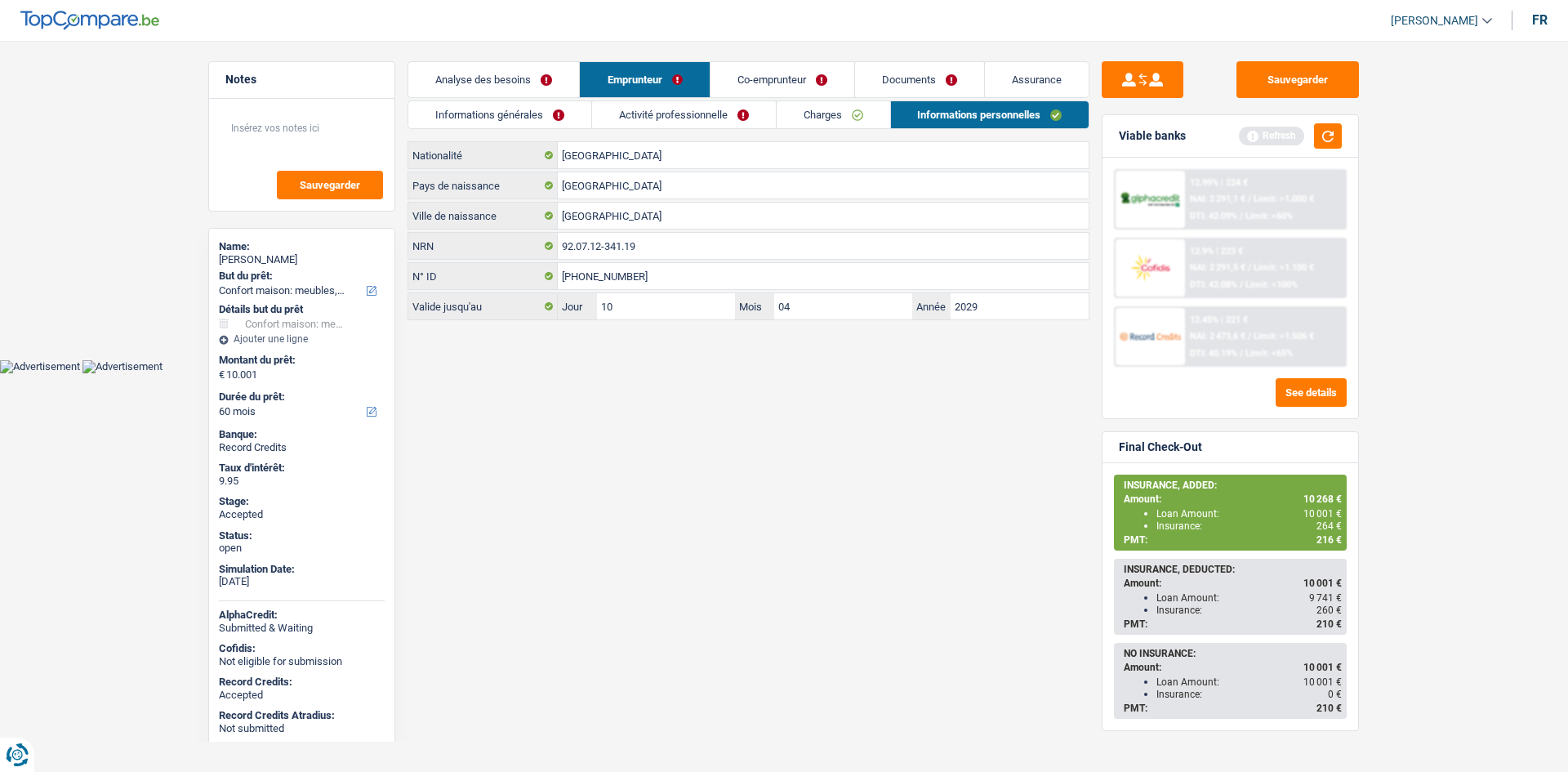click on "Co-emprunteur" at bounding box center (782, 79) 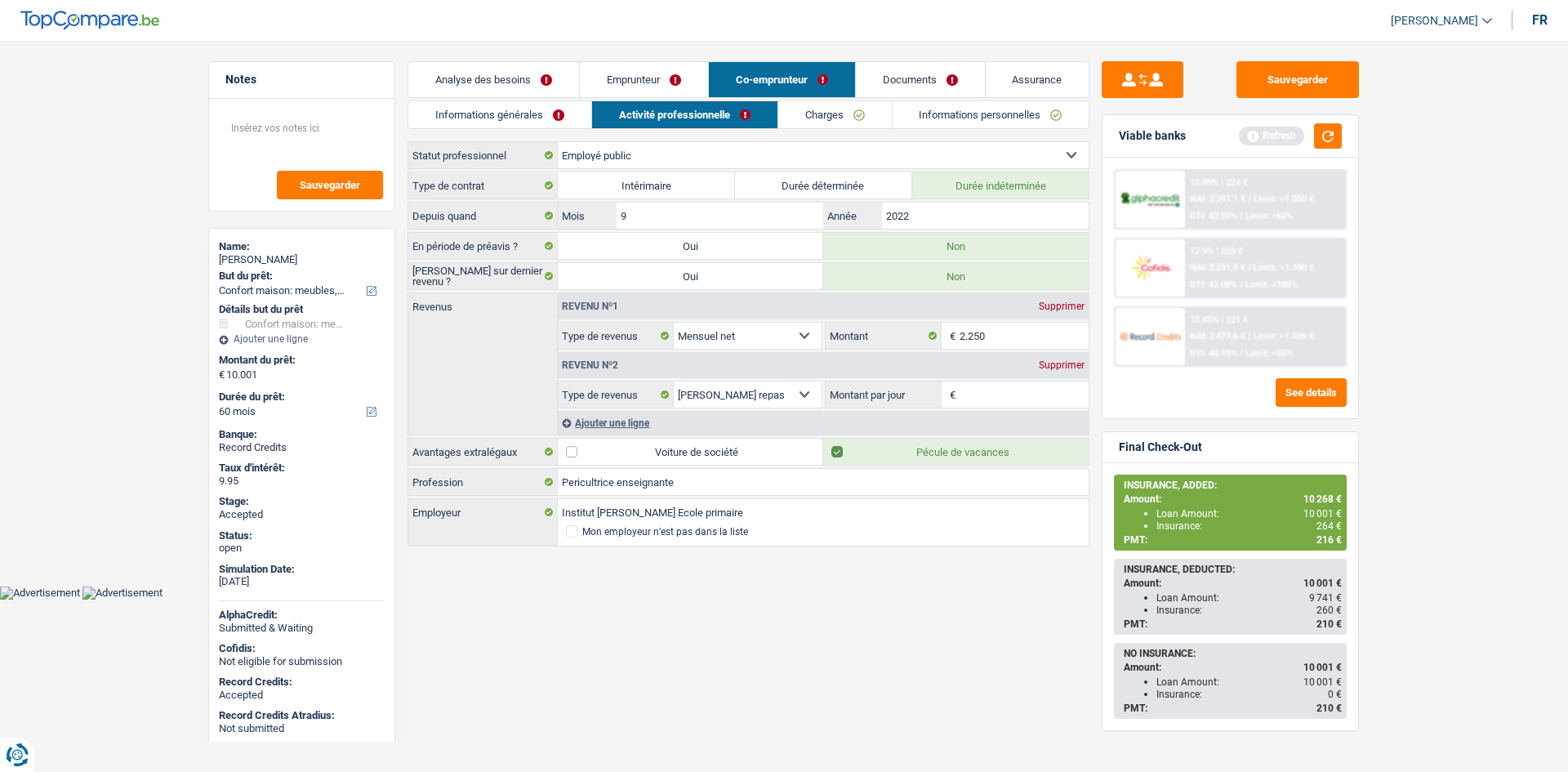 click on "Charges" at bounding box center (835, 114) 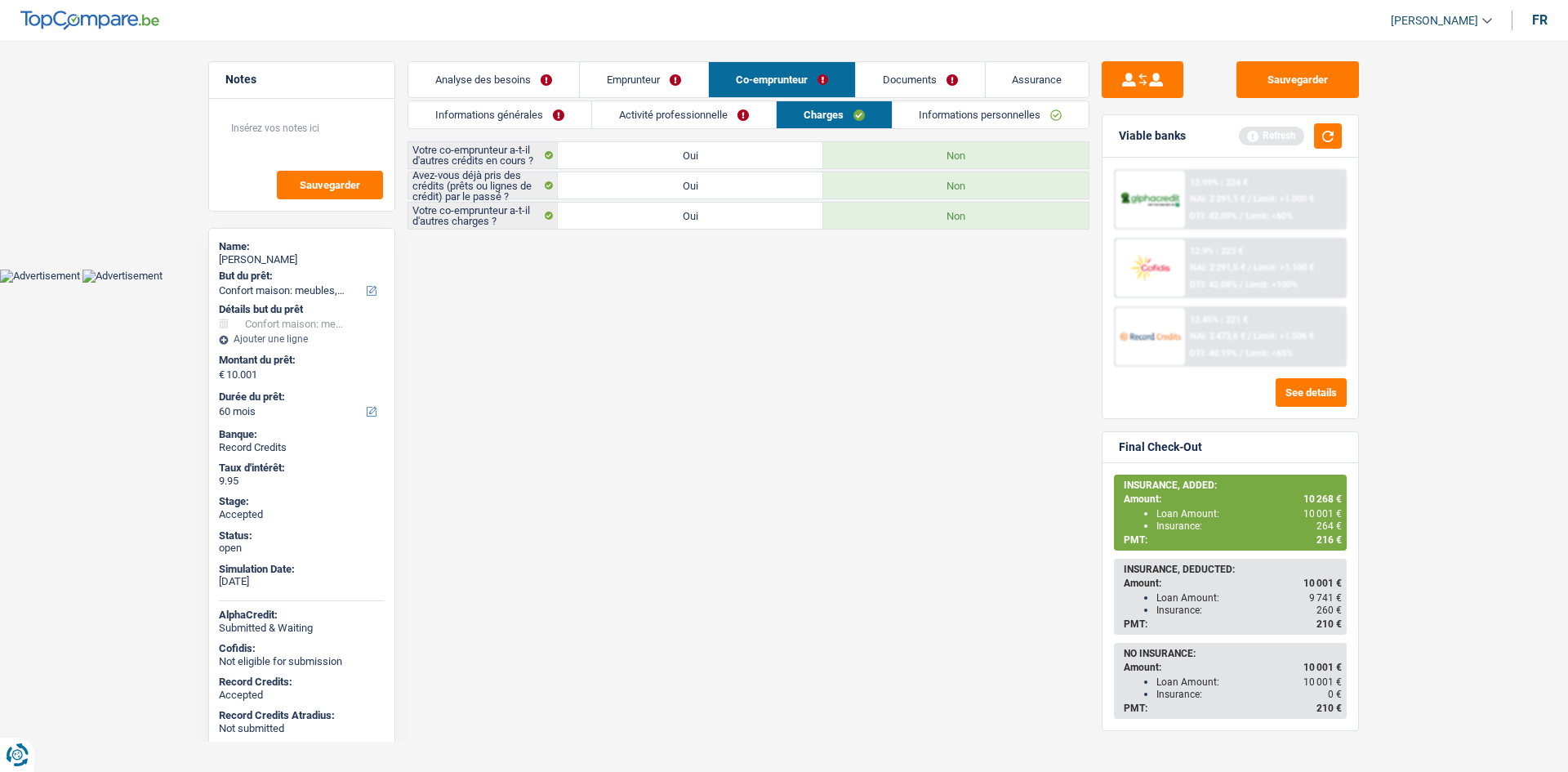 click on "Informations personnelles" at bounding box center (991, 114) 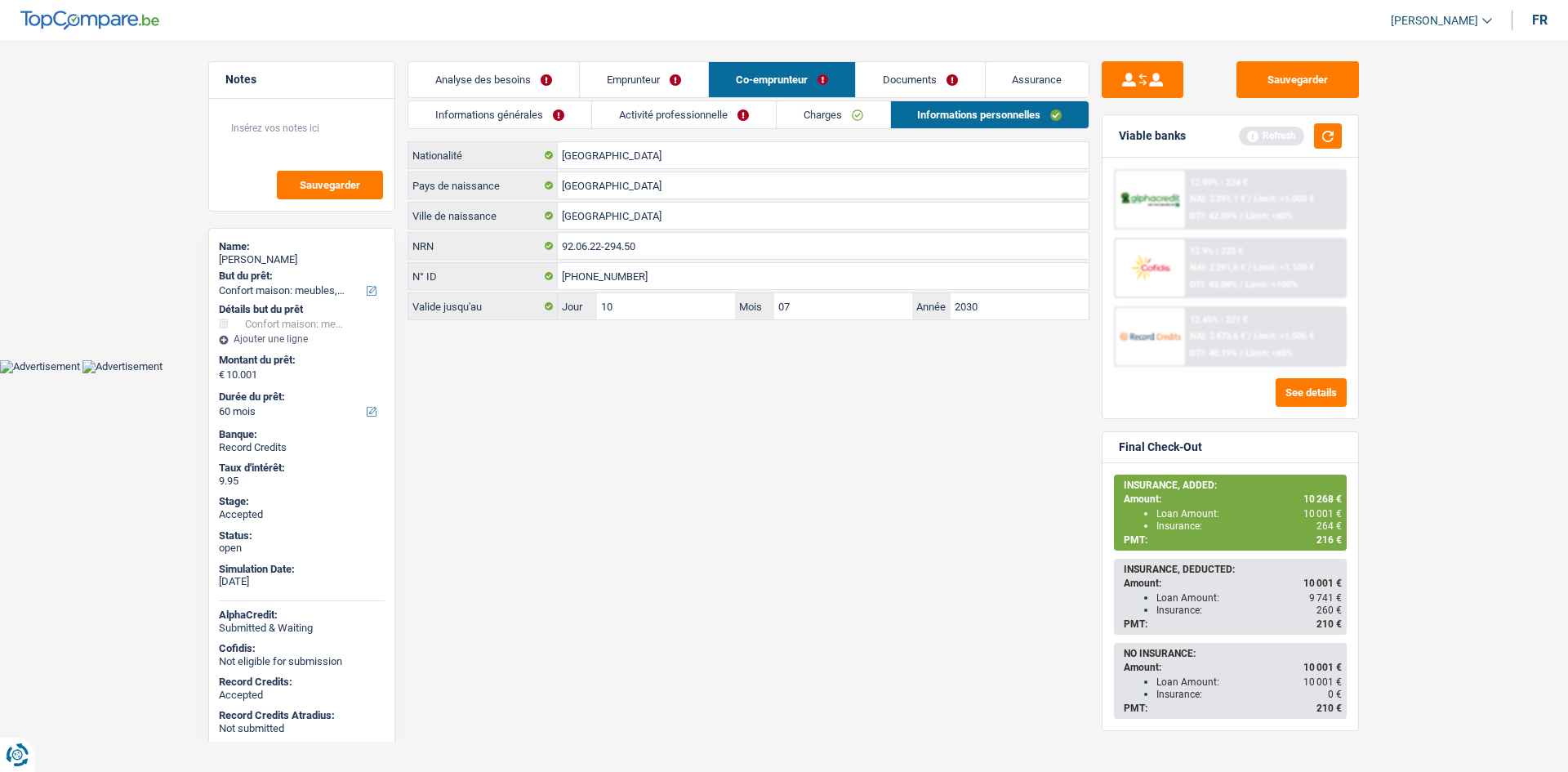 click on "Charges" at bounding box center [833, 114] 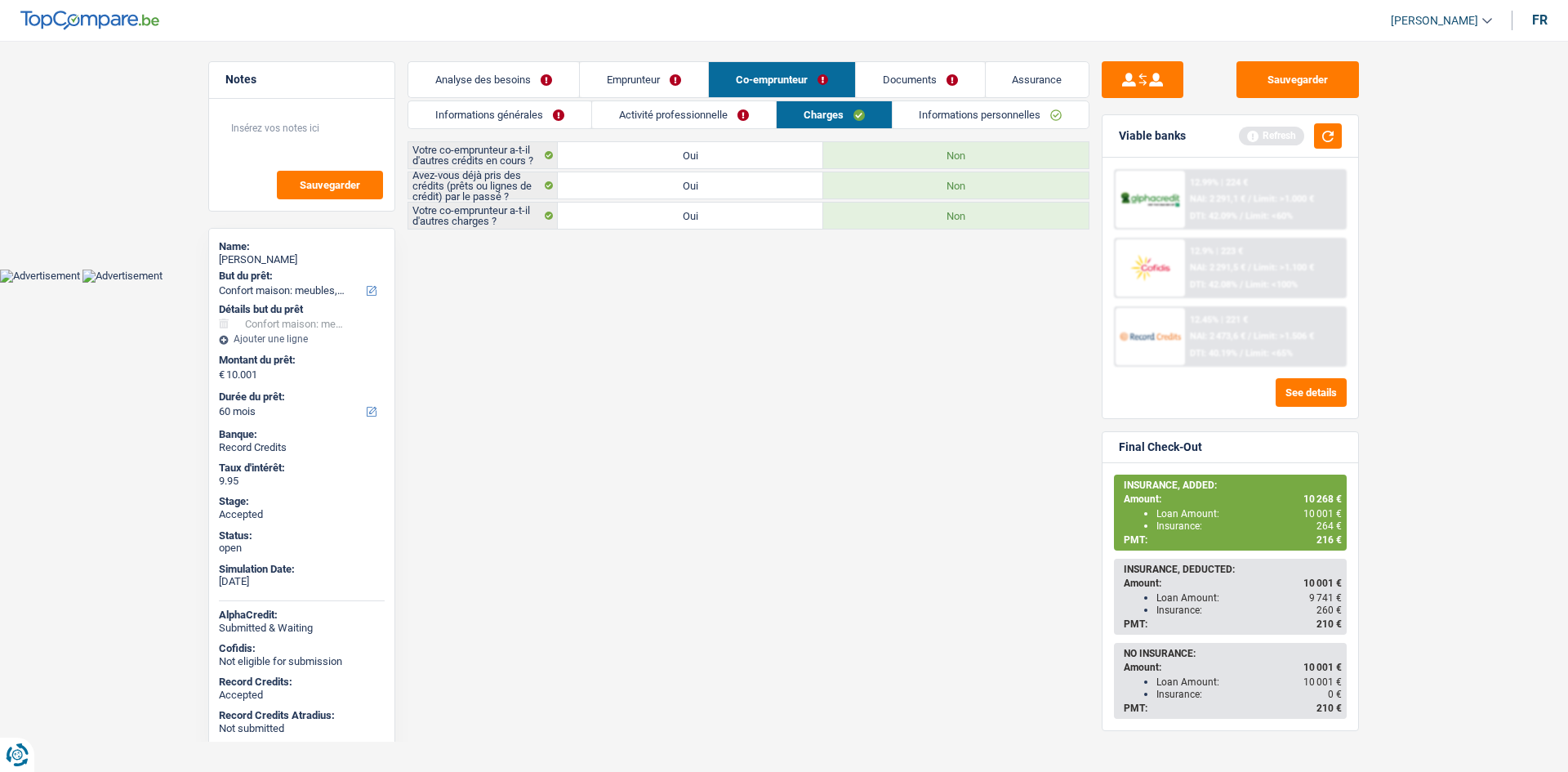 click on "Activité professionnelle" at bounding box center (684, 114) 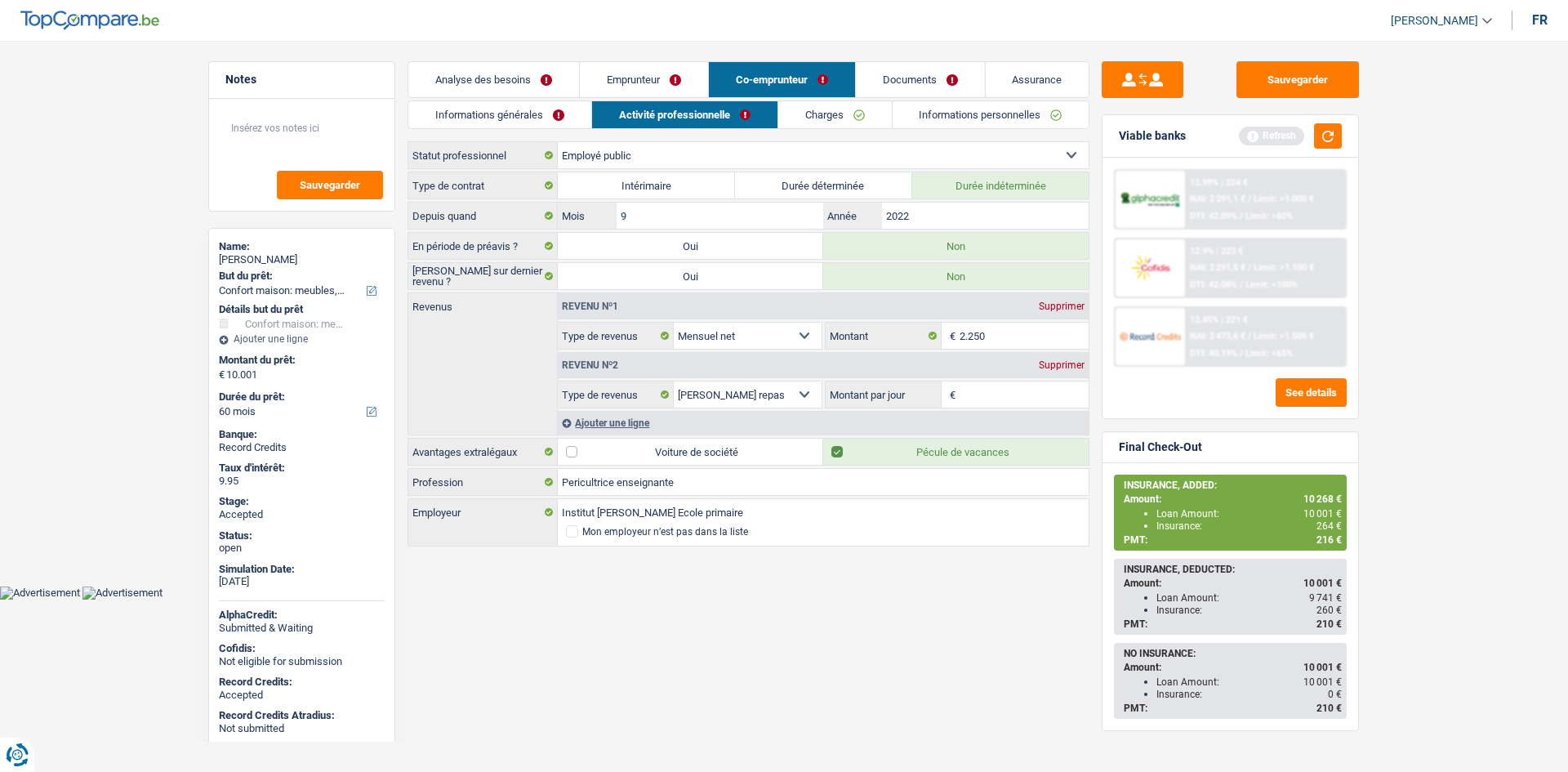 click on "Informations générales" at bounding box center [500, 114] 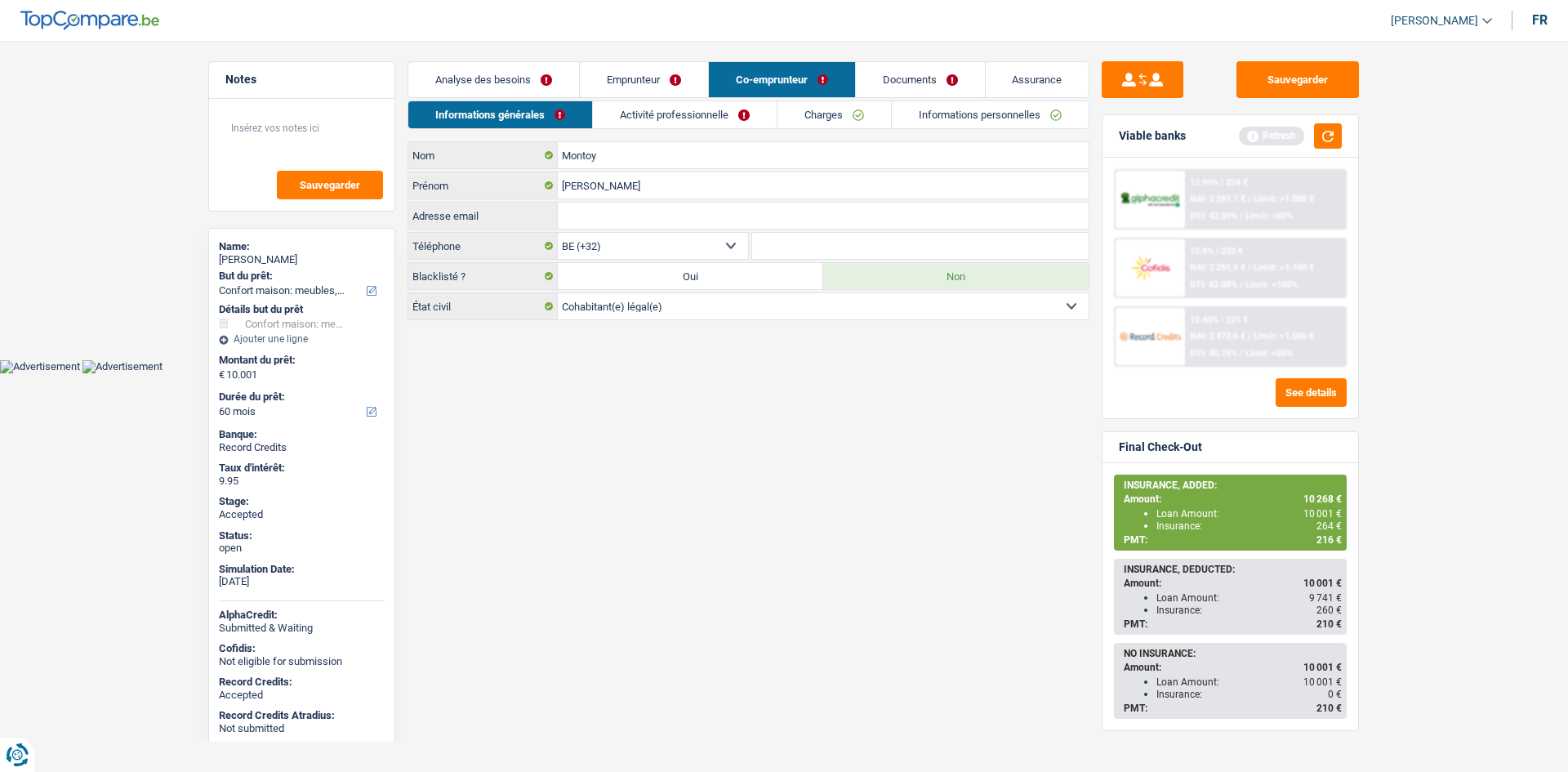 drag, startPoint x: 639, startPoint y: 80, endPoint x: 659, endPoint y: 112, distance: 37.73592 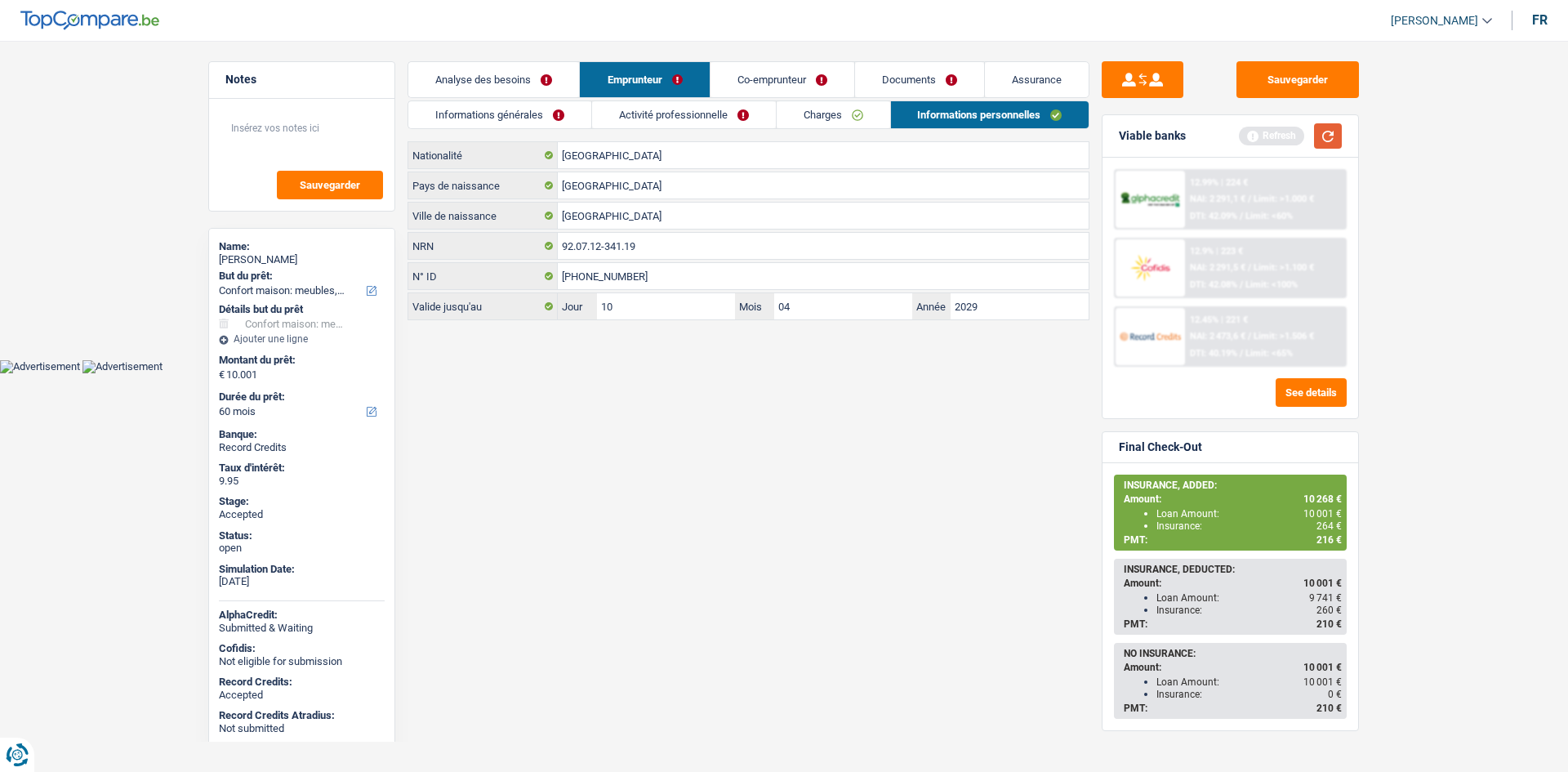 click at bounding box center (1328, 136) 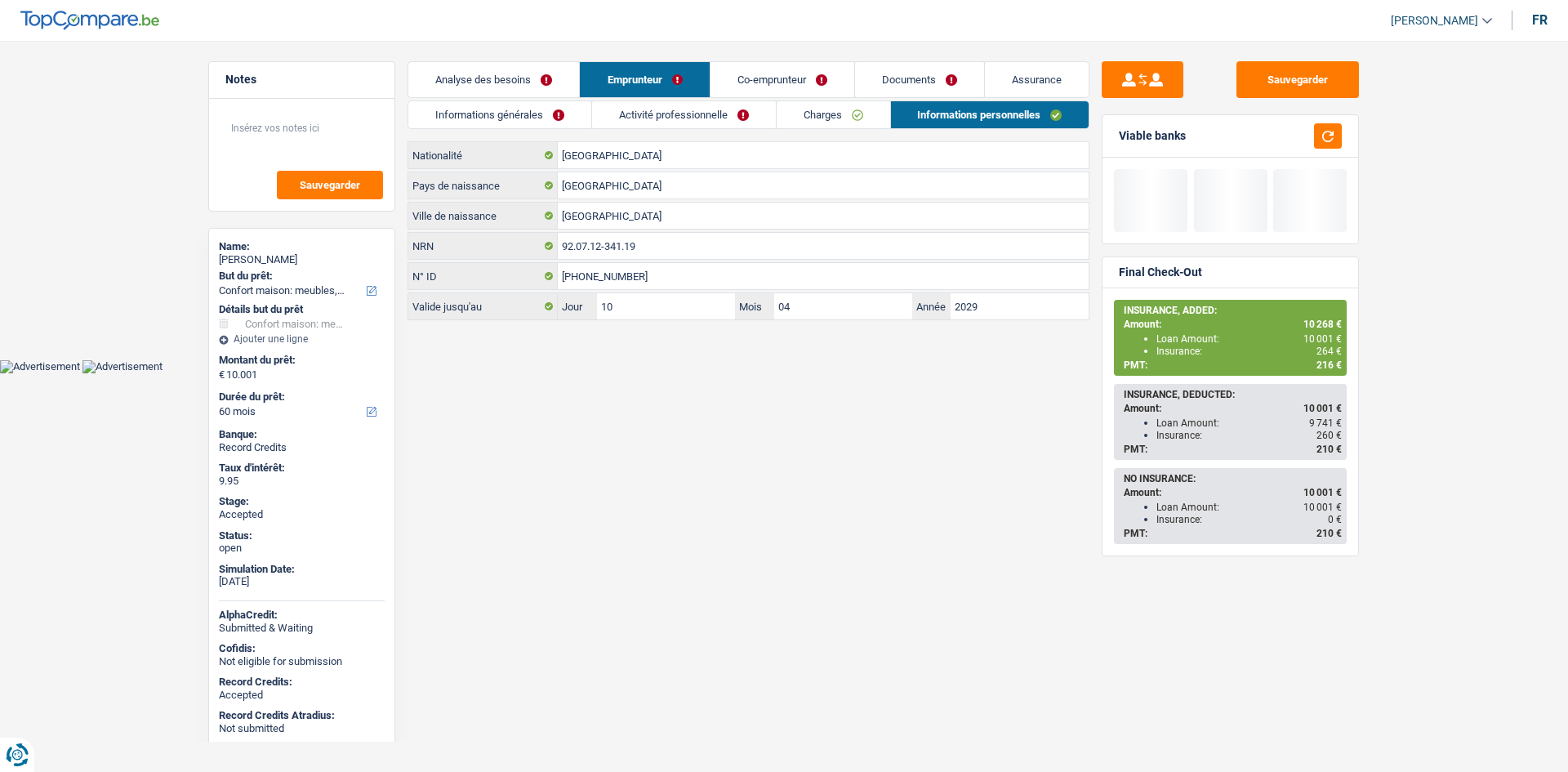 click on "Assurance" at bounding box center (1036, 79) 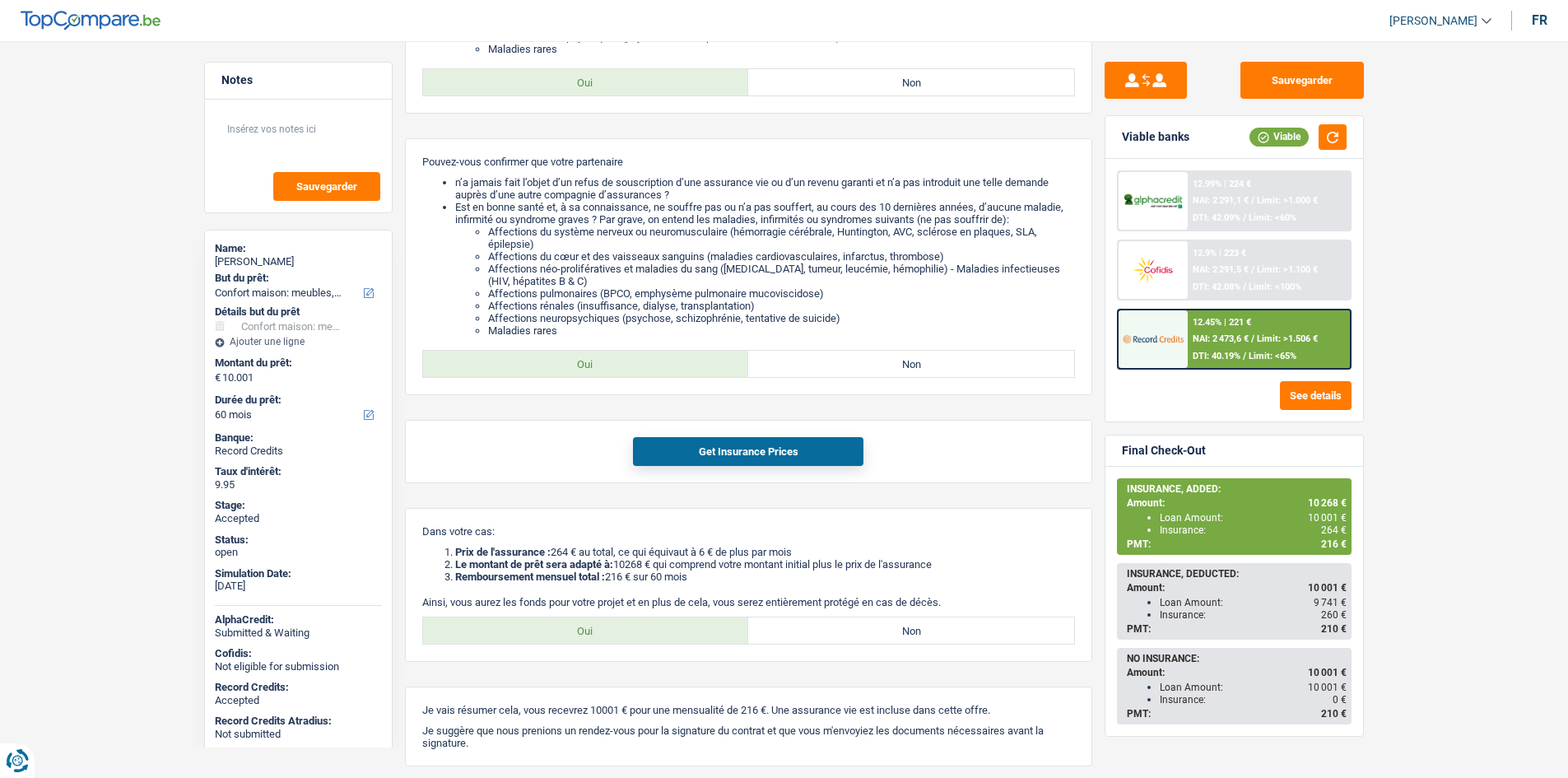 scroll, scrollTop: 541, scrollLeft: 0, axis: vertical 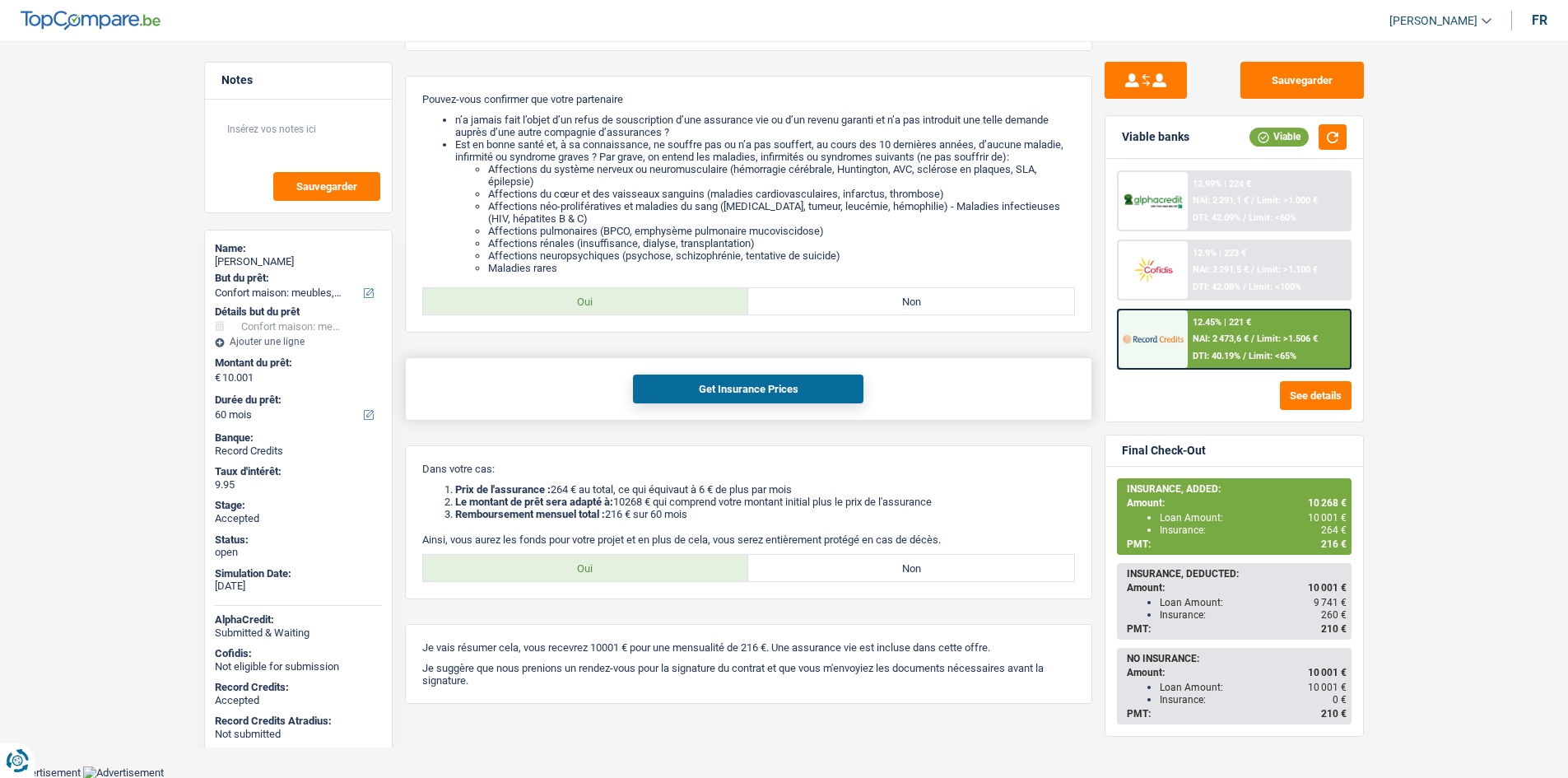 click on "Get Insurance Prices" at bounding box center (748, 389) 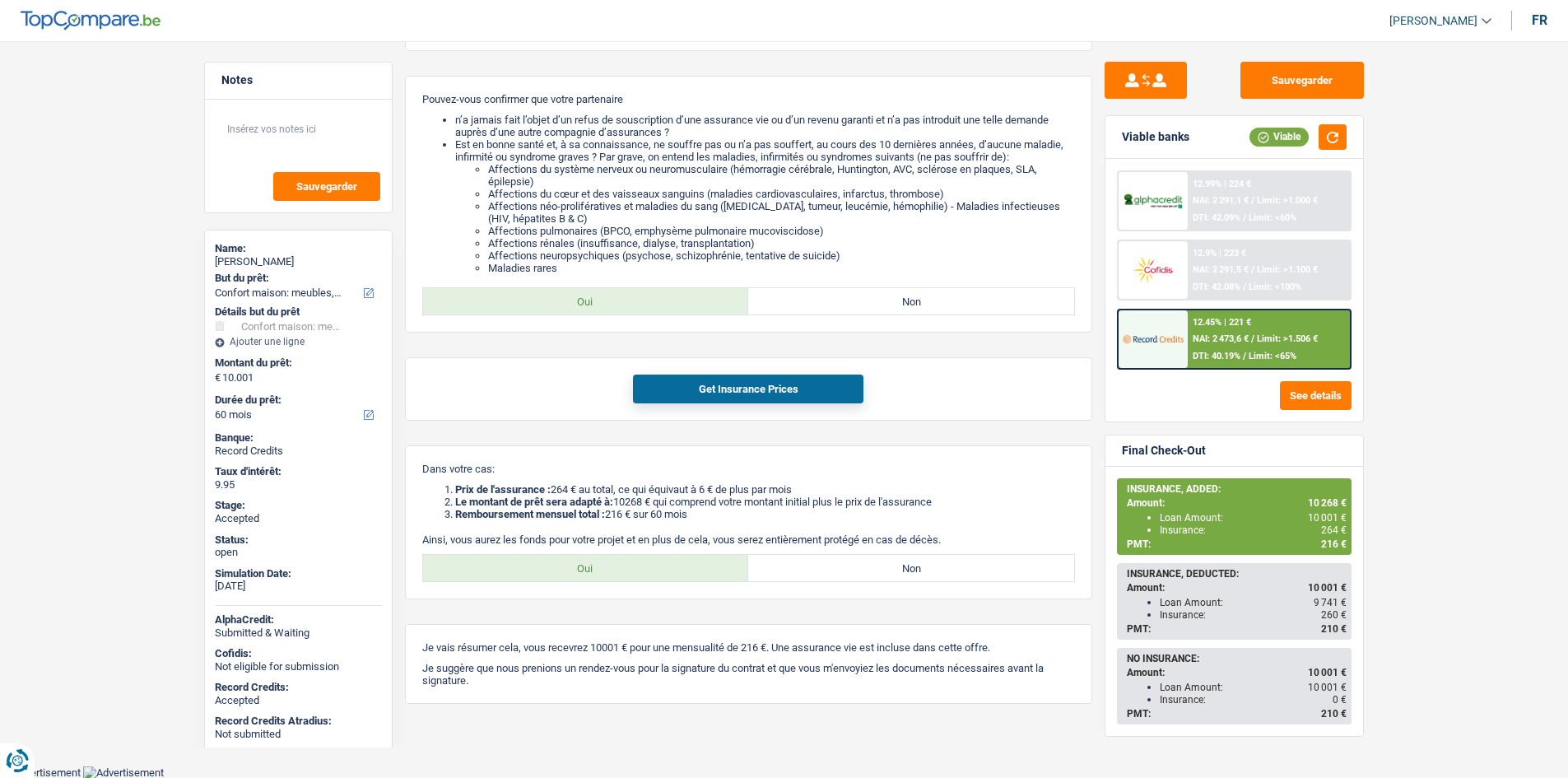 scroll, scrollTop: 0, scrollLeft: 0, axis: both 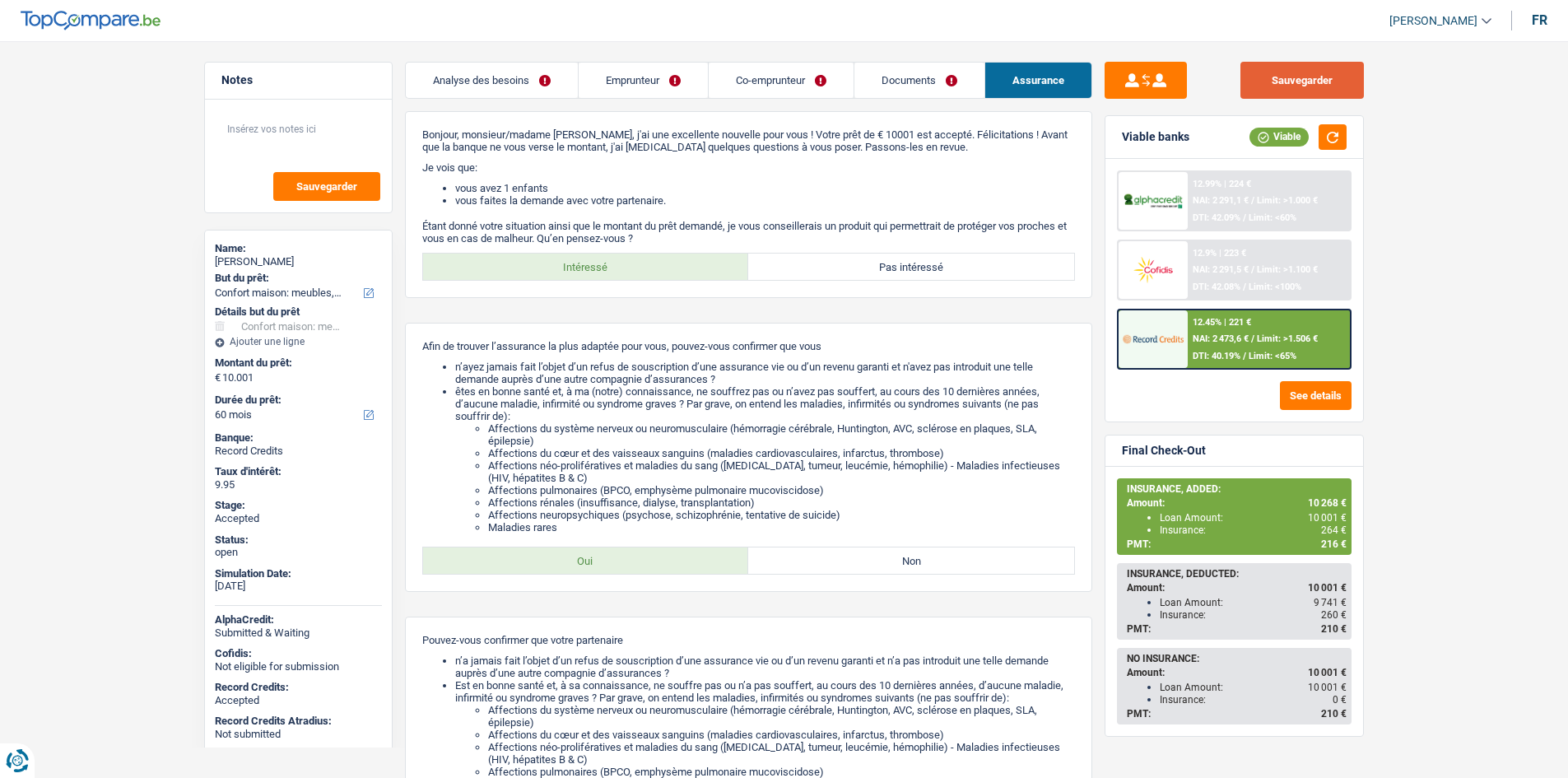 drag, startPoint x: 1316, startPoint y: 83, endPoint x: 1268, endPoint y: 87, distance: 48.166378 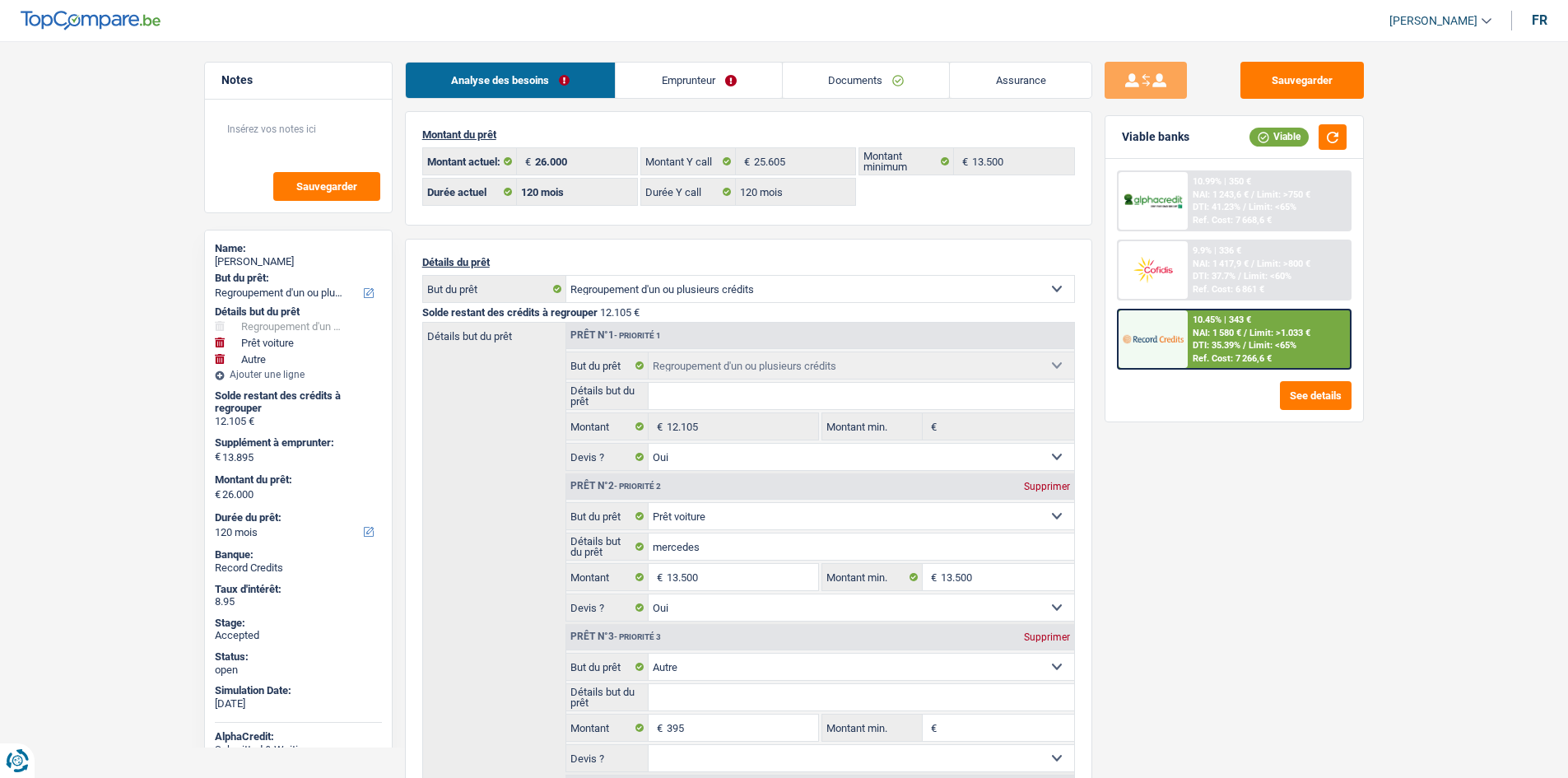 select on "refinancing" 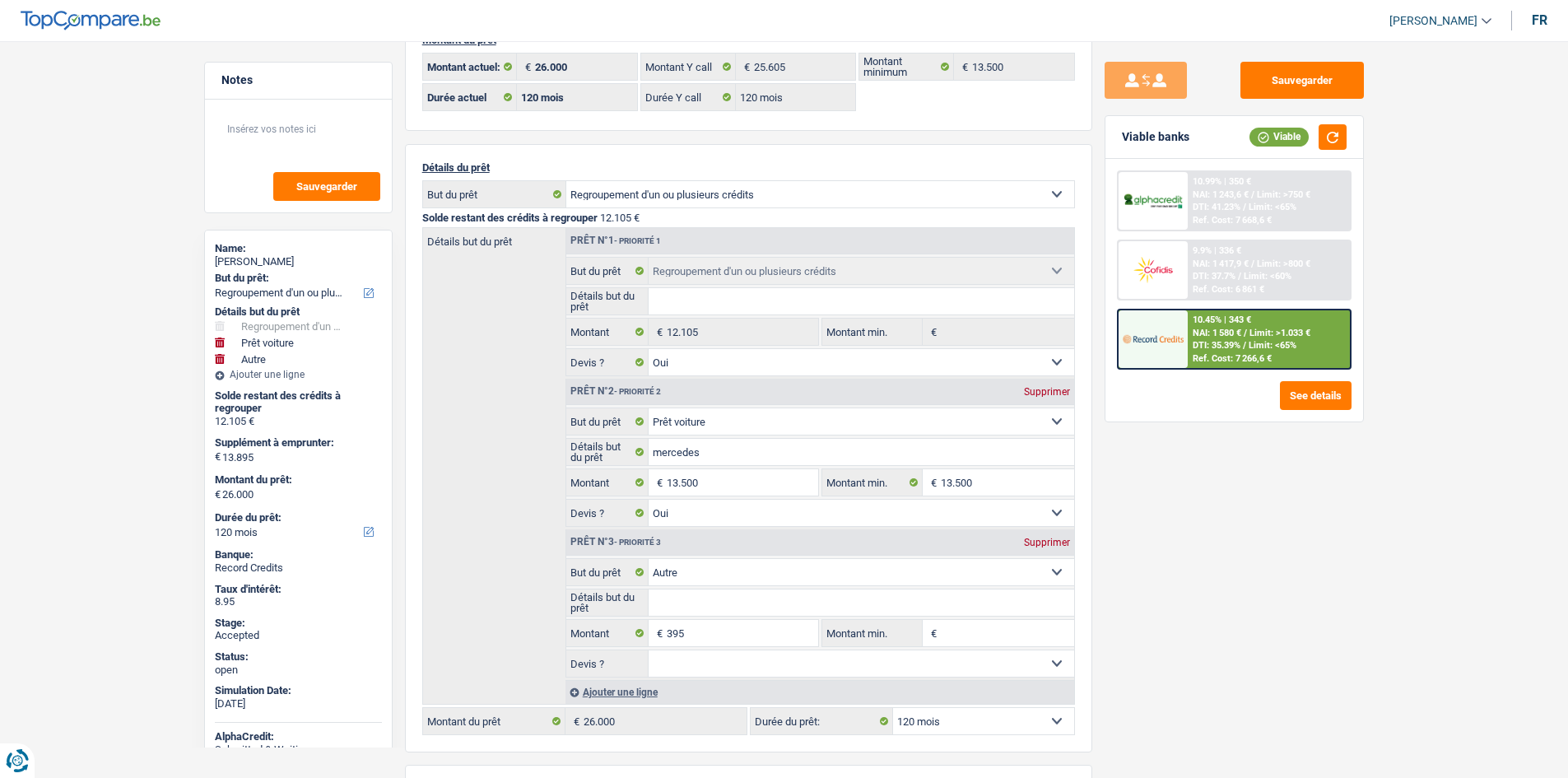scroll, scrollTop: 0, scrollLeft: 0, axis: both 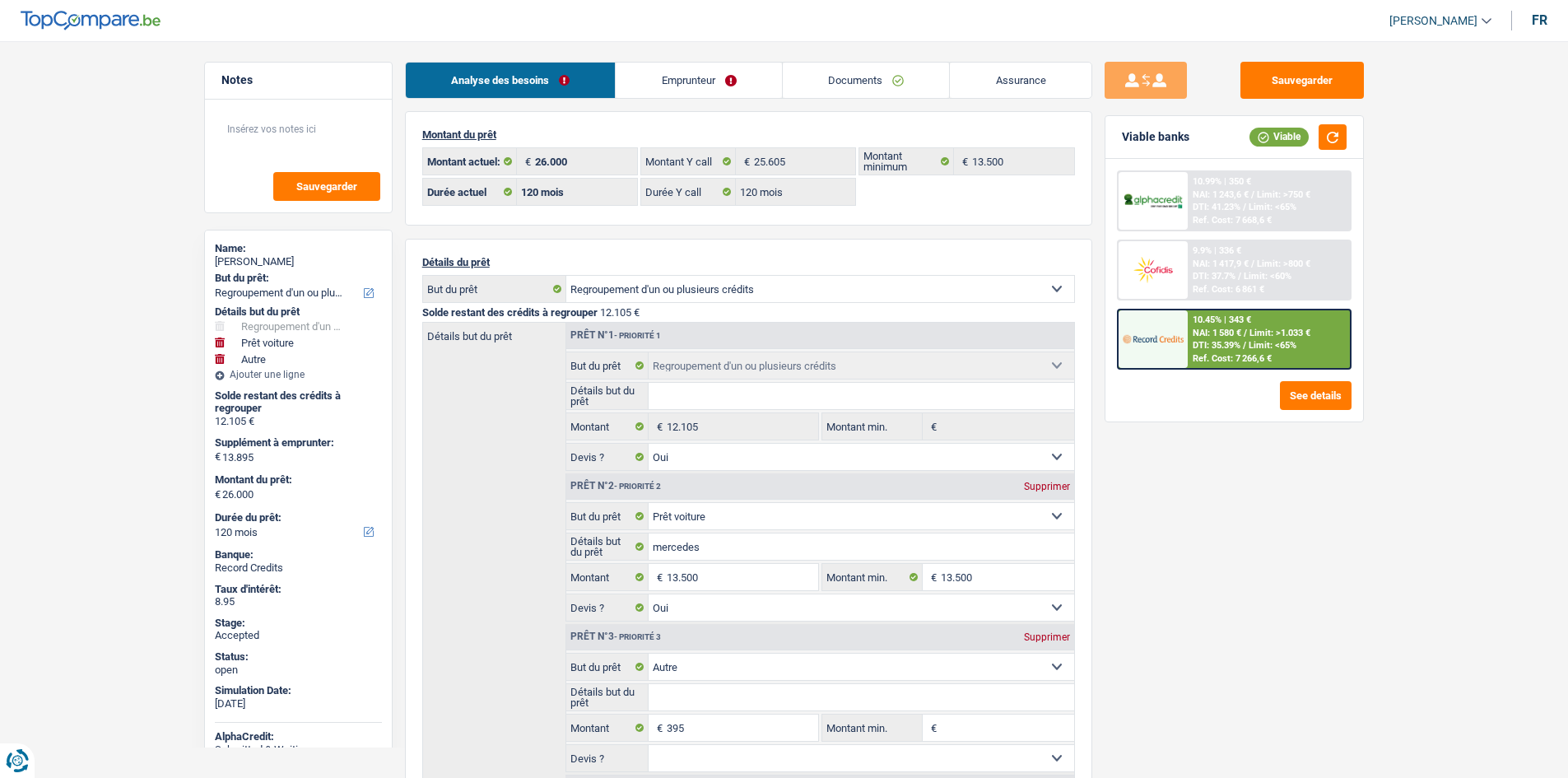 click on "Documents" at bounding box center (866, 80) 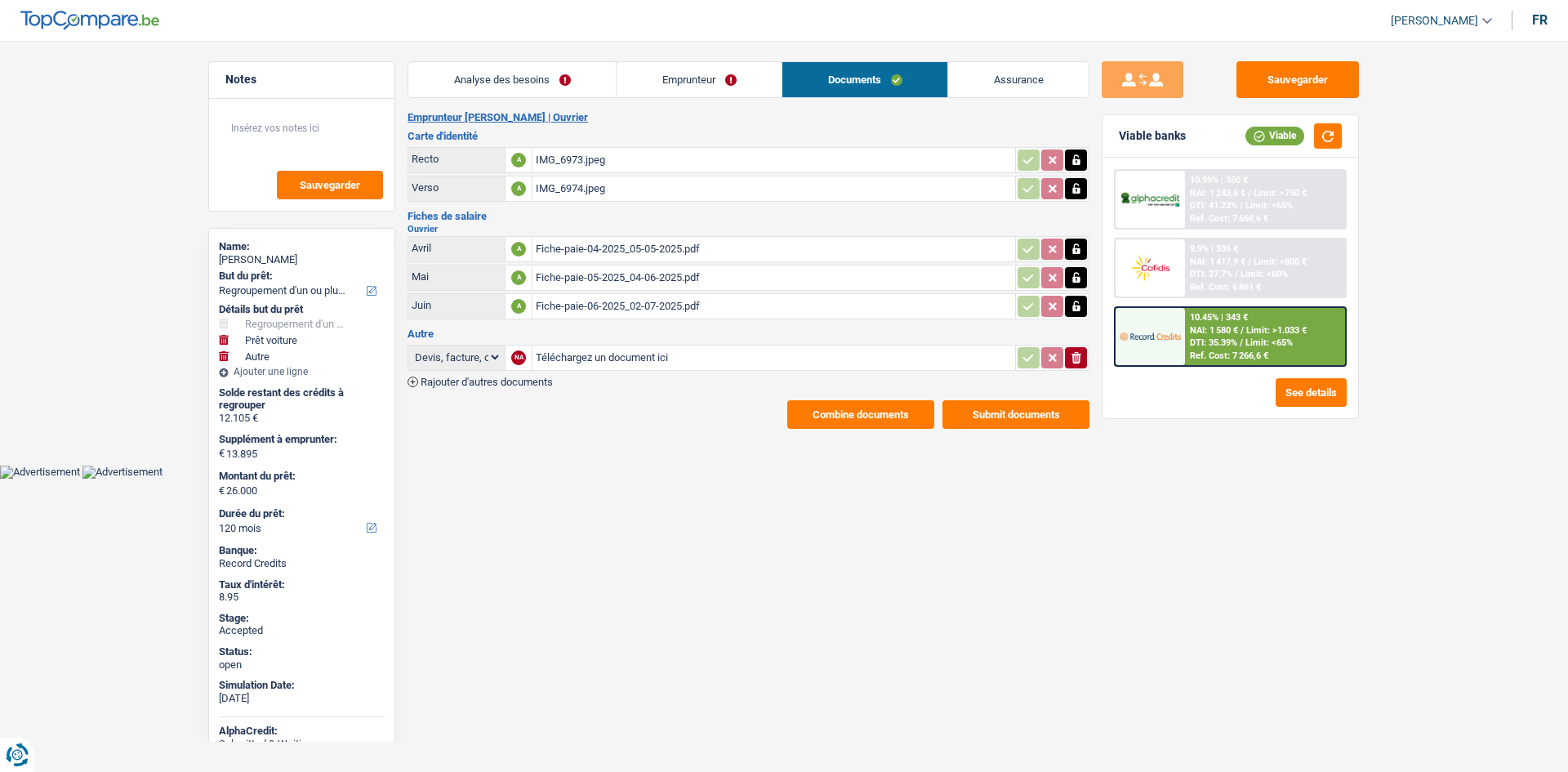 click on "Assurance" at bounding box center (1018, 79) 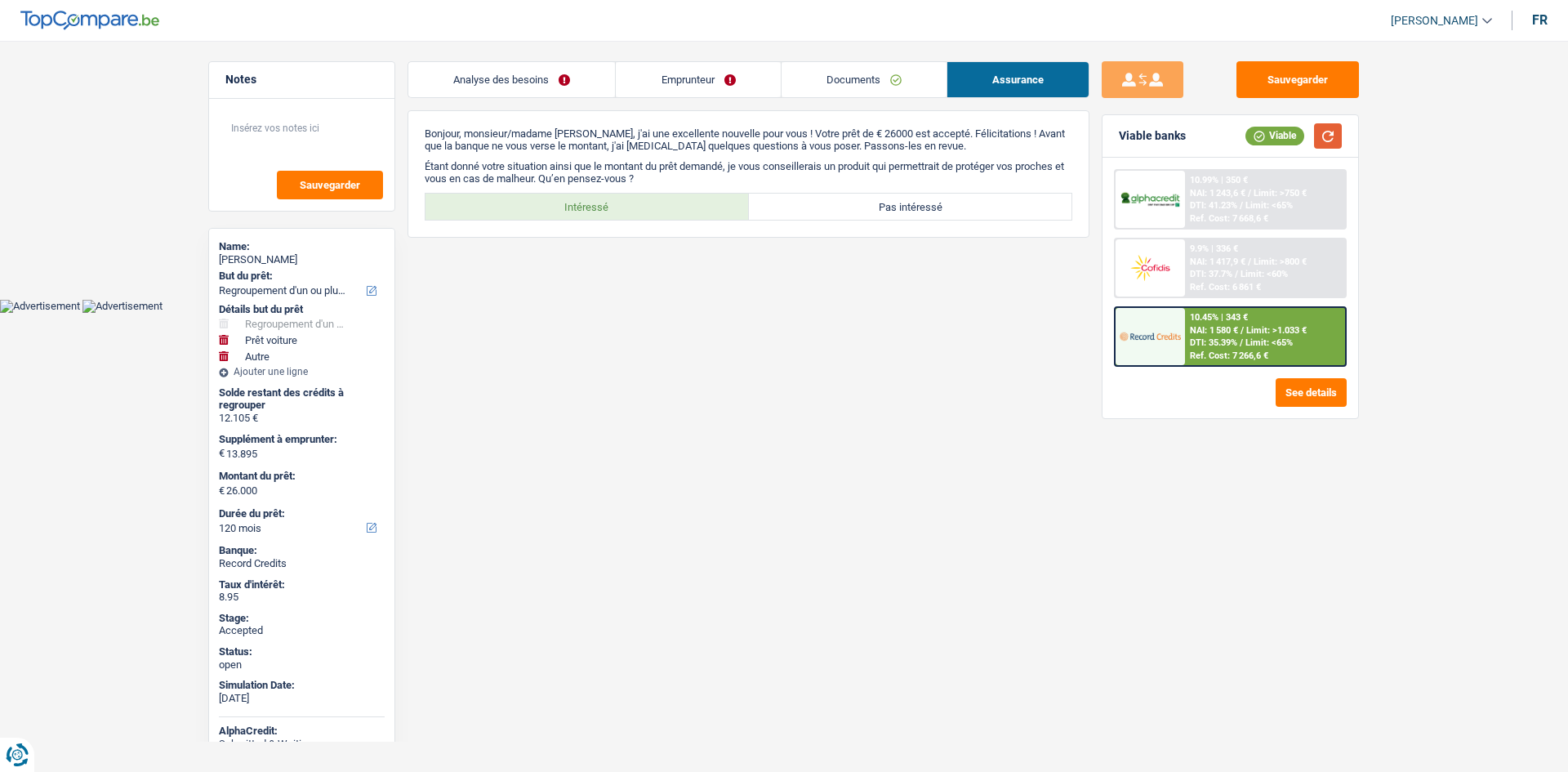 click at bounding box center (1328, 136) 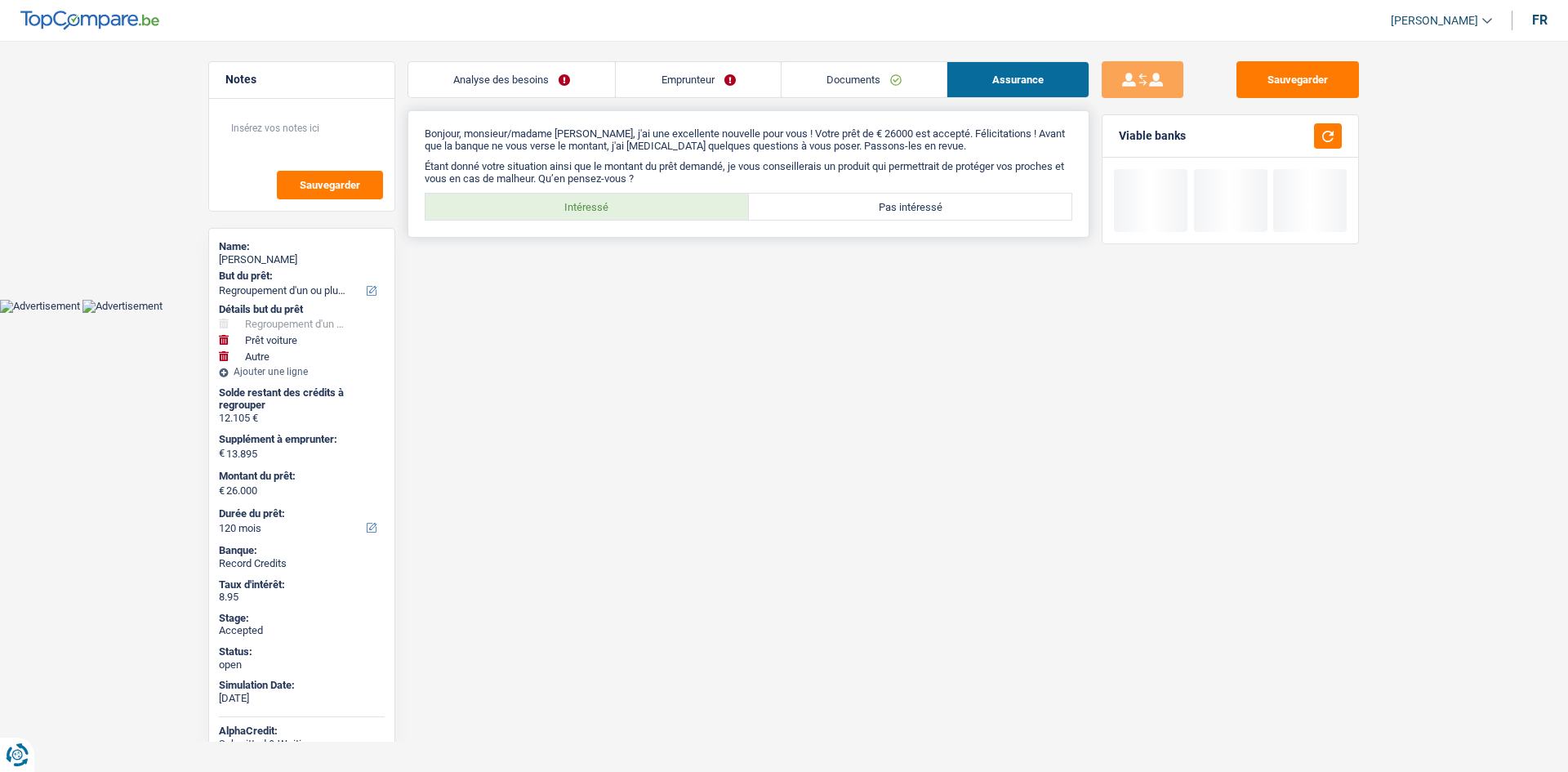 click on "Intéressé" at bounding box center (587, 207) 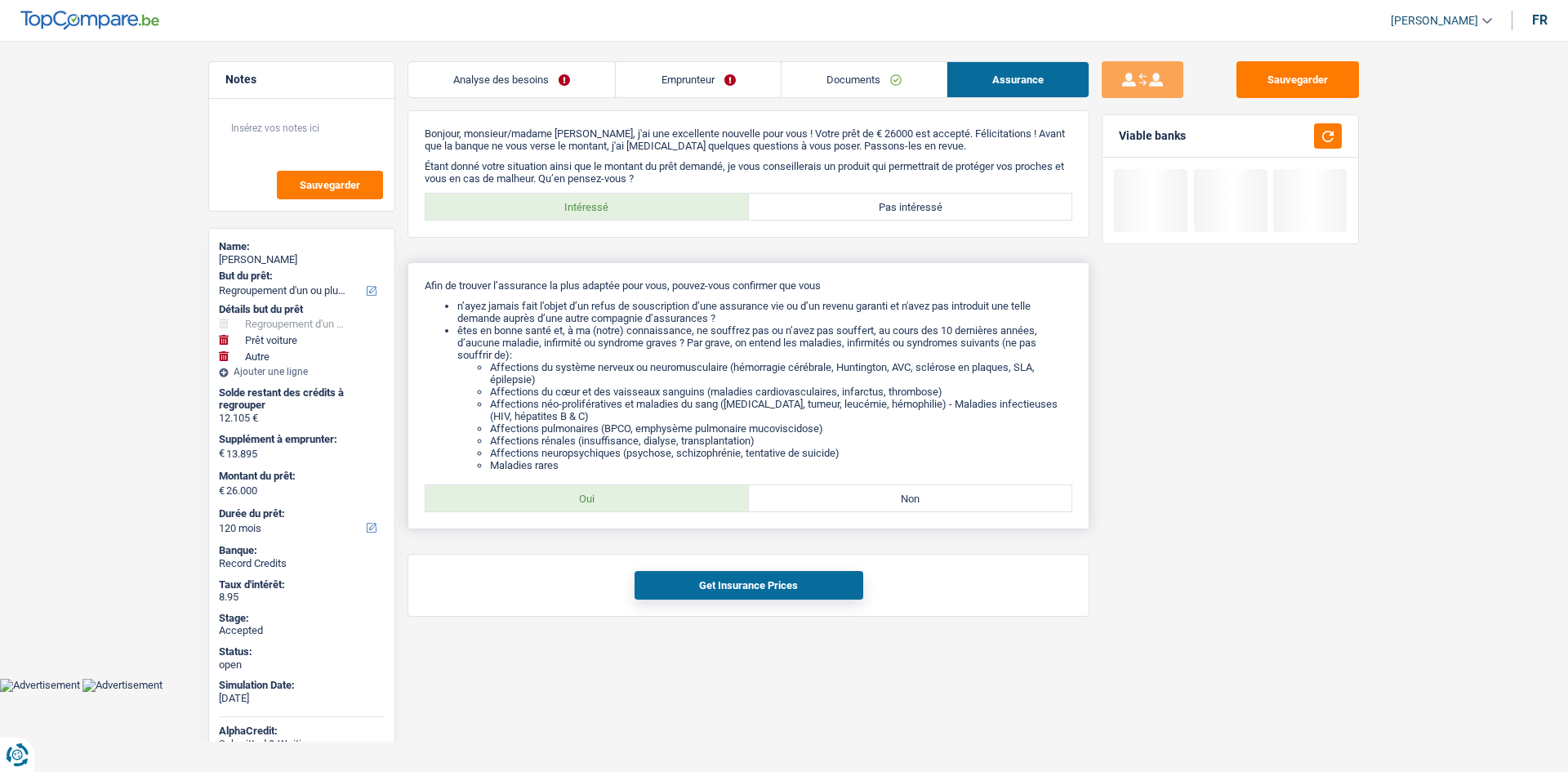 click on "Afin de trouver l’assurance la plus adaptée pour vous, pouvez-vous confirmer que vous   n’ayez jamais fait l’objet d’un refus de souscription d’une assurance vie ou d’un revenu garanti et n'avez pas introduit une telle demande auprès d’une autre compagnie d’assurances ?
êtes en bonne santé et, à ma (notre) connaissance, ne souffrez pas ou n’avez pas souffert, au cours des 10 dernières années, d’aucune maladie, infirmité ou syndrome graves ? Par grave, on entend les maladies, infirmités ou syndromes suivants (ne pas souffrir de):
Affections du système nerveux ou neuromusculaire (hémorragie cérébrale, Huntington, AVC, sclérose en plaques, SLA, épilepsie)   Affections du cœur et des vaisseaux sanguins (maladies cardiovasculaires, infarctus, thrombose)   Affections néo-prolifératives et maladies du sang (cancer, tumeur, leucémie, hémophilie) - Maladies infectieuses (HIV, hépatites B & C)         Maladies rares" at bounding box center (748, 395) 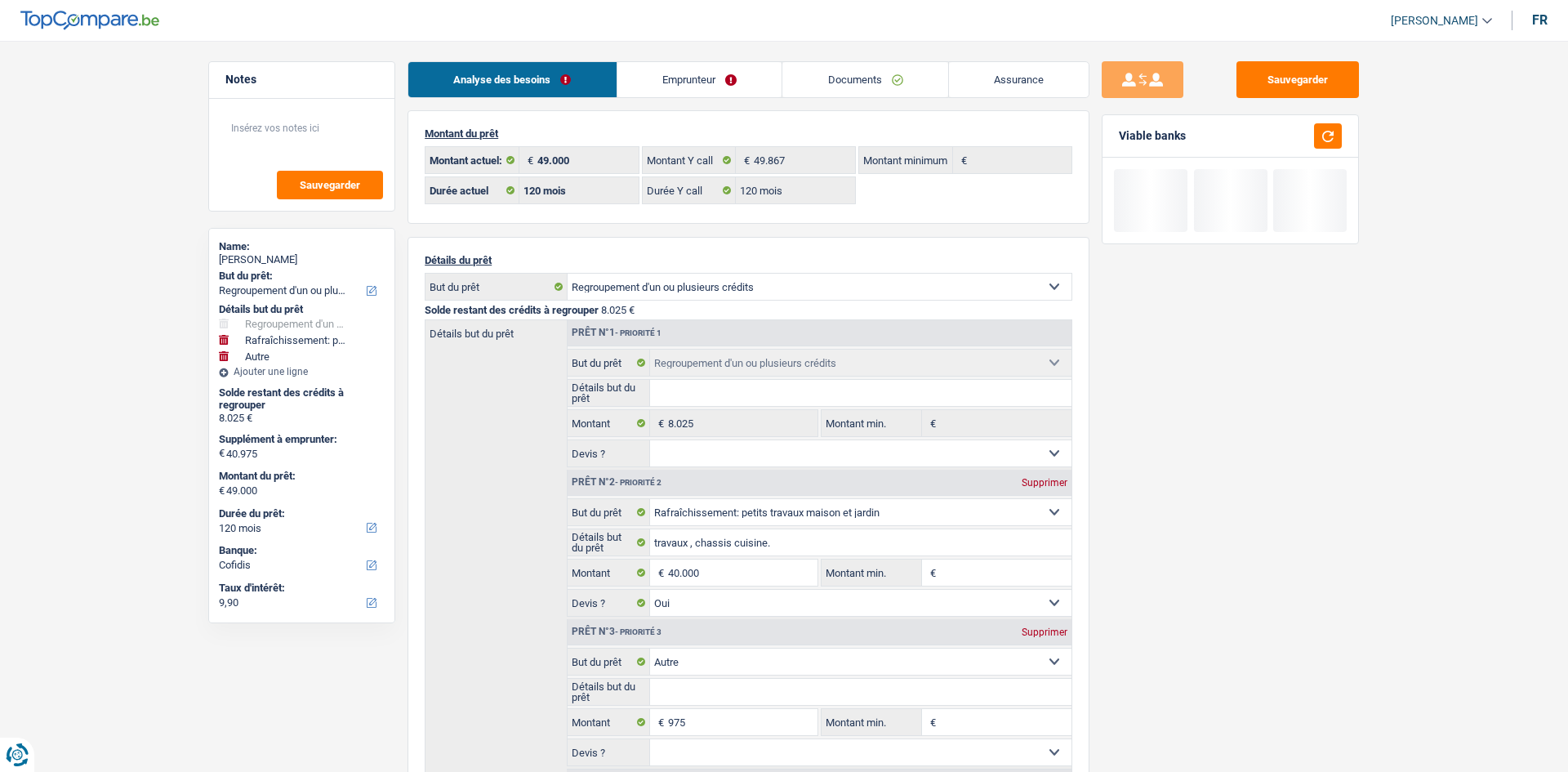 select on "refinancing" 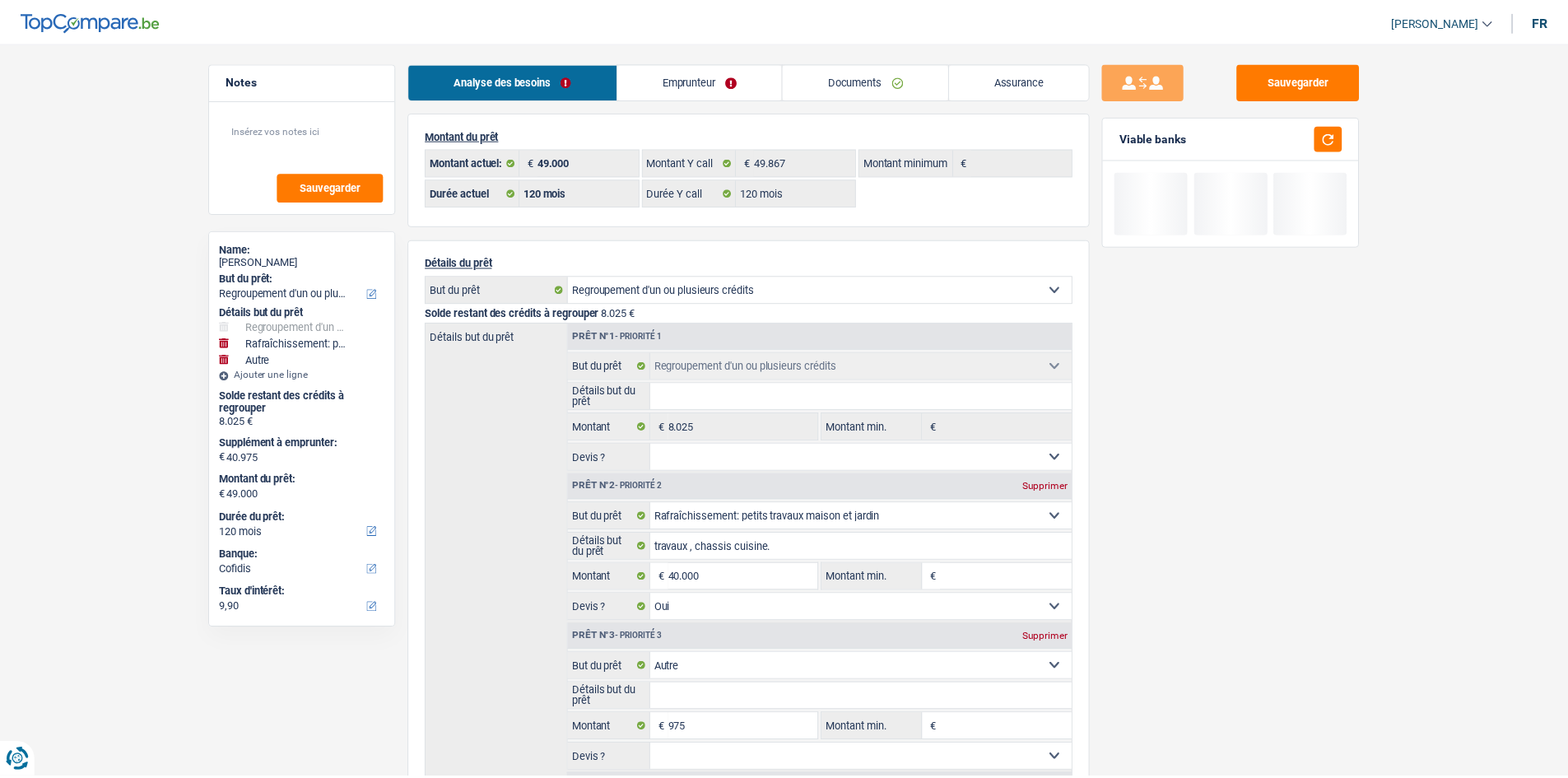 scroll, scrollTop: 0, scrollLeft: 0, axis: both 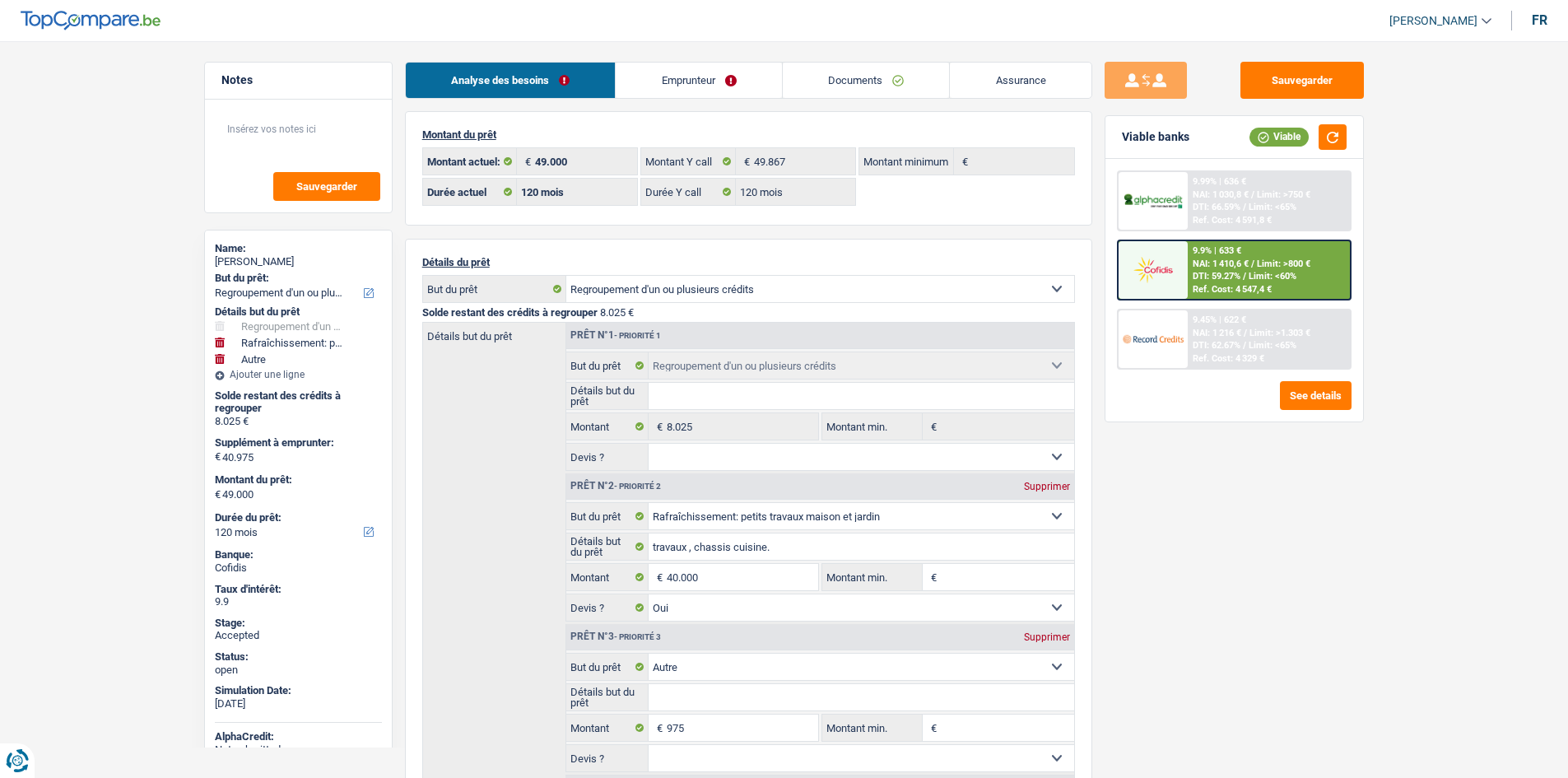 click on "Assurance" at bounding box center (1021, 80) 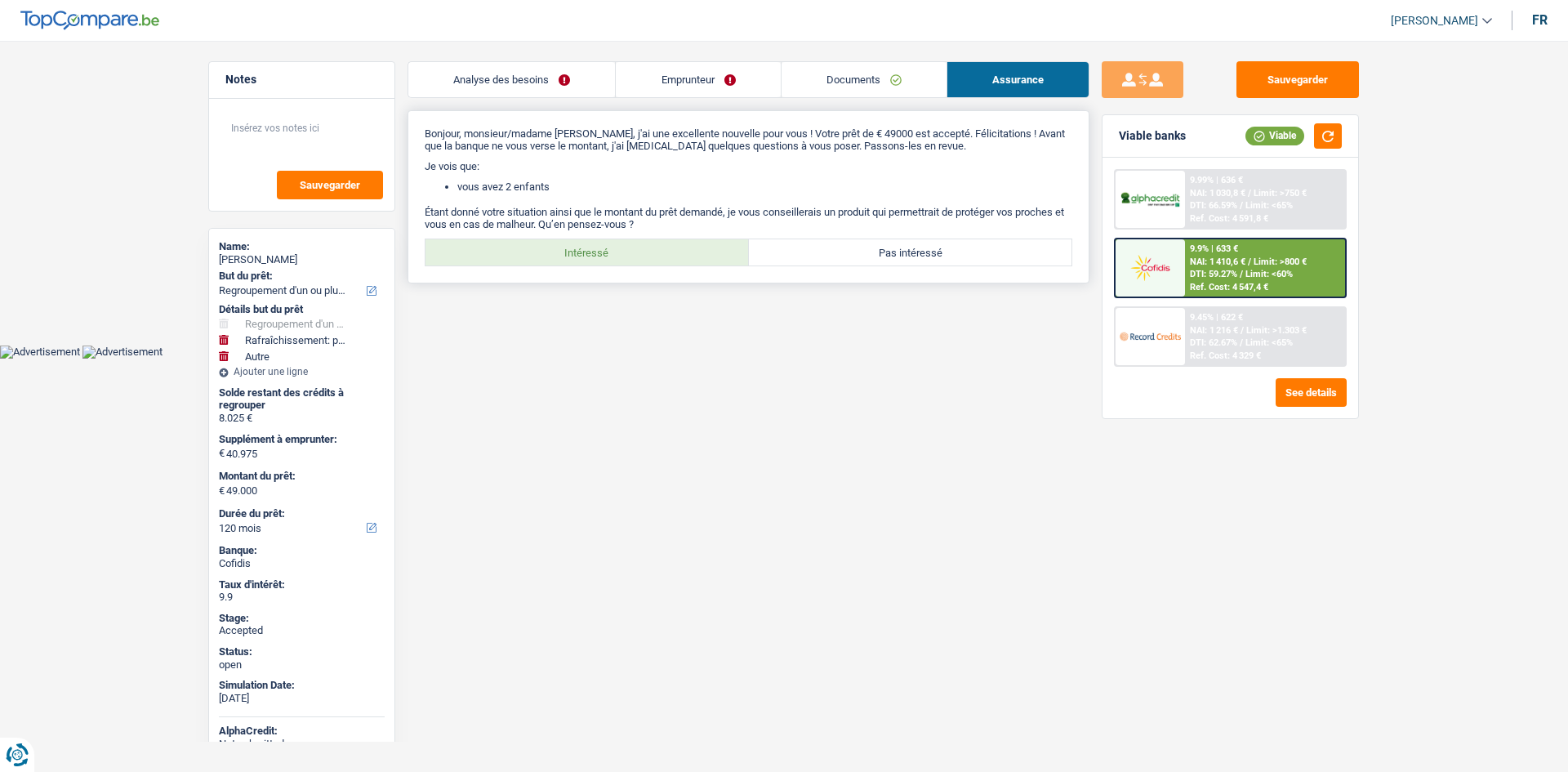 click on "Intéressé" at bounding box center [587, 252] 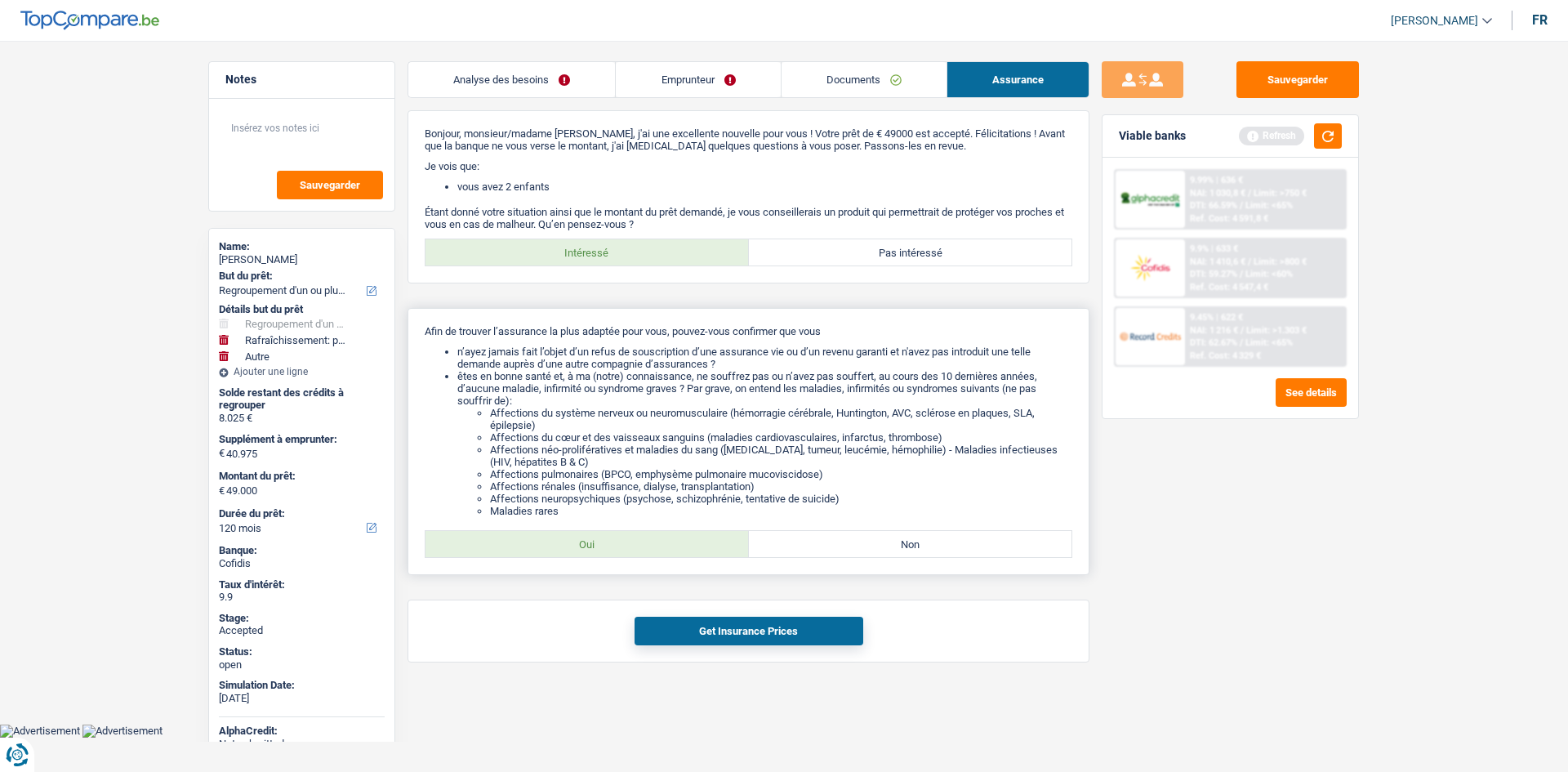 click on "Oui" at bounding box center (587, 544) 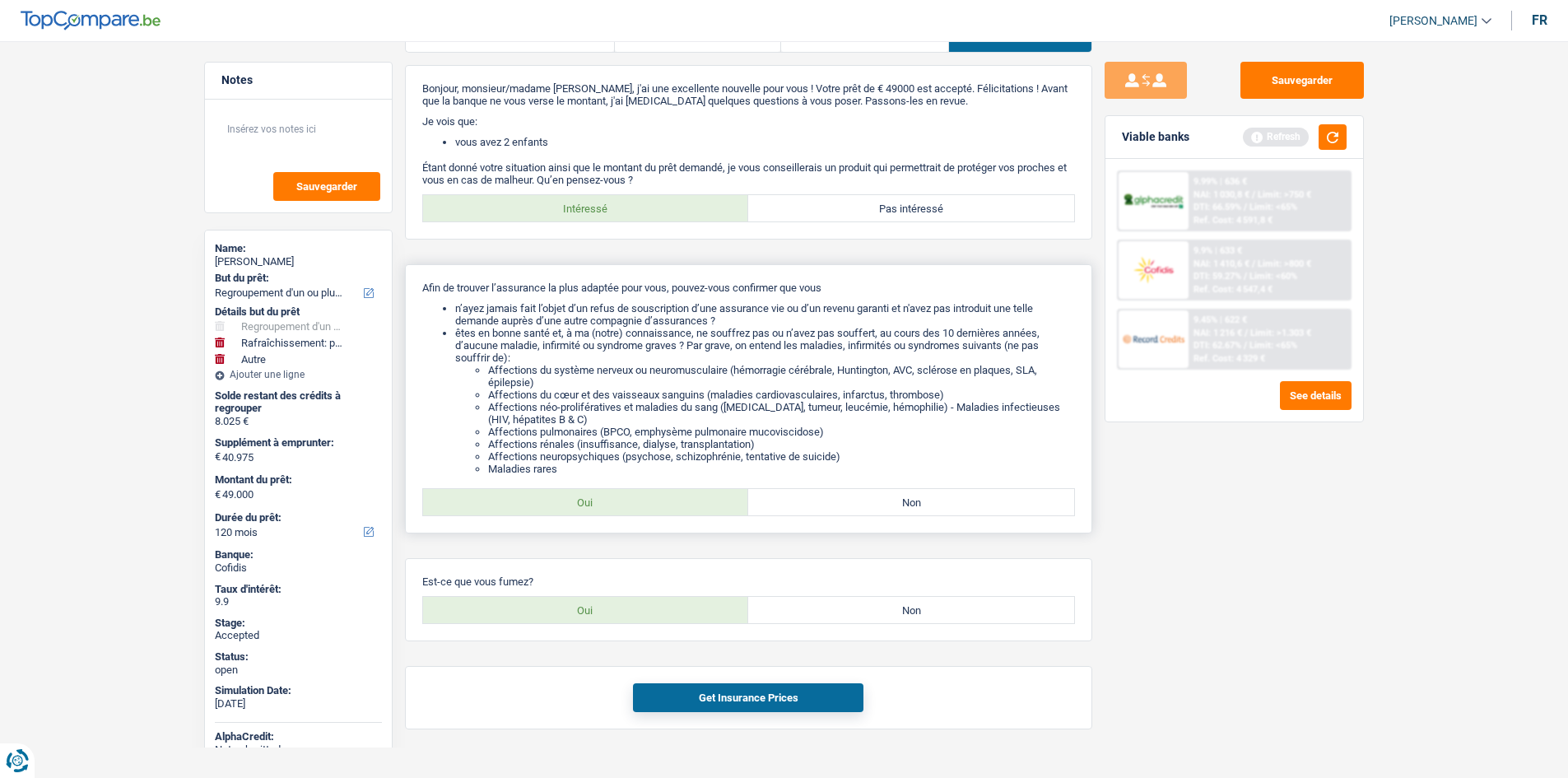 scroll, scrollTop: 72, scrollLeft: 0, axis: vertical 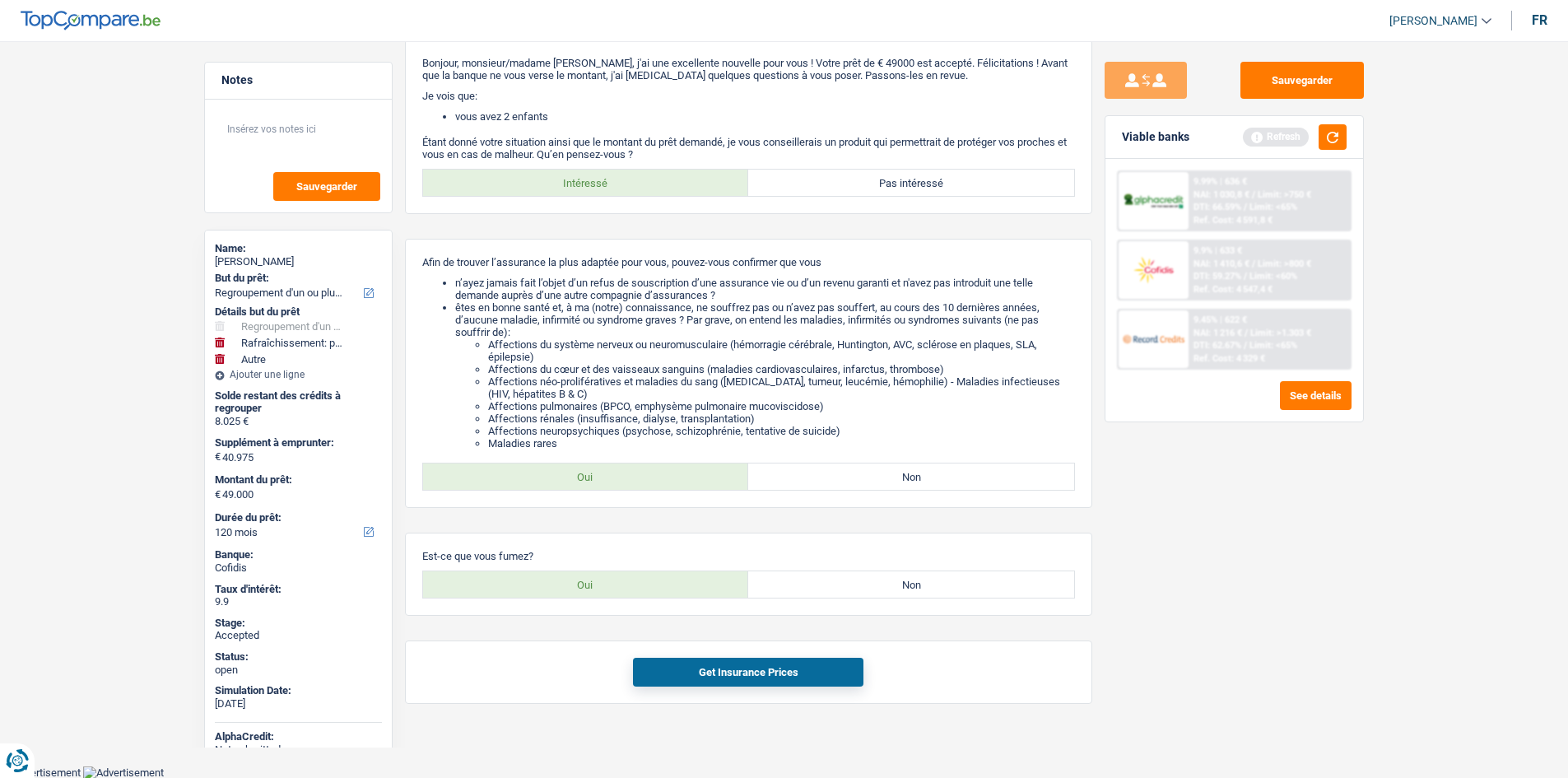 click on "Non" at bounding box center [911, 585] 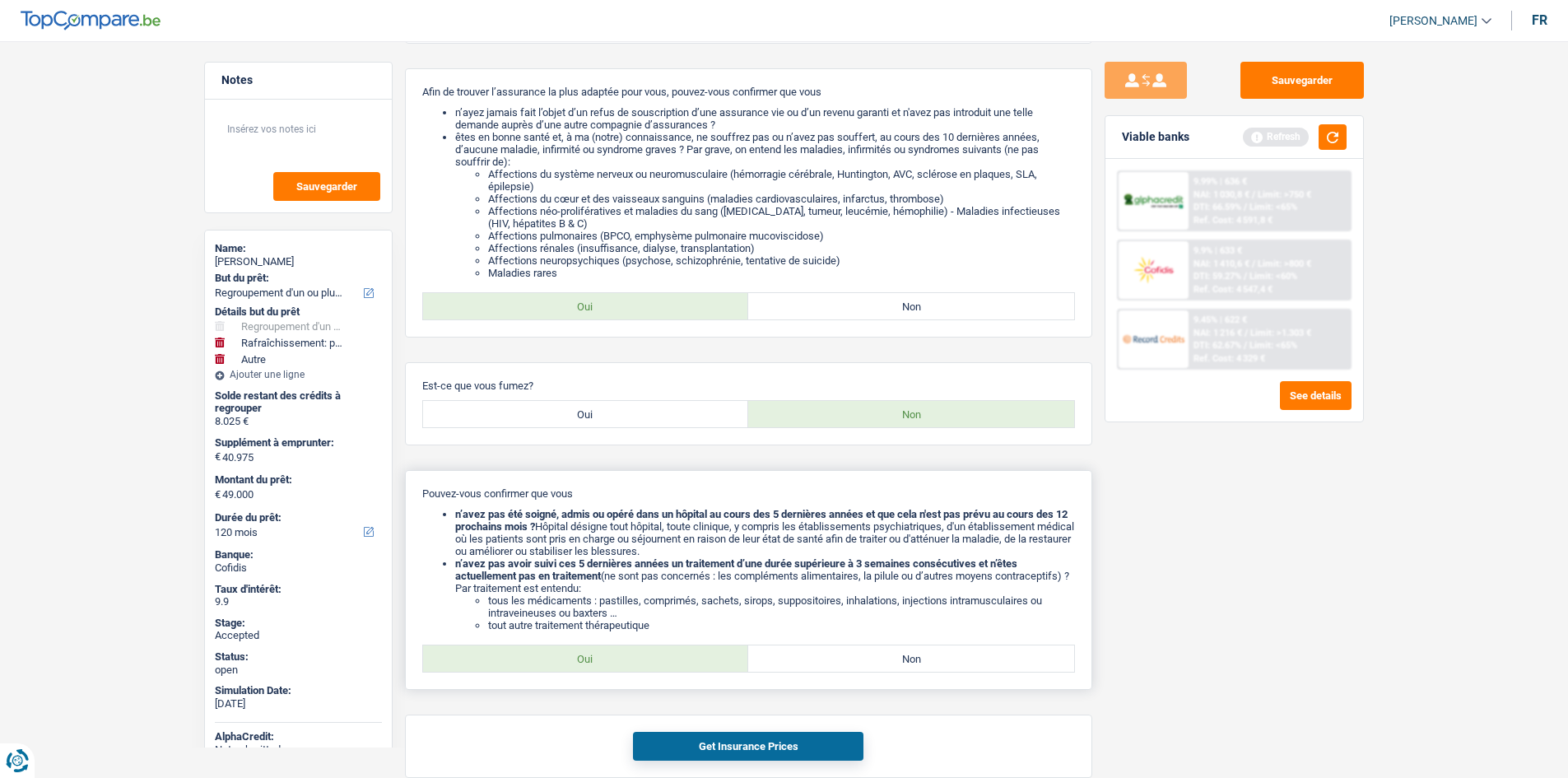 scroll, scrollTop: 316, scrollLeft: 0, axis: vertical 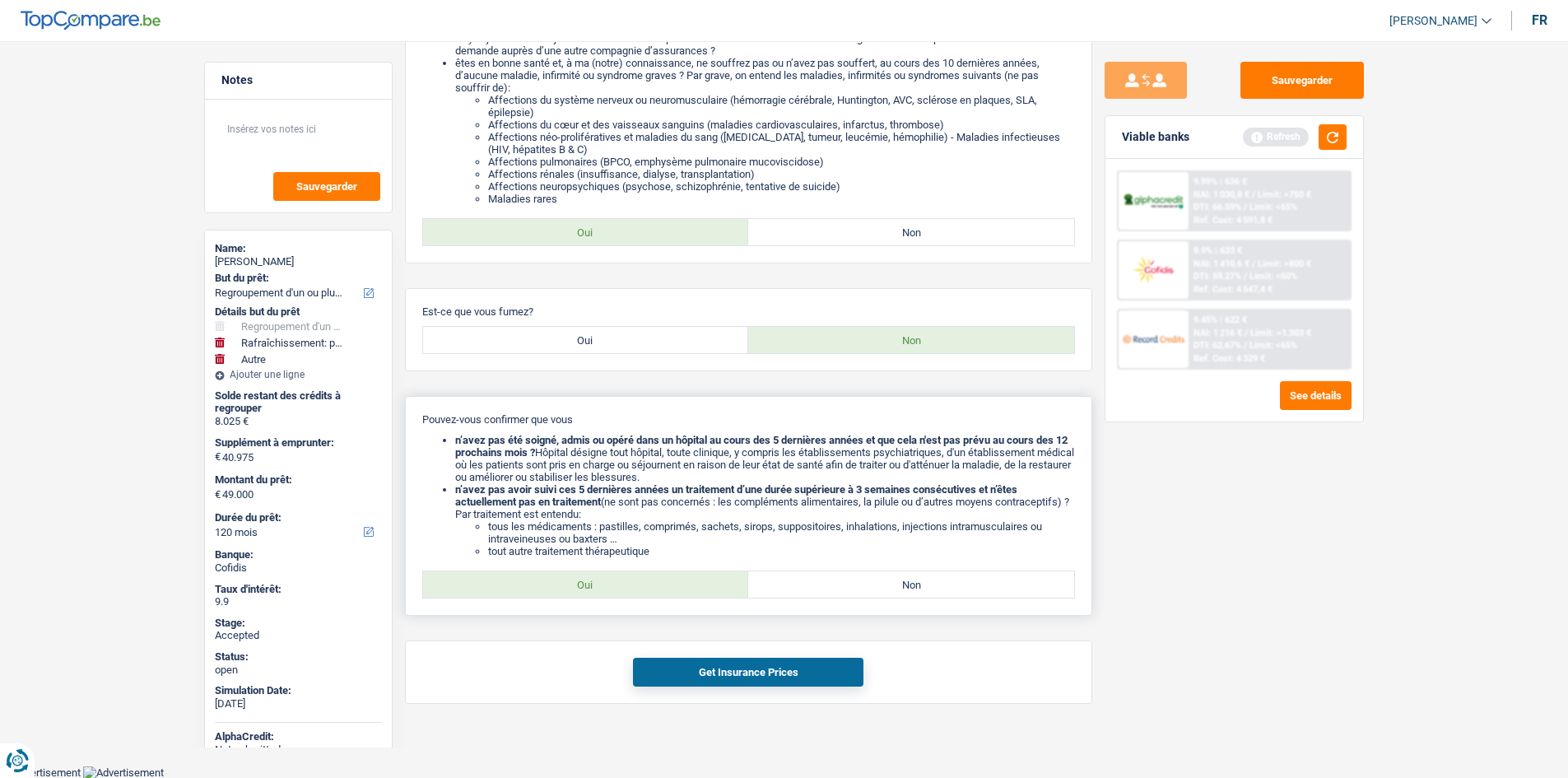 click on "Pouvez-vous confirmer que vous   n’avez pas été soigné, admis ou opéré dans un hôpital au cours des 5 dernières années et que cela n'est pas prévu au cours des 12 prochains mois ?  Hôpital désigne tout hôpital, toute clinique, y compris les établissements psychiatriques, d'un établissement médical où les patients sont pris en charge ou séjournent en raison de leur état de santé afin de traiter ou d'atténuer la maladie, de la restaurer ou améliorer ou stabiliser les blessures.   n’avez pas avoir suivi ces 5 dernières années un traitement d’une durée supérieure à 3 semaines consécutives et n’êtes actuellement pas en traitement  (ne sont pas concernés : les compléments alimentaires, la pilule ou d’autres moyens contraceptifs) ? Par traitement est entendu:
tous les médicaments : pastilles, comprimés, sachets, sirops, suppositoires, inhalations, injections intramusculaires ou intraveineuses ou baxters …   tout autre traitement thérapeutique" at bounding box center [748, 505] 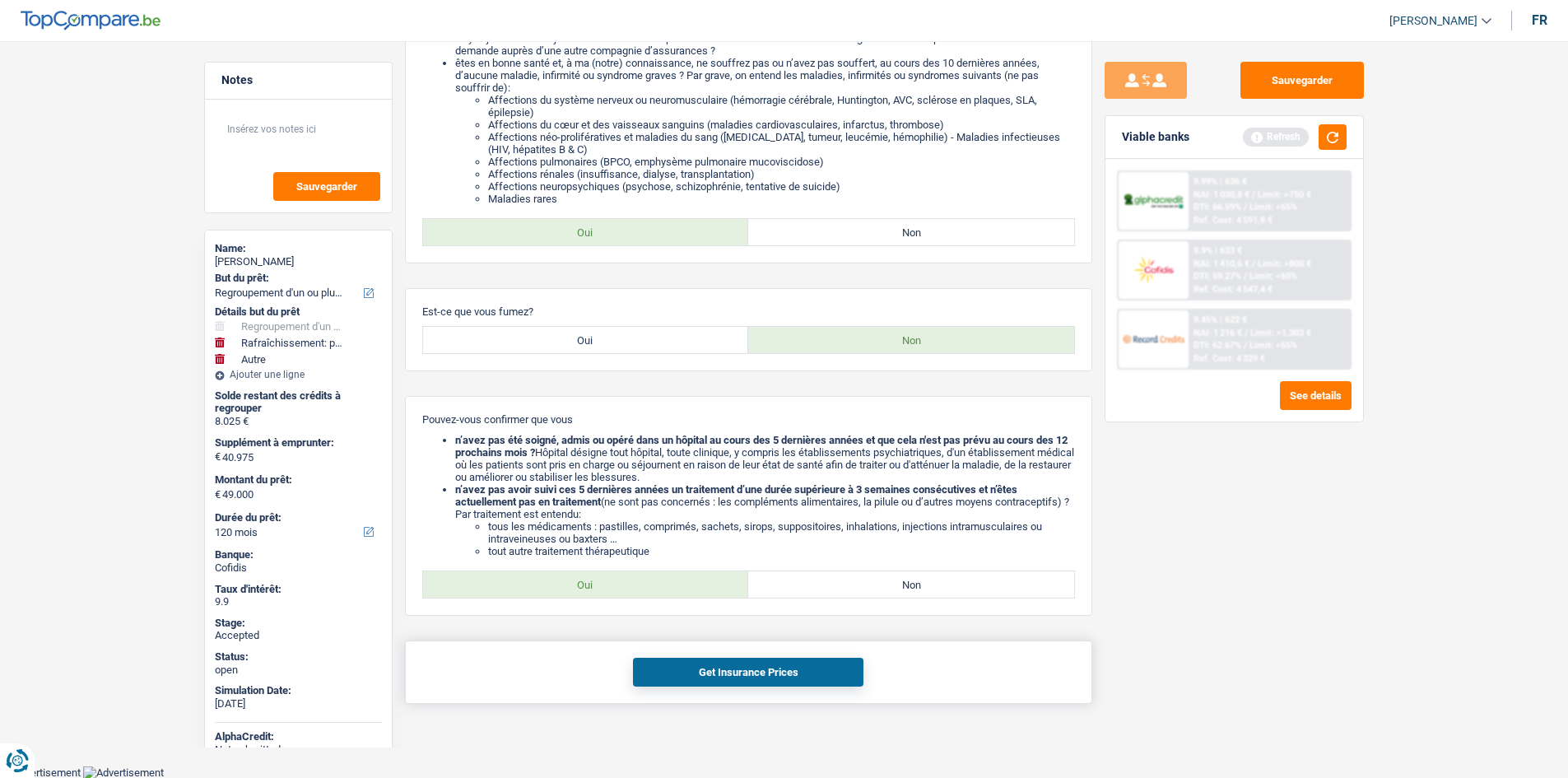 click on "Get Insurance Prices" at bounding box center (748, 672) 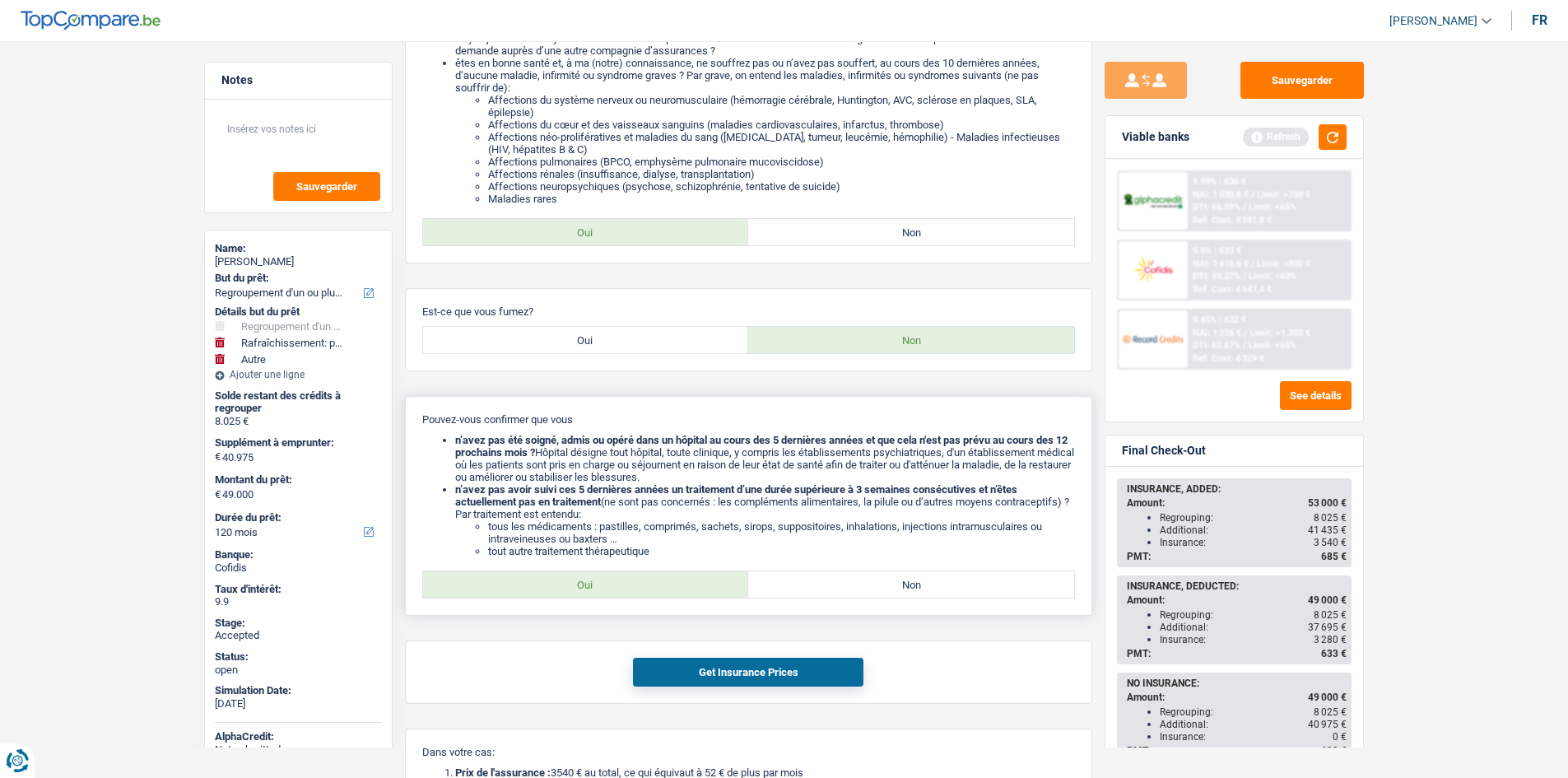 scroll, scrollTop: 554, scrollLeft: 0, axis: vertical 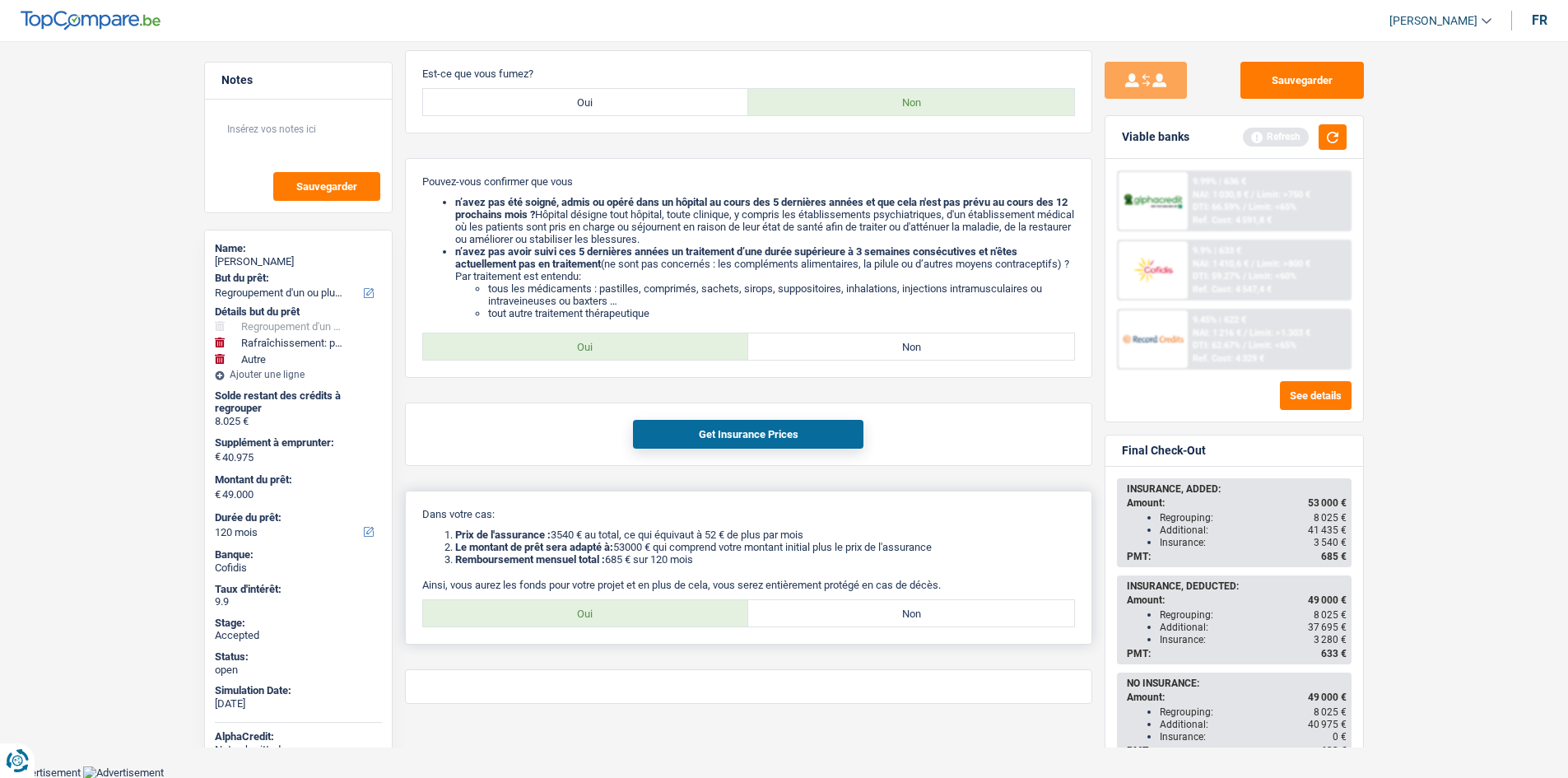 click on "Oui" at bounding box center [586, 613] 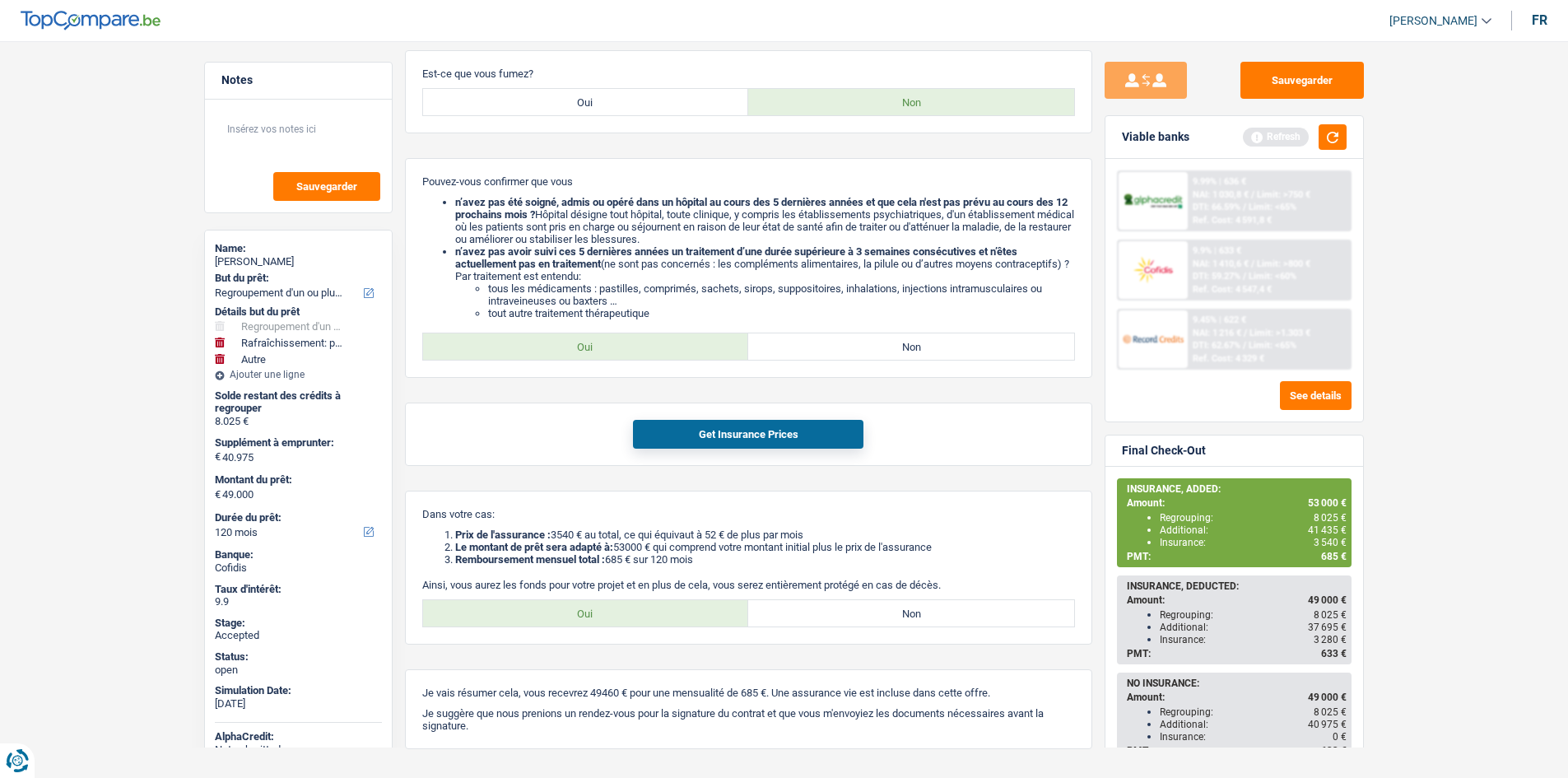 click on "Notes
Sauvegarder
Name:   Sandra Cristina Machado Costa   But du prêt: Confort maison: meubles, textile, peinture, électroménager, outillage non-professionnel Hifi, multimédia, gsm, ordinateur Aménagement: frais d'installation, déménagement Evénement familial: naissance, mariage, divorce, communion, décès Frais médicaux Frais d'études Frais permis de conduire Regroupement d'un ou plusieurs crédits Loisirs: voyage, sport, musique Rafraîchissement: petits travaux maison et jardin Frais judiciaires Réparation voiture Prêt rénovation Prêt énergie Prêt voiture Taxes, impôts non professionnels Rénovation bien à l'étranger Dettes familiales Assurance Autre
Sélectionner une option
Détails but du prêt
Confort maison: meubles, textile, peinture, électroménager, outillage non-professionnel Hifi, multimédia, gsm, ordinateur Frais médicaux Frais d'études Autre" at bounding box center [784, 141] 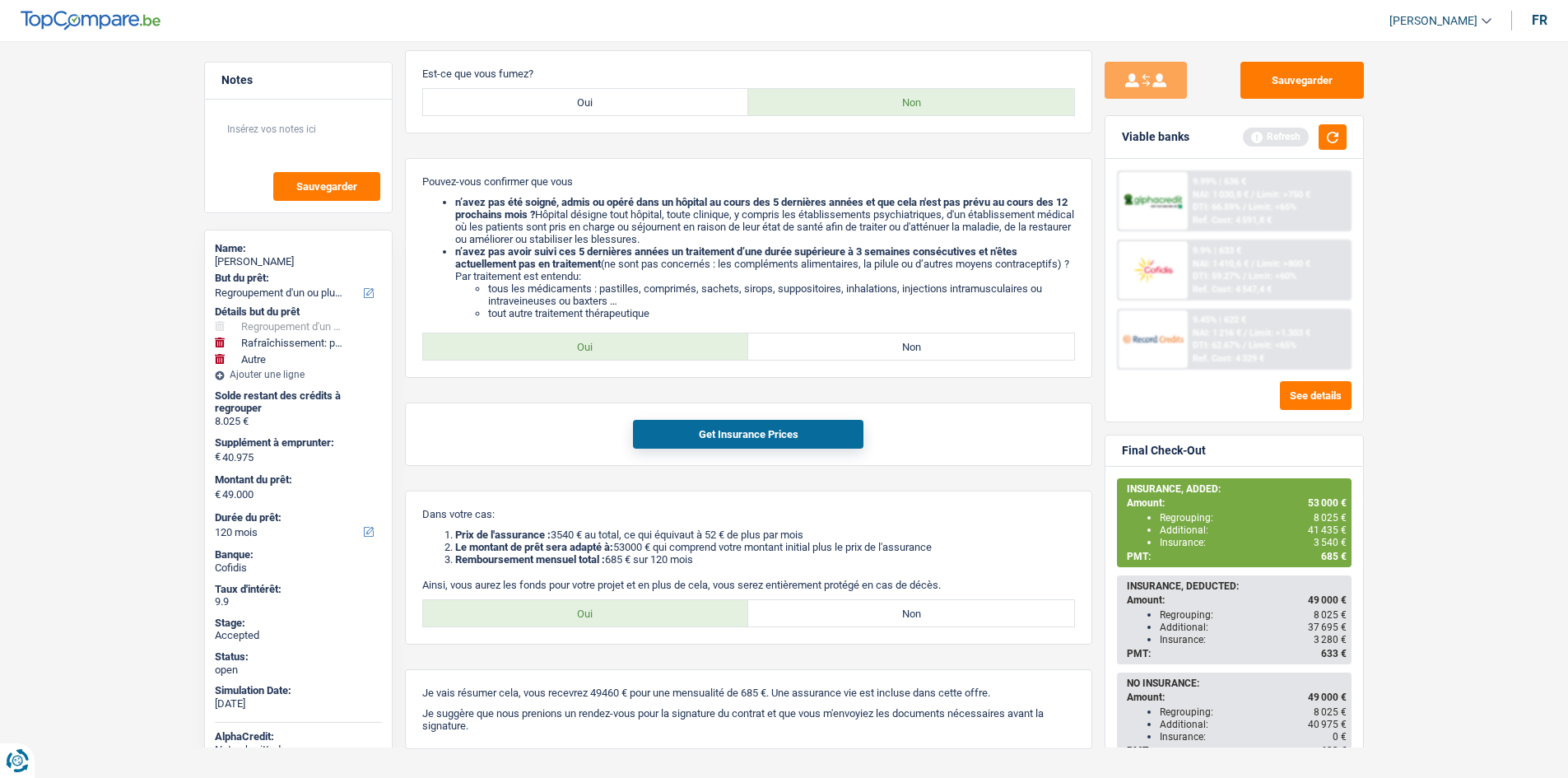 click on "Notes
Sauvegarder
Name:   Sandra Cristina Machado Costa   But du prêt: Confort maison: meubles, textile, peinture, électroménager, outillage non-professionnel Hifi, multimédia, gsm, ordinateur Aménagement: frais d'installation, déménagement Evénement familial: naissance, mariage, divorce, communion, décès Frais médicaux Frais d'études Frais permis de conduire Regroupement d'un ou plusieurs crédits Loisirs: voyage, sport, musique Rafraîchissement: petits travaux maison et jardin Frais judiciaires Réparation voiture Prêt rénovation Prêt énergie Prêt voiture Taxes, impôts non professionnels Rénovation bien à l'étranger Dettes familiales Assurance Autre
Sélectionner une option
Détails but du prêt
Confort maison: meubles, textile, peinture, électroménager, outillage non-professionnel Hifi, multimédia, gsm, ordinateur Frais médicaux Frais d'études Autre" at bounding box center (784, 141) 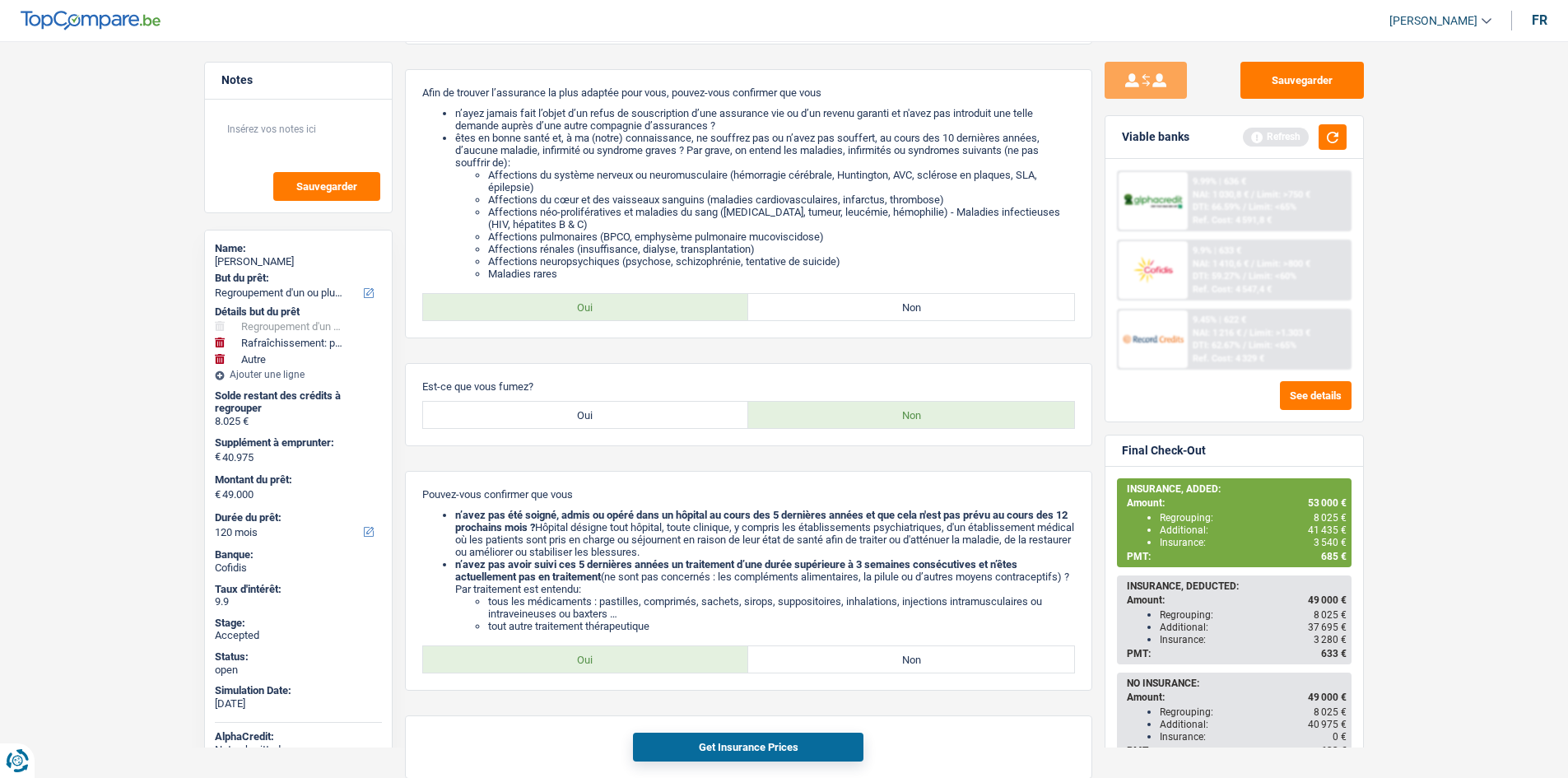 scroll, scrollTop: 0, scrollLeft: 0, axis: both 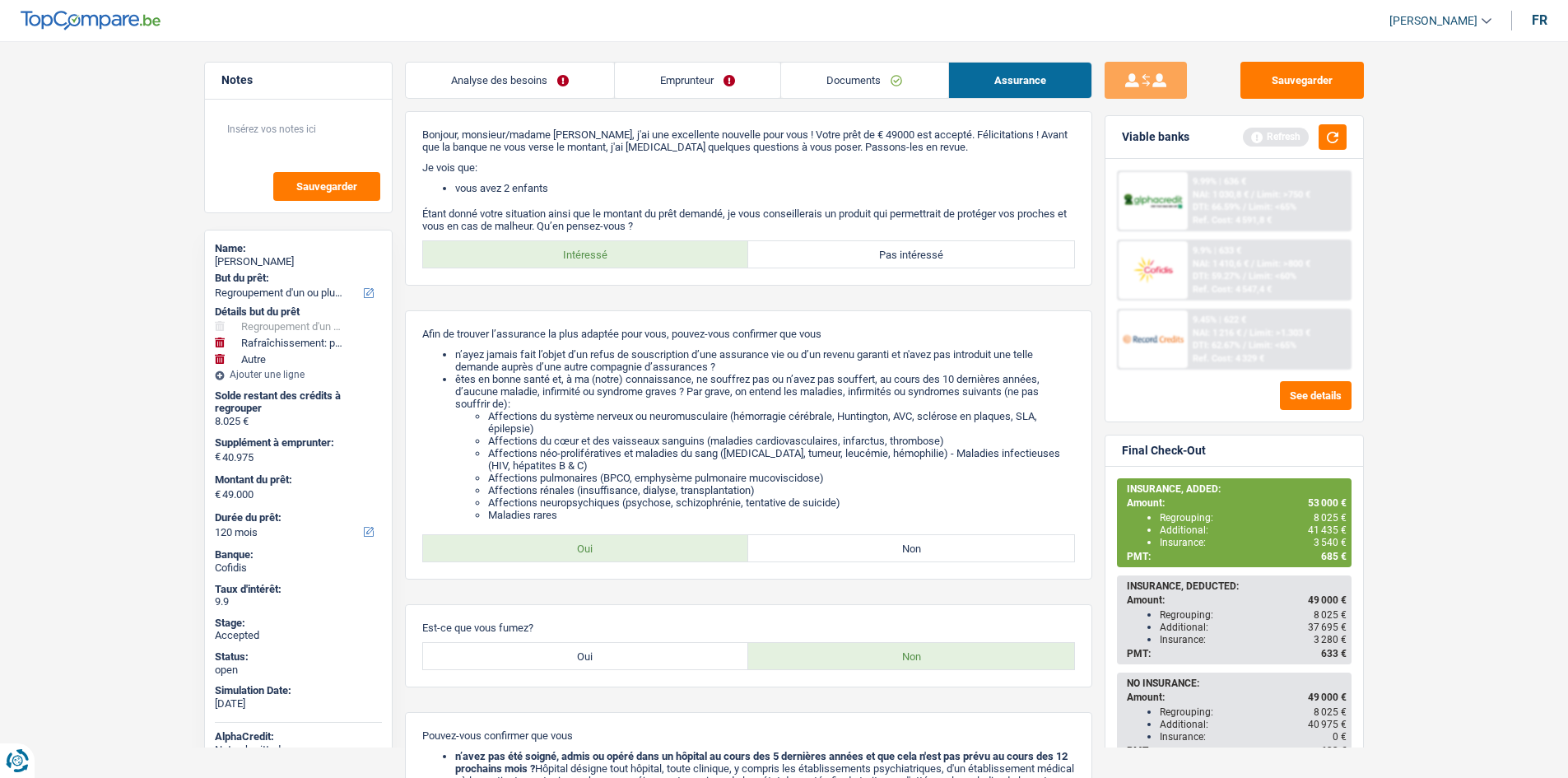 click on "Analyse des besoins Emprunteur Documents Assurance
Montant du prêt
49.000   €
Montant actuel:
49.867   €
Montant Y call
€
Montant minimum
12 mois 18 mois 24 mois 30 mois 36 mois 42 mois 48 mois 60 mois 72 mois 84 mois 96 mois 120 mois 132 mois 144 mois 180 mois 240 mois 300 mois 360 mois 420 mois
Sélectionner une option
Durée actuel
12 mois 18 mois 24 mois 30 mois 36 mois 42 mois 48 mois 60 mois 72 mois 84 mois 96 mois 120 mois 132 mois 144 mois 180 mois 240 mois 300 mois 360 mois 420 mois
Sélectionner une option
Durée Y call
Détails du prêt
Confort maison: meubles, textile, peinture, électroménager, outillage non-professionnel Autre" at bounding box center [748, 682] 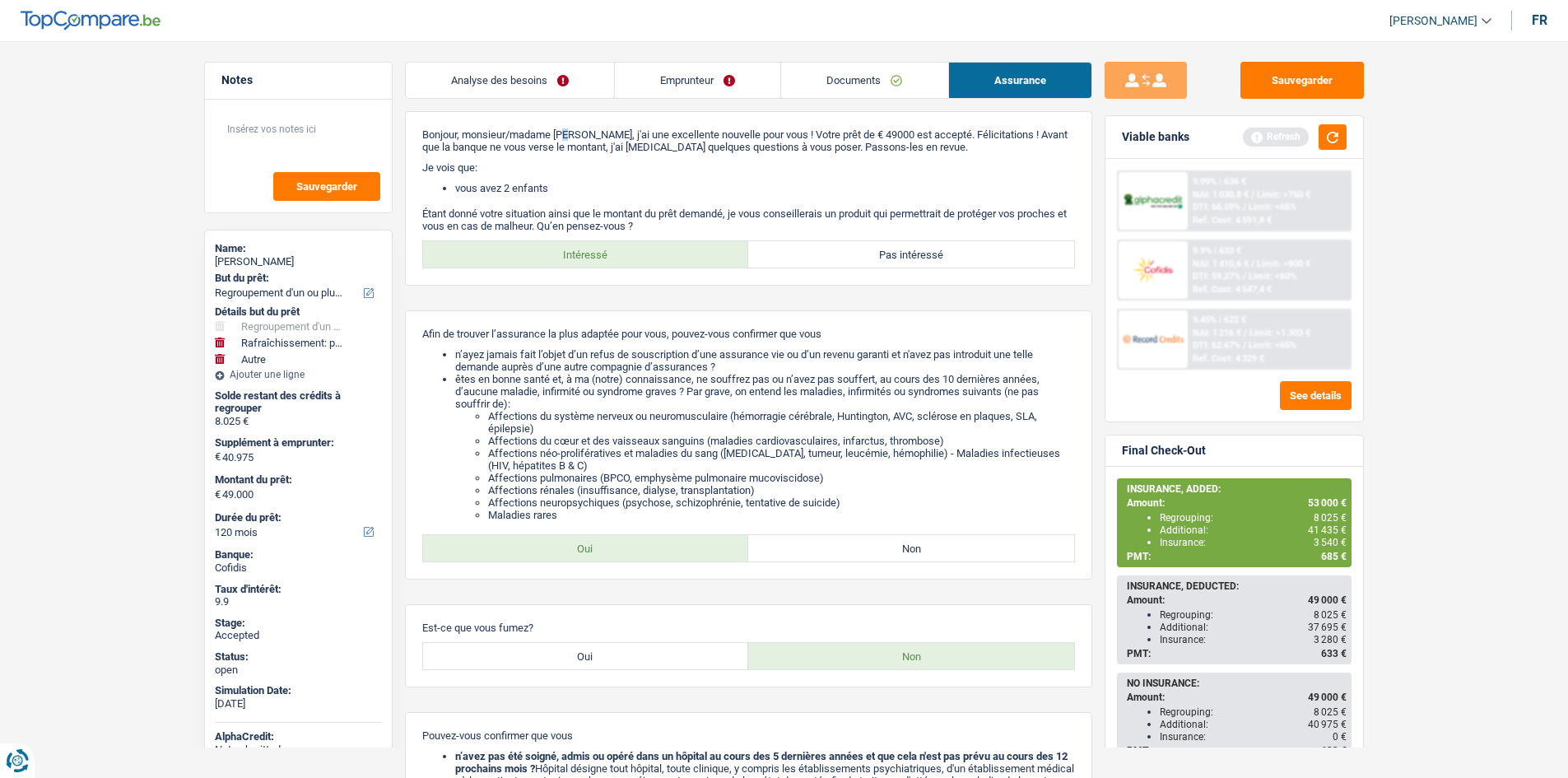 click on "Analyse des besoins" at bounding box center [509, 80] 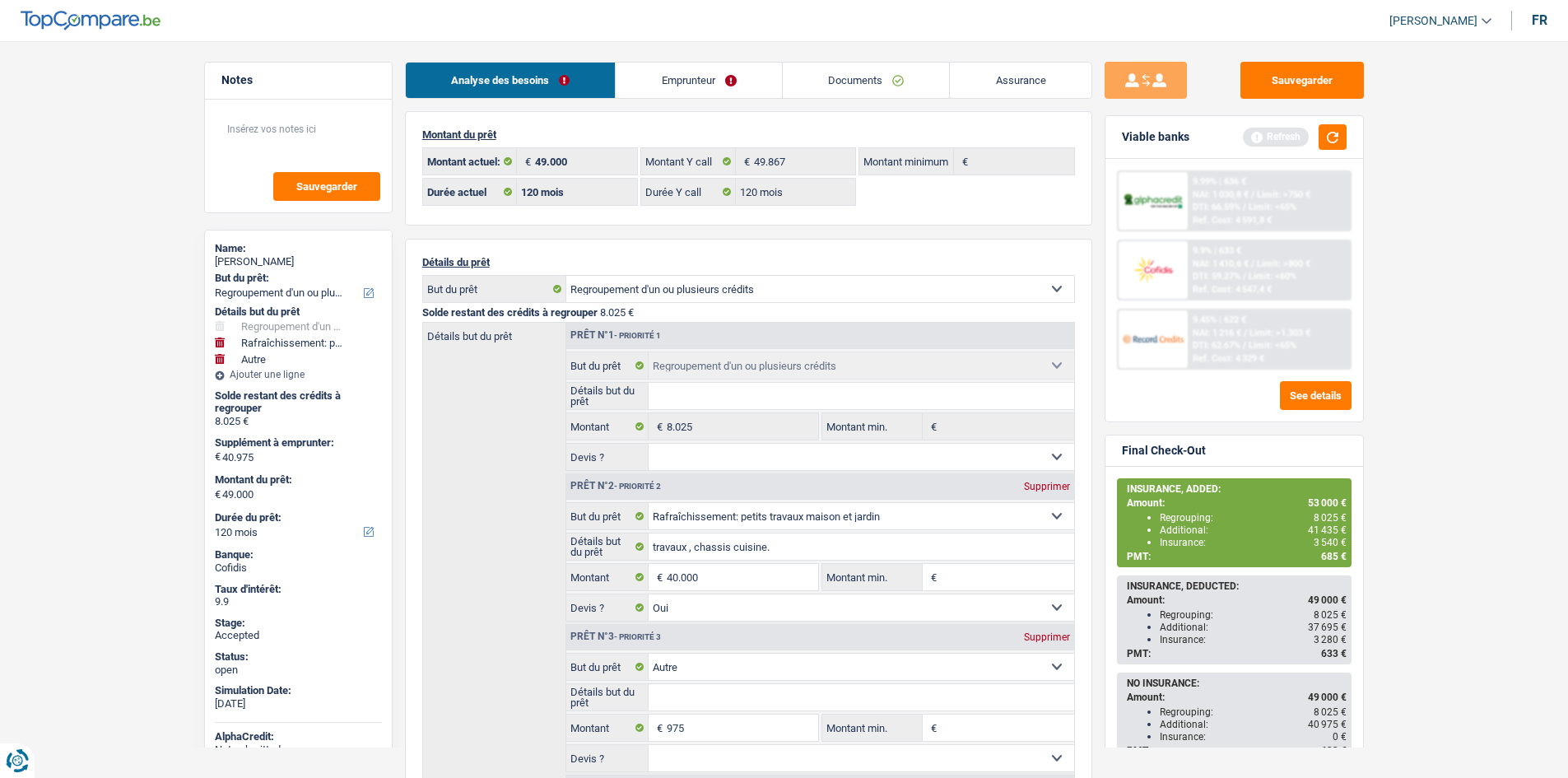 click on "Notes
Sauvegarder
Name:   Sandra Cristina Machado Costa   But du prêt: Confort maison: meubles, textile, peinture, électroménager, outillage non-professionnel Hifi, multimédia, gsm, ordinateur Aménagement: frais d'installation, déménagement Evénement familial: naissance, mariage, divorce, communion, décès Frais médicaux Frais d'études Frais permis de conduire Regroupement d'un ou plusieurs crédits Loisirs: voyage, sport, musique Rafraîchissement: petits travaux maison et jardin Frais judiciaires Réparation voiture Prêt rénovation Prêt énergie Prêt voiture Taxes, impôts non professionnels Rénovation bien à l'étranger Dettes familiales Assurance Autre
Sélectionner une option
Détails but du prêt
Confort maison: meubles, textile, peinture, électroménager, outillage non-professionnel Hifi, multimédia, gsm, ordinateur Frais médicaux Frais d'études Autre" at bounding box center [784, 678] 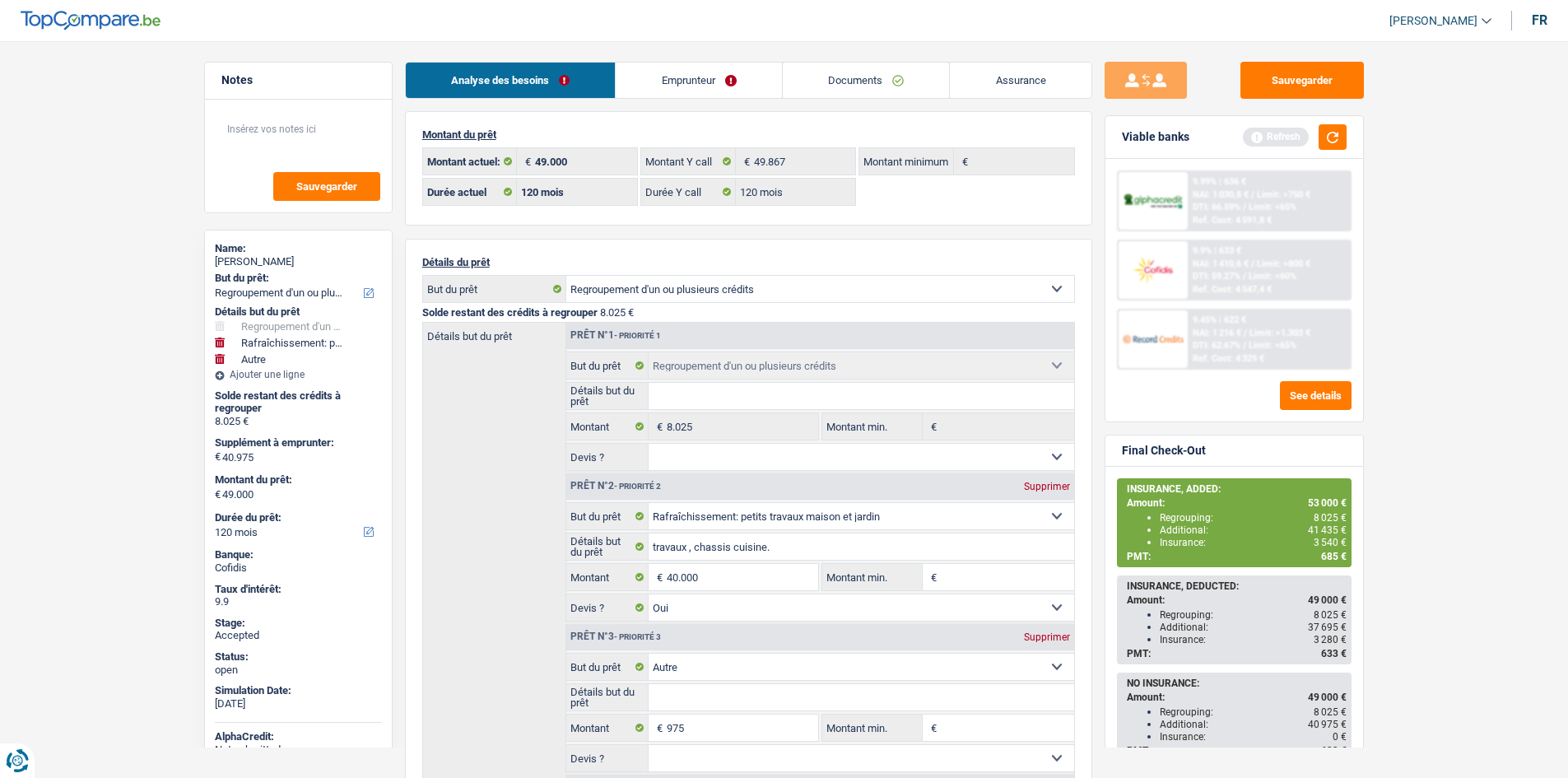click on "Notes
Sauvegarder
Name:   Sandra Cristina Machado Costa   But du prêt: Confort maison: meubles, textile, peinture, électroménager, outillage non-professionnel Hifi, multimédia, gsm, ordinateur Aménagement: frais d'installation, déménagement Evénement familial: naissance, mariage, divorce, communion, décès Frais médicaux Frais d'études Frais permis de conduire Regroupement d'un ou plusieurs crédits Loisirs: voyage, sport, musique Rafraîchissement: petits travaux maison et jardin Frais judiciaires Réparation voiture Prêt rénovation Prêt énergie Prêt voiture Taxes, impôts non professionnels Rénovation bien à l'étranger Dettes familiales Assurance Autre
Sélectionner une option
Détails but du prêt
Confort maison: meubles, textile, peinture, électroménager, outillage non-professionnel Hifi, multimédia, gsm, ordinateur Frais médicaux Frais d'études Autre" at bounding box center (784, 678) 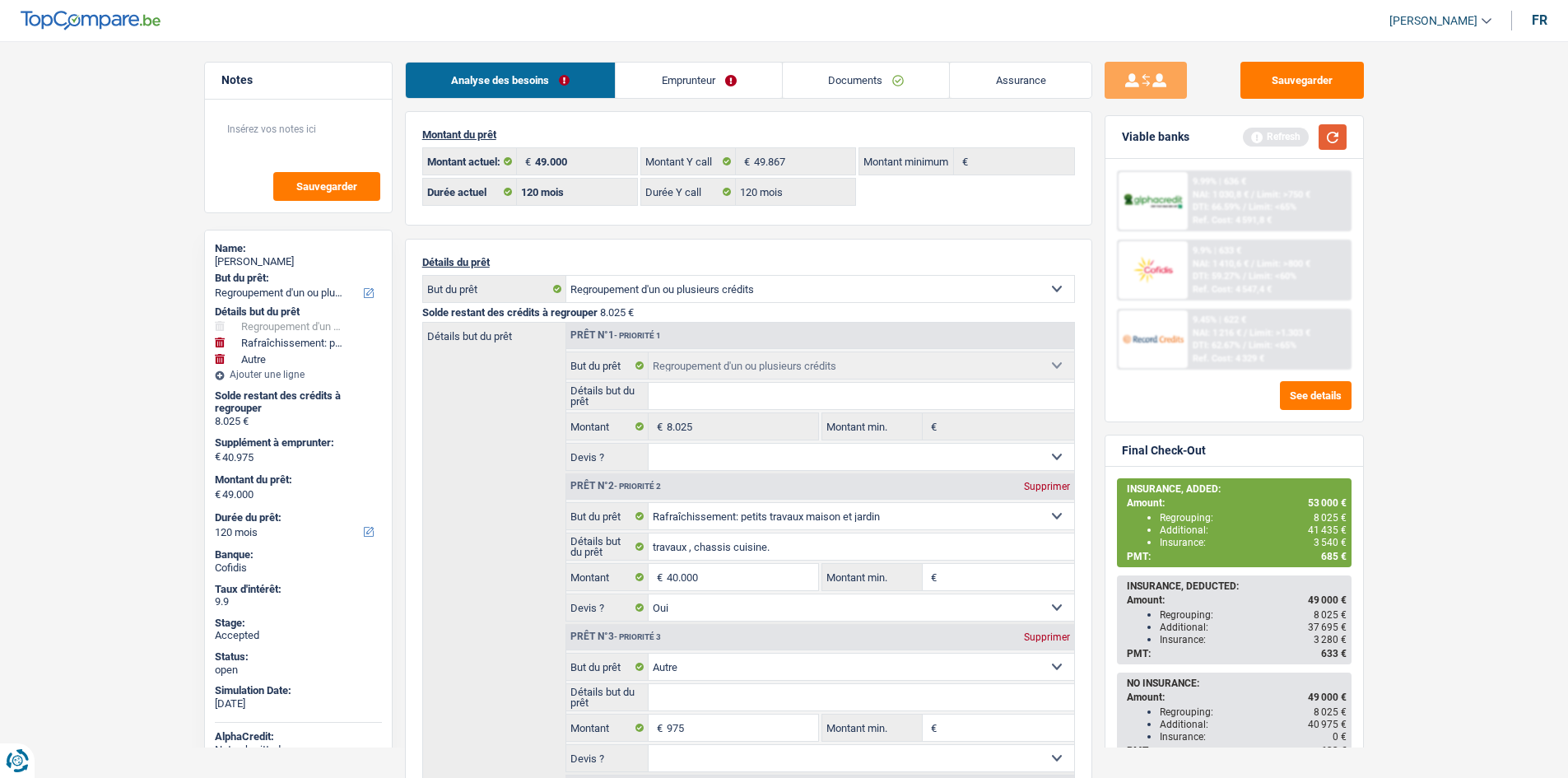 click at bounding box center [1333, 137] 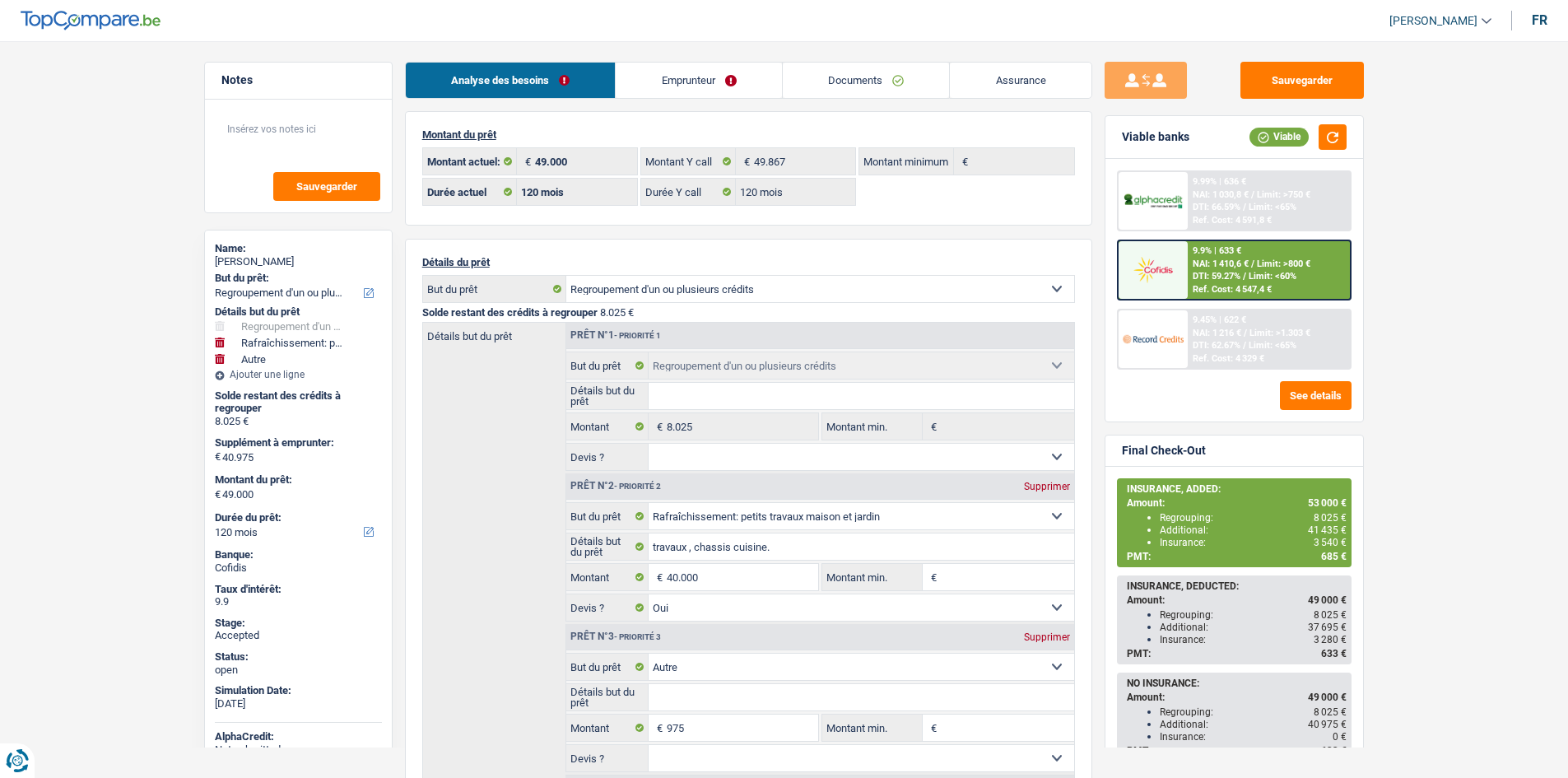 click on "Documents" at bounding box center (866, 80) 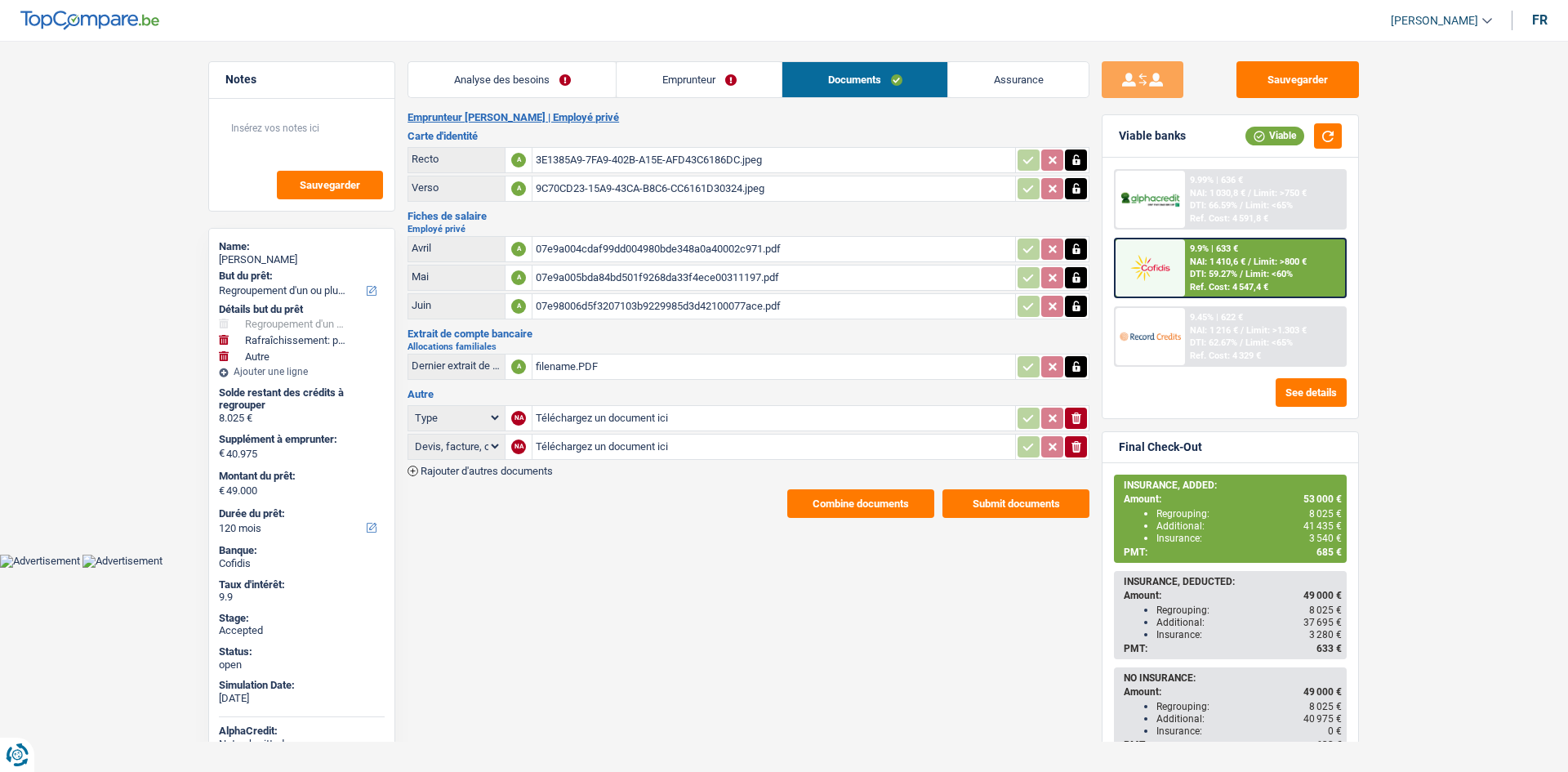 click on "Assurance" at bounding box center [1018, 79] 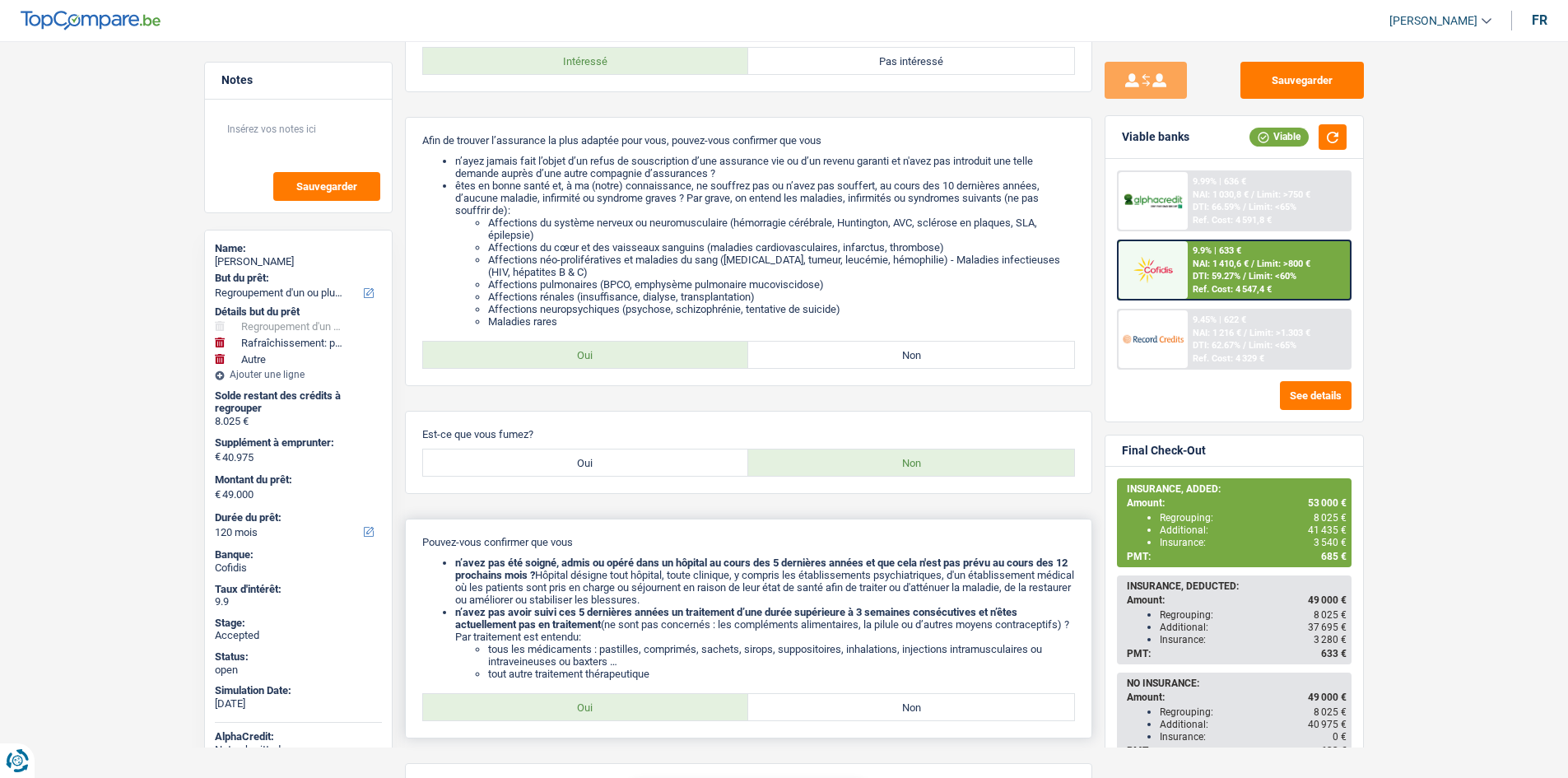 scroll, scrollTop: 494, scrollLeft: 0, axis: vertical 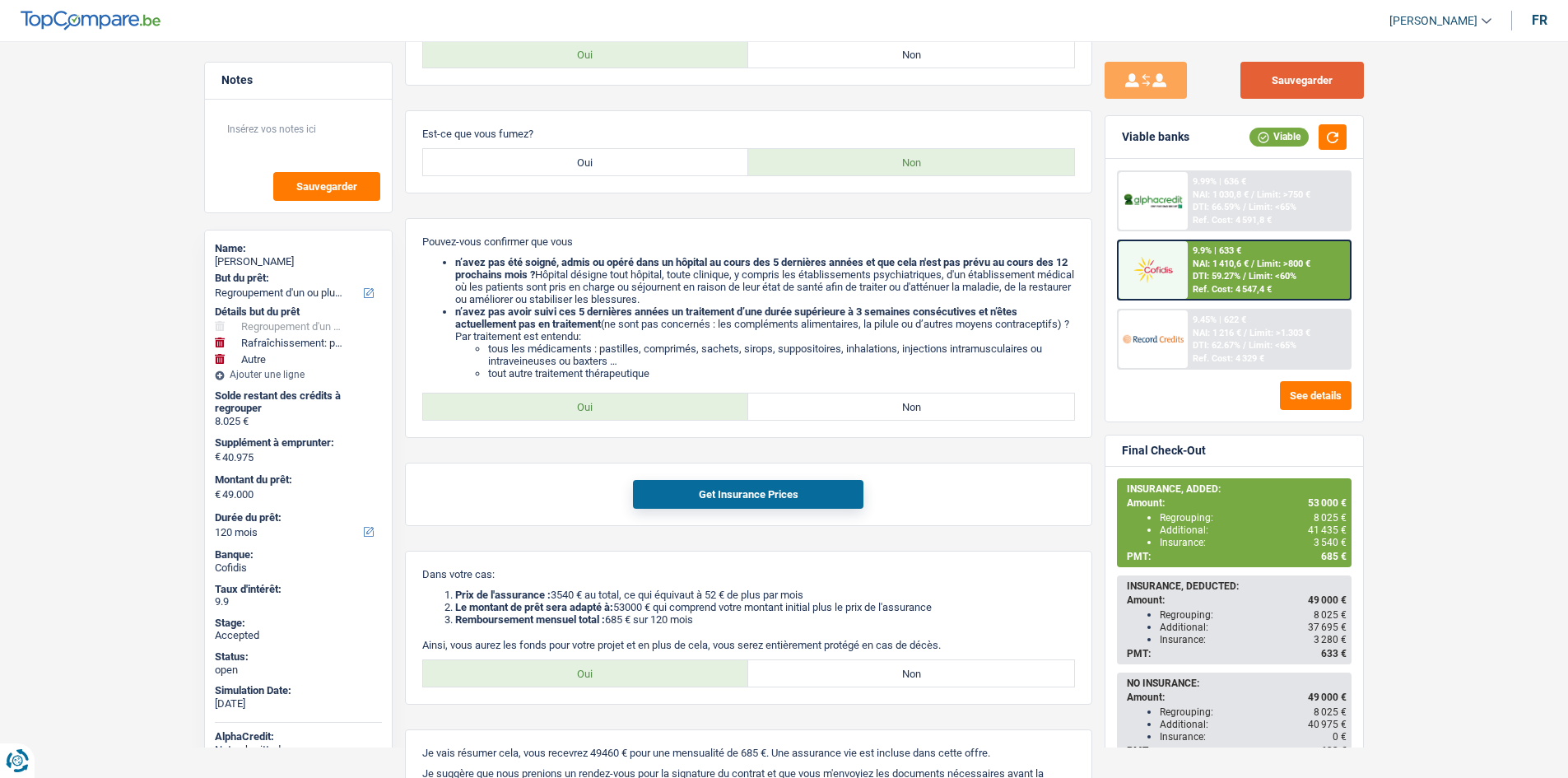 click on "Sauvegarder" at bounding box center (1302, 80) 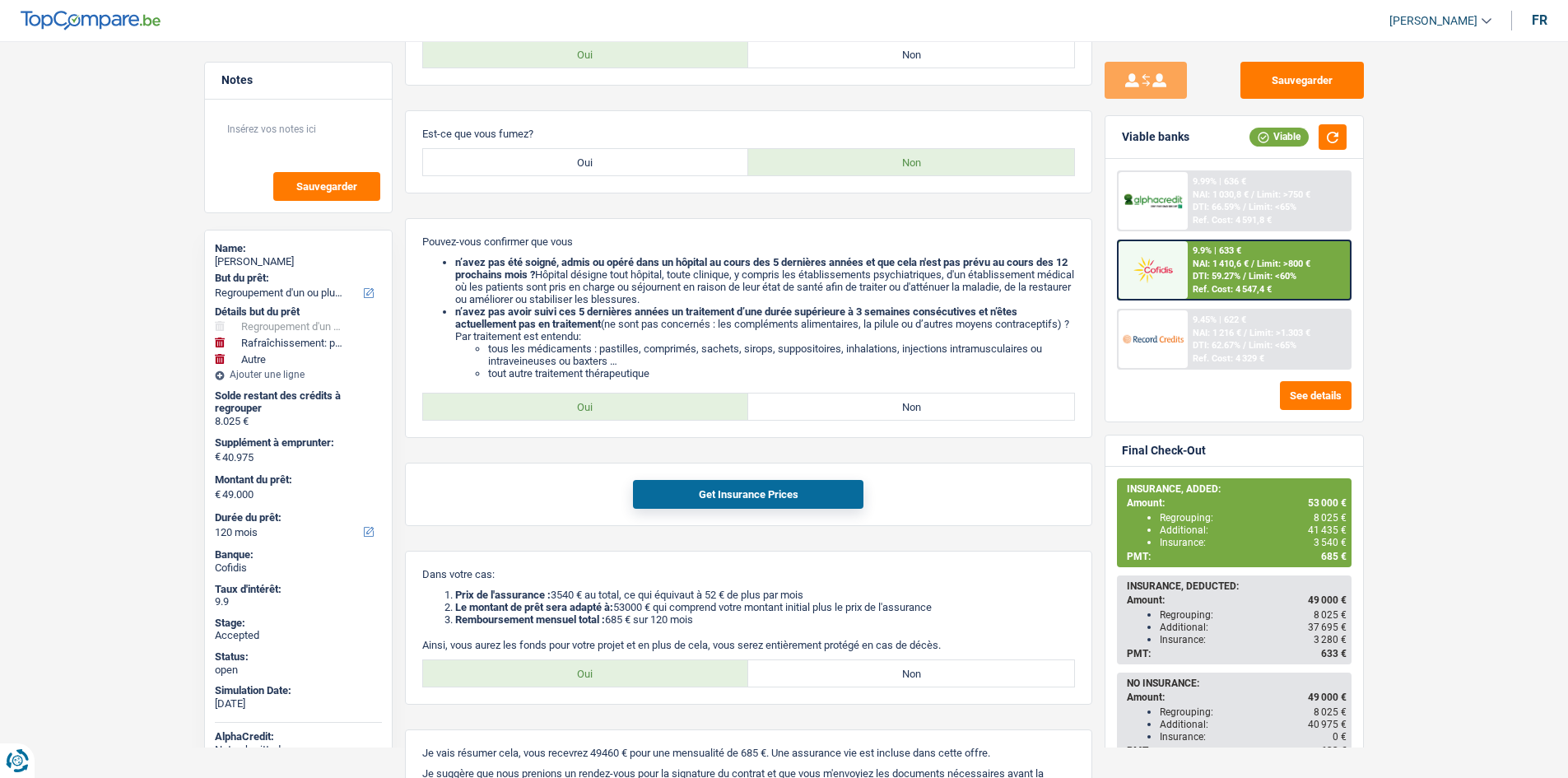 click on "Notes
Sauvegarder
Name:   Sandra Cristina Machado Costa   But du prêt: Confort maison: meubles, textile, peinture, électroménager, outillage non-professionnel Hifi, multimédia, gsm, ordinateur Aménagement: frais d'installation, déménagement Evénement familial: naissance, mariage, divorce, communion, décès Frais médicaux Frais d'études Frais permis de conduire Regroupement d'un ou plusieurs crédits Loisirs: voyage, sport, musique Rafraîchissement: petits travaux maison et jardin Frais judiciaires Réparation voiture Prêt rénovation Prêt énergie Prêt voiture Taxes, impôts non professionnels Rénovation bien à l'étranger Dettes familiales Assurance Autre
Sélectionner une option
Détails but du prêt
Confort maison: meubles, textile, peinture, électroménager, outillage non-professionnel Hifi, multimédia, gsm, ordinateur Frais médicaux Frais d'études Autre" at bounding box center (784, 201) 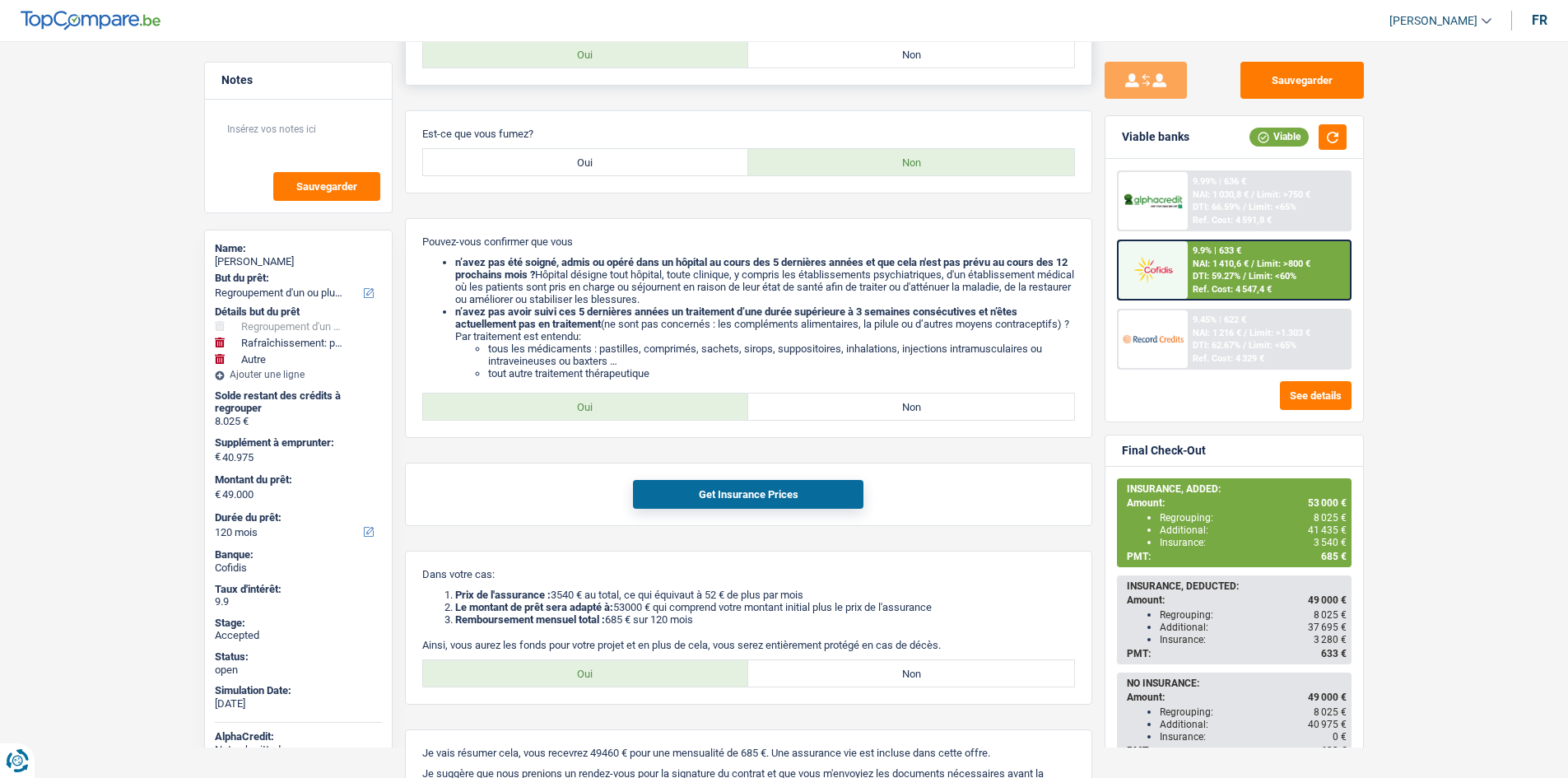 scroll, scrollTop: 0, scrollLeft: 0, axis: both 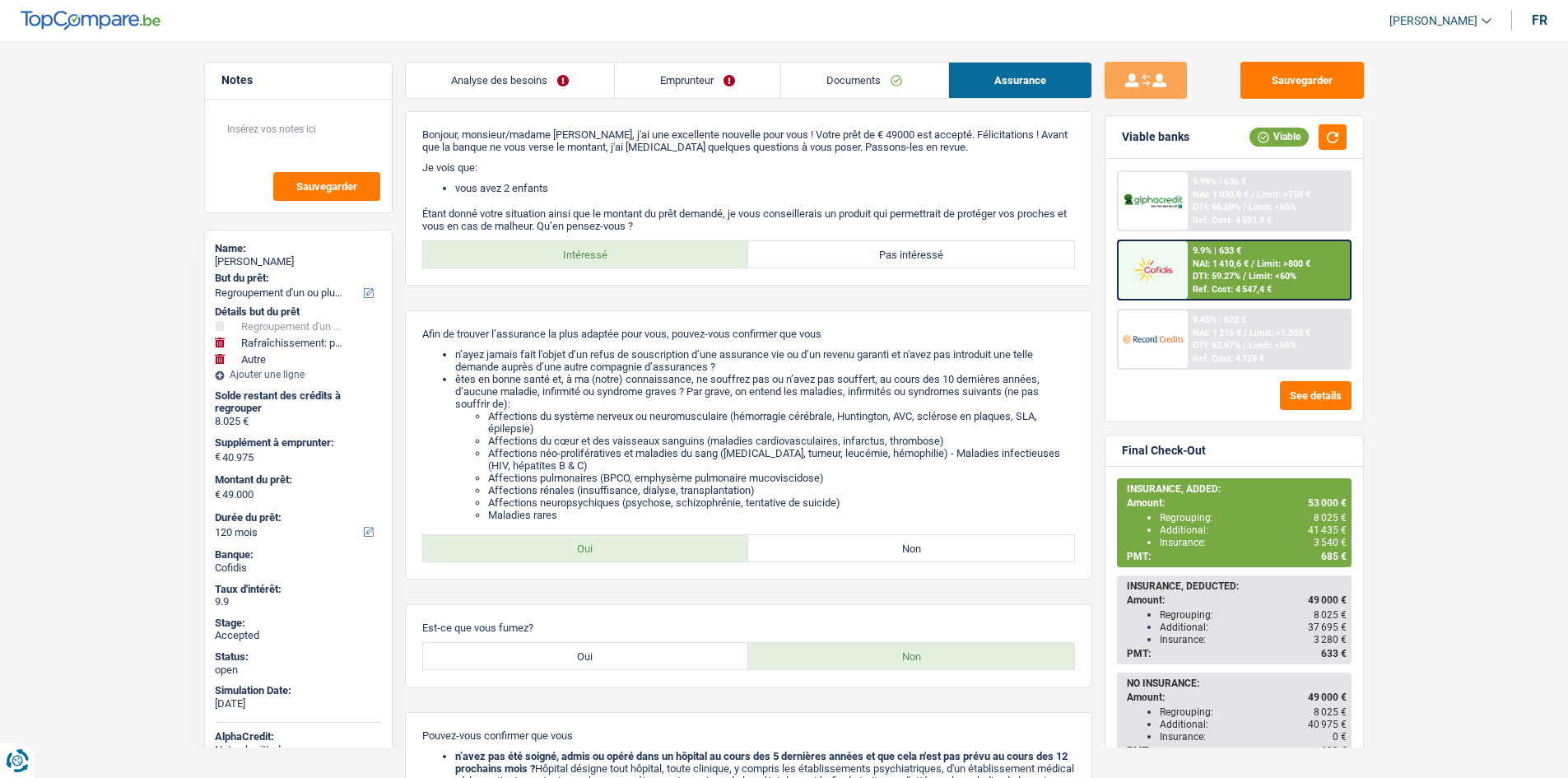 drag, startPoint x: 564, startPoint y: 64, endPoint x: 585, endPoint y: 80, distance: 26.400758 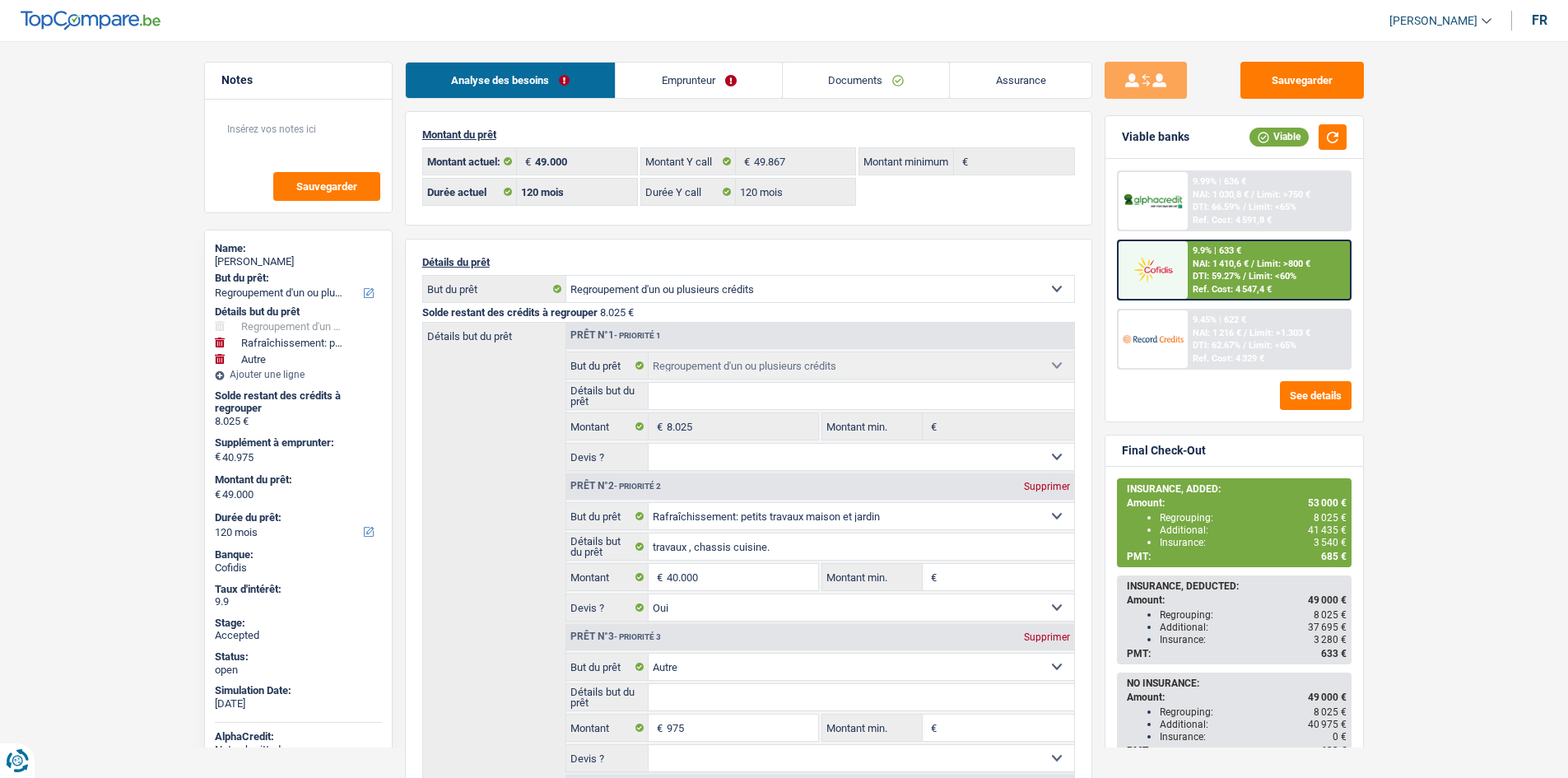 click on "Emprunteur" at bounding box center [699, 80] 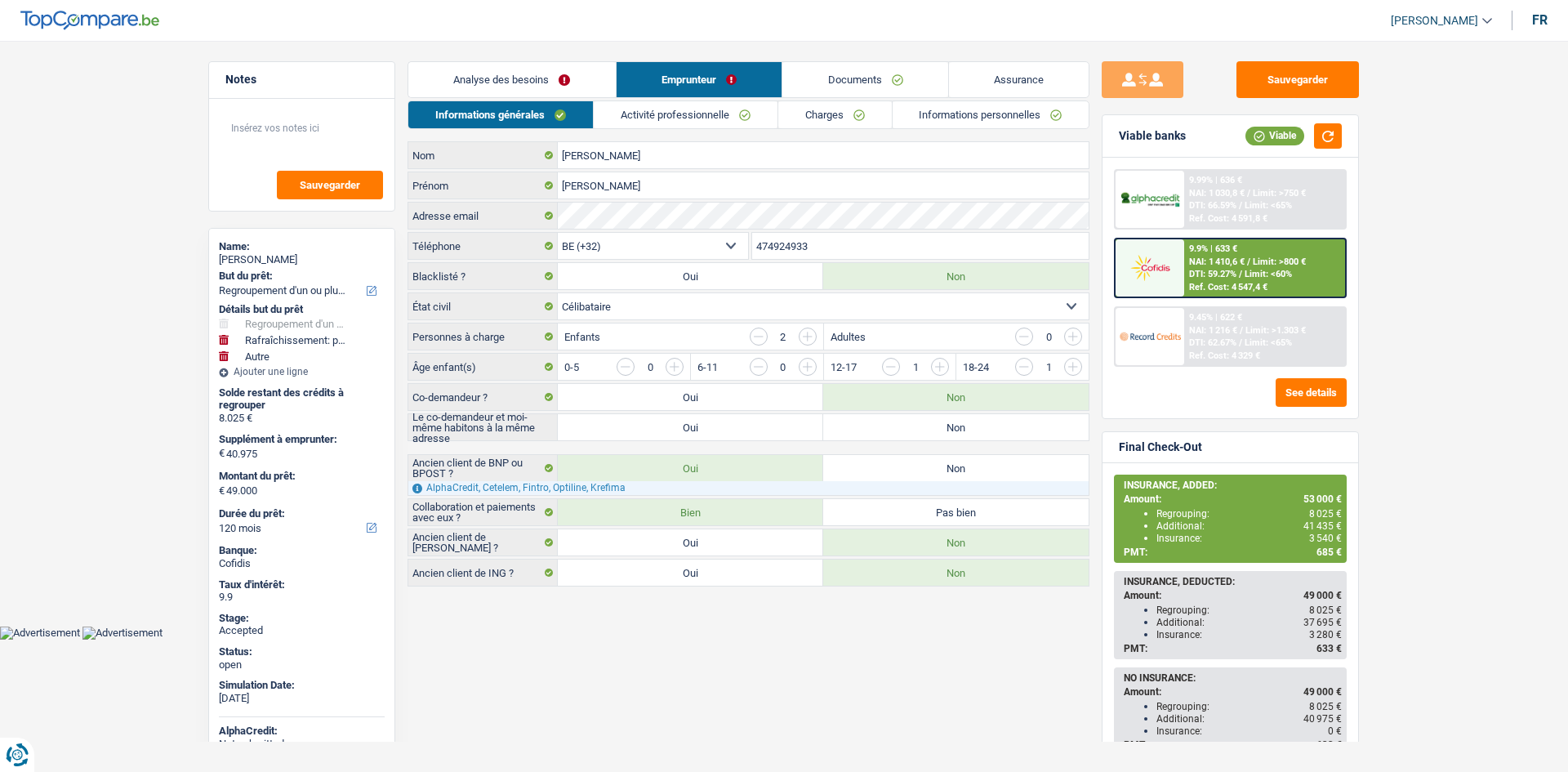click on "Charges" at bounding box center [835, 114] 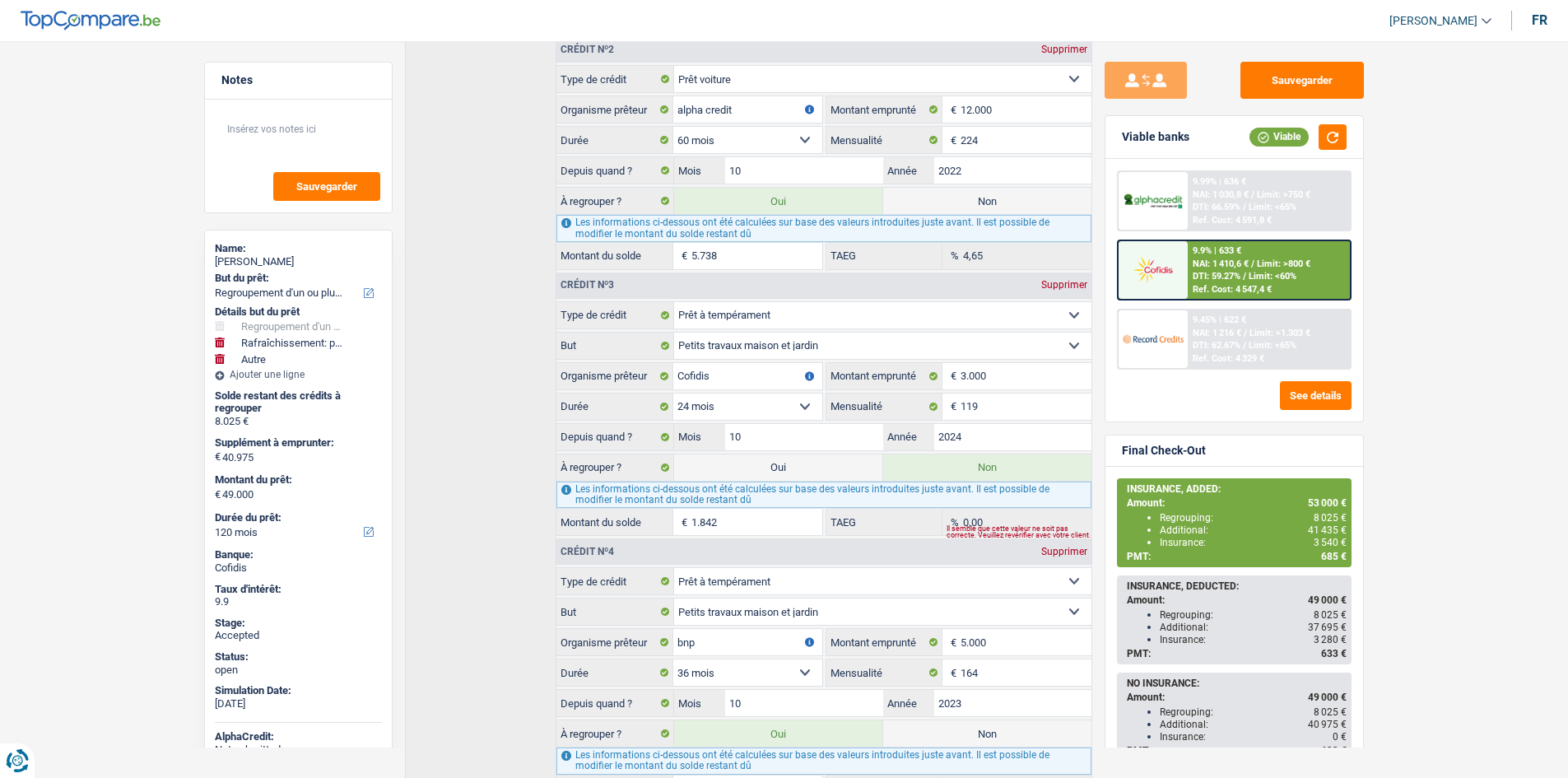 scroll, scrollTop: 691, scrollLeft: 0, axis: vertical 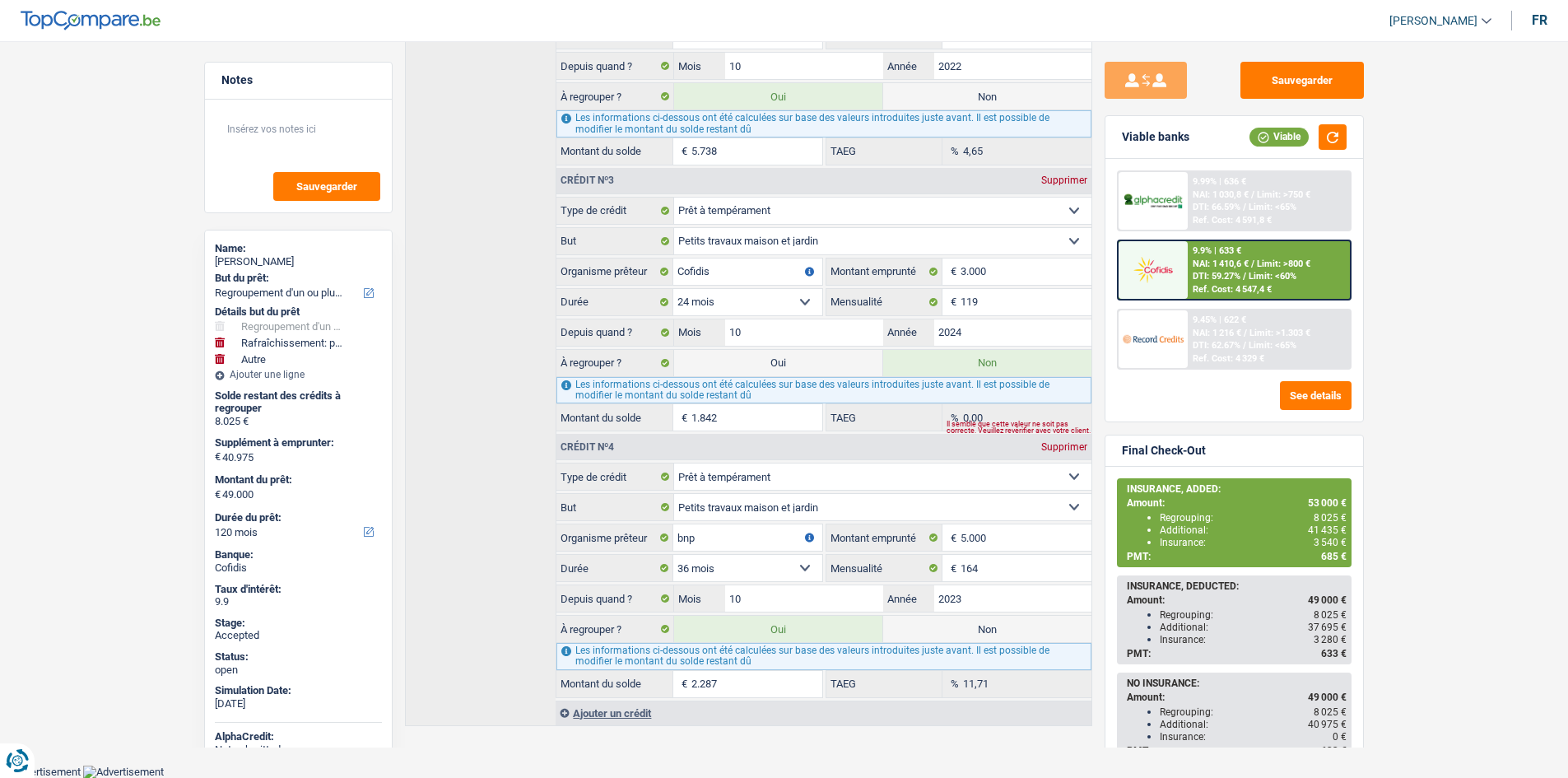 click on "Notes
Sauvegarder
Name:   Sandra Cristina Machado Costa   But du prêt: Confort maison: meubles, textile, peinture, électroménager, outillage non-professionnel Hifi, multimédia, gsm, ordinateur Aménagement: frais d'installation, déménagement Evénement familial: naissance, mariage, divorce, communion, décès Frais médicaux Frais d'études Frais permis de conduire Regroupement d'un ou plusieurs crédits Loisirs: voyage, sport, musique Rafraîchissement: petits travaux maison et jardin Frais judiciaires Réparation voiture Prêt rénovation Prêt énergie Prêt voiture Taxes, impôts non professionnels Rénovation bien à l'étranger Dettes familiales Assurance Autre
Sélectionner une option
Détails but du prêt
Confort maison: meubles, textile, peinture, électroménager, outillage non-professionnel Hifi, multimédia, gsm, ordinateur Frais médicaux Frais d'études Autre" at bounding box center [784, 49] 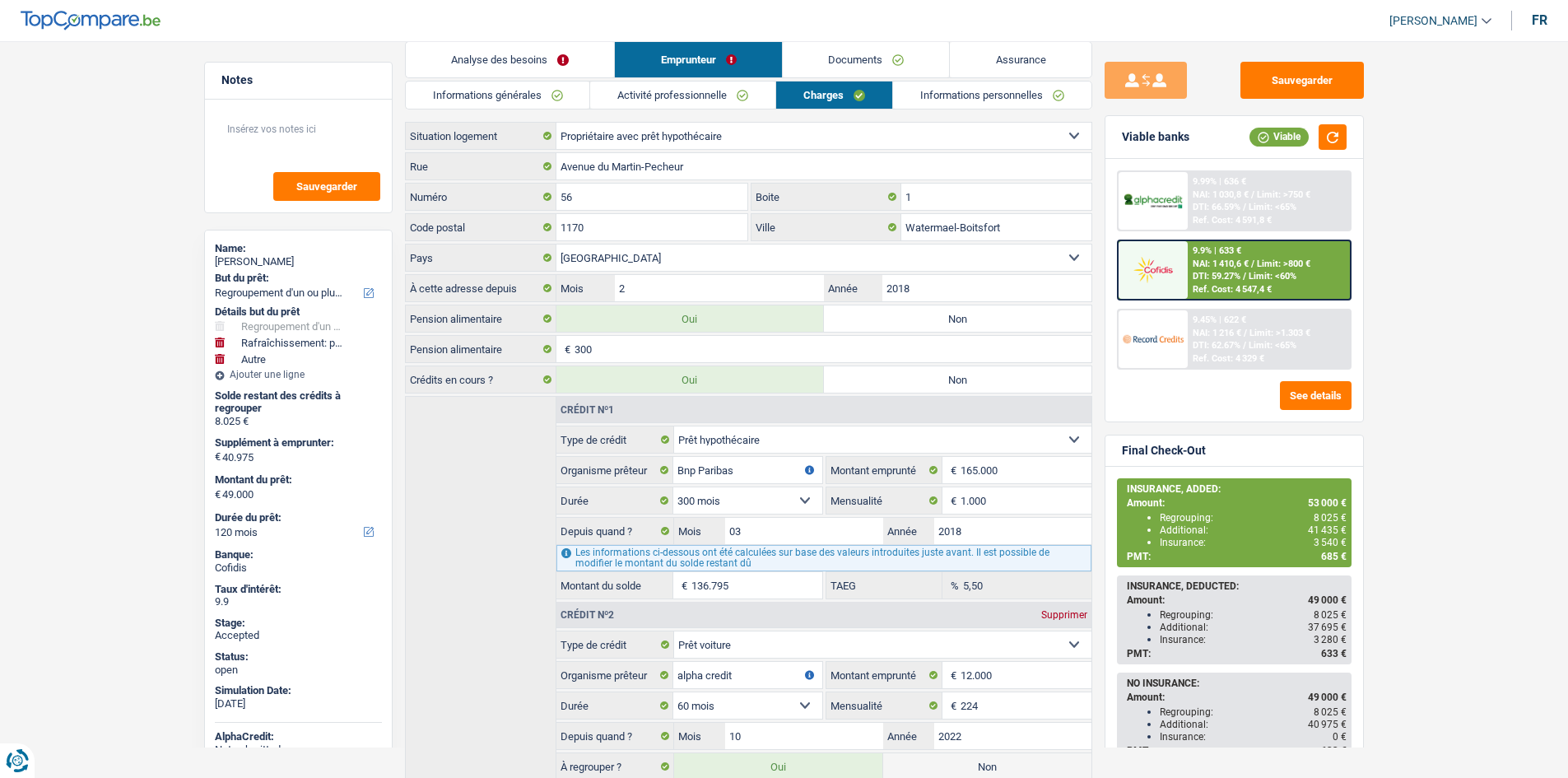 scroll, scrollTop: 0, scrollLeft: 0, axis: both 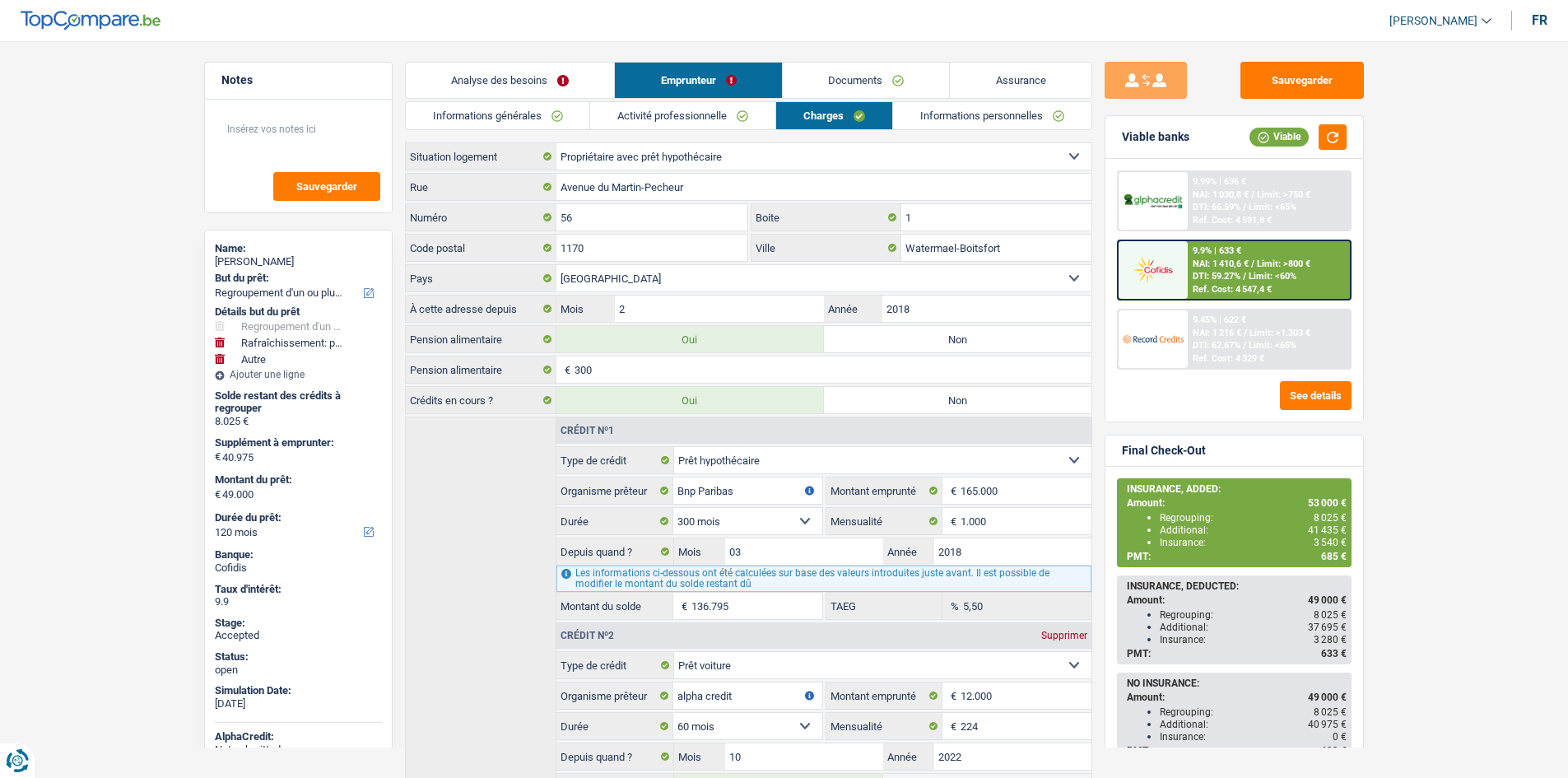 click on "Analyse des besoins" at bounding box center (510, 80) 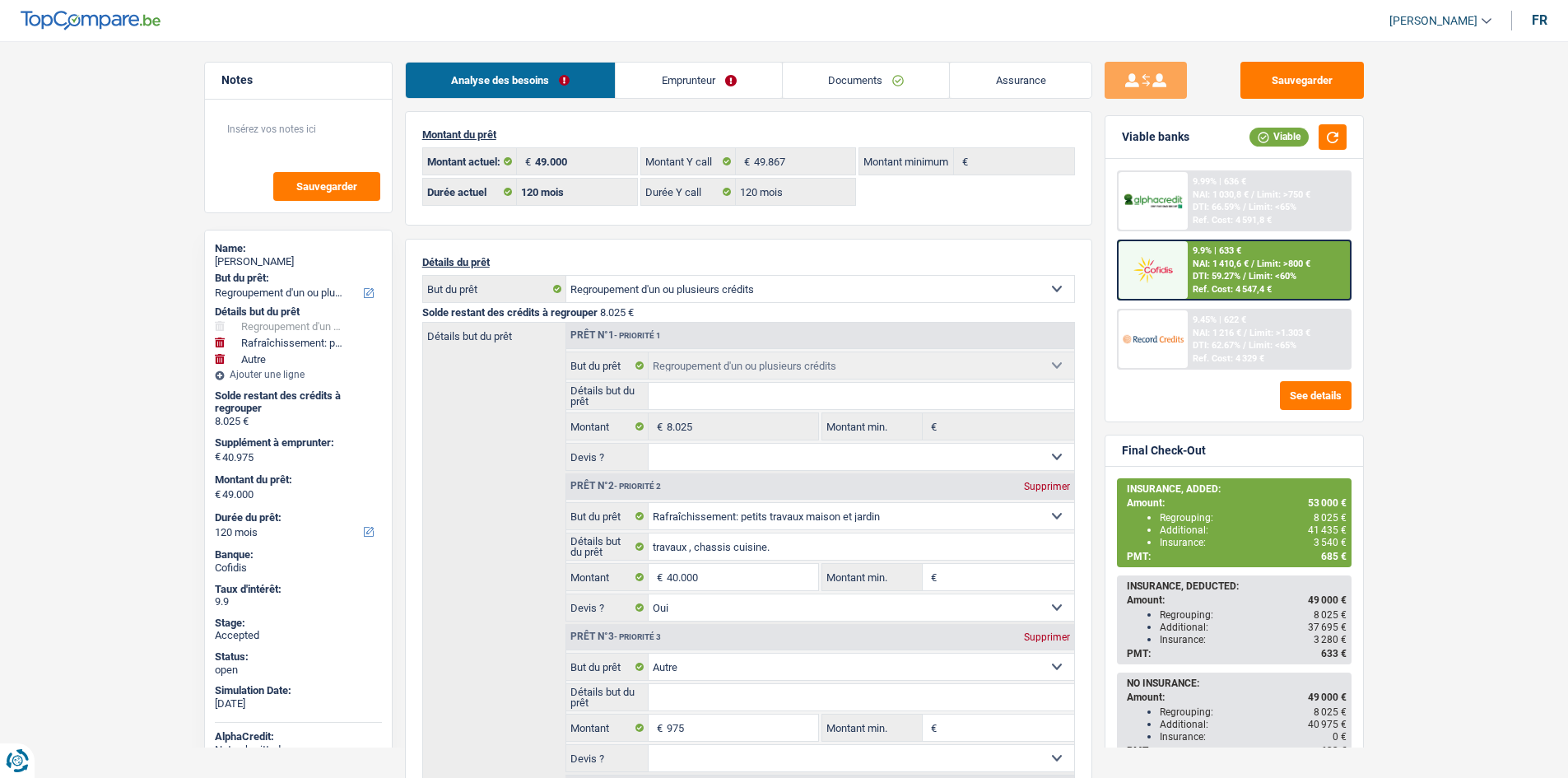 click on "Notes
Sauvegarder
Name:   Sandra Cristina Machado Costa   But du prêt: Confort maison: meubles, textile, peinture, électroménager, outillage non-professionnel Hifi, multimédia, gsm, ordinateur Aménagement: frais d'installation, déménagement Evénement familial: naissance, mariage, divorce, communion, décès Frais médicaux Frais d'études Frais permis de conduire Regroupement d'un ou plusieurs crédits Loisirs: voyage, sport, musique Rafraîchissement: petits travaux maison et jardin Frais judiciaires Réparation voiture Prêt rénovation Prêt énergie Prêt voiture Taxes, impôts non professionnels Rénovation bien à l'étranger Dettes familiales Assurance Autre
Sélectionner une option
Détails but du prêt
Confort maison: meubles, textile, peinture, électroménager, outillage non-professionnel Hifi, multimédia, gsm, ordinateur Frais médicaux Frais d'études Autre" at bounding box center (784, 678) 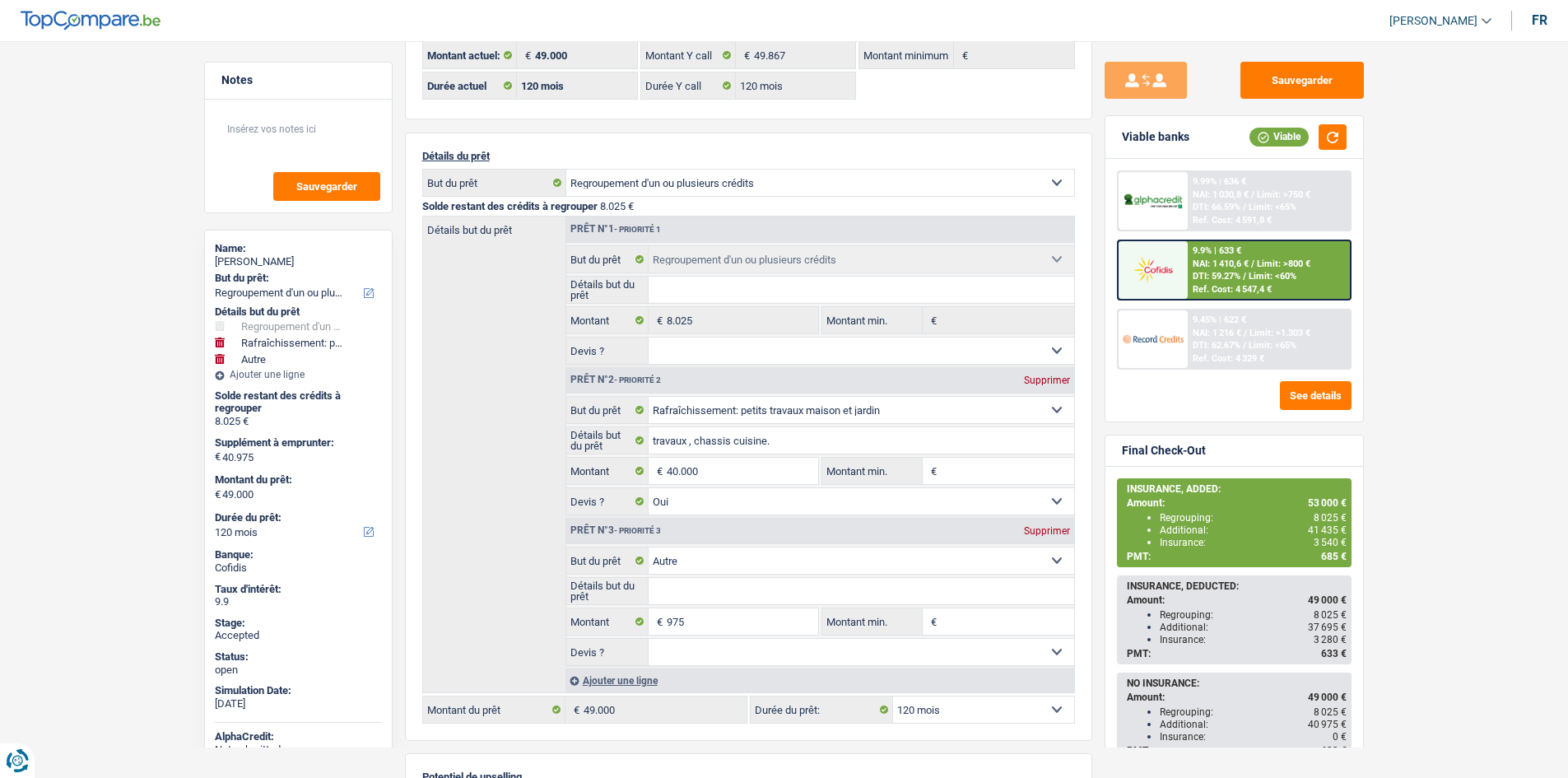 scroll, scrollTop: 0, scrollLeft: 0, axis: both 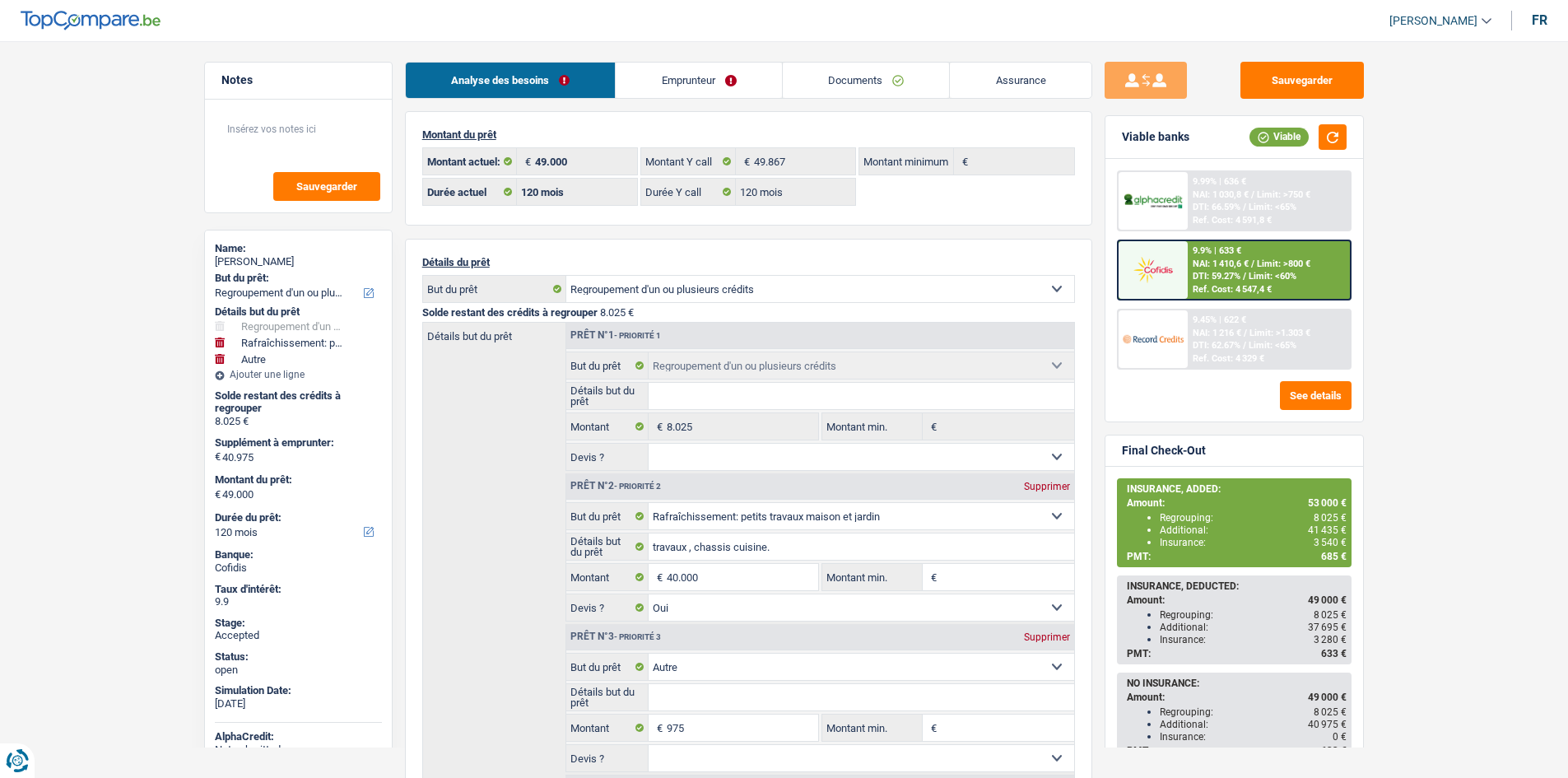 click on "Notes
Sauvegarder
Name:   Sandra Cristina Machado Costa   But du prêt: Confort maison: meubles, textile, peinture, électroménager, outillage non-professionnel Hifi, multimédia, gsm, ordinateur Aménagement: frais d'installation, déménagement Evénement familial: naissance, mariage, divorce, communion, décès Frais médicaux Frais d'études Frais permis de conduire Regroupement d'un ou plusieurs crédits Loisirs: voyage, sport, musique Rafraîchissement: petits travaux maison et jardin Frais judiciaires Réparation voiture Prêt rénovation Prêt énergie Prêt voiture Taxes, impôts non professionnels Rénovation bien à l'étranger Dettes familiales Assurance Autre
Sélectionner une option
Détails but du prêt
Confort maison: meubles, textile, peinture, électroménager, outillage non-professionnel Hifi, multimédia, gsm, ordinateur Frais médicaux Frais d'études Autre" at bounding box center [784, 678] 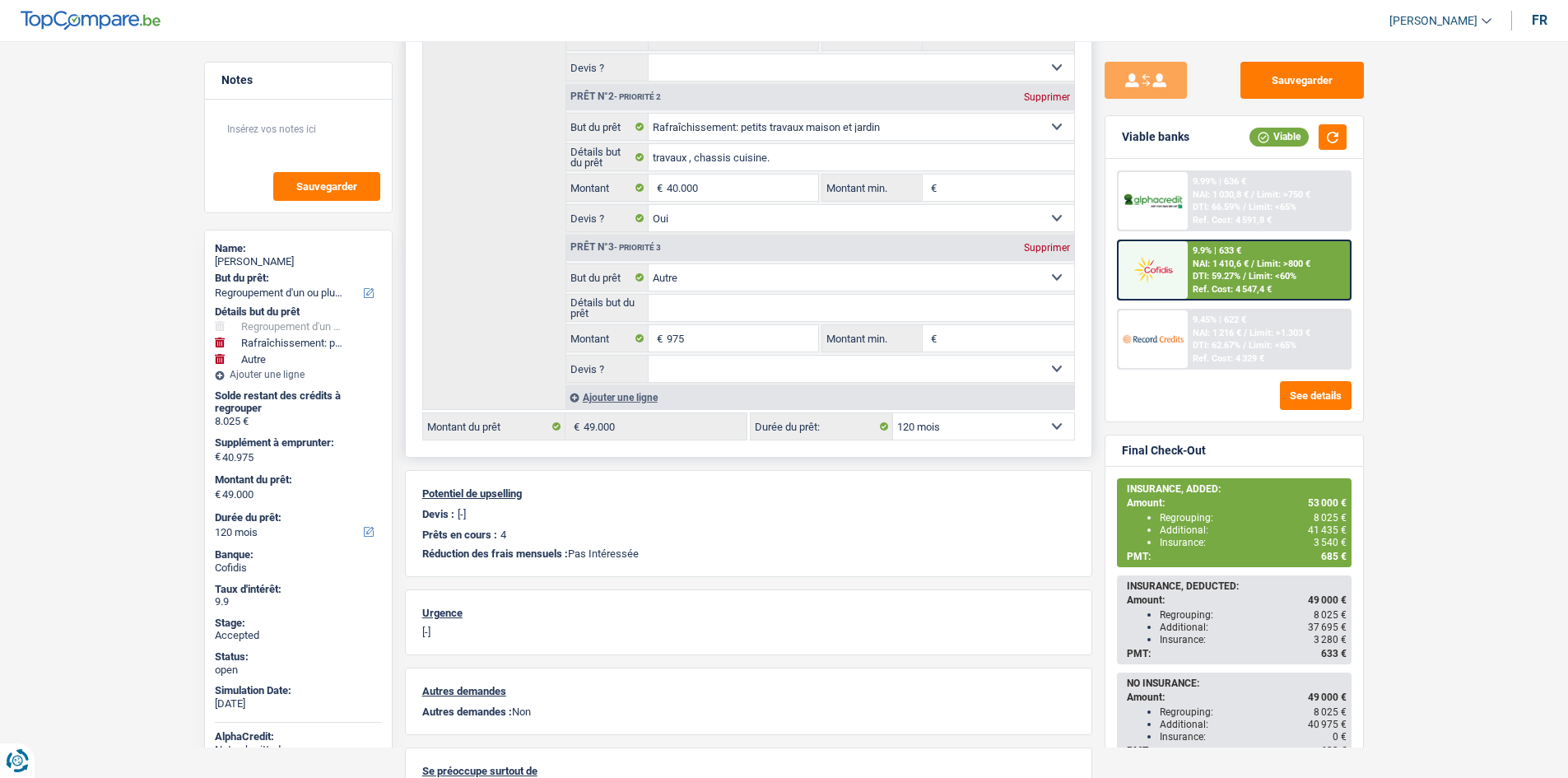 scroll, scrollTop: 494, scrollLeft: 0, axis: vertical 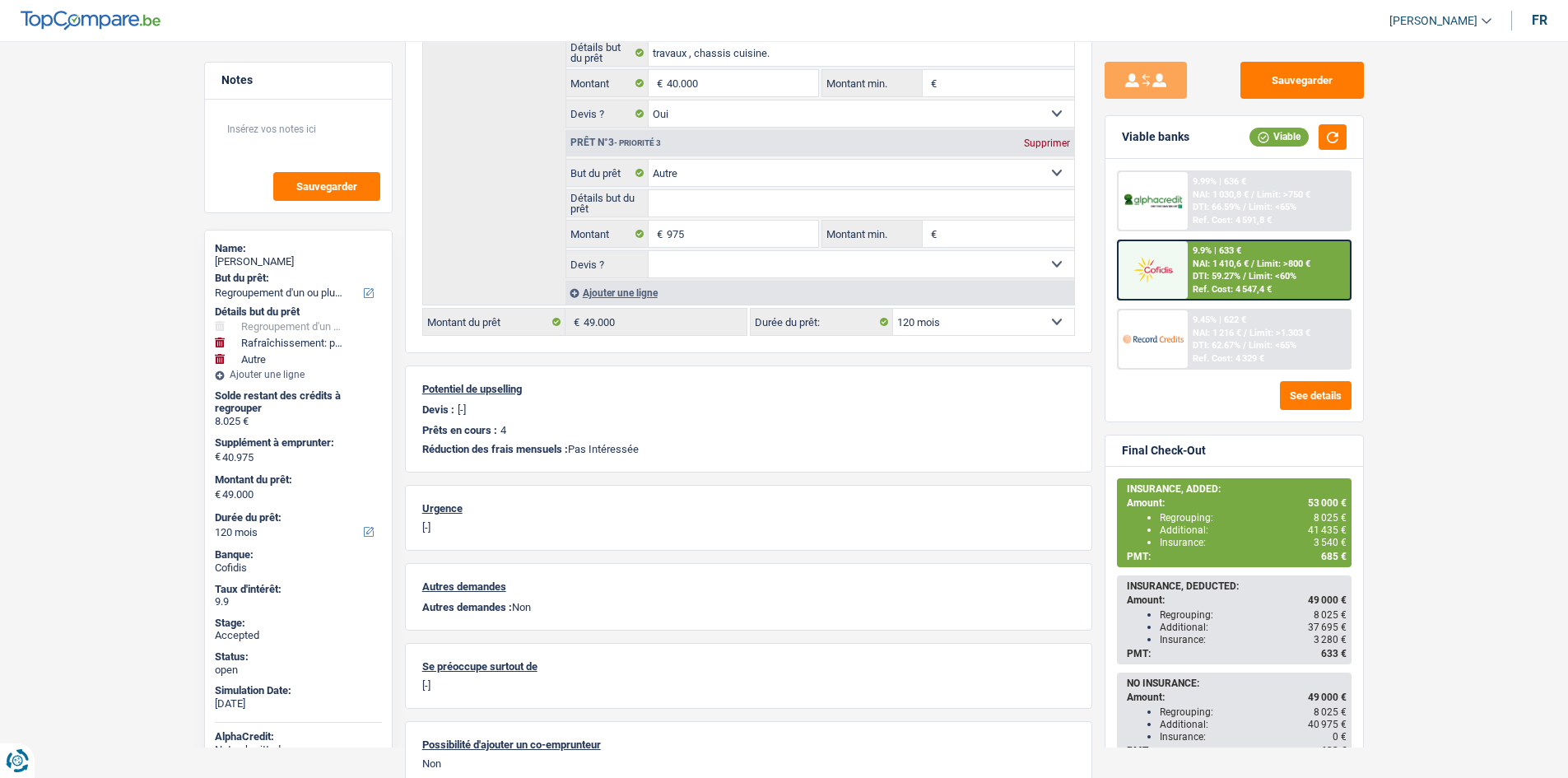 click on "Notes
Sauvegarder
Name:   Sandra Cristina Machado Costa   But du prêt: Confort maison: meubles, textile, peinture, électroménager, outillage non-professionnel Hifi, multimédia, gsm, ordinateur Aménagement: frais d'installation, déménagement Evénement familial: naissance, mariage, divorce, communion, décès Frais médicaux Frais d'études Frais permis de conduire Regroupement d'un ou plusieurs crédits Loisirs: voyage, sport, musique Rafraîchissement: petits travaux maison et jardin Frais judiciaires Réparation voiture Prêt rénovation Prêt énergie Prêt voiture Taxes, impôts non professionnels Rénovation bien à l'étranger Dettes familiales Assurance Autre
Sélectionner une option
Détails but du prêt
Confort maison: meubles, textile, peinture, électroménager, outillage non-professionnel Hifi, multimédia, gsm, ordinateur Frais médicaux Frais d'études Autre" at bounding box center (784, 184) 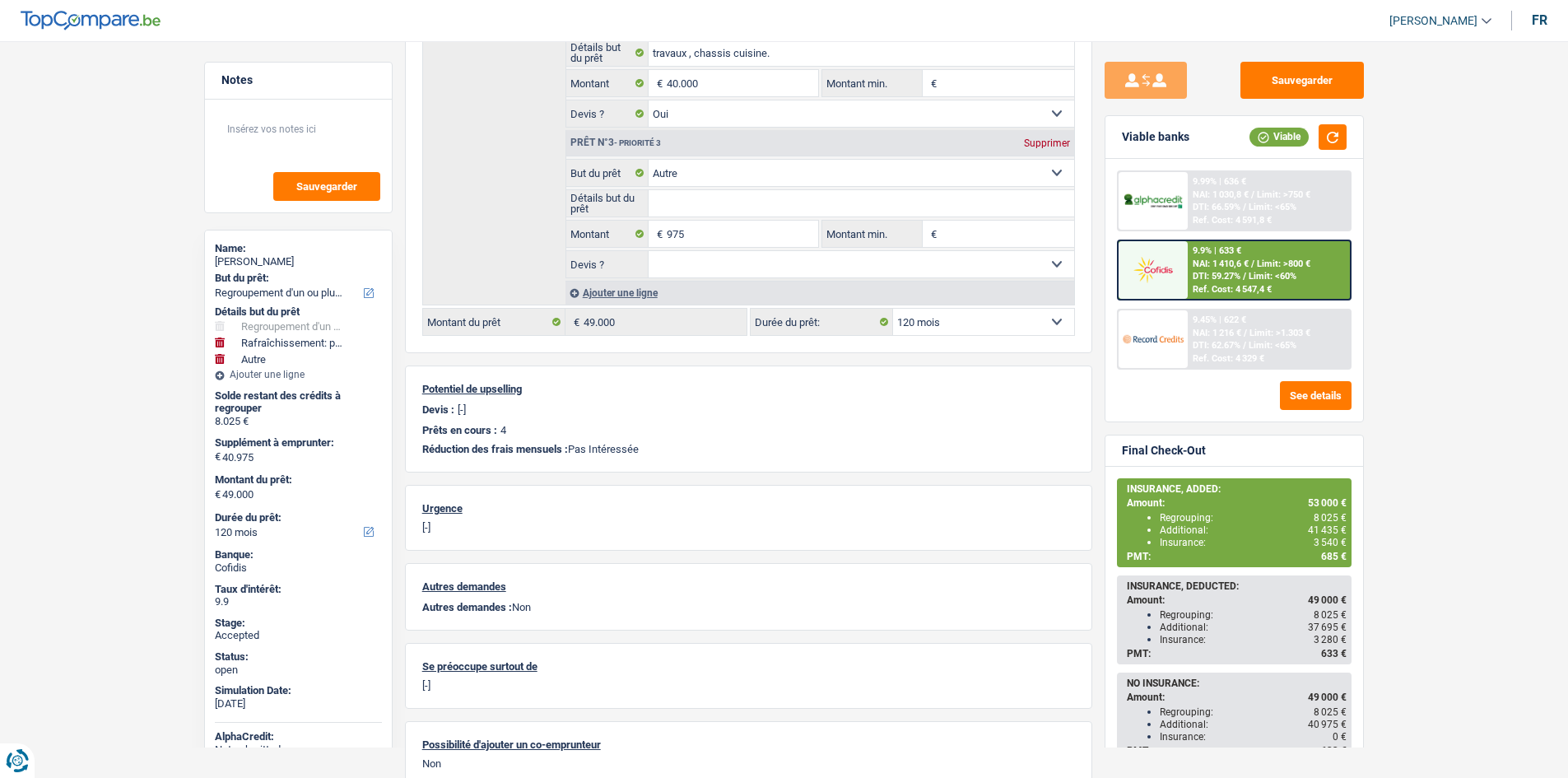 click on "Notes
Sauvegarder
Name:   Sandra Cristina Machado Costa   But du prêt: Confort maison: meubles, textile, peinture, électroménager, outillage non-professionnel Hifi, multimédia, gsm, ordinateur Aménagement: frais d'installation, déménagement Evénement familial: naissance, mariage, divorce, communion, décès Frais médicaux Frais d'études Frais permis de conduire Regroupement d'un ou plusieurs crédits Loisirs: voyage, sport, musique Rafraîchissement: petits travaux maison et jardin Frais judiciaires Réparation voiture Prêt rénovation Prêt énergie Prêt voiture Taxes, impôts non professionnels Rénovation bien à l'étranger Dettes familiales Assurance Autre
Sélectionner une option
Détails but du prêt
Confort maison: meubles, textile, peinture, électroménager, outillage non-professionnel Hifi, multimédia, gsm, ordinateur Frais médicaux Frais d'études Autre" at bounding box center [784, 184] 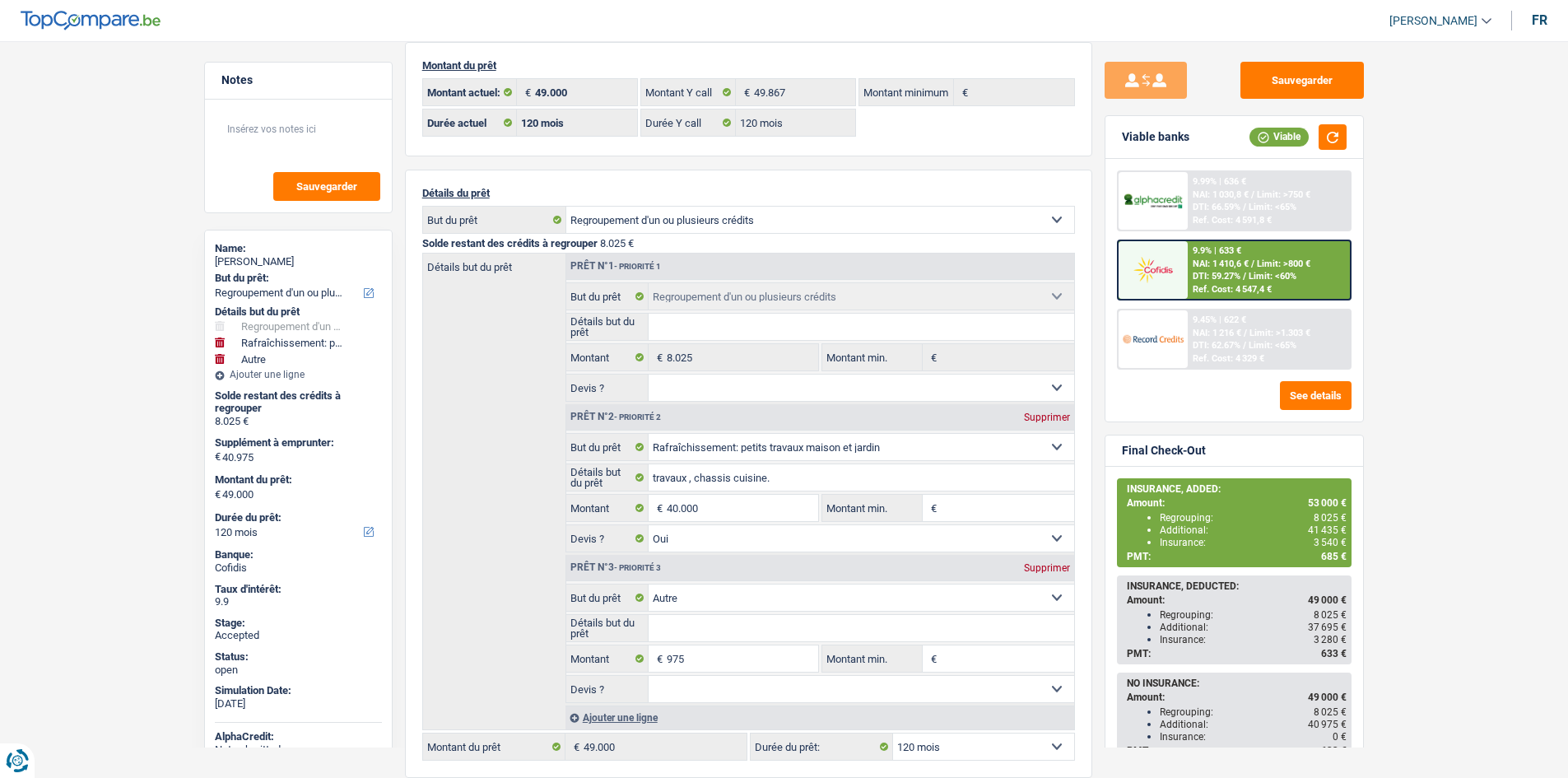 scroll, scrollTop: 0, scrollLeft: 0, axis: both 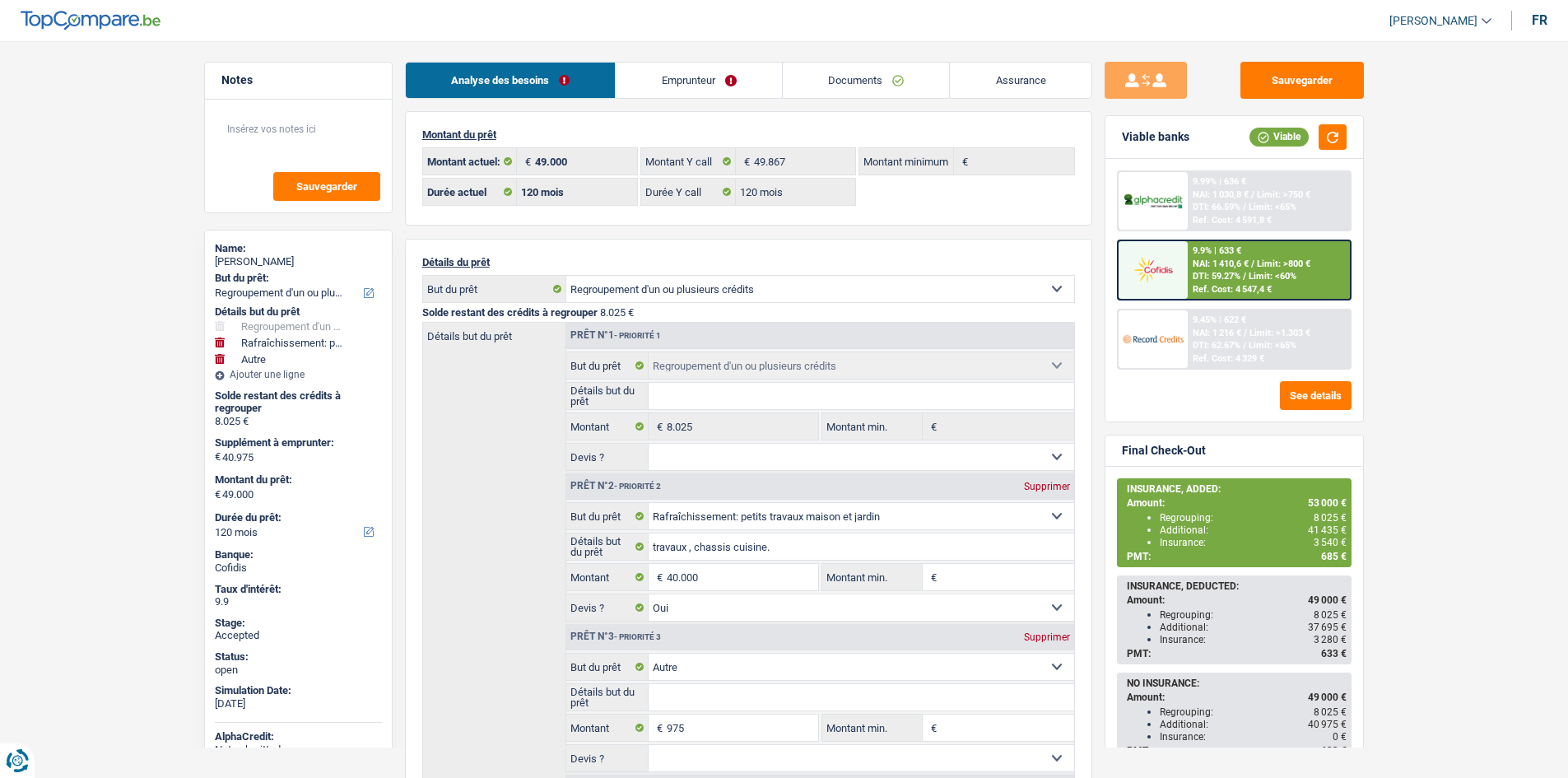 click on "Notes
Sauvegarder
Name:   Sandra Cristina Machado Costa   But du prêt: Confort maison: meubles, textile, peinture, électroménager, outillage non-professionnel Hifi, multimédia, gsm, ordinateur Aménagement: frais d'installation, déménagement Evénement familial: naissance, mariage, divorce, communion, décès Frais médicaux Frais d'études Frais permis de conduire Regroupement d'un ou plusieurs crédits Loisirs: voyage, sport, musique Rafraîchissement: petits travaux maison et jardin Frais judiciaires Réparation voiture Prêt rénovation Prêt énergie Prêt voiture Taxes, impôts non professionnels Rénovation bien à l'étranger Dettes familiales Assurance Autre
Sélectionner une option
Détails but du prêt
Confort maison: meubles, textile, peinture, électroménager, outillage non-professionnel Hifi, multimédia, gsm, ordinateur Frais médicaux Frais d'études Autre" at bounding box center (784, 678) 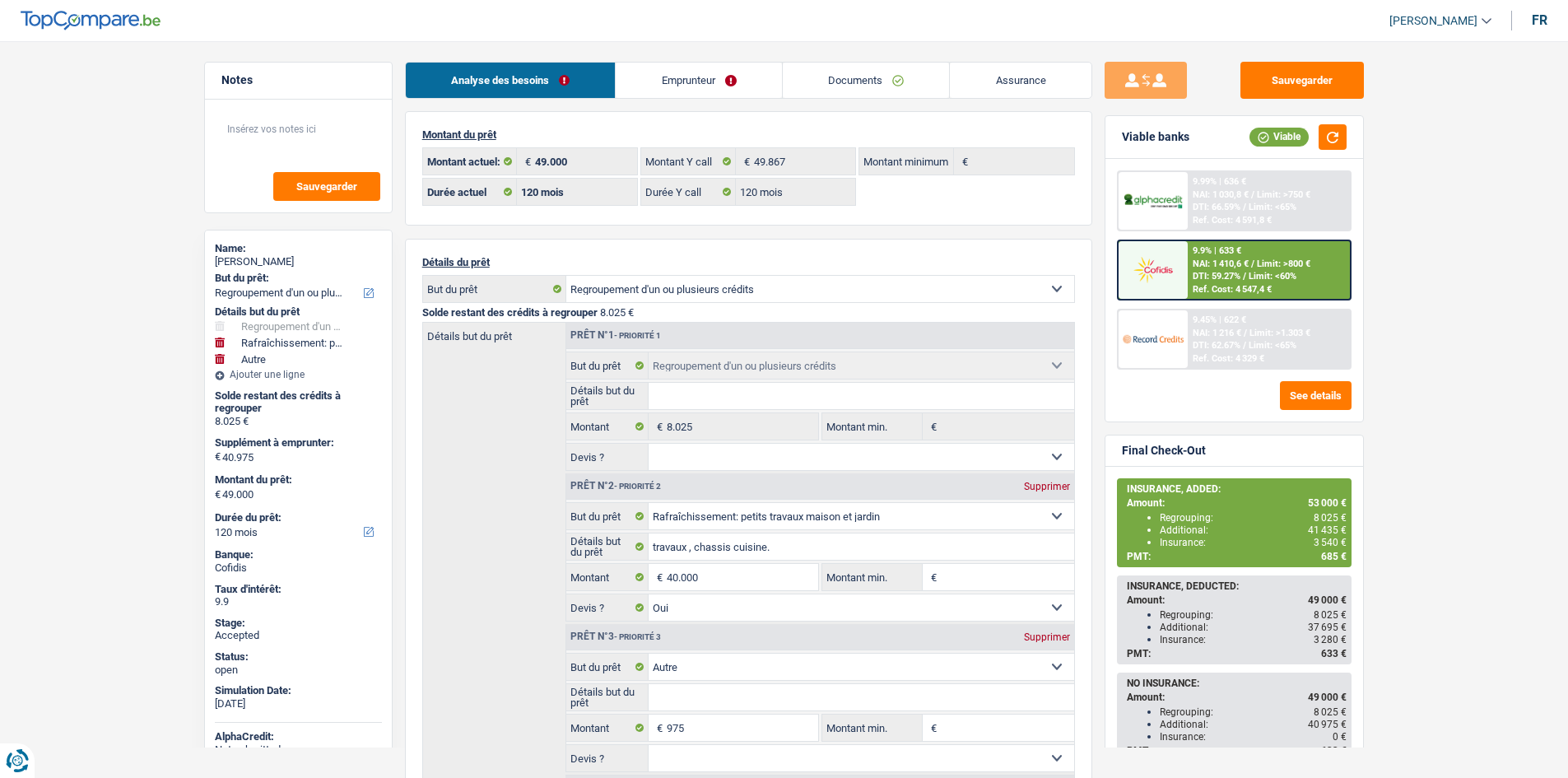 click on "Emprunteur" at bounding box center [699, 80] 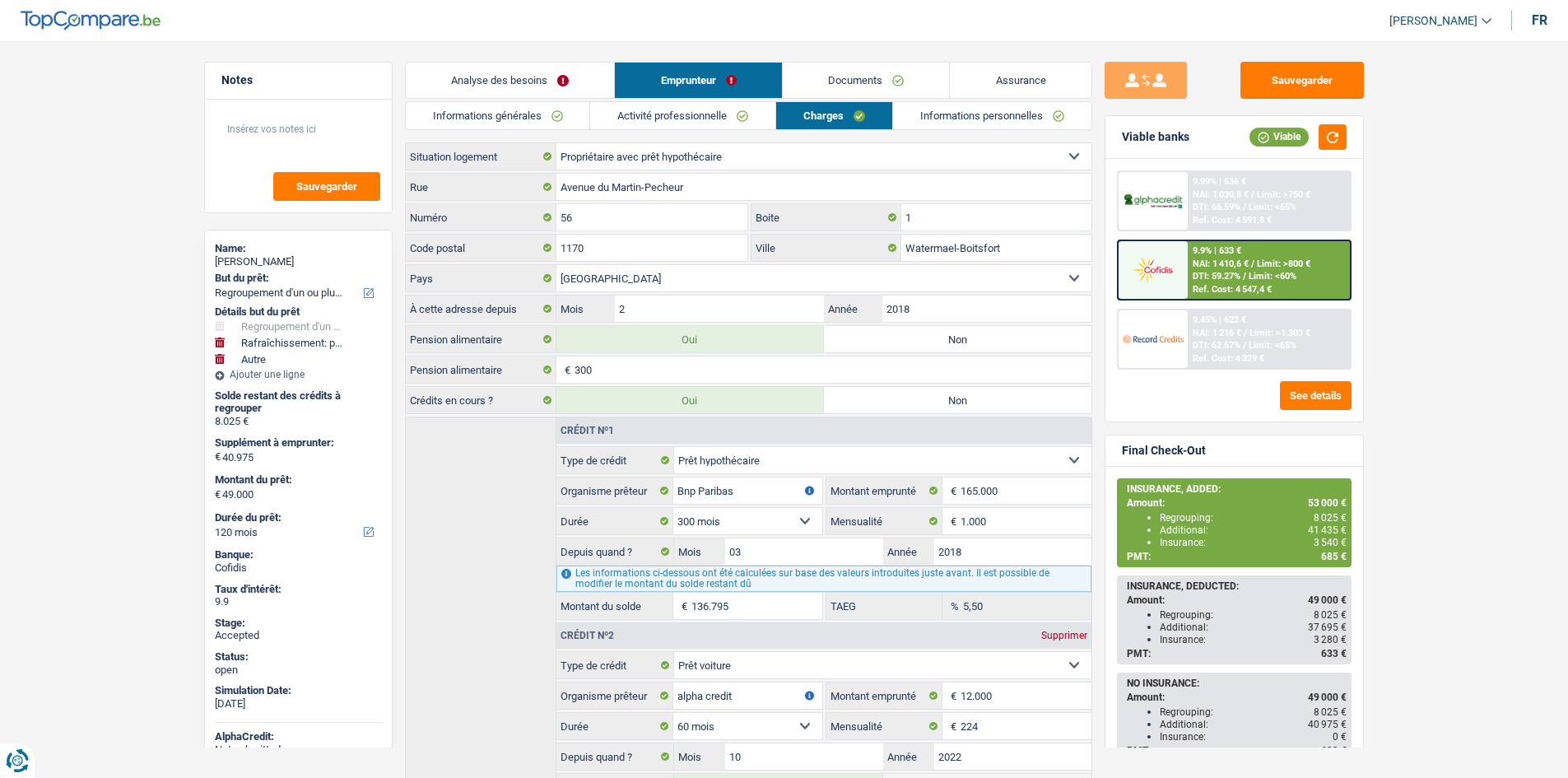 click on "Informations personnelles" at bounding box center [992, 115] 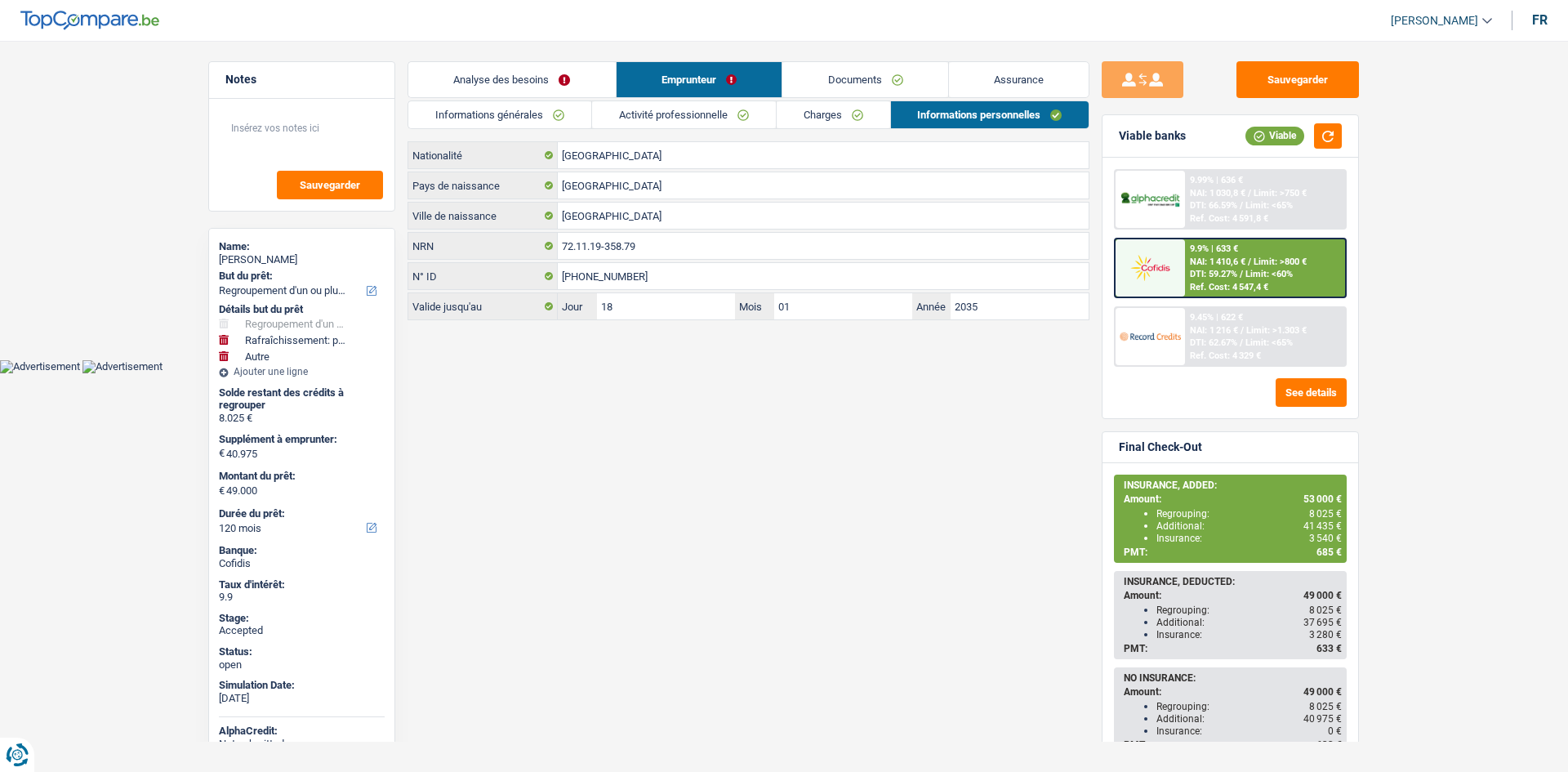 click on "Charges" at bounding box center (833, 114) 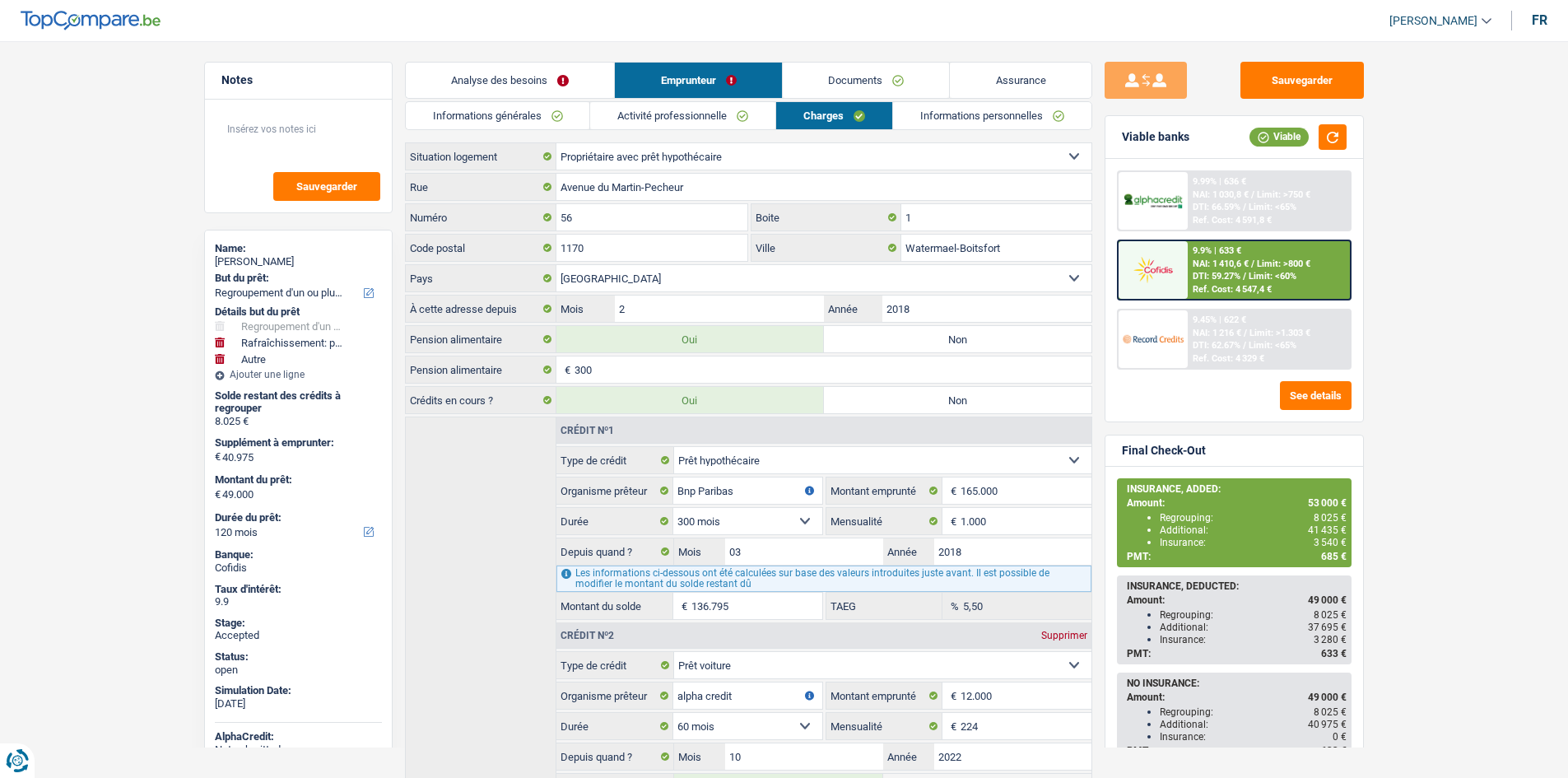 click on "Notes
Sauvegarder
Name:   Sandra Cristina Machado Costa   But du prêt: Confort maison: meubles, textile, peinture, électroménager, outillage non-professionnel Hifi, multimédia, gsm, ordinateur Aménagement: frais d'installation, déménagement Evénement familial: naissance, mariage, divorce, communion, décès Frais médicaux Frais d'études Frais permis de conduire Regroupement d'un ou plusieurs crédits Loisirs: voyage, sport, musique Rafraîchissement: petits travaux maison et jardin Frais judiciaires Réparation voiture Prêt rénovation Prêt énergie Prêt voiture Taxes, impôts non professionnels Rénovation bien à l'étranger Dettes familiales Assurance Autre
Sélectionner une option
Détails but du prêt
Confort maison: meubles, textile, peinture, électroménager, outillage non-professionnel Hifi, multimédia, gsm, ordinateur Frais médicaux Frais d'études Autre" at bounding box center [784, 740] 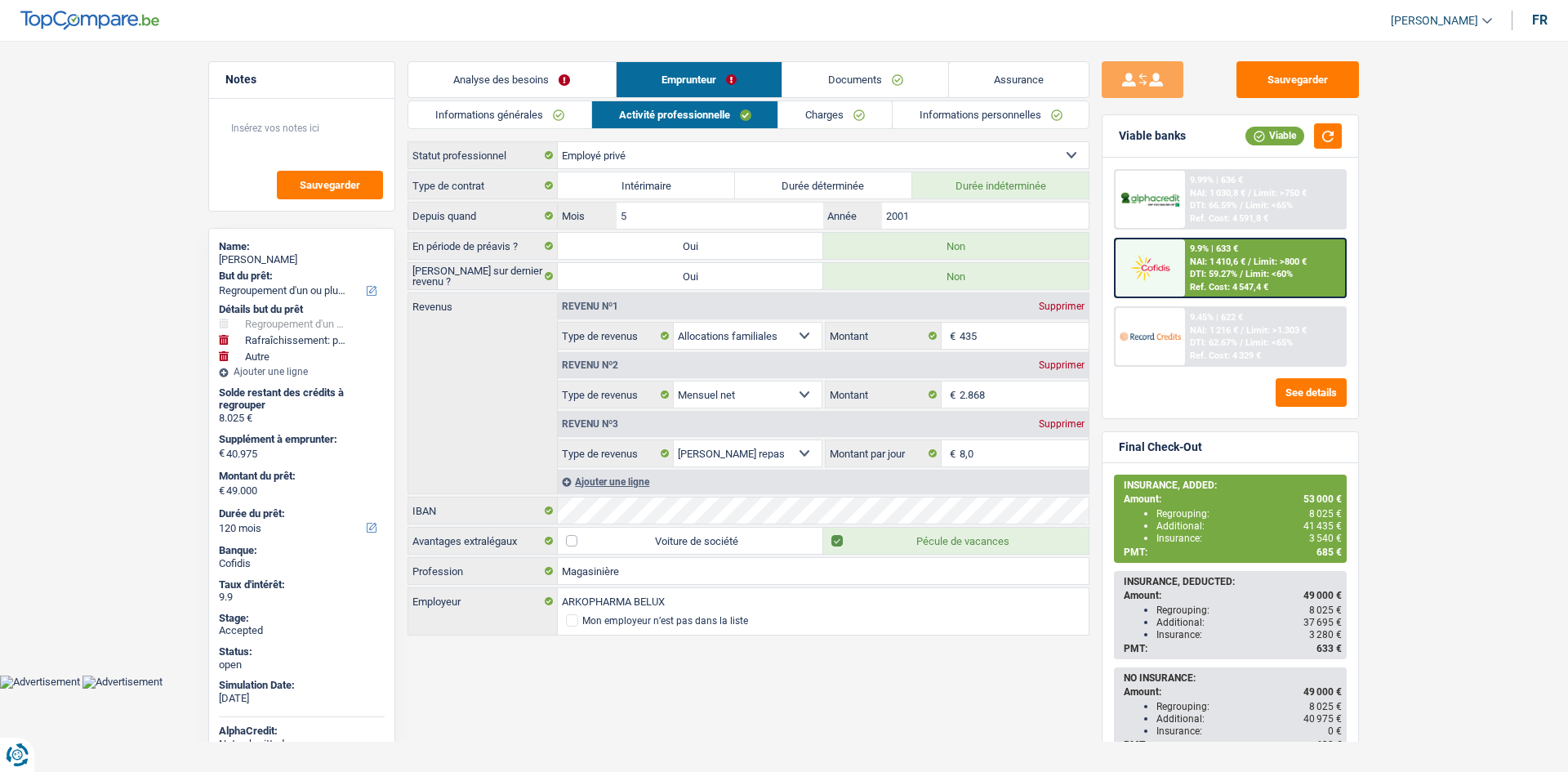 click on "Charges" at bounding box center [835, 114] 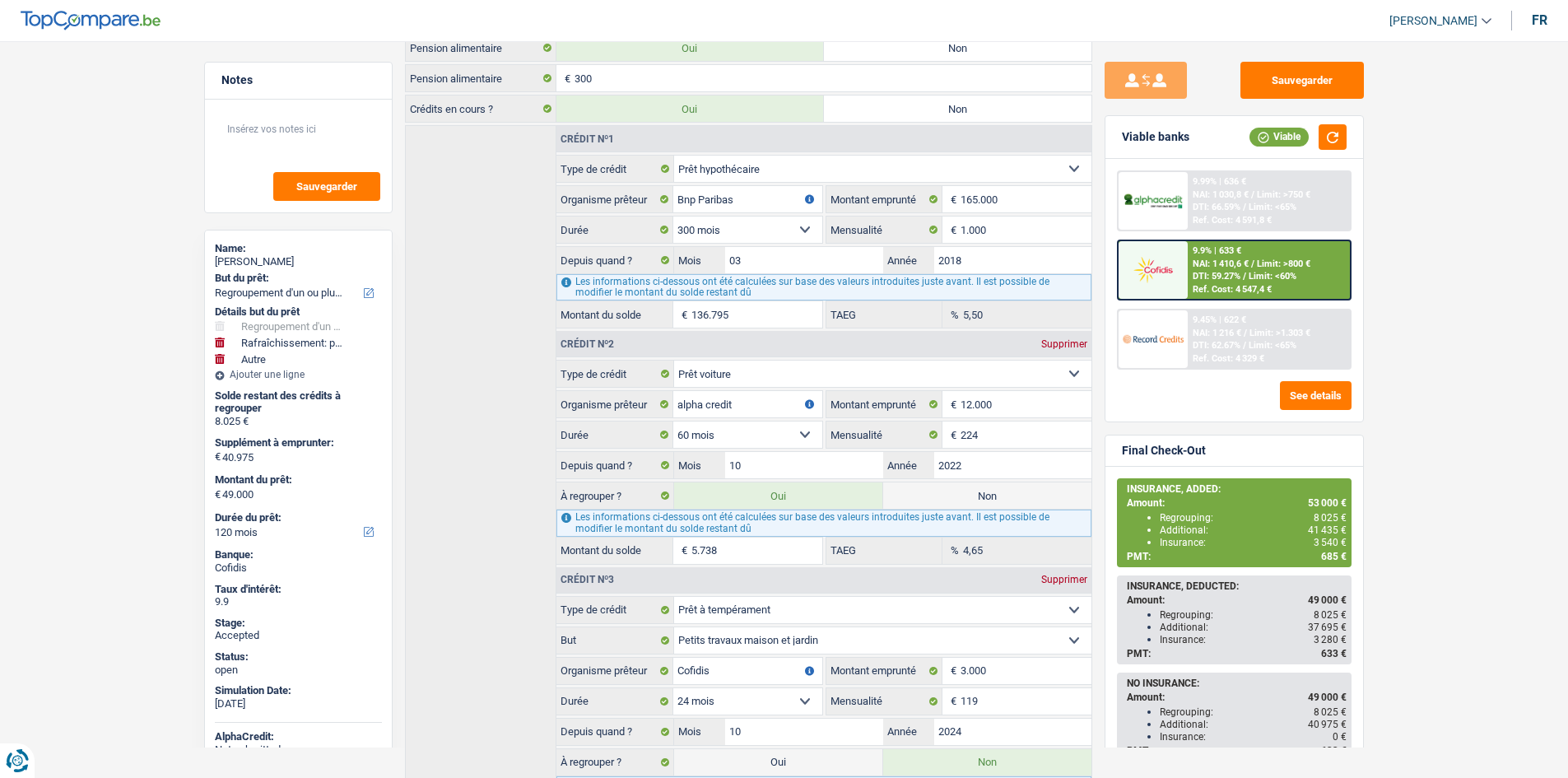 scroll, scrollTop: 279, scrollLeft: 0, axis: vertical 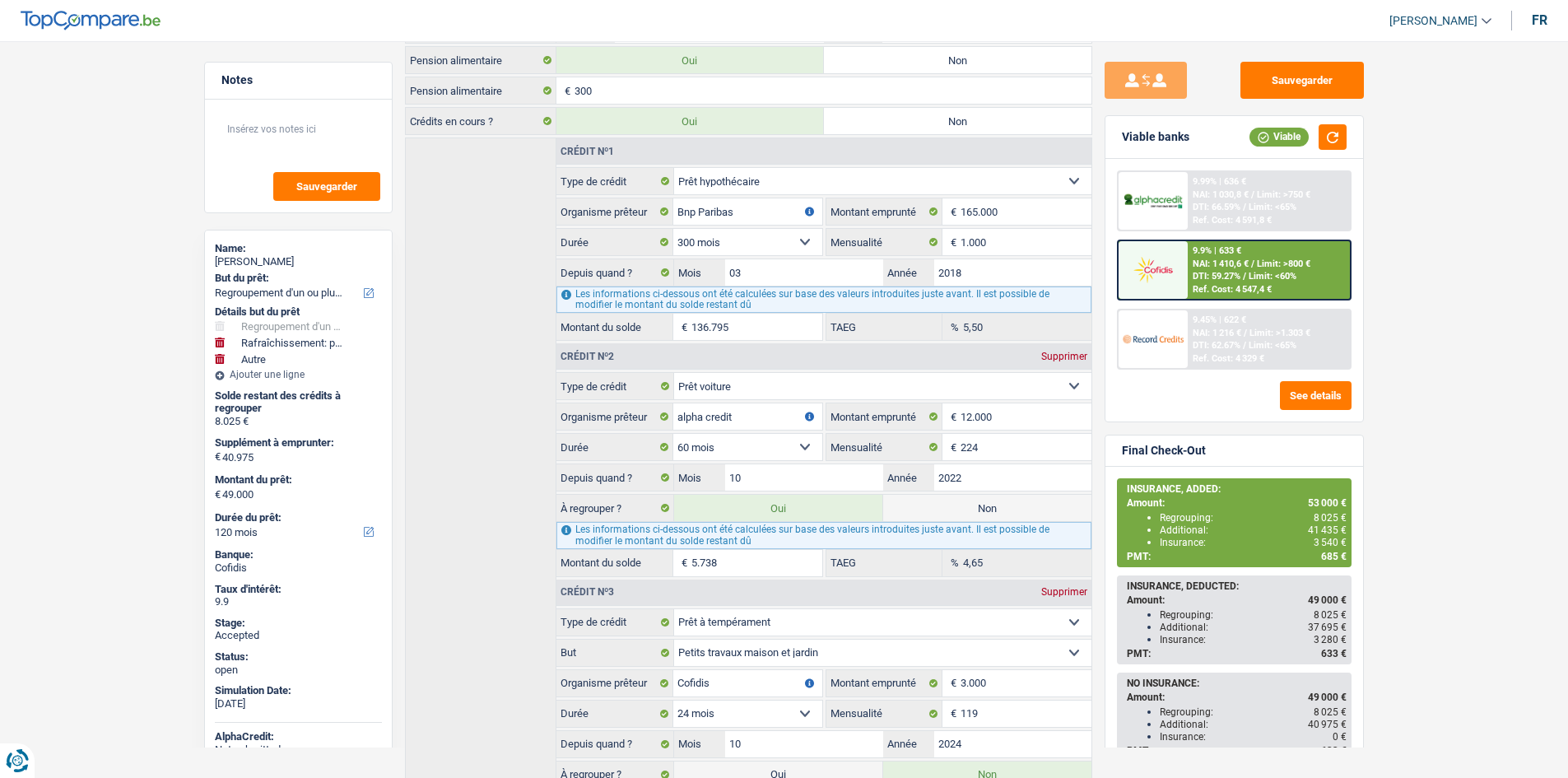 click on "Notes
Sauvegarder
Name:   Sandra Cristina Machado Costa   But du prêt: Confort maison: meubles, textile, peinture, électroménager, outillage non-professionnel Hifi, multimédia, gsm, ordinateur Aménagement: frais d'installation, déménagement Evénement familial: naissance, mariage, divorce, communion, décès Frais médicaux Frais d'études Frais permis de conduire Regroupement d'un ou plusieurs crédits Loisirs: voyage, sport, musique Rafraîchissement: petits travaux maison et jardin Frais judiciaires Réparation voiture Prêt rénovation Prêt énergie Prêt voiture Taxes, impôts non professionnels Rénovation bien à l'étranger Dettes familiales Assurance Autre
Sélectionner une option
Détails but du prêt
Confort maison: meubles, textile, peinture, électroménager, outillage non-professionnel Hifi, multimédia, gsm, ordinateur Frais médicaux Frais d'études Autre" at bounding box center [784, 461] 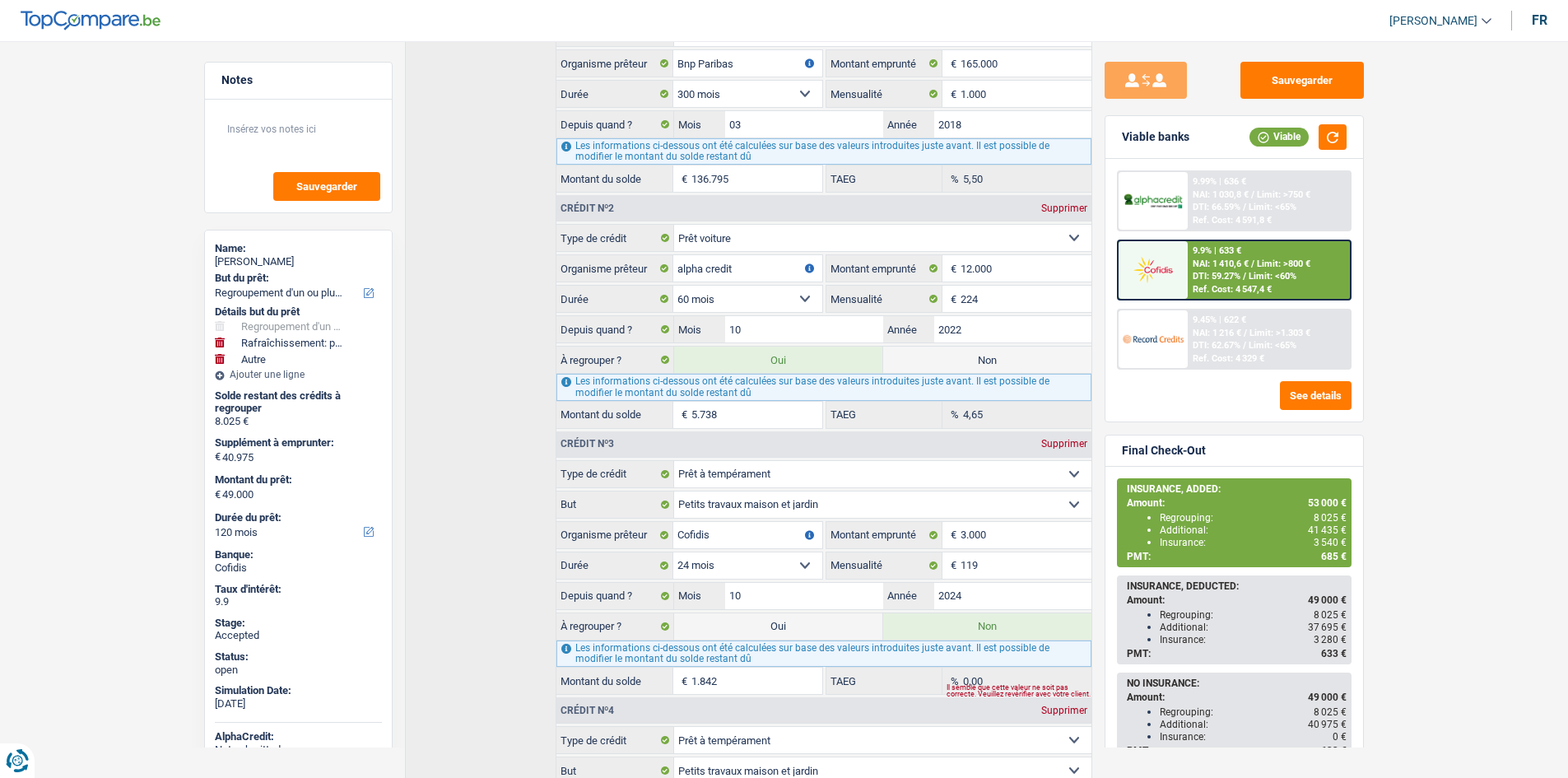 scroll, scrollTop: 526, scrollLeft: 0, axis: vertical 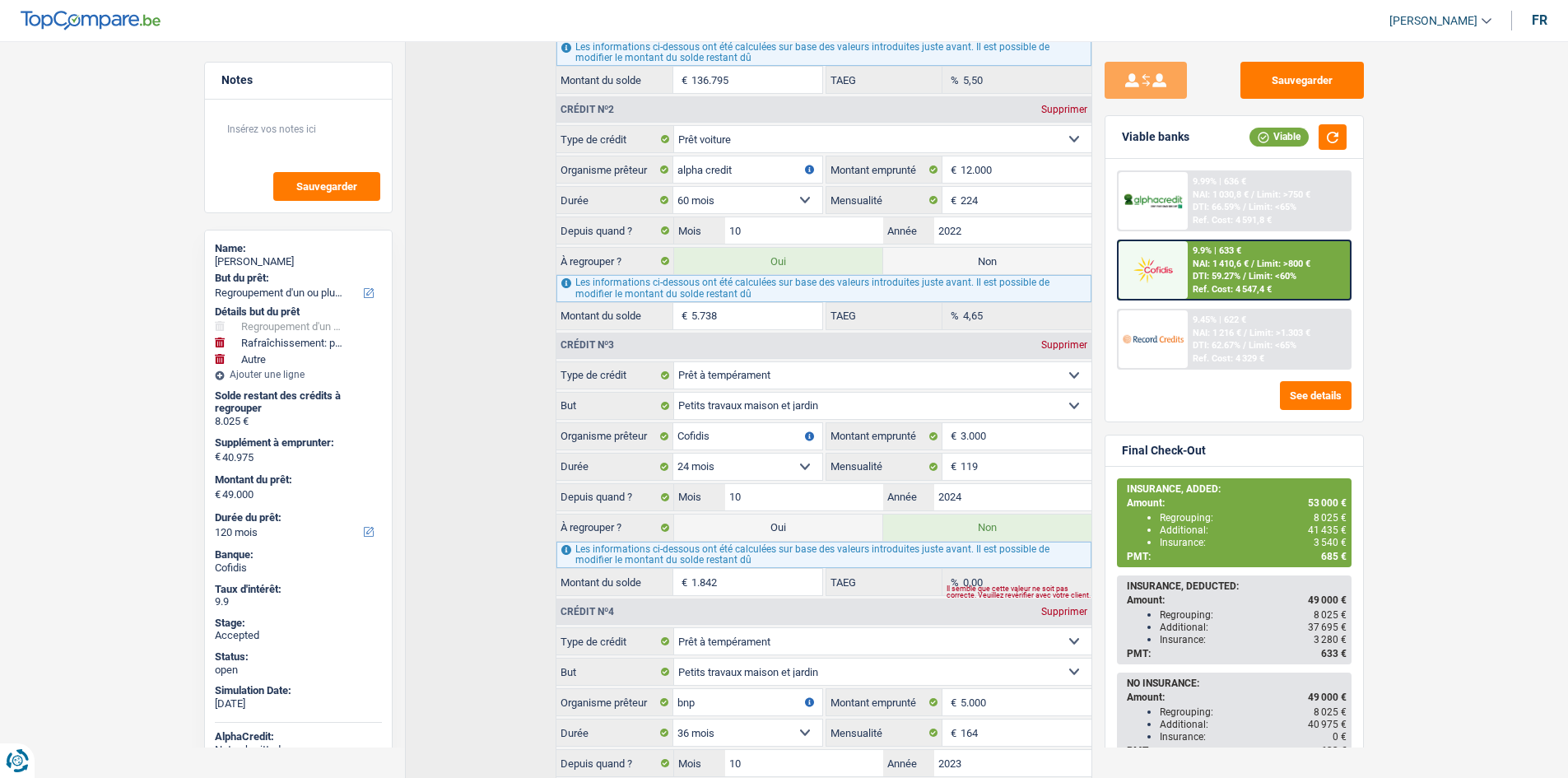 click on "Notes
Sauvegarder
Name:   Sandra Cristina Machado Costa   But du prêt: Confort maison: meubles, textile, peinture, électroménager, outillage non-professionnel Hifi, multimédia, gsm, ordinateur Aménagement: frais d'installation, déménagement Evénement familial: naissance, mariage, divorce, communion, décès Frais médicaux Frais d'études Frais permis de conduire Regroupement d'un ou plusieurs crédits Loisirs: voyage, sport, musique Rafraîchissement: petits travaux maison et jardin Frais judiciaires Réparation voiture Prêt rénovation Prêt énergie Prêt voiture Taxes, impôts non professionnels Rénovation bien à l'étranger Dettes familiales Assurance Autre
Sélectionner une option
Détails but du prêt
Confort maison: meubles, textile, peinture, électroménager, outillage non-professionnel Hifi, multimédia, gsm, ordinateur Frais médicaux Frais d'études Autre" at bounding box center (784, 214) 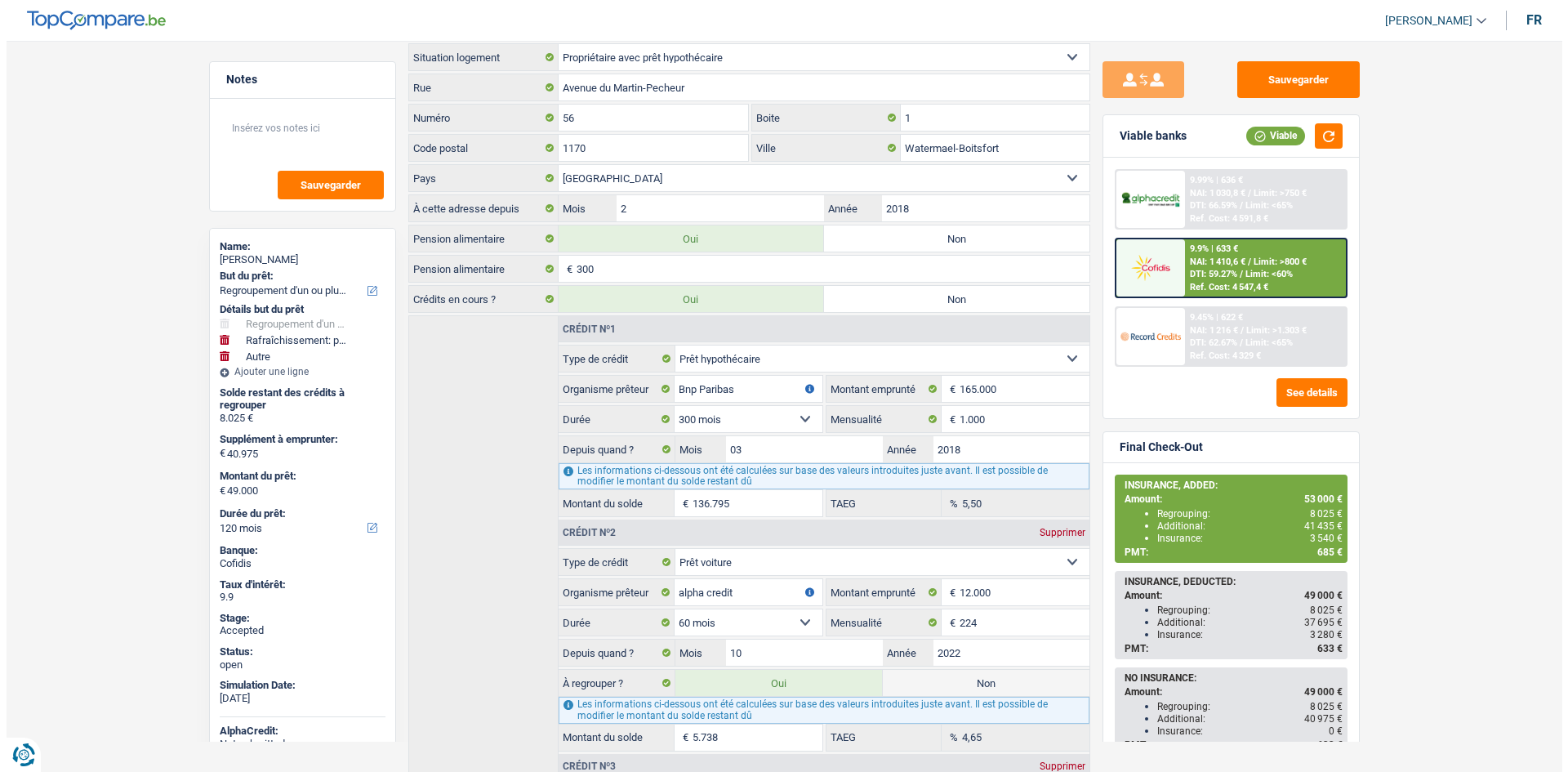 scroll, scrollTop: 0, scrollLeft: 0, axis: both 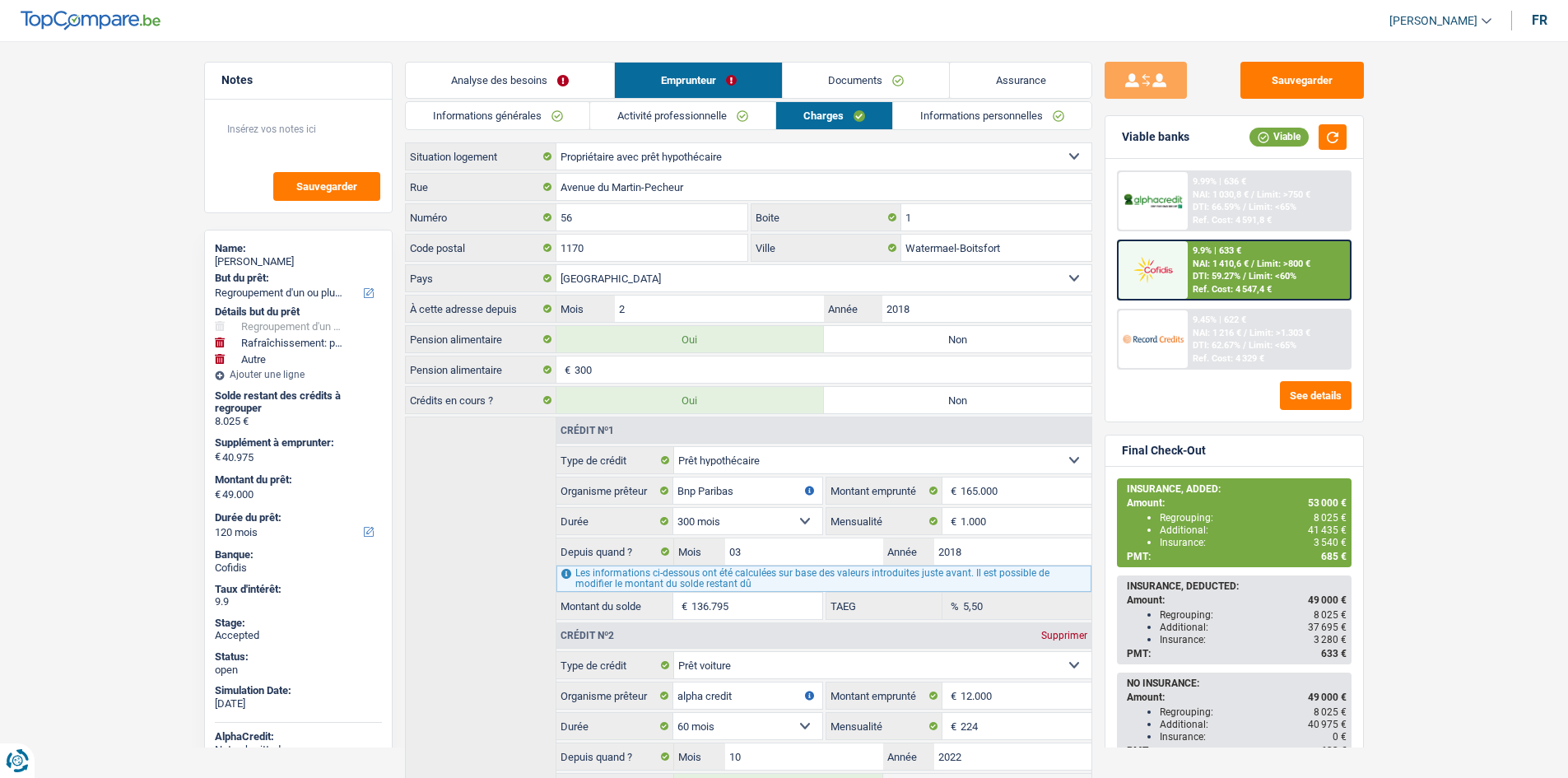 click on "Notes
Sauvegarder
Name:   Sandra Cristina Machado Costa   But du prêt: Confort maison: meubles, textile, peinture, électroménager, outillage non-professionnel Hifi, multimédia, gsm, ordinateur Aménagement: frais d'installation, déménagement Evénement familial: naissance, mariage, divorce, communion, décès Frais médicaux Frais d'études Frais permis de conduire Regroupement d'un ou plusieurs crédits Loisirs: voyage, sport, musique Rafraîchissement: petits travaux maison et jardin Frais judiciaires Réparation voiture Prêt rénovation Prêt énergie Prêt voiture Taxes, impôts non professionnels Rénovation bien à l'étranger Dettes familiales Assurance Autre
Sélectionner une option
Détails but du prêt
Confort maison: meubles, textile, peinture, électroménager, outillage non-professionnel Hifi, multimédia, gsm, ordinateur Frais médicaux Frais d'études Autre" at bounding box center [784, 740] 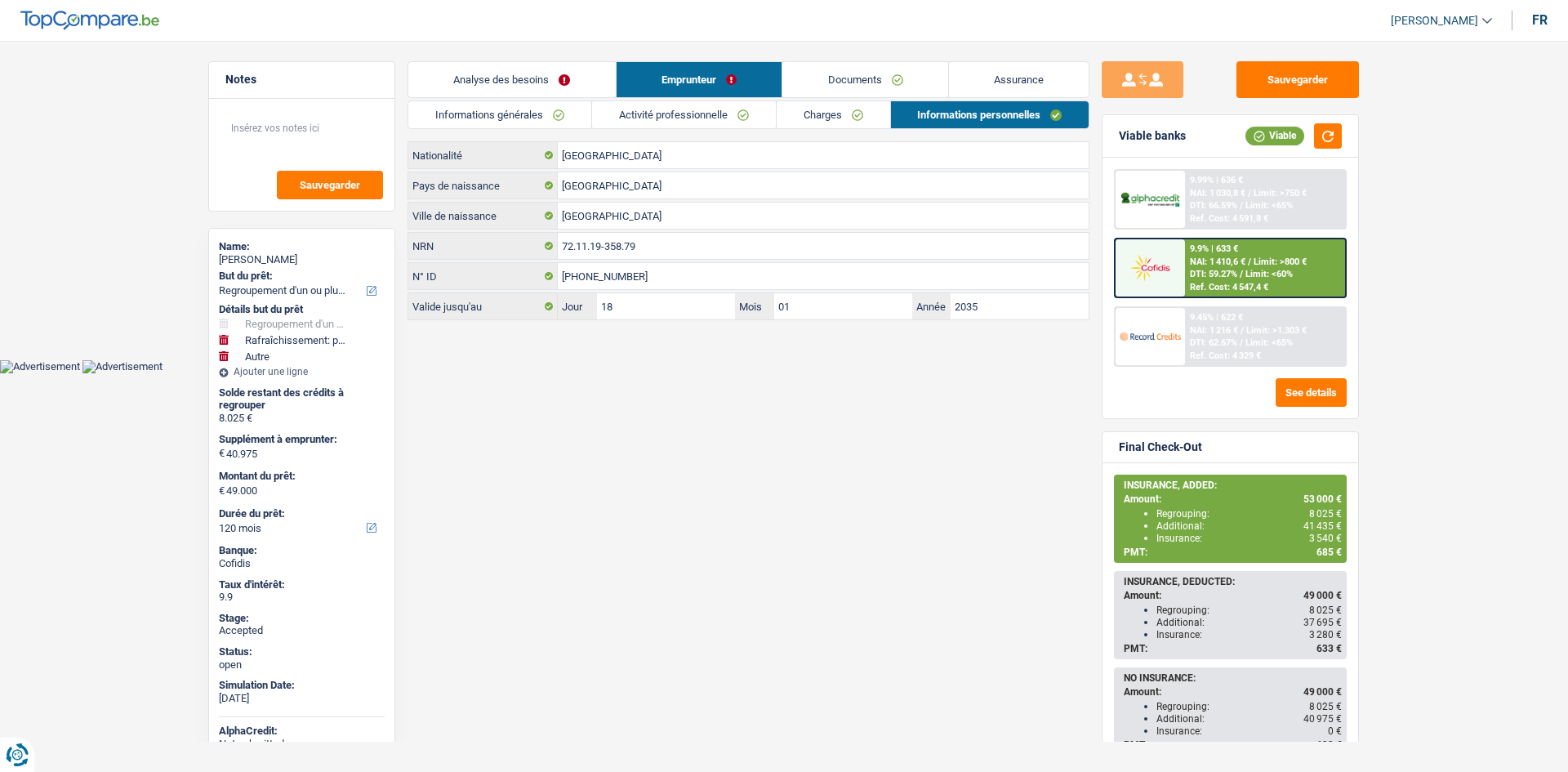 click on "Viable banks
Viable" at bounding box center (1230, 136) 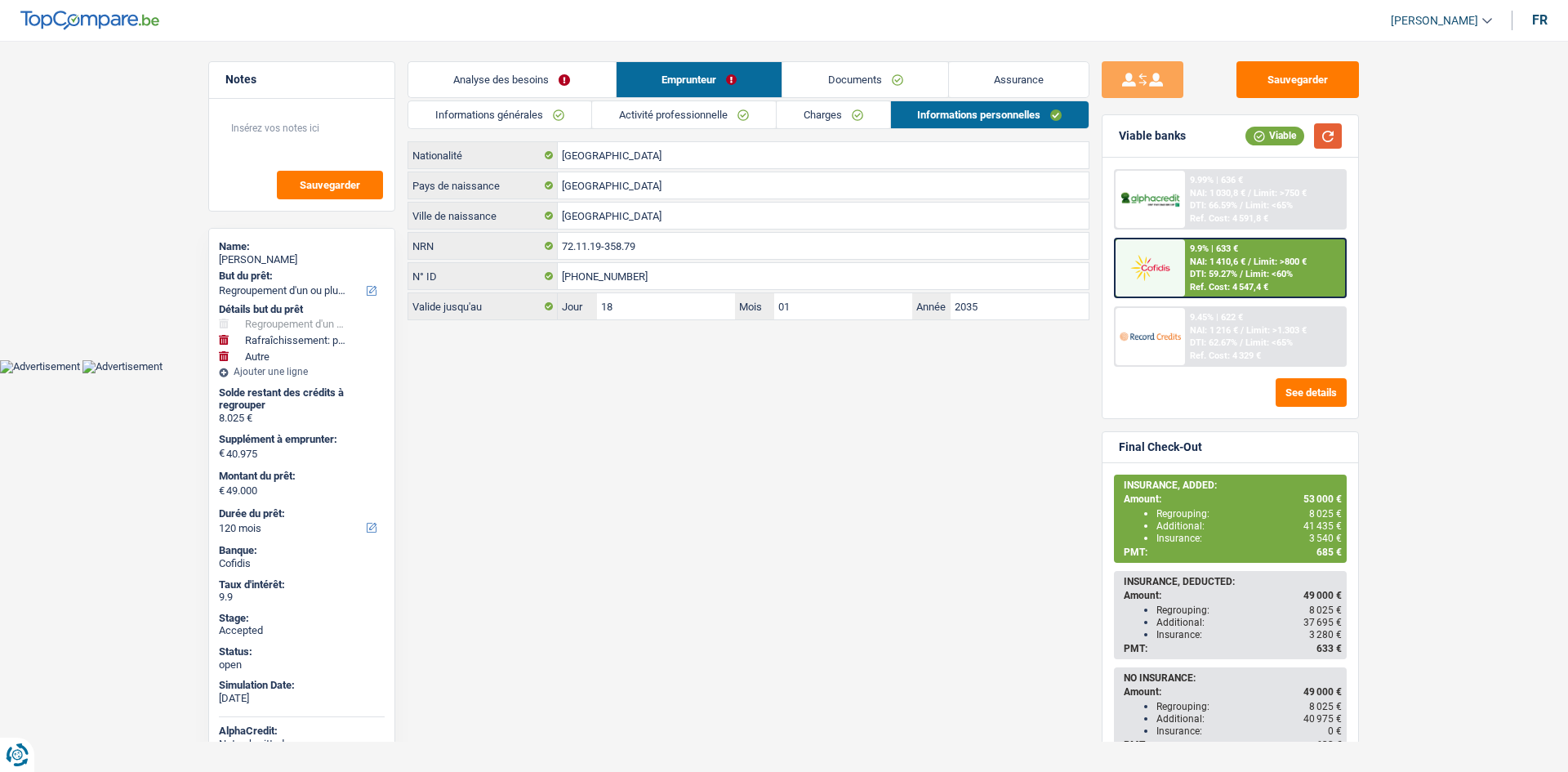 click at bounding box center (1328, 136) 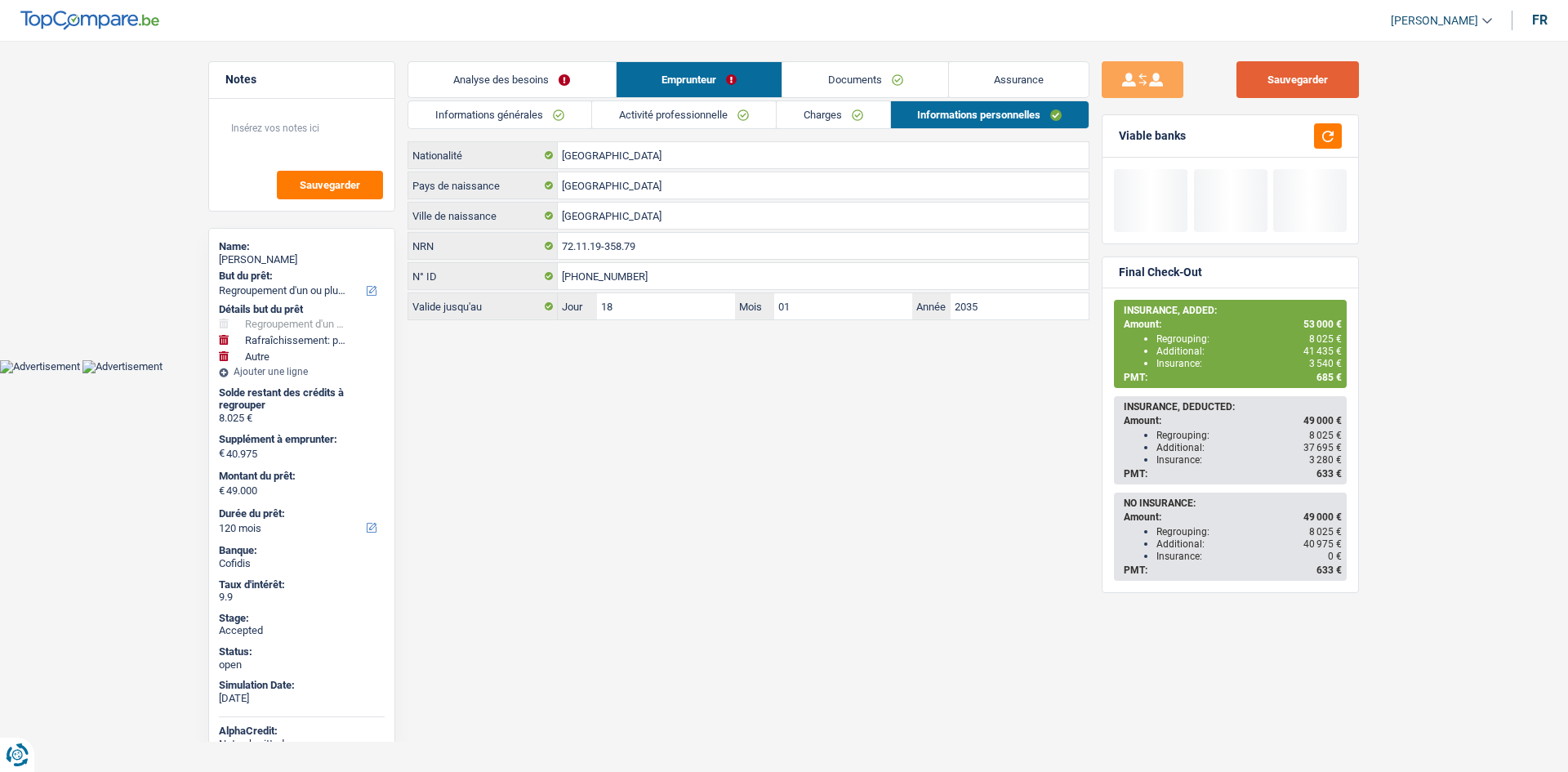 click on "Sauvegarder" at bounding box center [1298, 79] 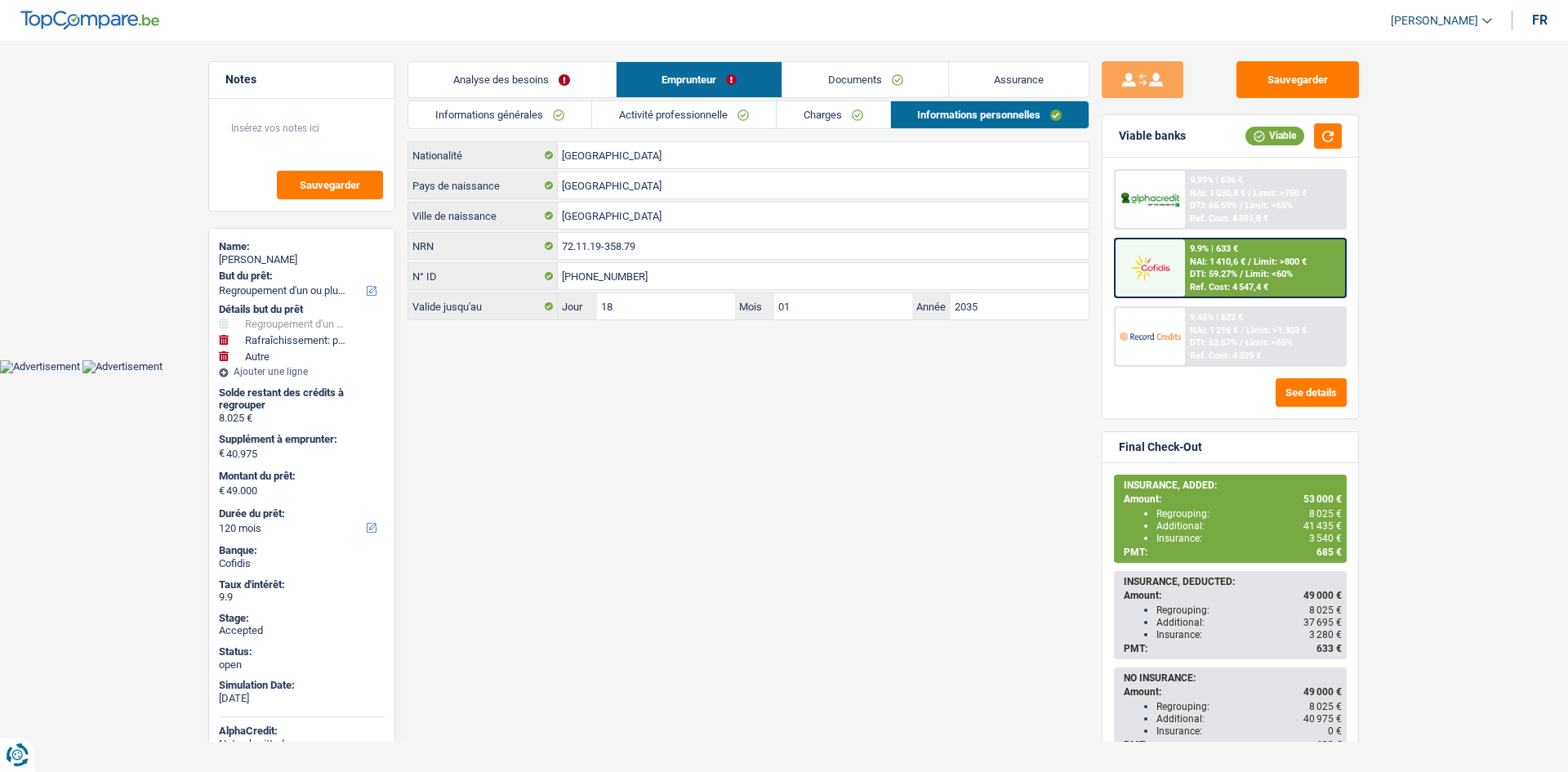 click on "Notes
Sauvegarder
Name:   Sandra Cristina Machado Costa   But du prêt: Confort maison: meubles, textile, peinture, électroménager, outillage non-professionnel Hifi, multimédia, gsm, ordinateur Aménagement: frais d'installation, déménagement Evénement familial: naissance, mariage, divorce, communion, décès Frais médicaux Frais d'études Frais permis de conduire Regroupement d'un ou plusieurs crédits Loisirs: voyage, sport, musique Rafraîchissement: petits travaux maison et jardin Frais judiciaires Réparation voiture Prêt rénovation Prêt énergie Prêt voiture Taxes, impôts non professionnels Rénovation bien à l'étranger Dettes familiales Assurance Autre
Sélectionner une option
Détails but du prêt
Confort maison: meubles, textile, peinture, électroménager, outillage non-professionnel Hifi, multimédia, gsm, ordinateur Frais médicaux Frais d'études Autre" at bounding box center (784, 192) 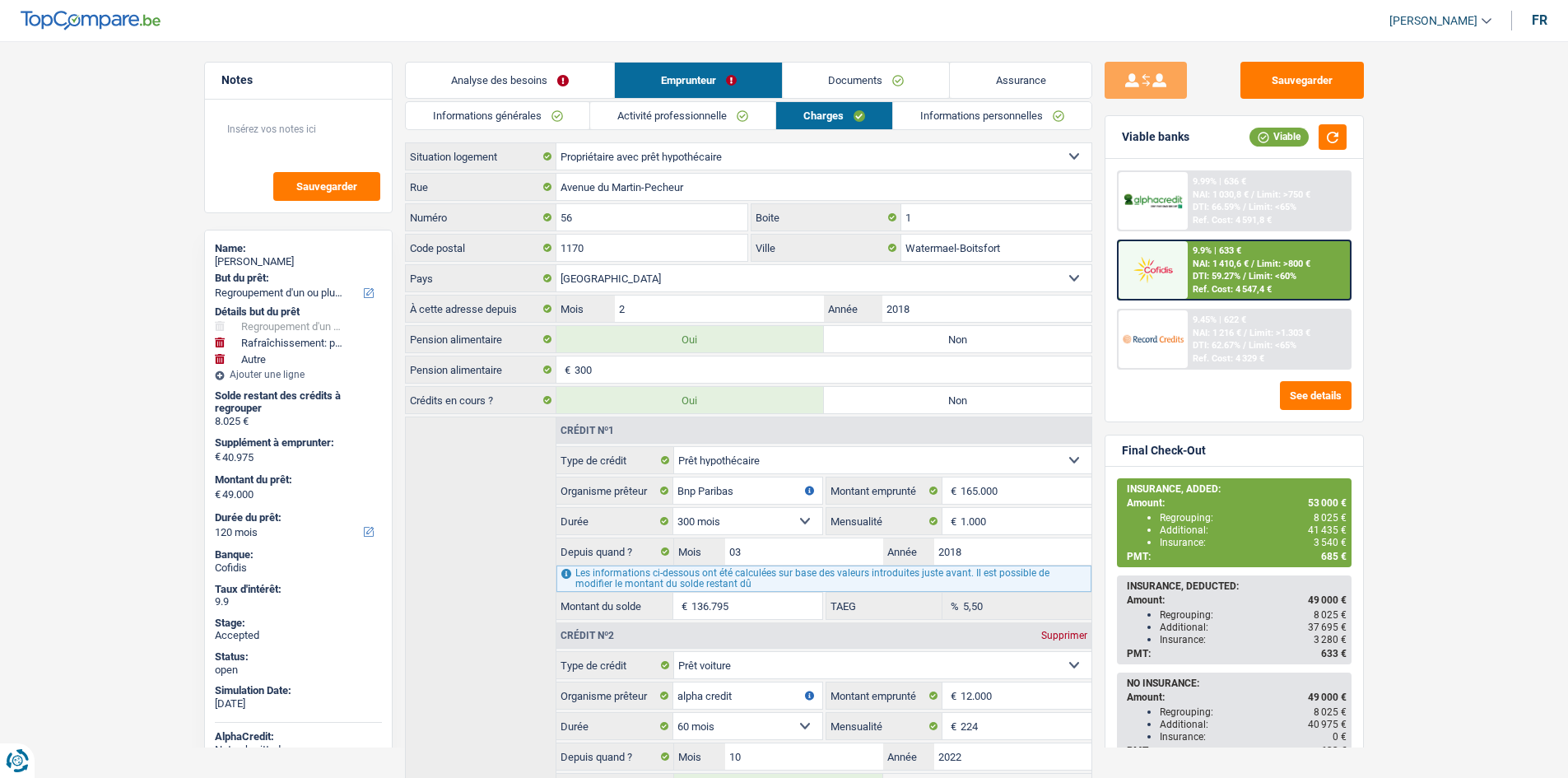 click on "Notes
Sauvegarder
Name:   Sandra Cristina Machado Costa   But du prêt: Confort maison: meubles, textile, peinture, électroménager, outillage non-professionnel Hifi, multimédia, gsm, ordinateur Aménagement: frais d'installation, déménagement Evénement familial: naissance, mariage, divorce, communion, décès Frais médicaux Frais d'études Frais permis de conduire Regroupement d'un ou plusieurs crédits Loisirs: voyage, sport, musique Rafraîchissement: petits travaux maison et jardin Frais judiciaires Réparation voiture Prêt rénovation Prêt énergie Prêt voiture Taxes, impôts non professionnels Rénovation bien à l'étranger Dettes familiales Assurance Autre
Sélectionner une option
Détails but du prêt
Confort maison: meubles, textile, peinture, électroménager, outillage non-professionnel Hifi, multimédia, gsm, ordinateur Frais médicaux Frais d'études Autre" at bounding box center (784, 740) 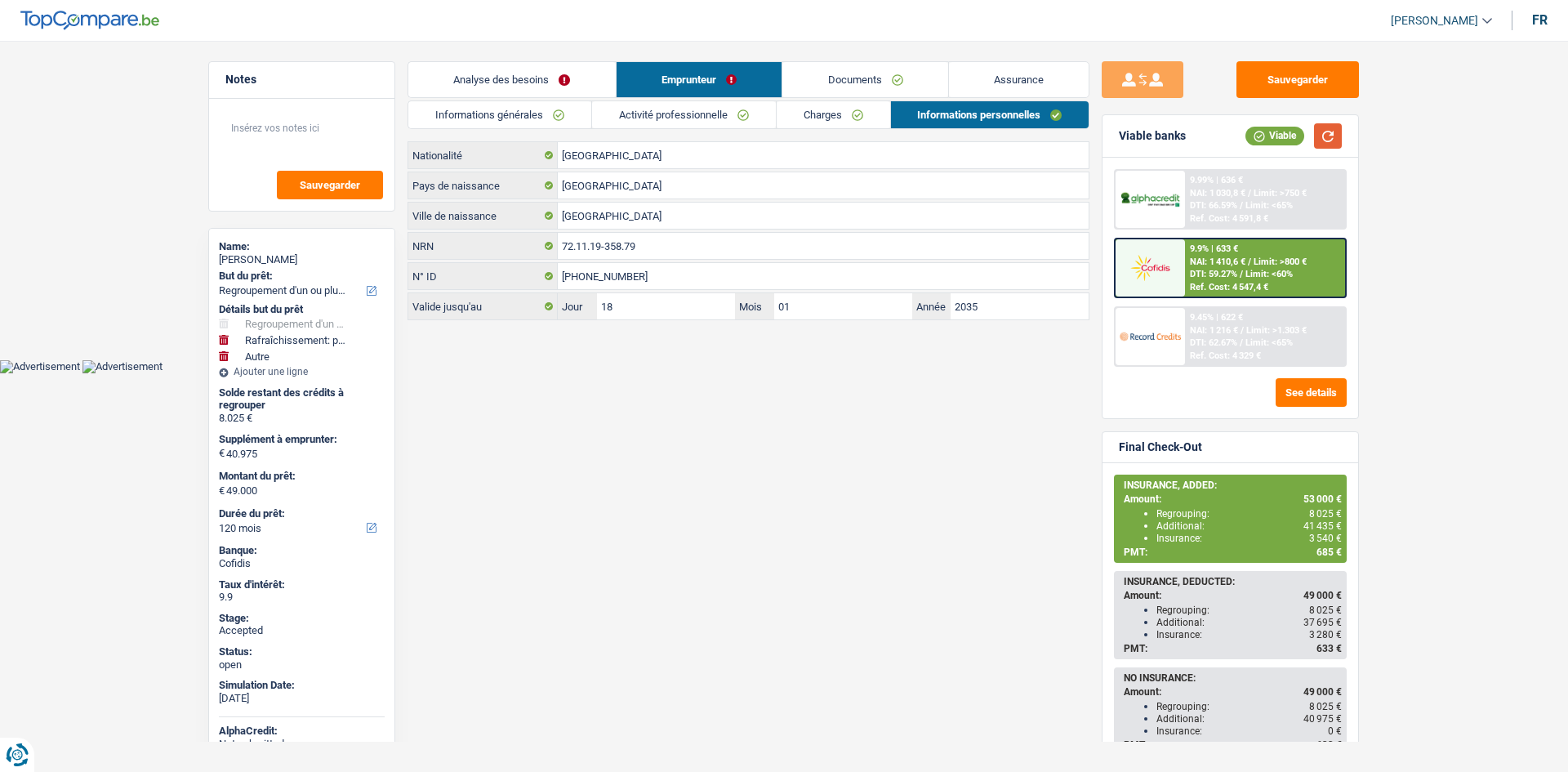 click at bounding box center (1328, 136) 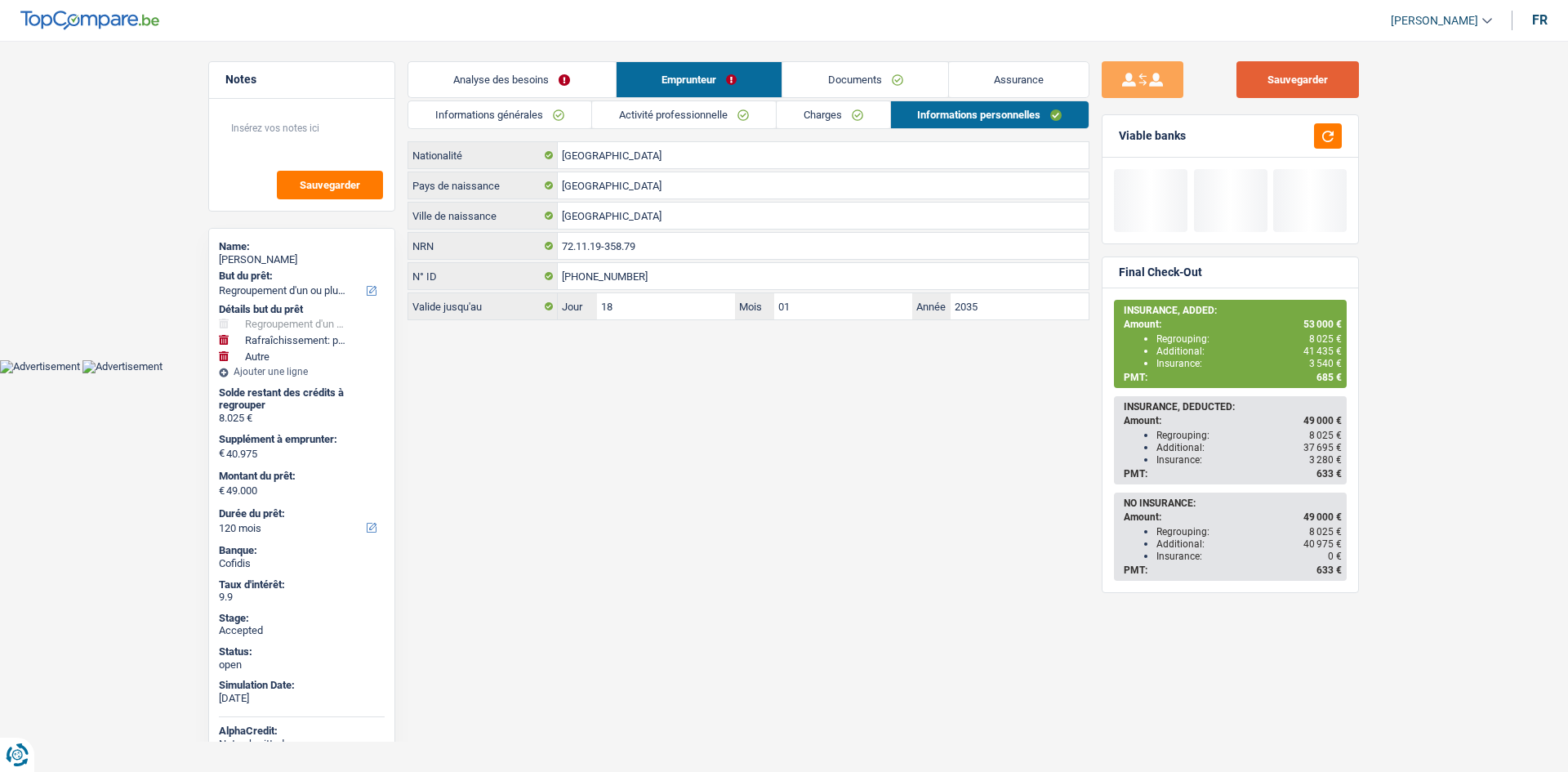 click on "Sauvegarder" at bounding box center (1298, 79) 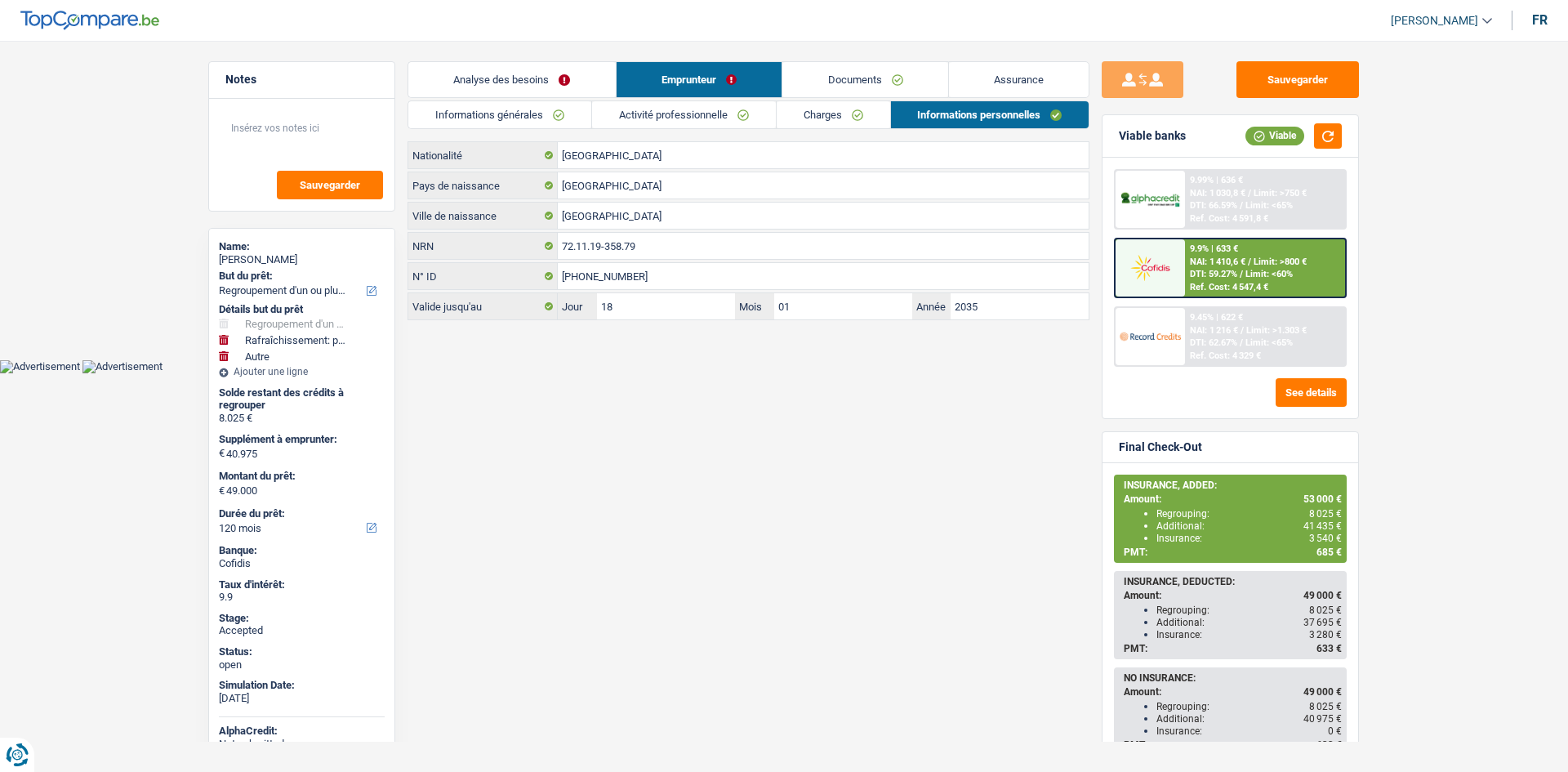 click on "Notes
Sauvegarder
Name:   Sandra Cristina Machado Costa   But du prêt: Confort maison: meubles, textile, peinture, électroménager, outillage non-professionnel Hifi, multimédia, gsm, ordinateur Aménagement: frais d'installation, déménagement Evénement familial: naissance, mariage, divorce, communion, décès Frais médicaux Frais d'études Frais permis de conduire Regroupement d'un ou plusieurs crédits Loisirs: voyage, sport, musique Rafraîchissement: petits travaux maison et jardin Frais judiciaires Réparation voiture Prêt rénovation Prêt énergie Prêt voiture Taxes, impôts non professionnels Rénovation bien à l'étranger Dettes familiales Assurance Autre
Sélectionner une option
Détails but du prêt
Confort maison: meubles, textile, peinture, électroménager, outillage non-professionnel Hifi, multimédia, gsm, ordinateur Frais médicaux Frais d'études Autre" at bounding box center [784, 192] 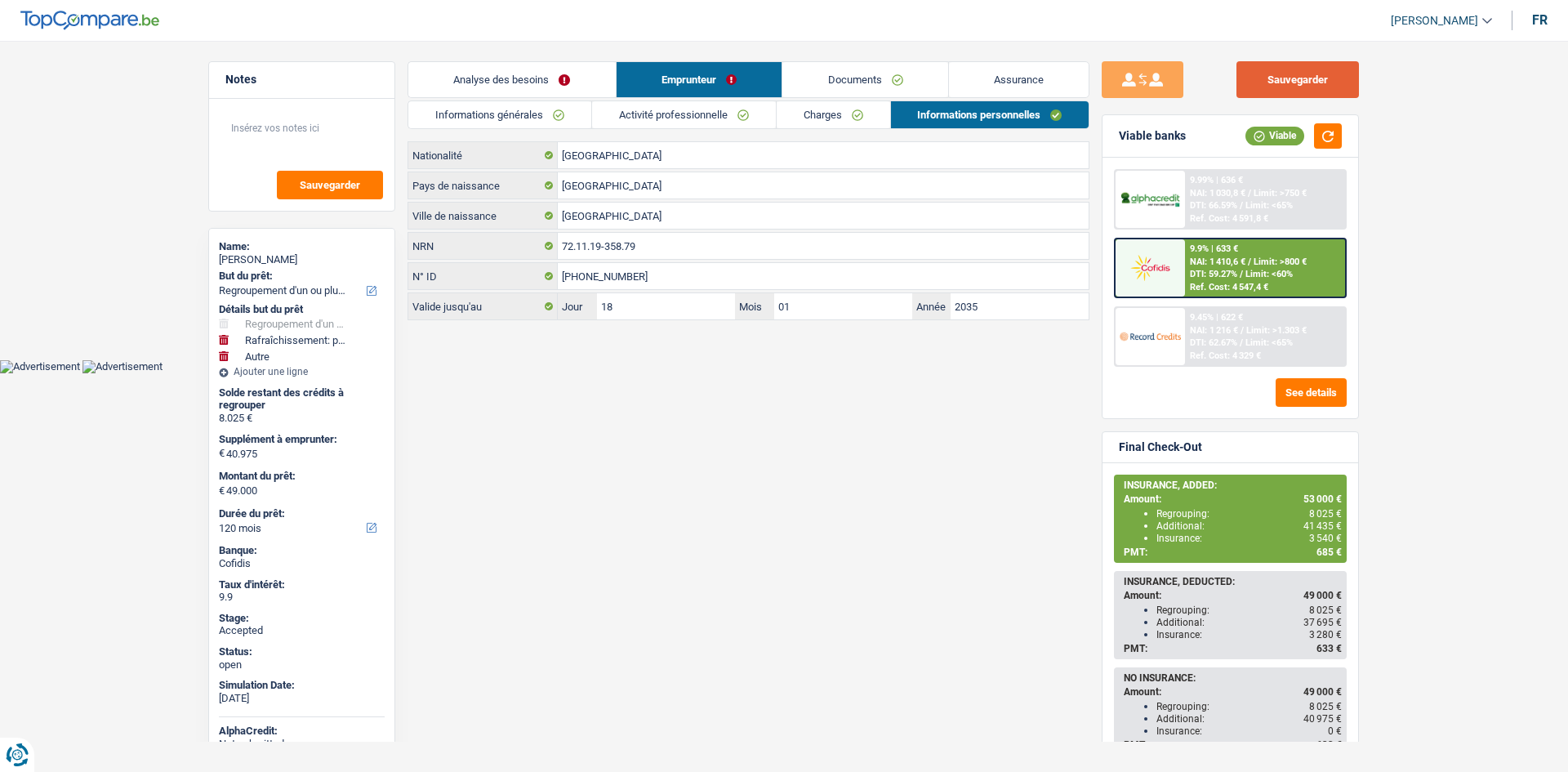 click on "Sauvegarder" at bounding box center (1298, 79) 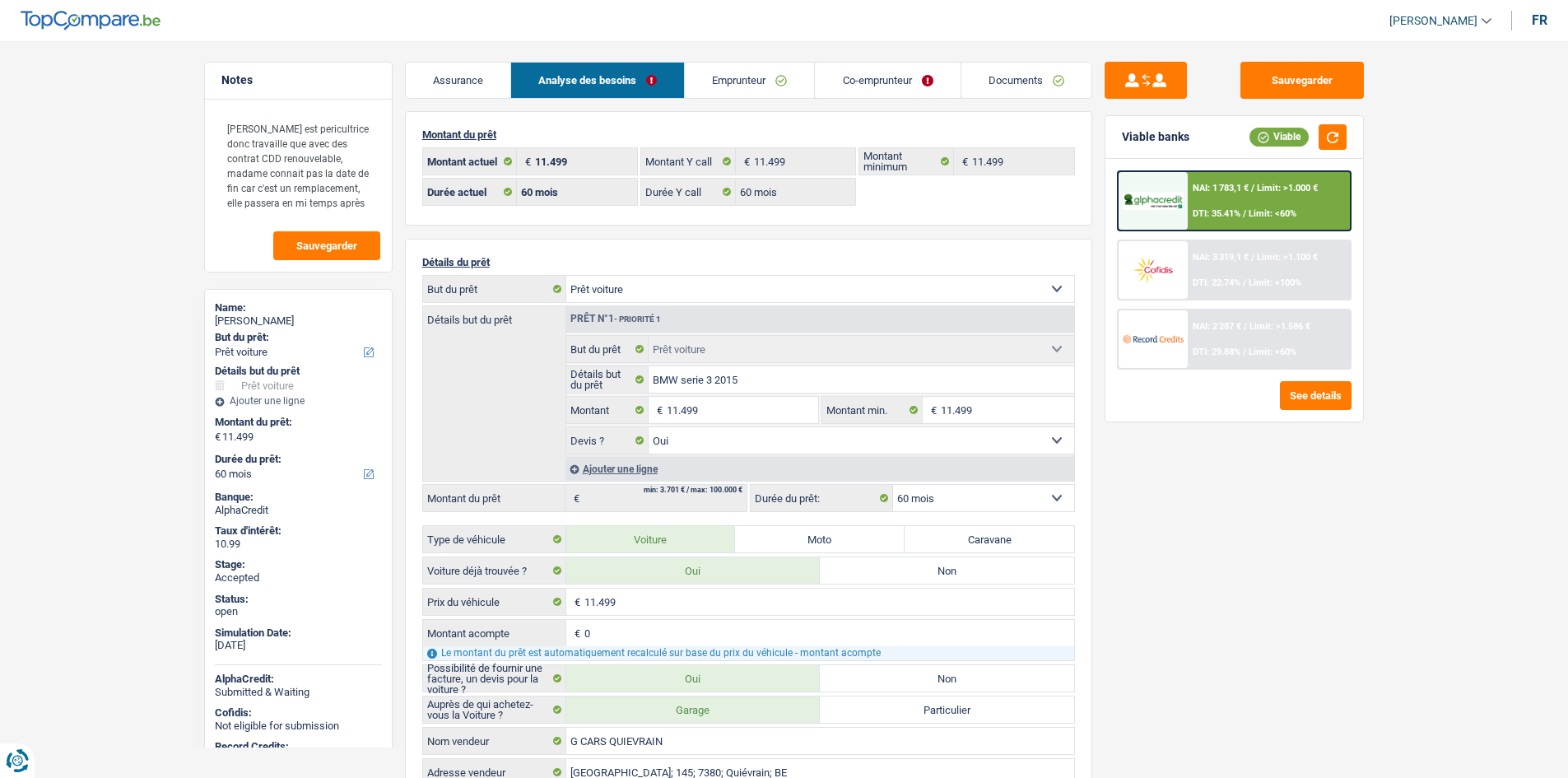 select on "car" 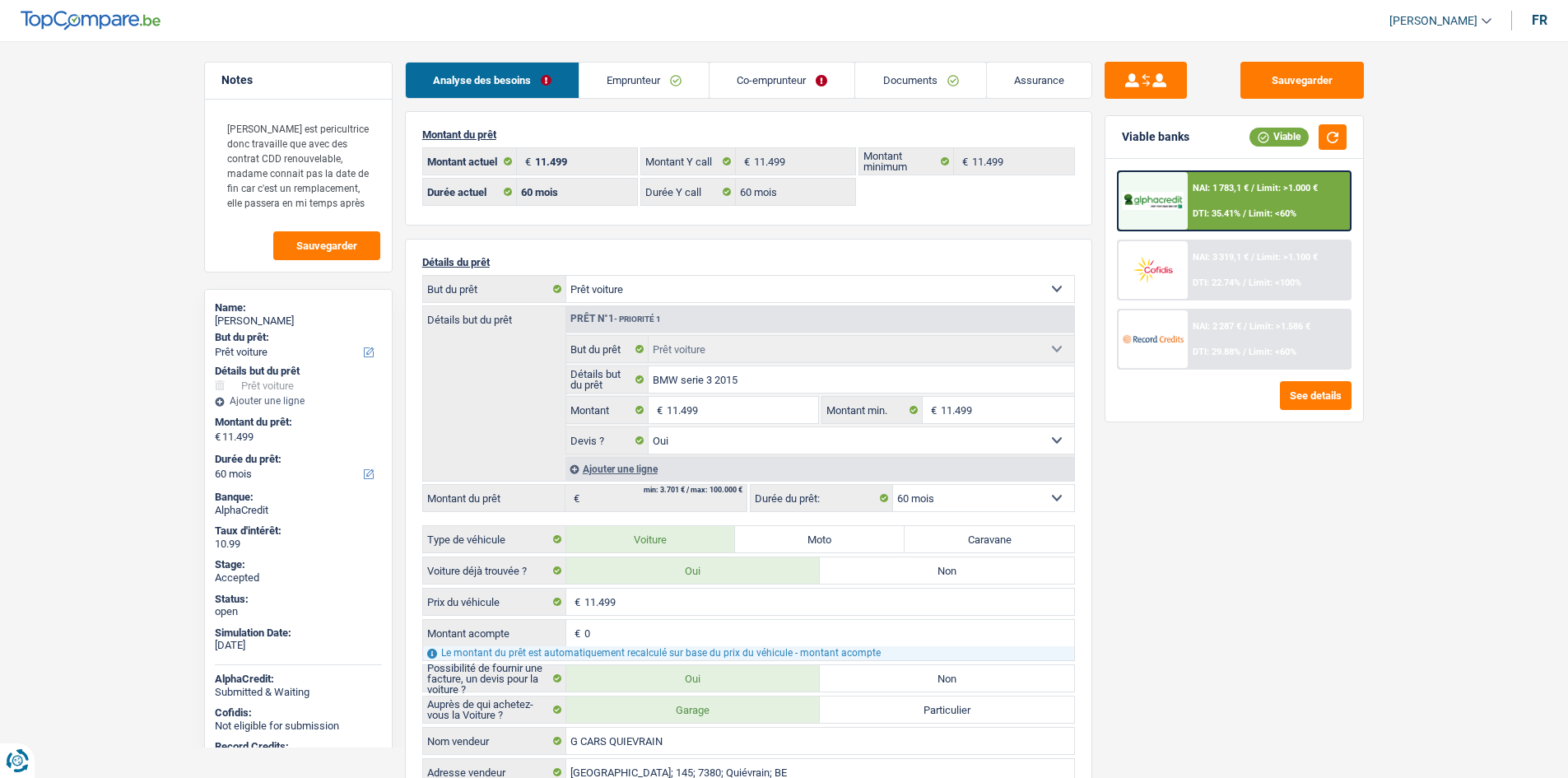 click on "Sauvegarder
Viable banks
Viable
NAI: 1 783,1 €
/
Limit: >1.000 €
DTI: 35.41%
/
Limit: <60%
NAI: 3 319,1 €
/
Limit: >1.100 €
DTI: 22.74%
/
Limit: <100%
NAI: 2 287 €
/       /
See details" at bounding box center [1234, 404] 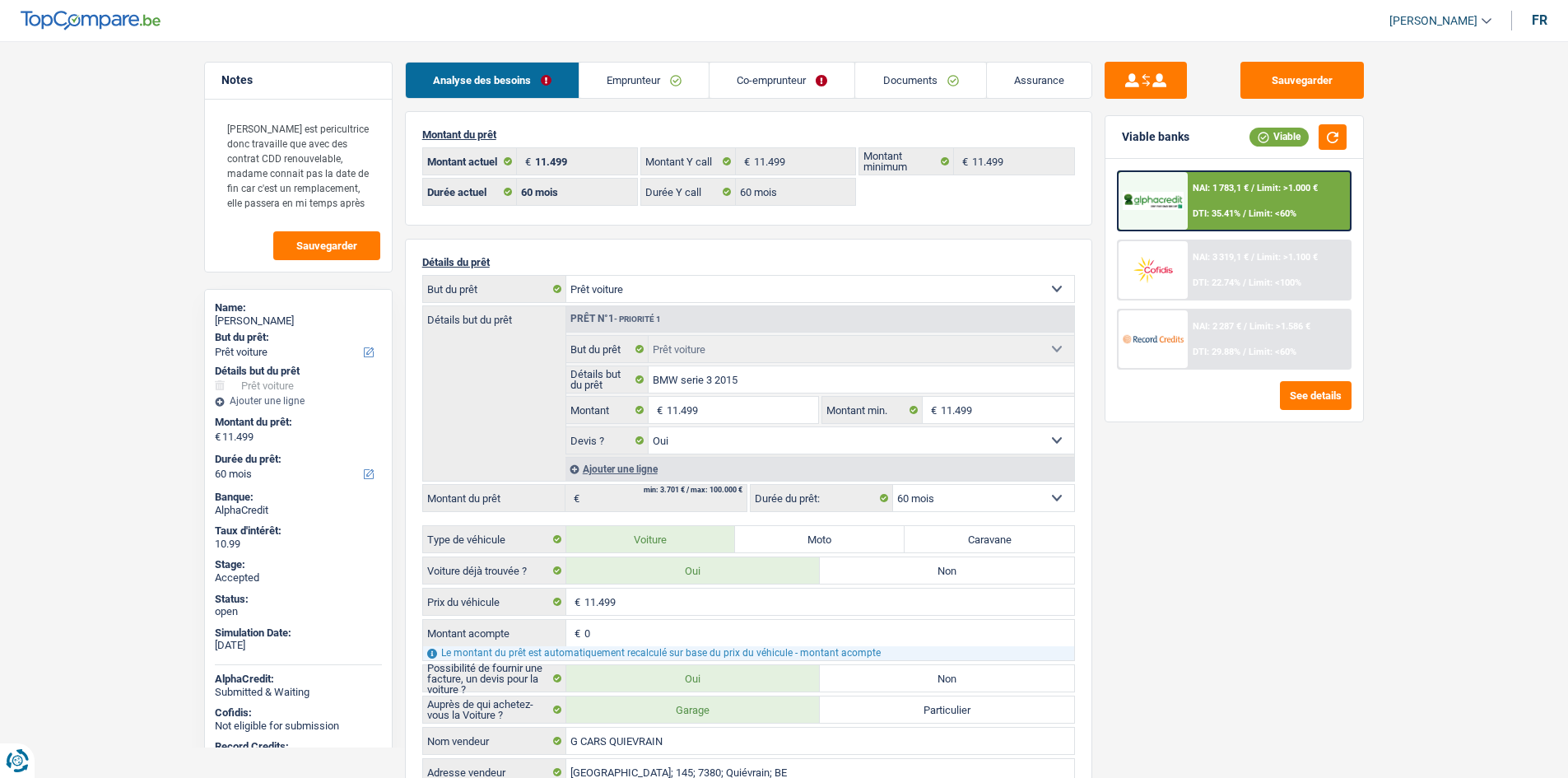 click on "Sauvegarder
Viable banks
Viable
NAI: 1 783,1 €
/
Limit: >1.000 €
DTI: 35.41%
/
Limit: <60%
NAI: 3 319,1 €
/
Limit: >1.100 €
DTI: 22.74%
/
Limit: <100%
NAI: 2 287 €
/       /
See details" at bounding box center [1234, 404] 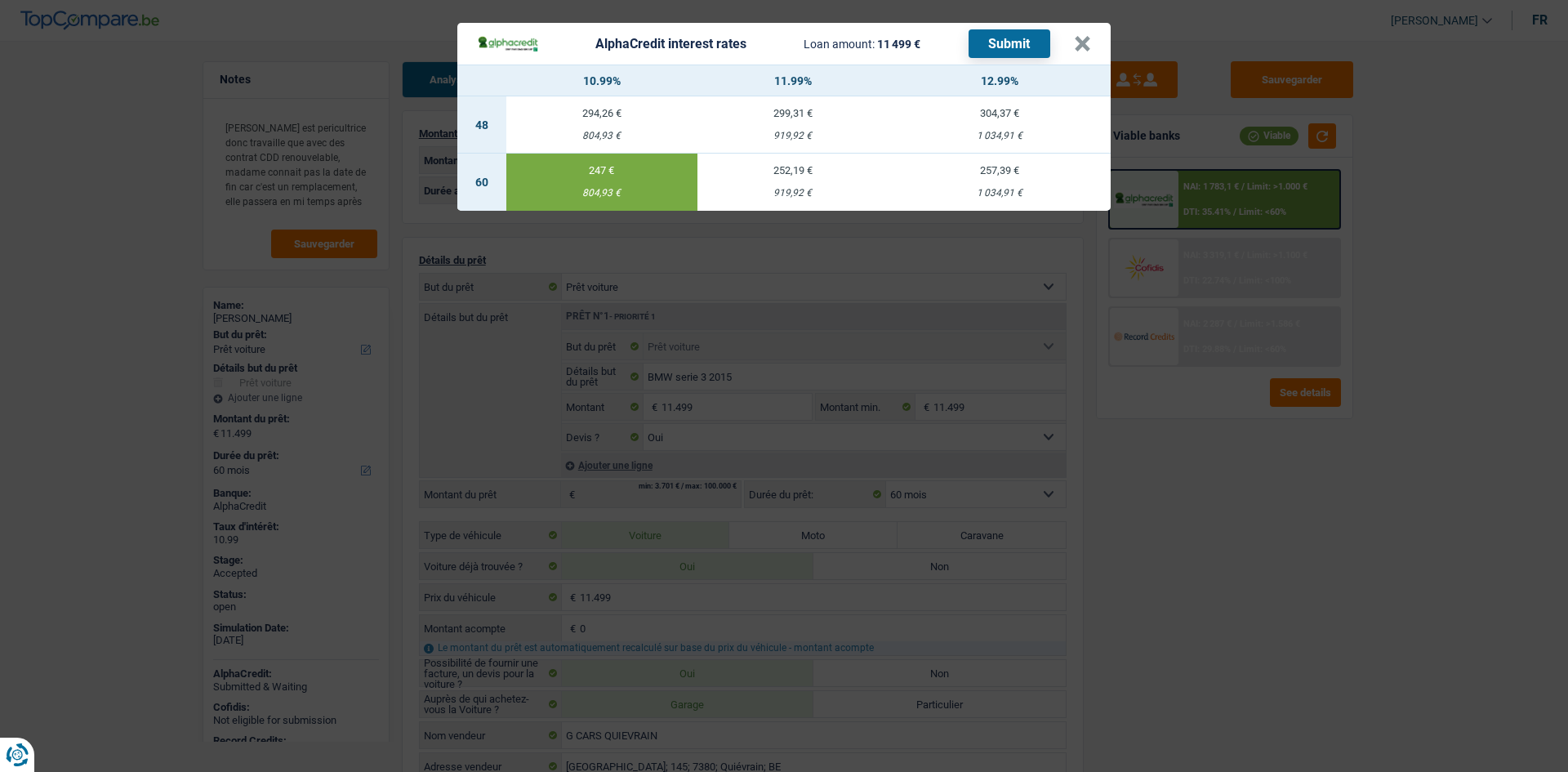 click on "AlphaCredit interest rates
Loan amount:
11 499 €
Submit
×
10.99%
11.99%
12.99%
48
294,26 €
804,93 €
299,31 €
919,92 €
304,37 €
1 034,91 €
60
247 €
804,93 €
252,19 €
919,92 €" at bounding box center (784, 386) 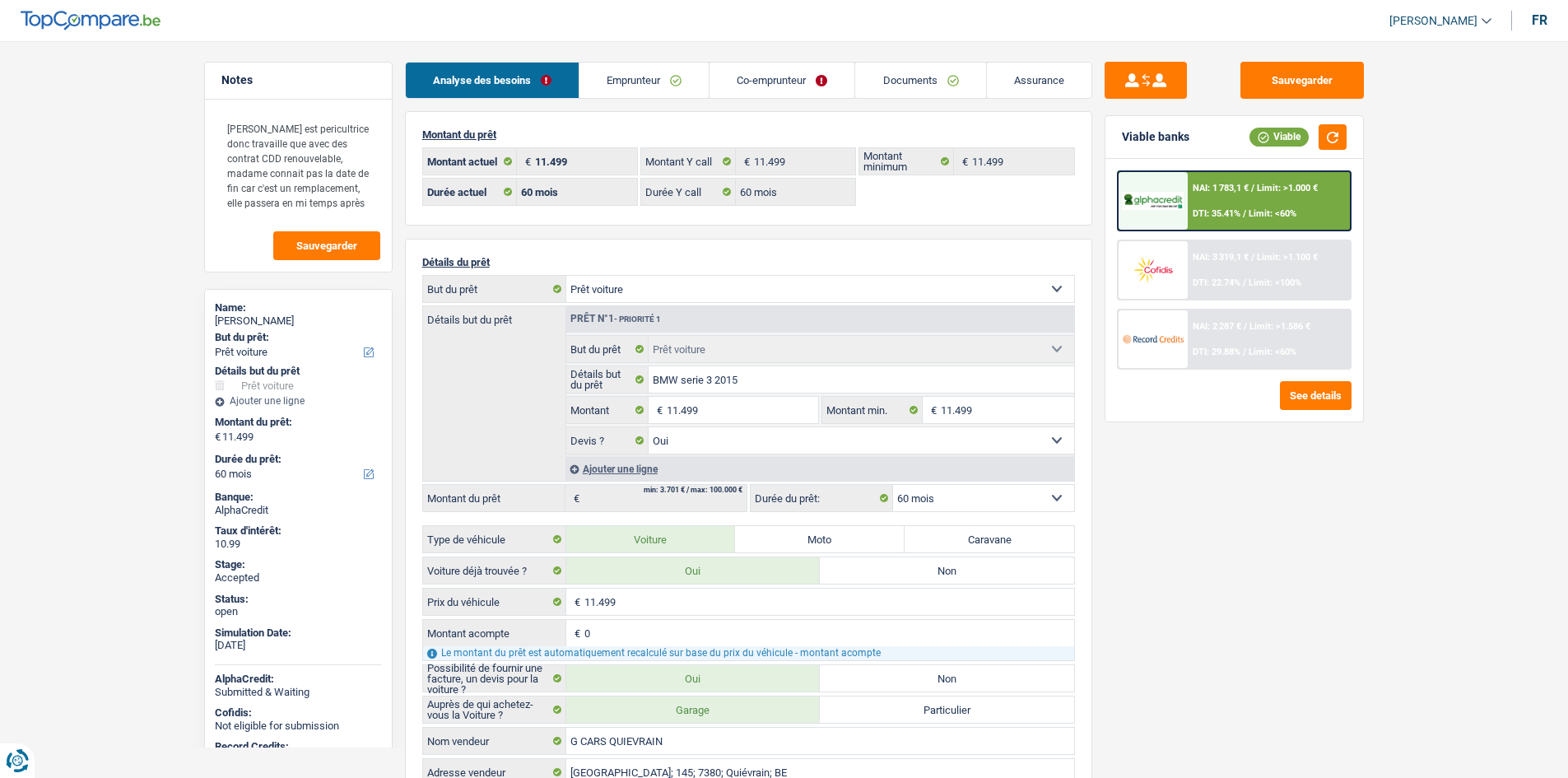 click on "Sauvegarder
Viable banks
Viable
NAI: 1 783,1 €
/
Limit: >1.000 €
DTI: 35.41%
/
Limit: <60%
NAI: 3 319,1 €
/
Limit: >1.100 €
DTI: 22.74%
/
Limit: <100%
NAI: 2 287 €
/       /
See details" at bounding box center (1234, 404) 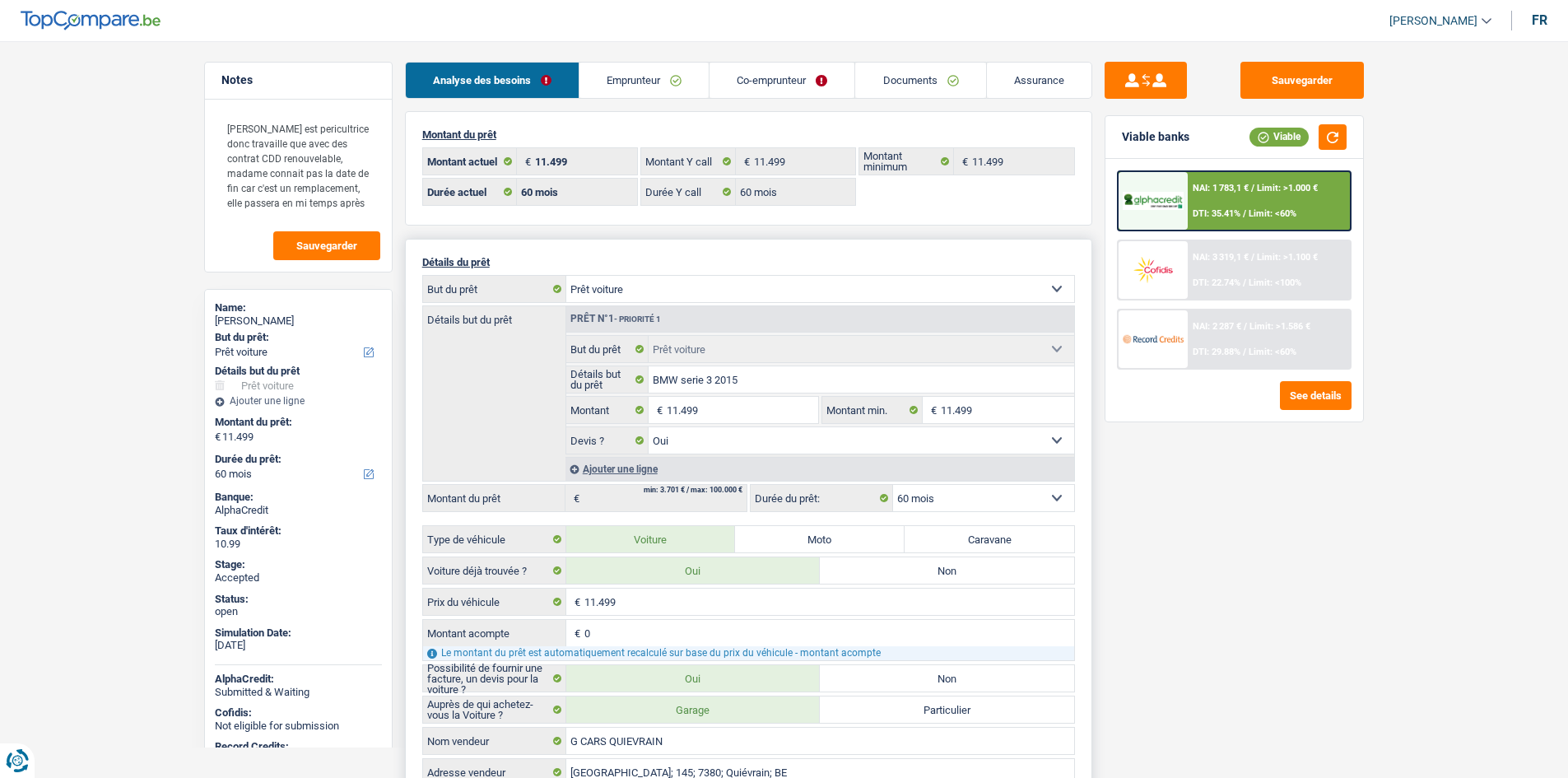 click on "12 mois 18 mois 24 mois 30 mois 36 mois 42 mois 48 mois 60 mois
Sélectionner une option" at bounding box center (984, 498) 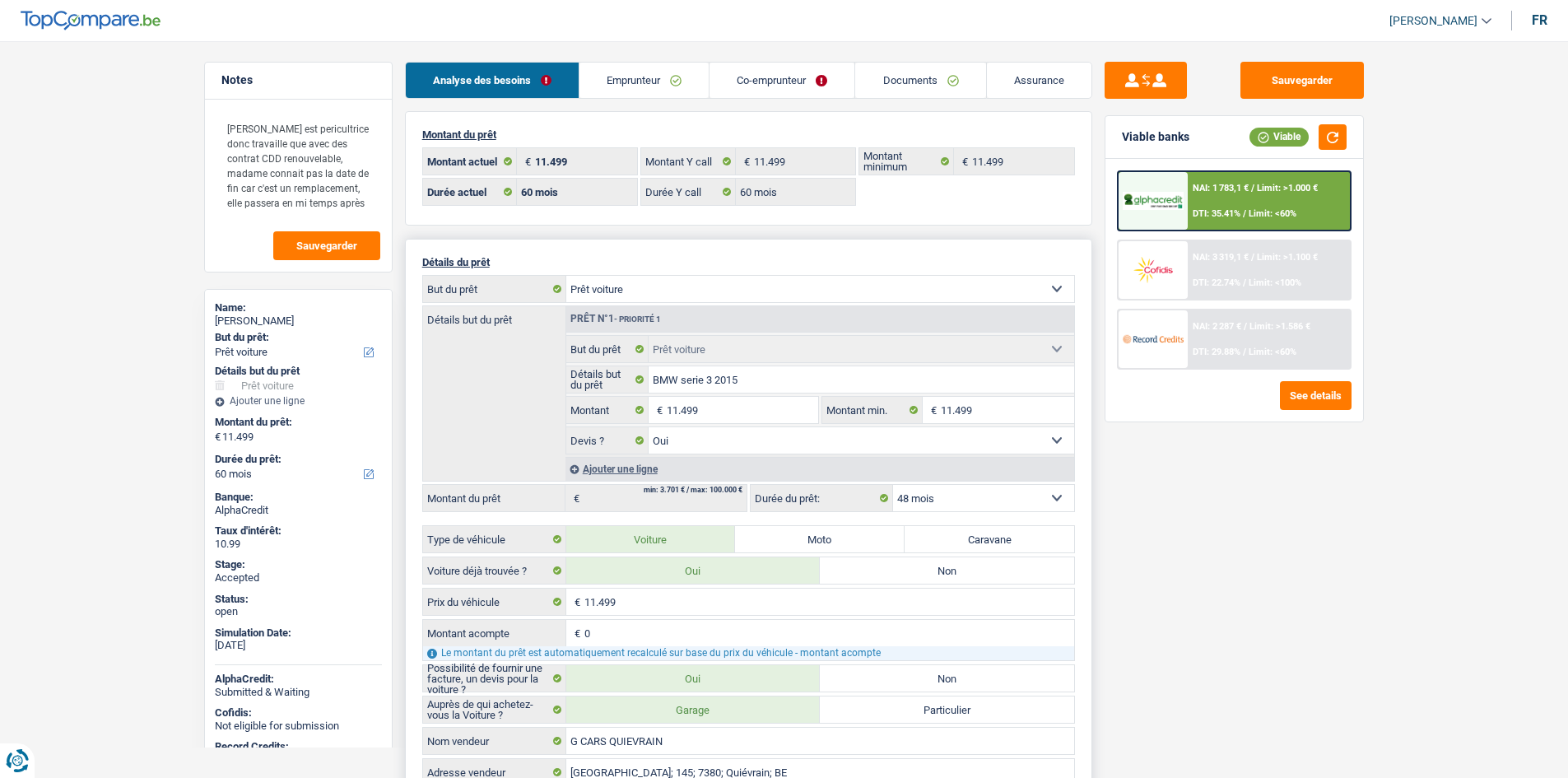 click on "12 mois 18 mois 24 mois 30 mois 36 mois 42 mois 48 mois 60 mois
Sélectionner une option" at bounding box center [984, 498] 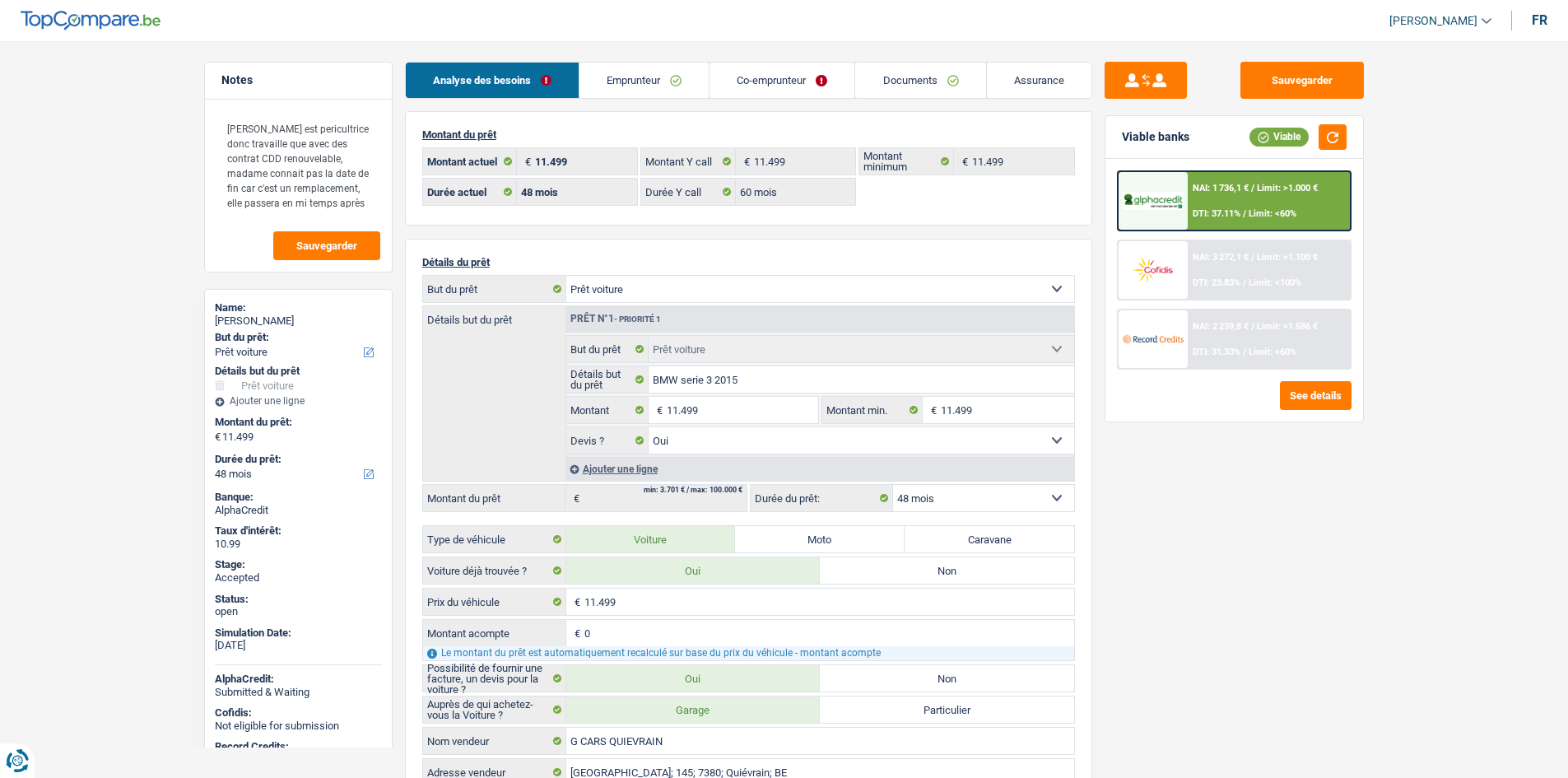 click on "NAI: 1 736,1 €
/
Limit: >1.000 €
DTI: 37.11%
/
Limit: <60%" at bounding box center [1268, 201] 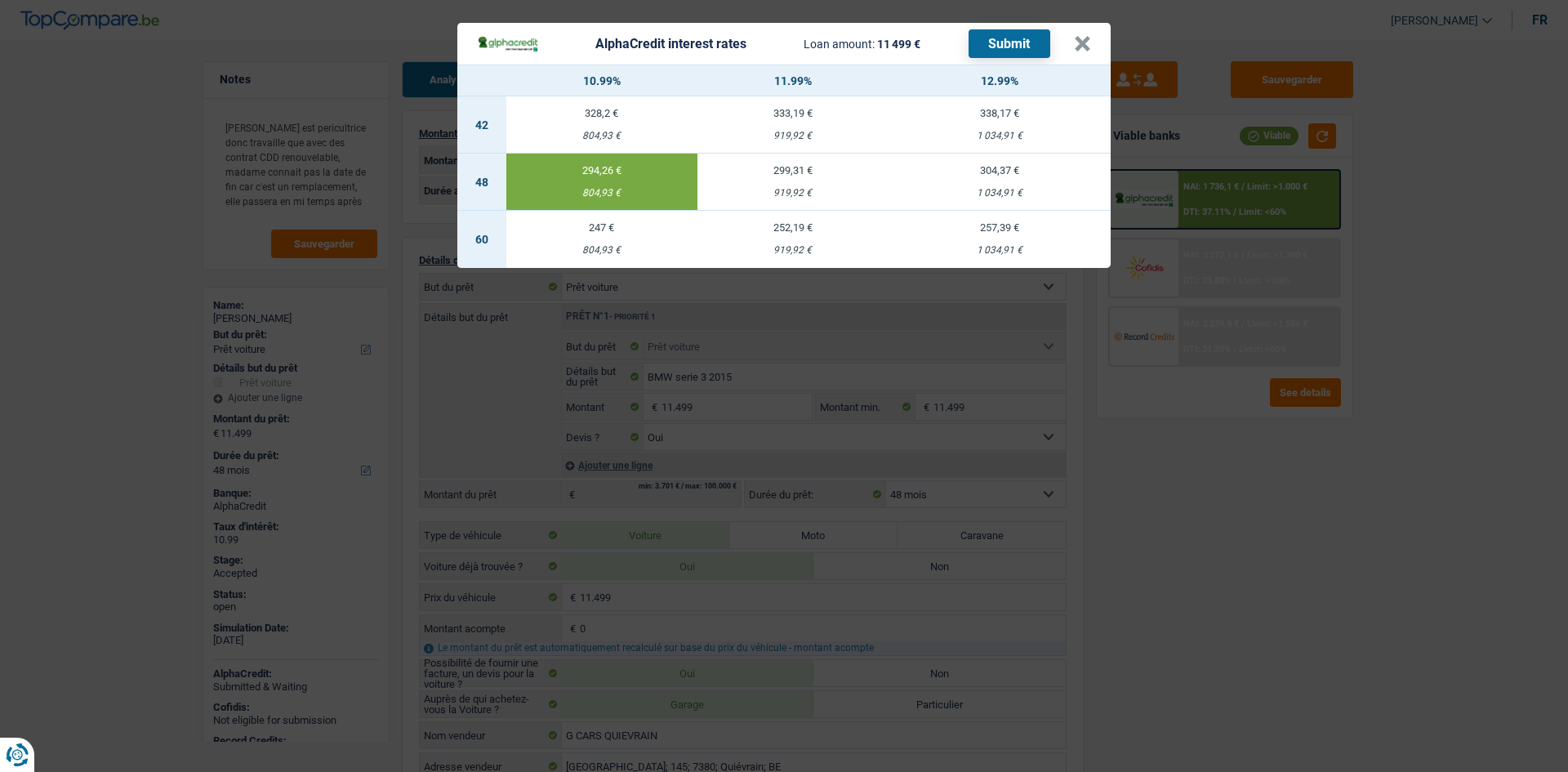 click on "AlphaCredit interest rates
Loan amount:
11 499 €
Submit
×
10.99%
11.99%
12.99%
42
328,2 €
804,93 €
333,19 €
919,92 €
338,17 €
1 034,91 €
48
294,26 €
804,93 €
299,31 €
60" at bounding box center (784, 386) 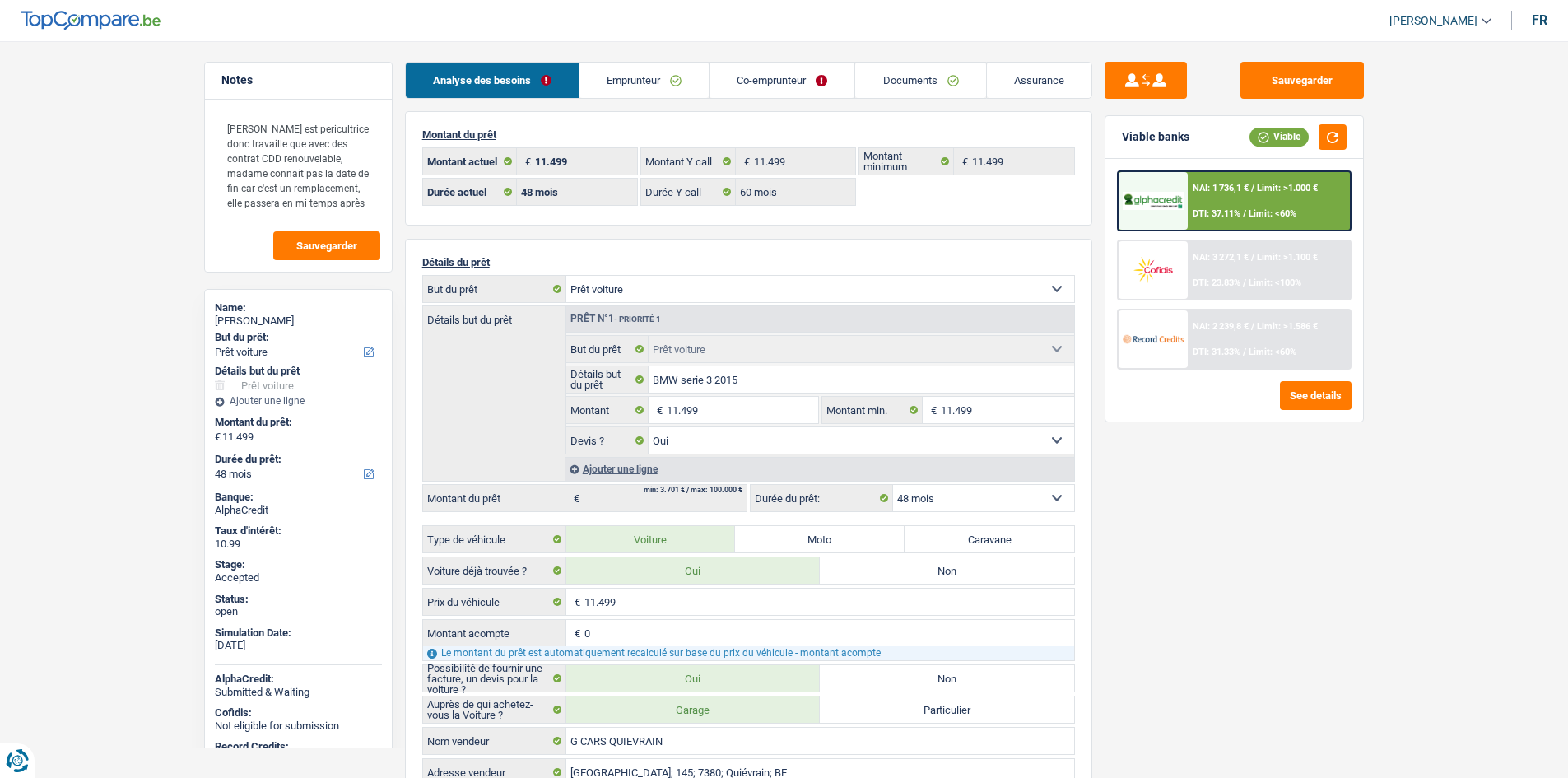 click on "Sauvegarder
Viable banks
Viable
NAI: 1 736,1 €
/
Limit: >1.000 €
DTI: 37.11%
/
Limit: <60%
NAI: 3 272,1 €
/
Limit: >1.100 €
DTI: 23.83%
/
Limit: <100%
NAI: 2 239,8 €
/       /
See details" at bounding box center [1234, 404] 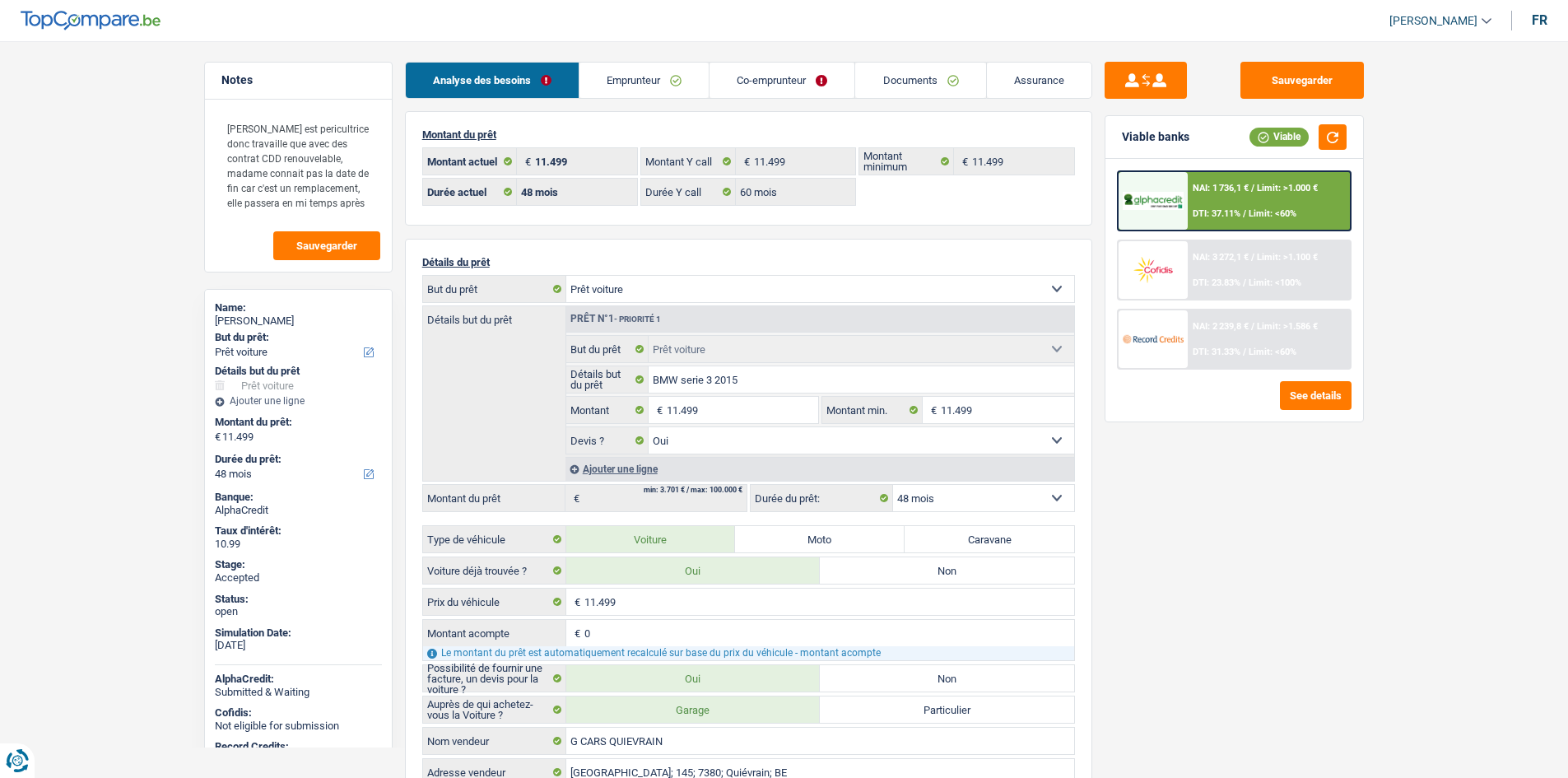 click on "Notes
Madame est pericultrice donc travaille que avec des contrat CDD renouvelable, madame connait pas la date de fin car c'est un remplacement, elle passera en mi temps après
Sauvegarder
Name:   [PERSON_NAME]   But du prêt: Confort maison: meubles, textile, peinture, électroménager, outillage non-professionnel Hifi, multimédia, gsm, ordinateur Aménagement: frais d'installation, déménagement Evénement familial: naissance, mariage, divorce, communion, décès Frais médicaux Frais d'études Frais permis de conduire Loisirs: voyage, sport, musique Rafraîchissement: petits travaux maison et jardin Frais judiciaires Réparation voiture Prêt rénovation (non disponible pour les non-propriétaires) Prêt énergie (non disponible pour les non-propriétaires) Prêt voiture Taxes, impôts non professionnels Rénovation bien à l'étranger Dettes familiales Assurance Autre
Sélectionner une option
Assurance" at bounding box center [784, 741] 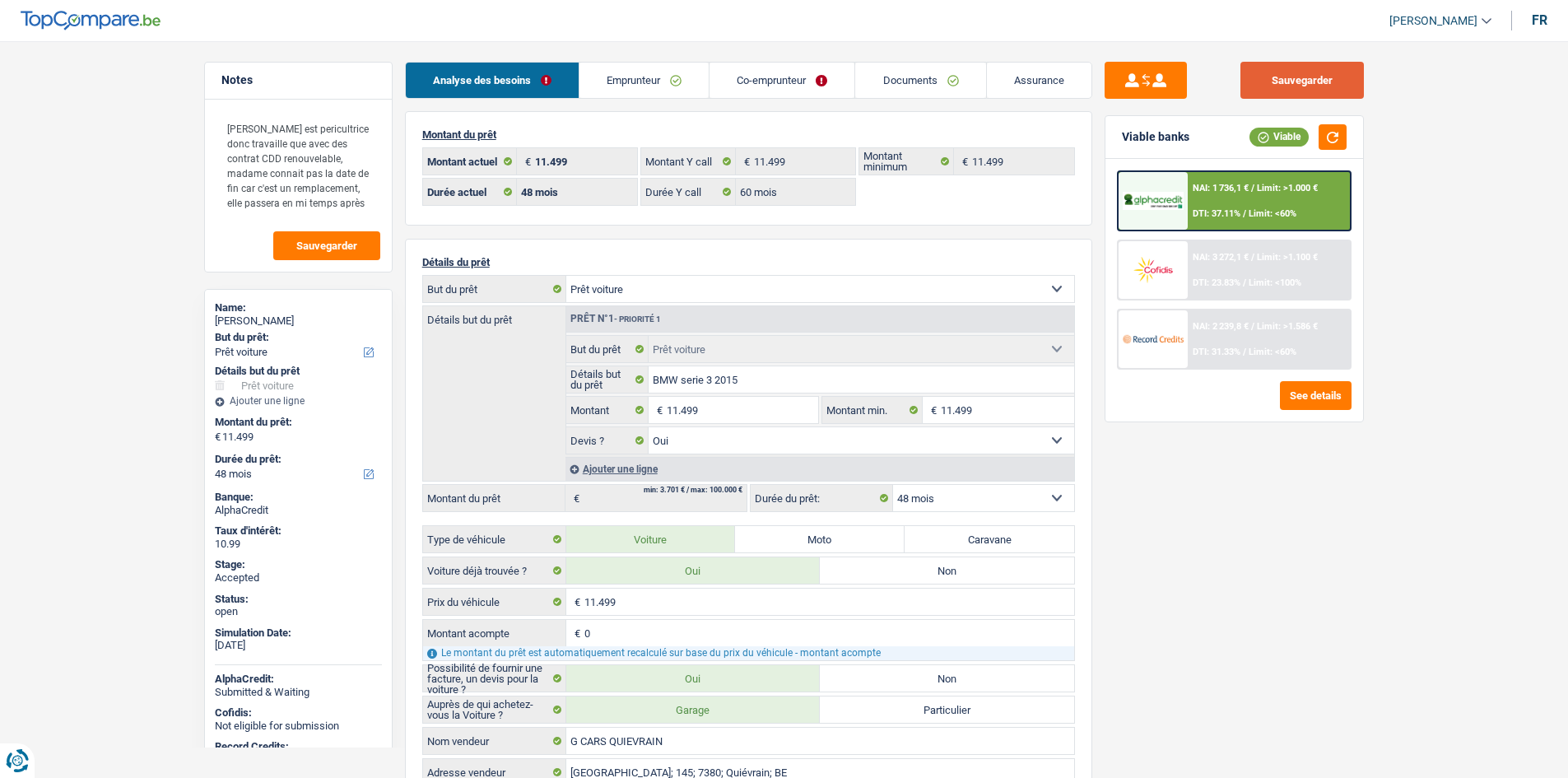 click on "Sauvegarder" at bounding box center (1302, 80) 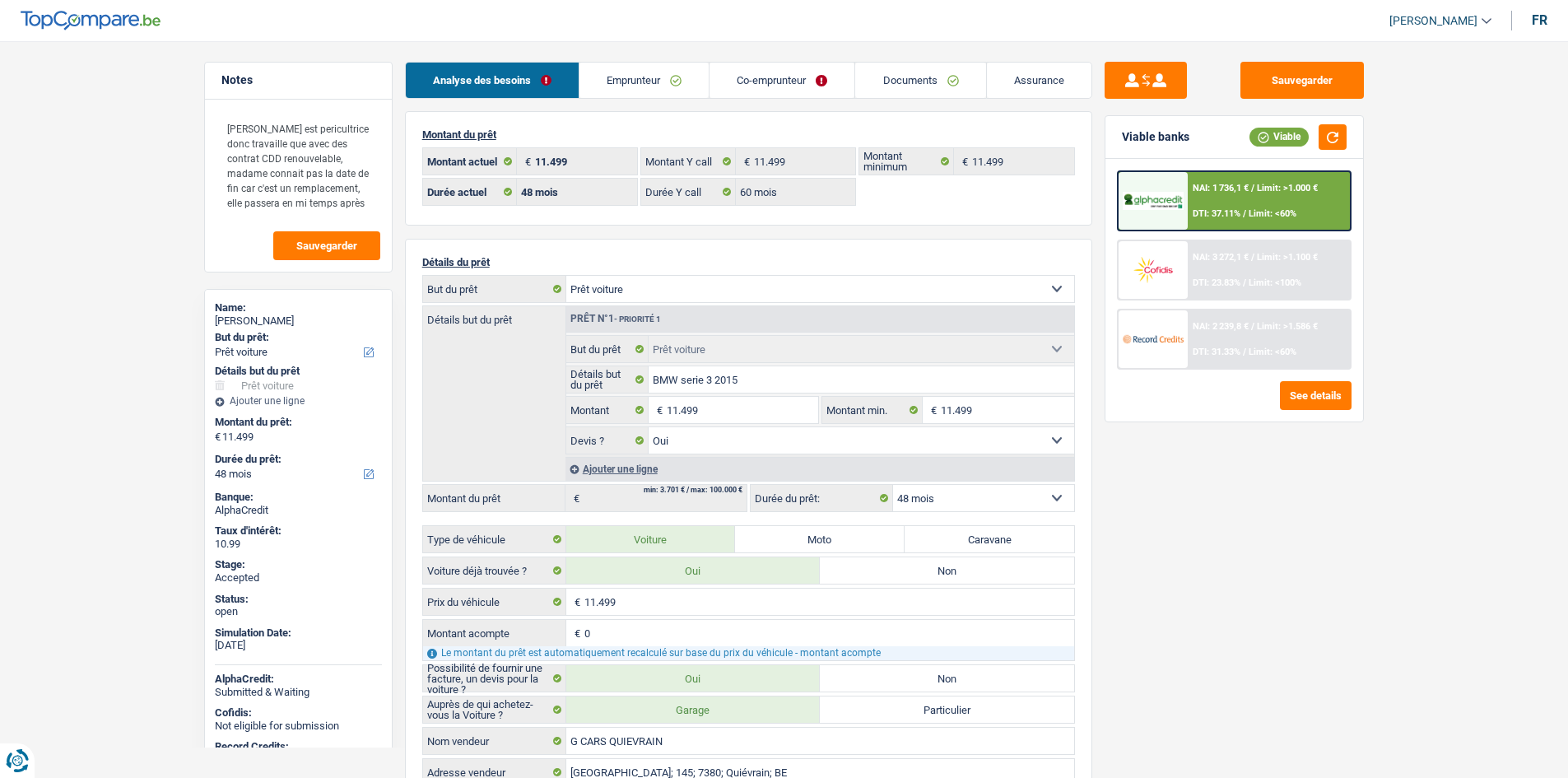 click on "NAI: 1 736,1 €
/
Limit: >1.000 €
DTI: 37.11%
/
Limit: <60%" at bounding box center (1268, 201) 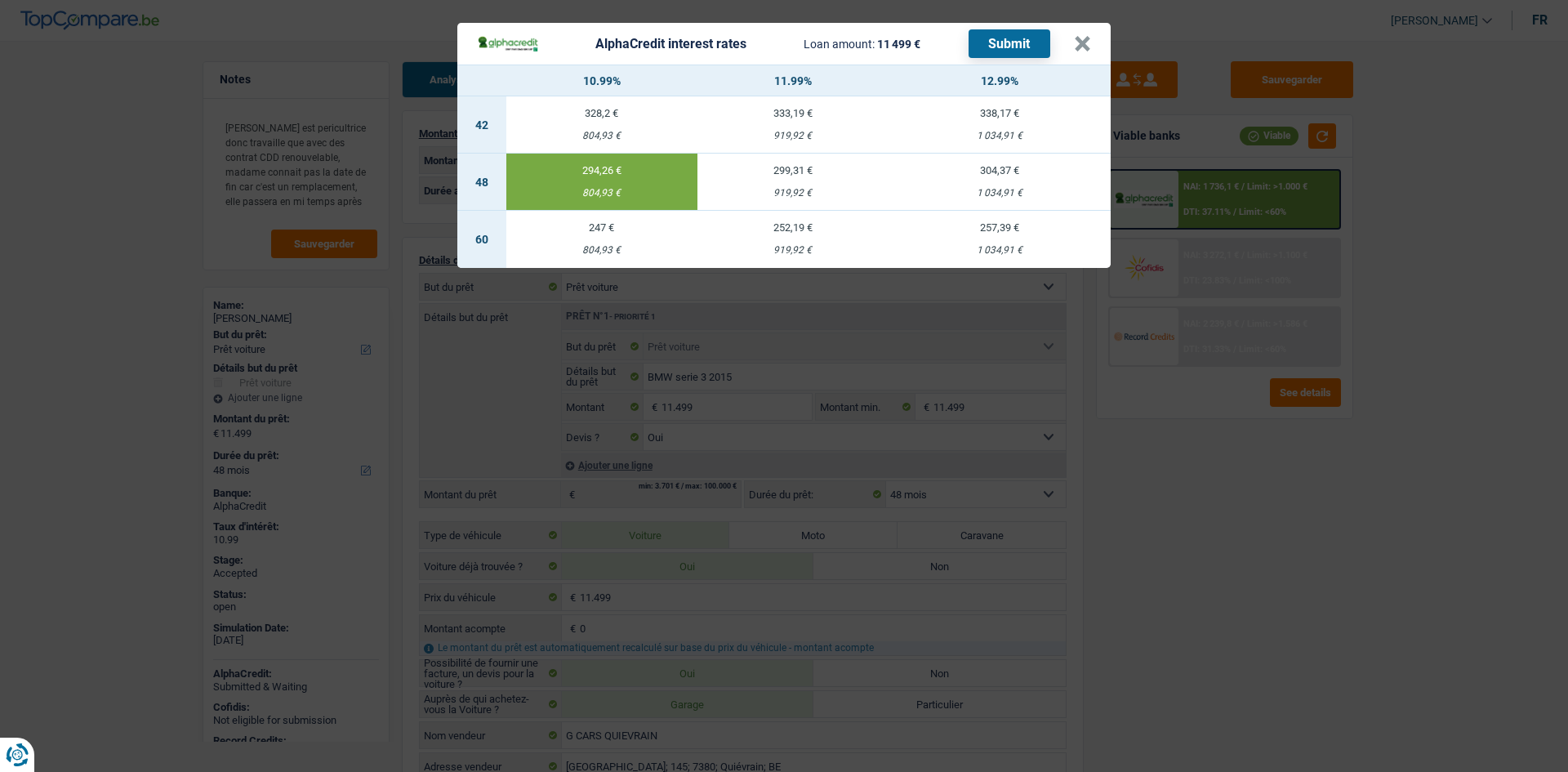 click on "AlphaCredit interest rates
Loan amount:
11 499 €
Submit
×
10.99%
11.99%
12.99%
42
328,2 €
804,93 €
333,19 €
919,92 €
338,17 €
1 034,91 €
48
294,26 €
804,93 €
299,31 €
60" at bounding box center [784, 386] 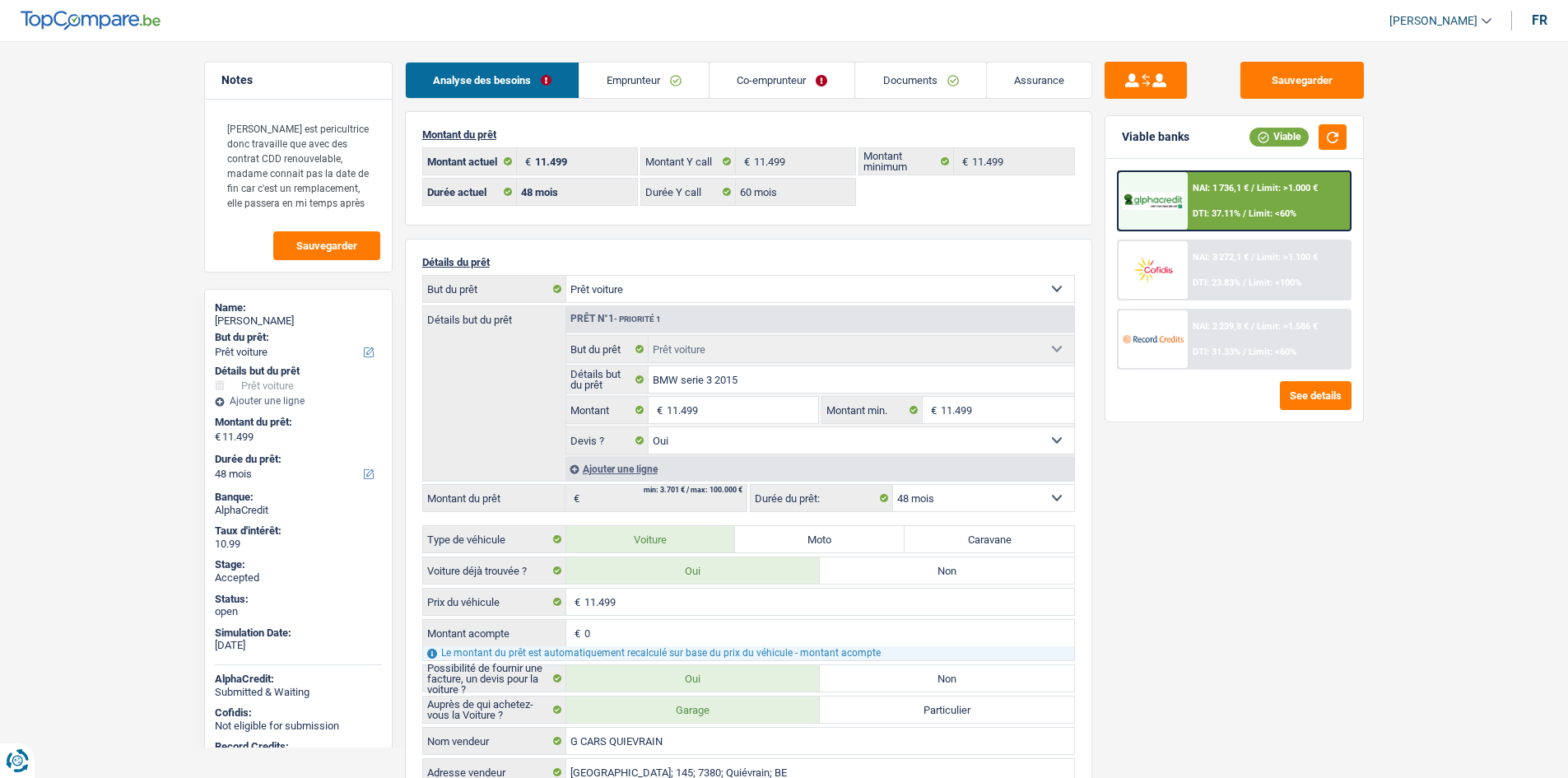 click on "NAI: 1 736,1 €
/
Limit: >1.000 €
DTI: 37.11%
/
Limit: <60%" at bounding box center (1268, 201) 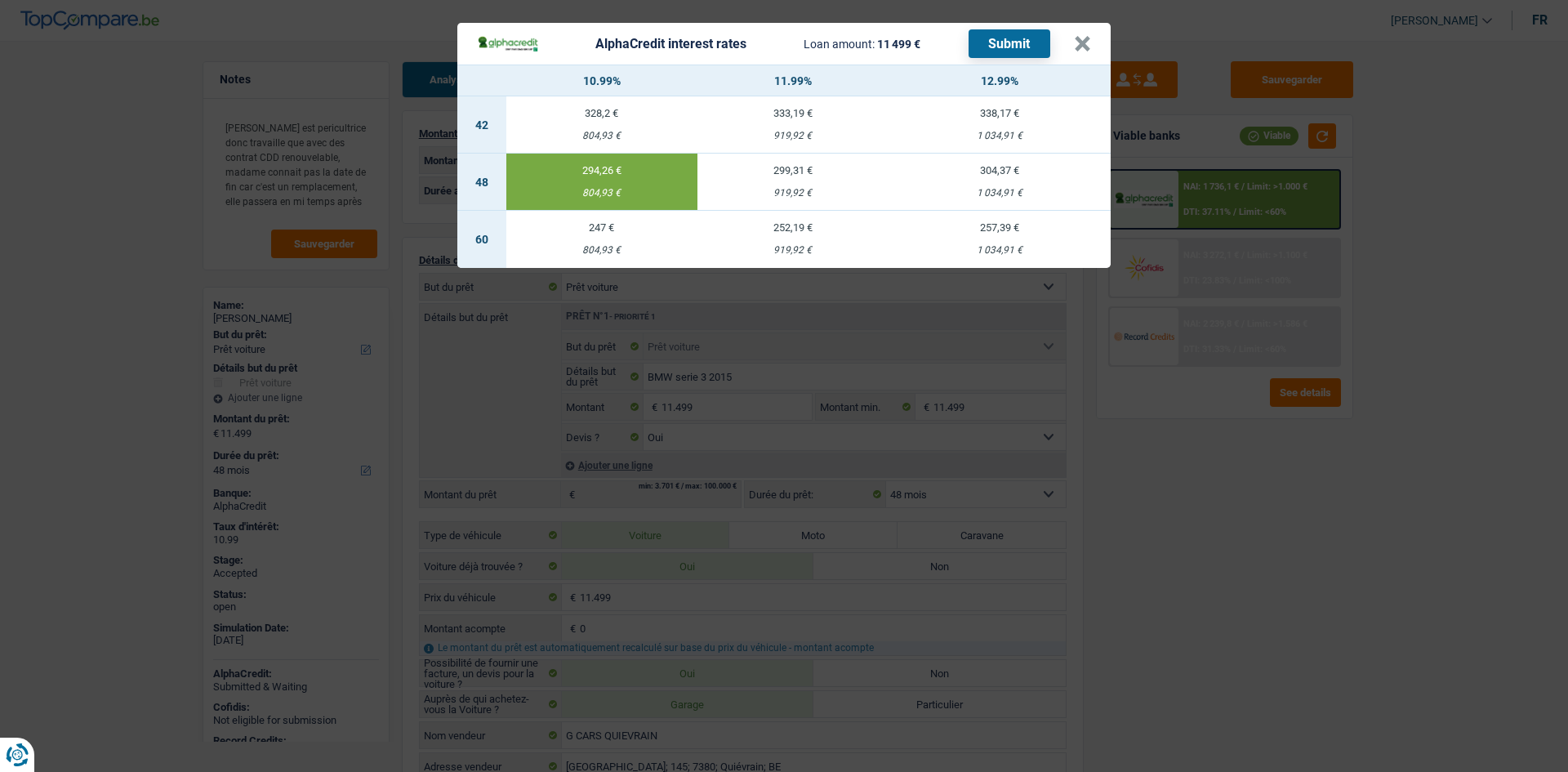 click on "AlphaCredit interest rates
Loan amount:
11 499 €
Submit
×
10.99%
11.99%
12.99%
42
328,2 €
804,93 €
333,19 €
919,92 €
338,17 €
1 034,91 €
48
294,26 €
804,93 €
299,31 €
60" at bounding box center [784, 386] 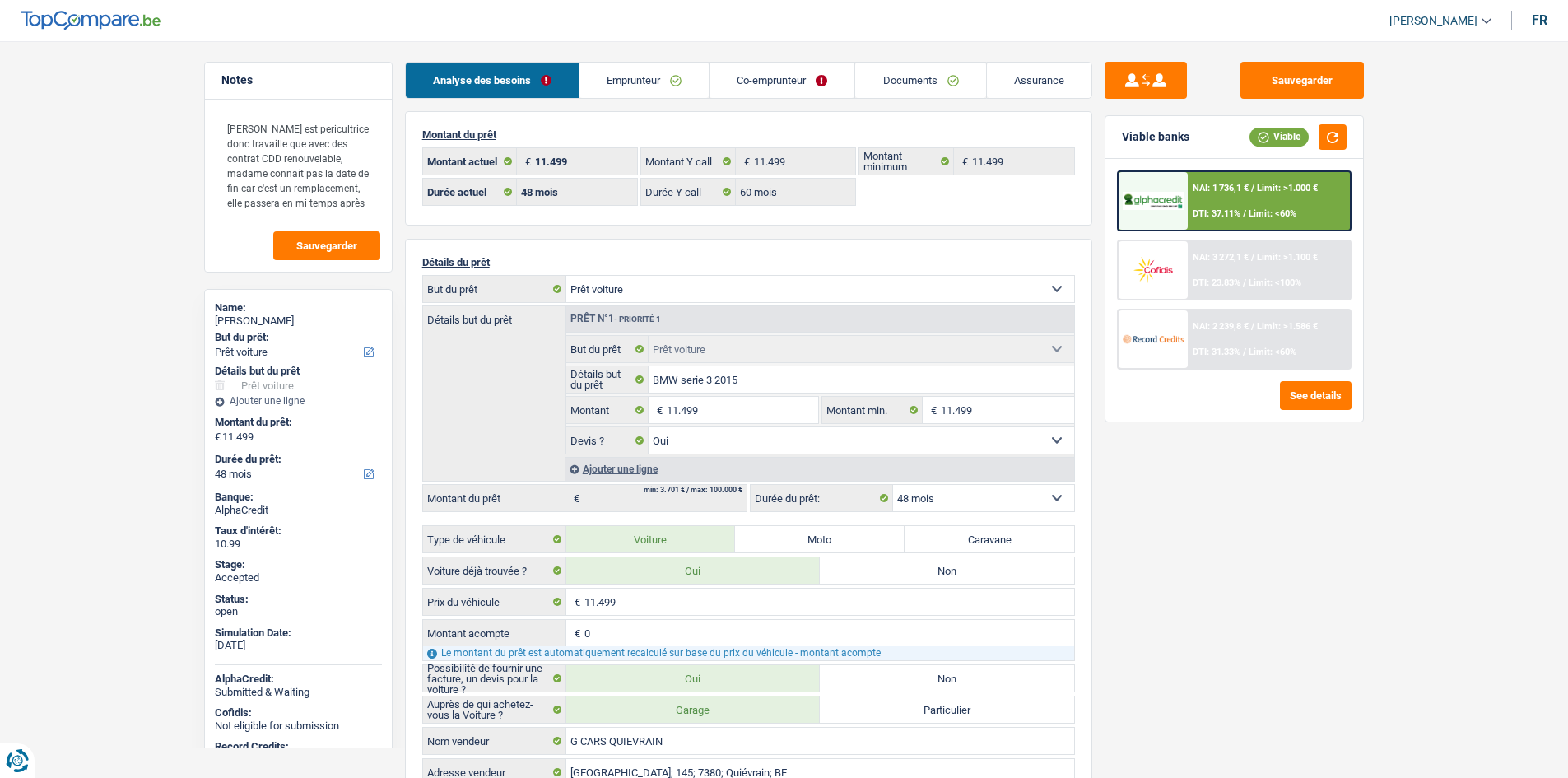 click on "NAI: 1 736,1 €
/
Limit: >1.000 €
DTI: 37.11%
/
Limit: <60%" at bounding box center (1268, 201) 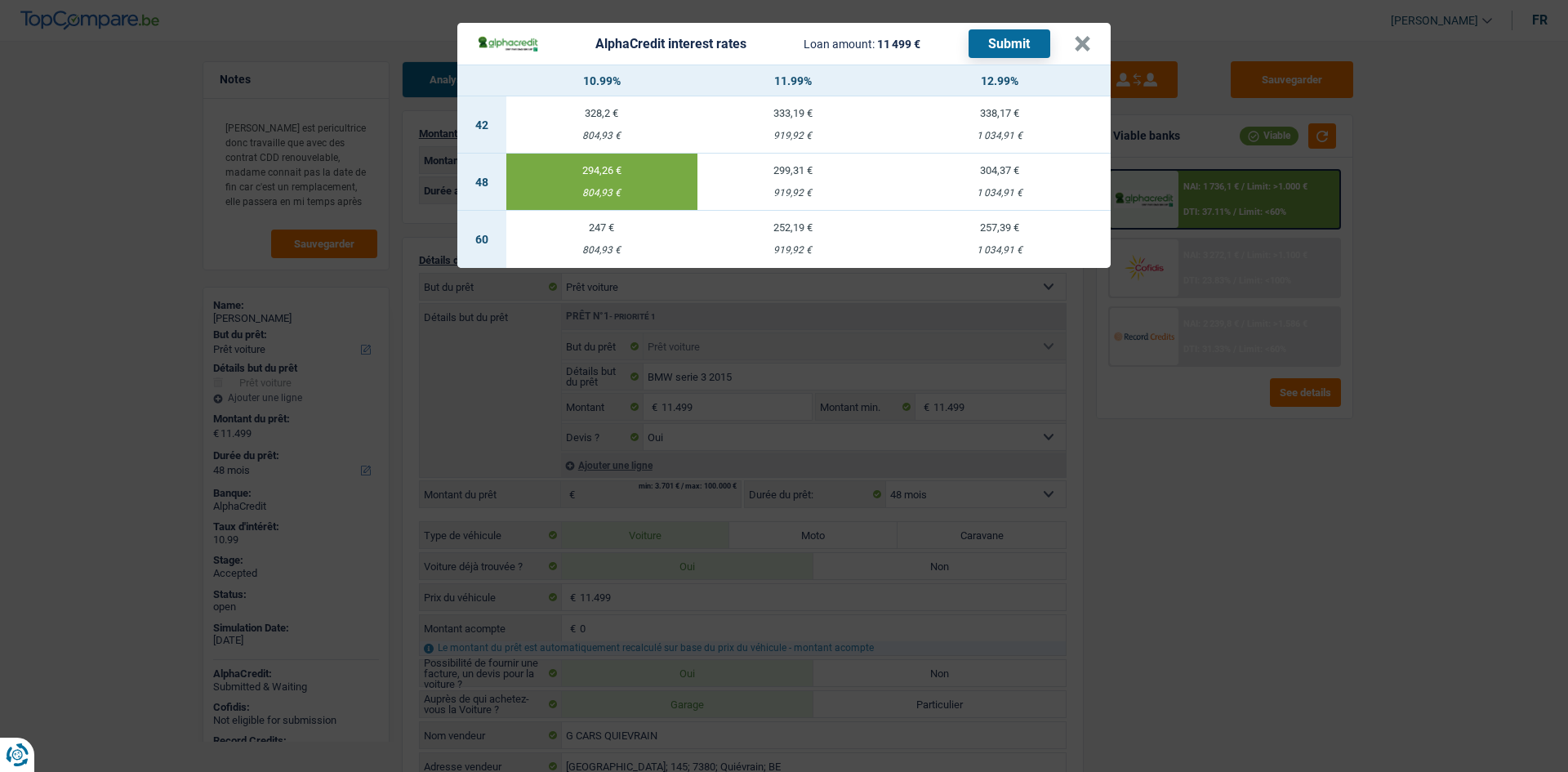 click on "AlphaCredit interest rates
Loan amount:
11 499 €
Submit
×
10.99%
11.99%
12.99%
42
328,2 €
804,93 €
333,19 €
919,92 €
338,17 €
1 034,91 €
48
294,26 €
804,93 €
299,31 €
60" at bounding box center (784, 386) 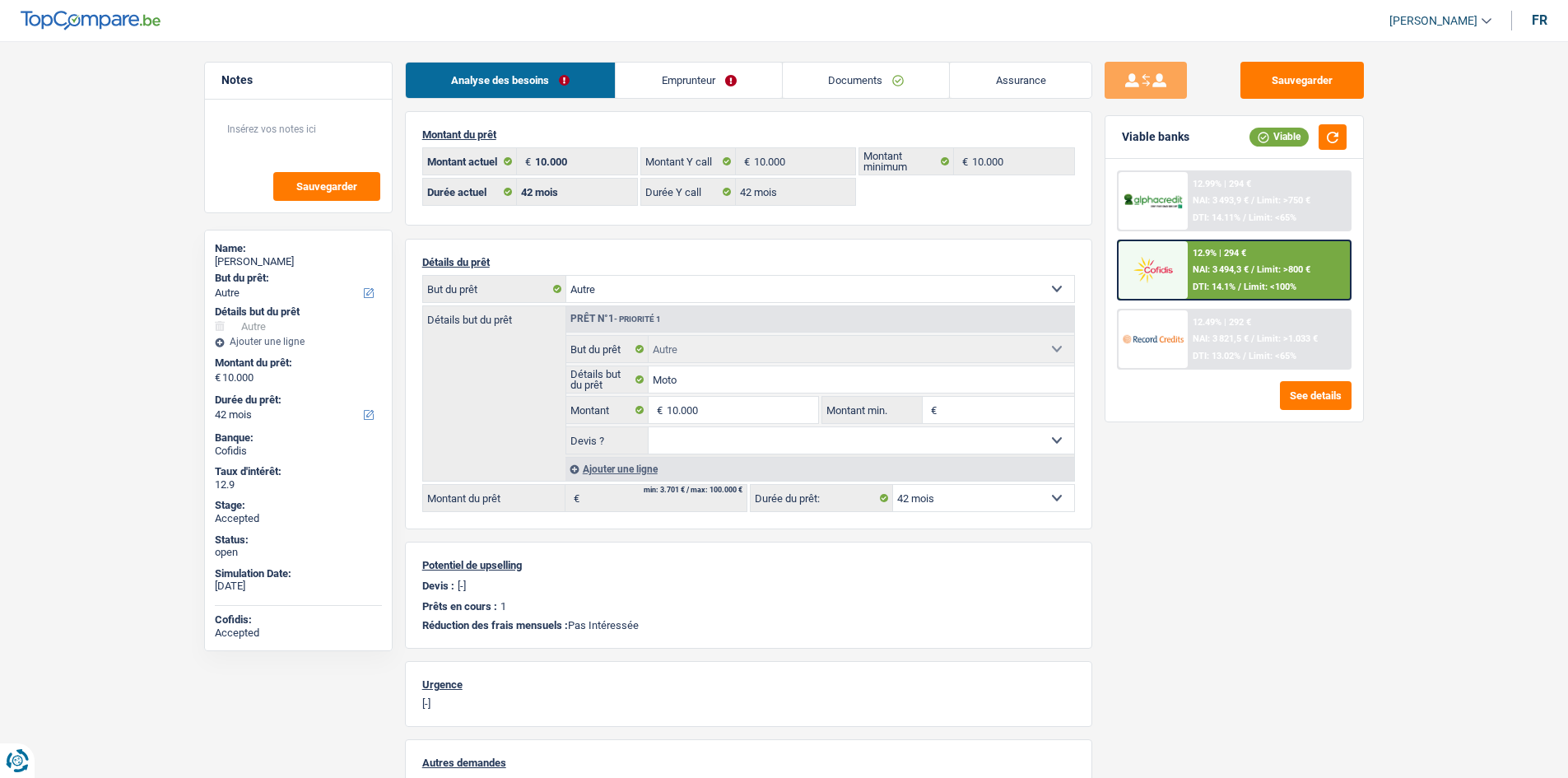 select on "other" 